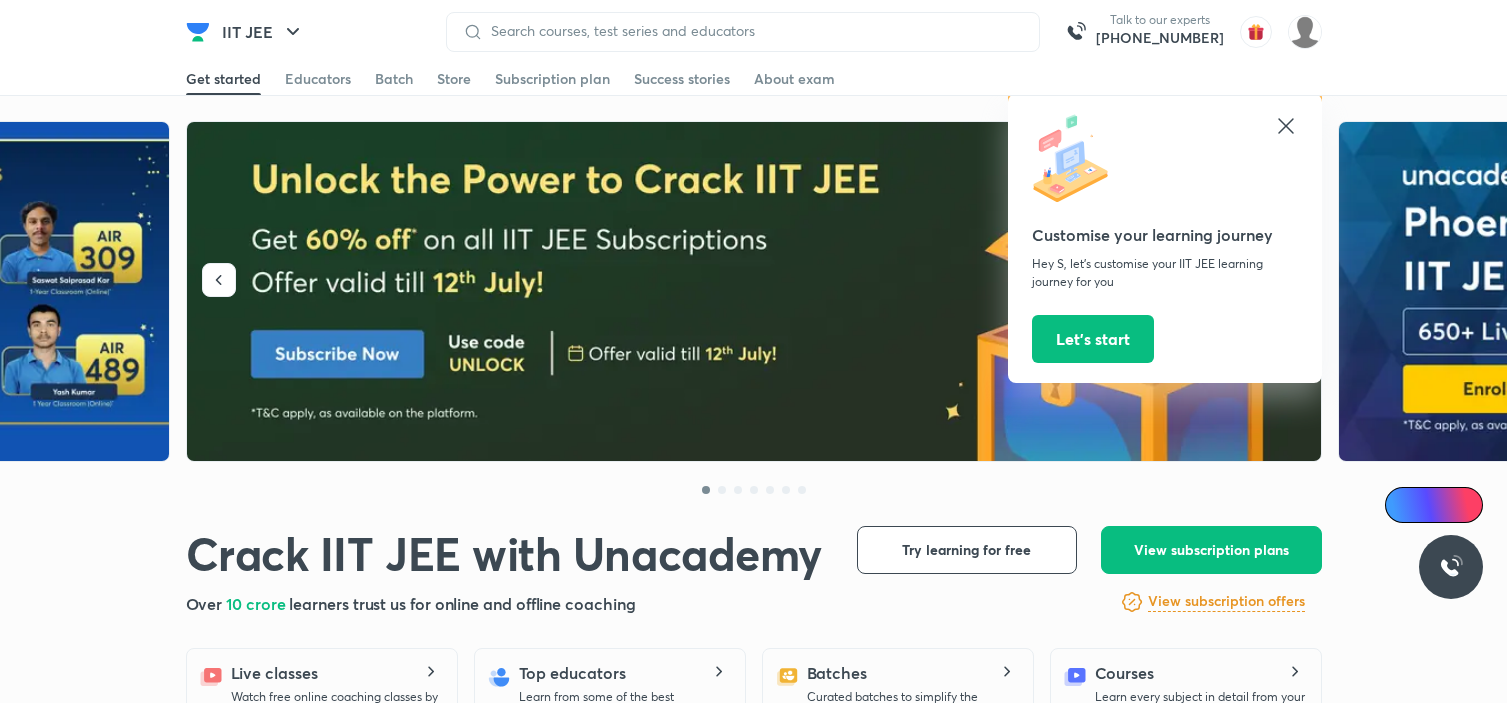 scroll, scrollTop: 0, scrollLeft: 0, axis: both 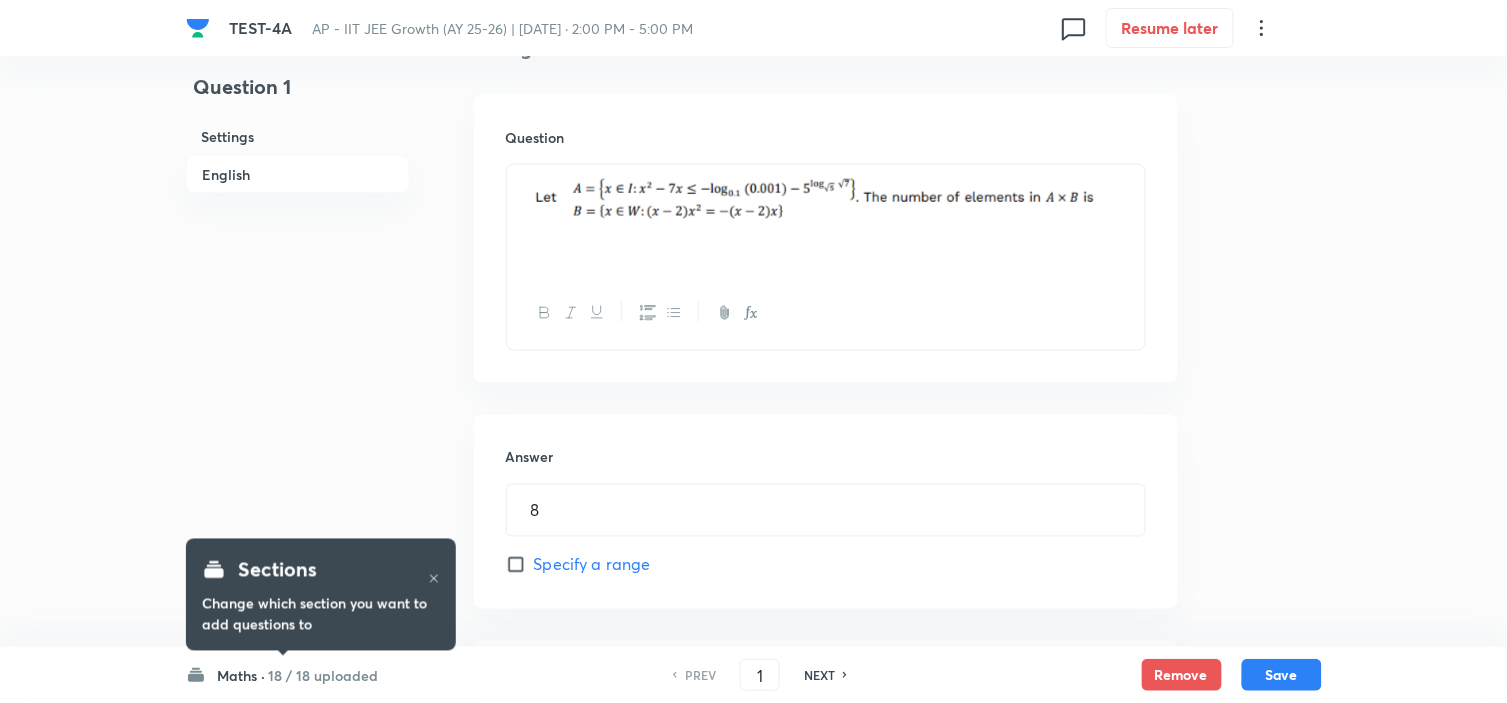 click on "Maths ·" at bounding box center (242, 675) 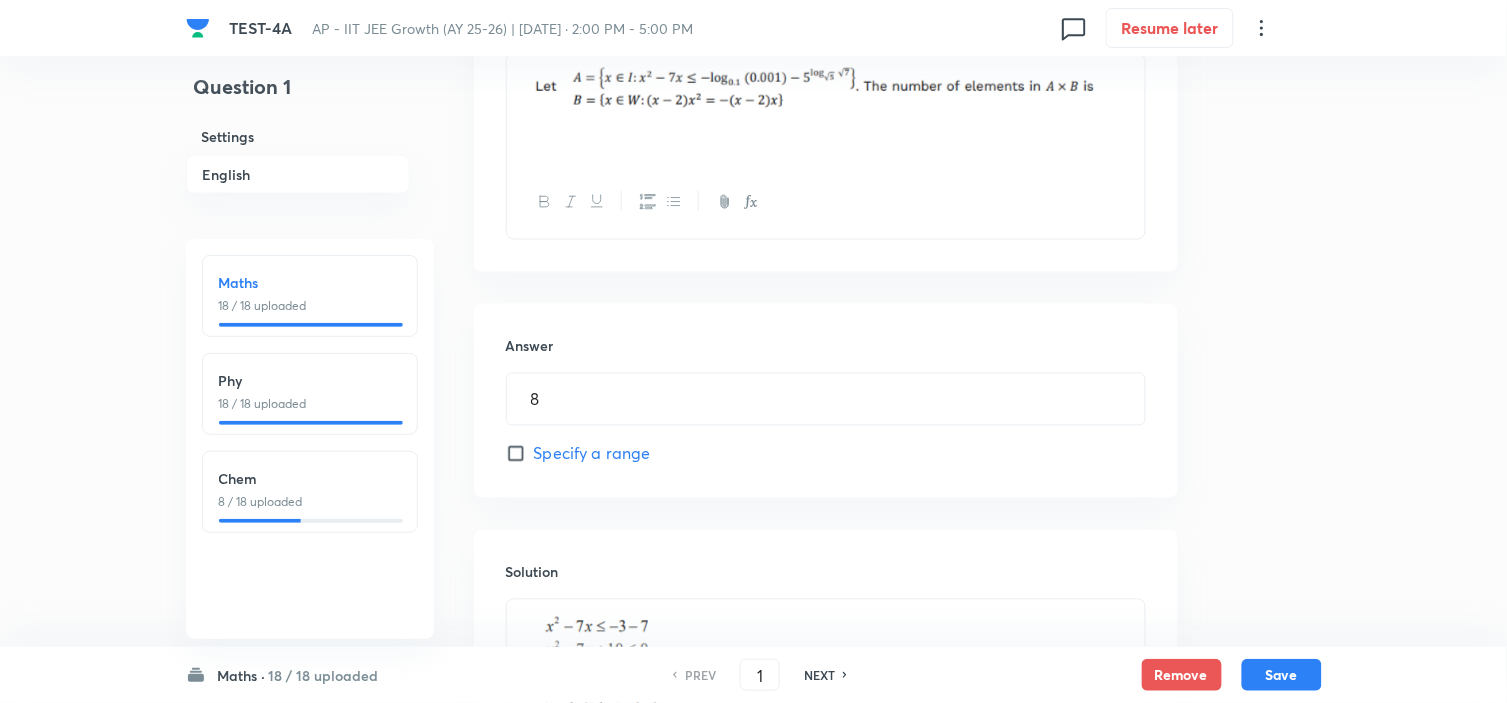 scroll, scrollTop: 777, scrollLeft: 0, axis: vertical 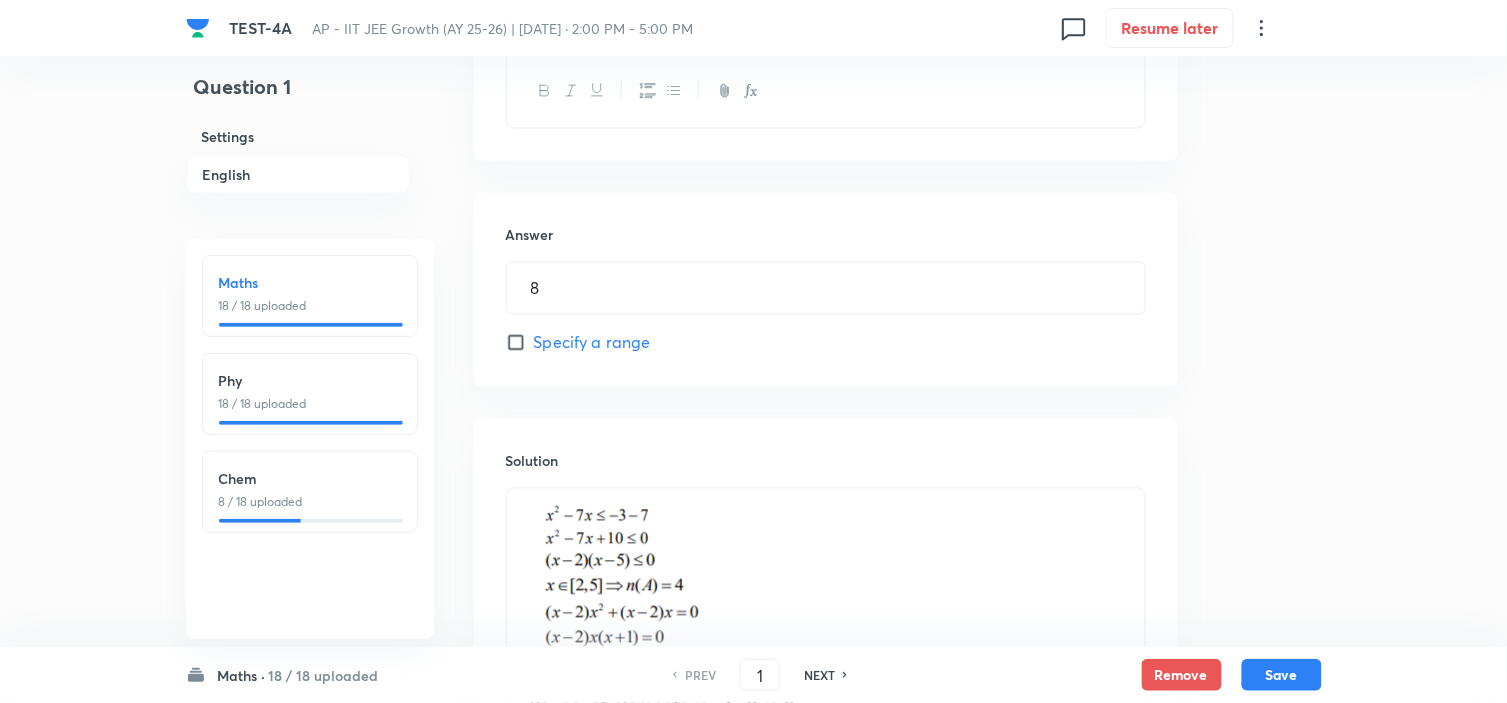 drag, startPoint x: 244, startPoint y: 506, endPoint x: 262, endPoint y: 490, distance: 24.083189 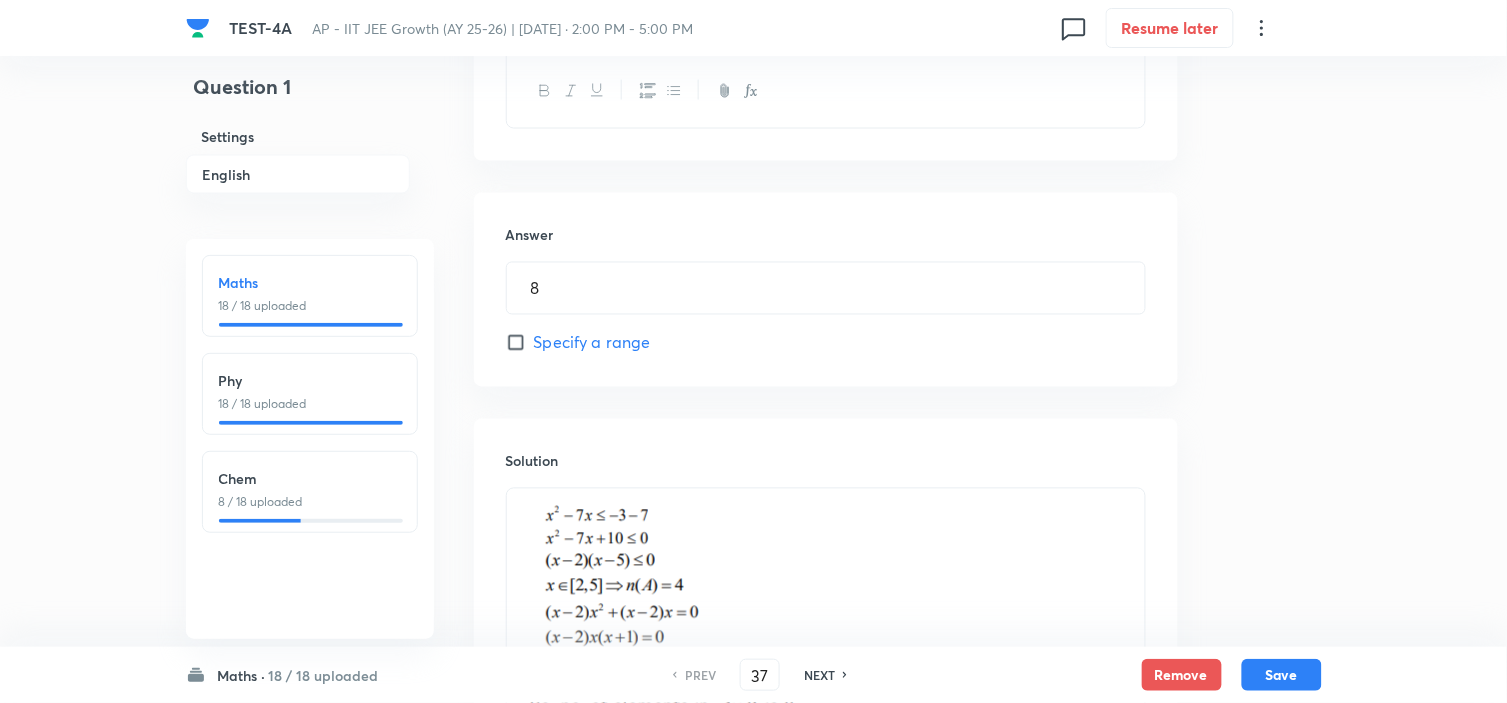 type on "4" 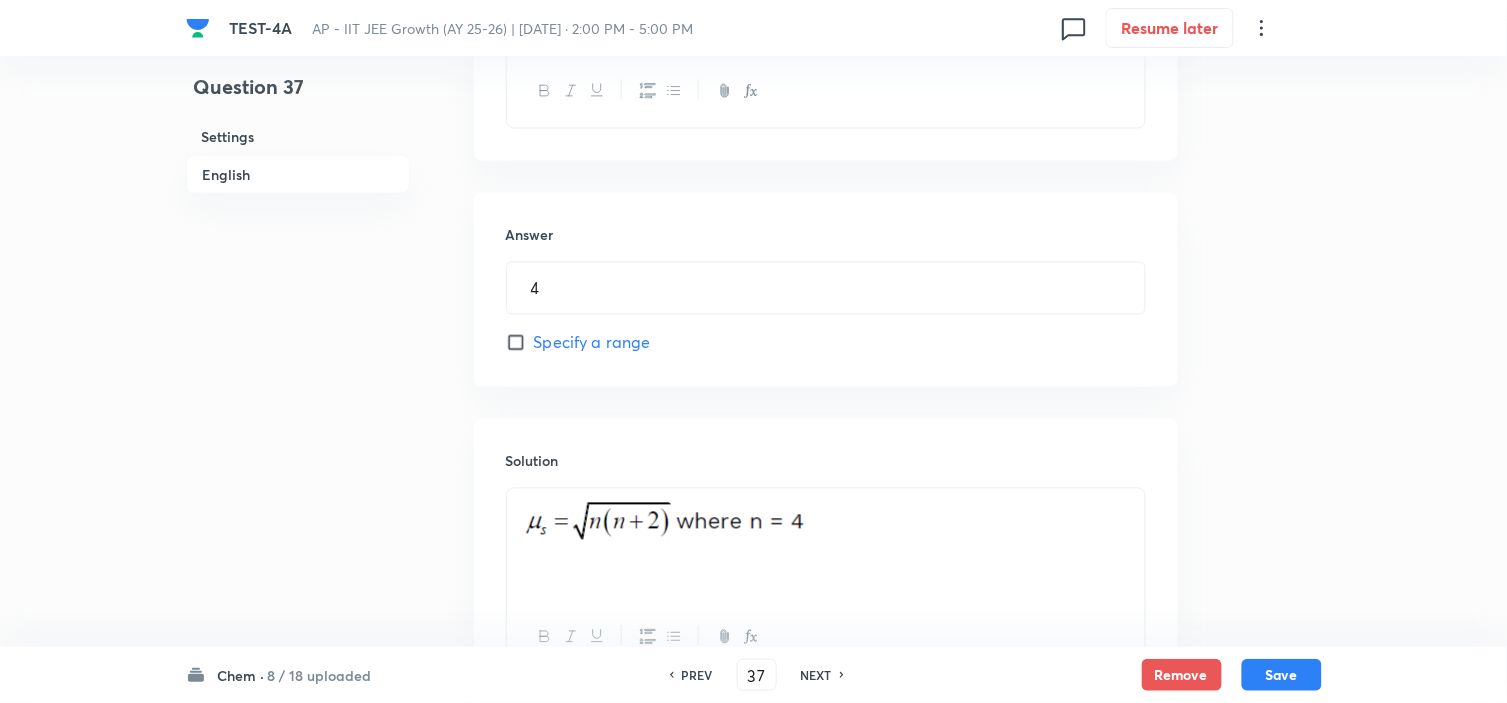 click on "Chem ·" at bounding box center (241, 675) 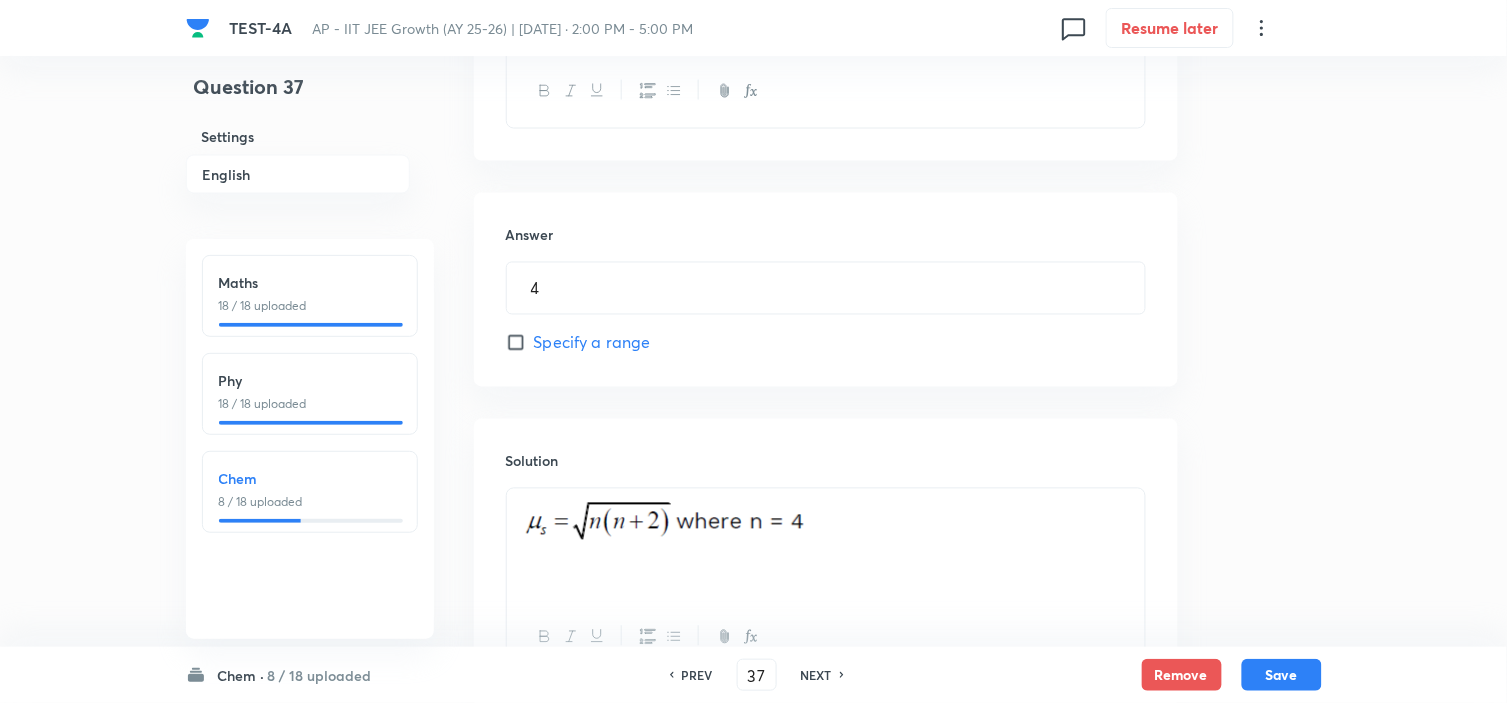 scroll, scrollTop: 958, scrollLeft: 0, axis: vertical 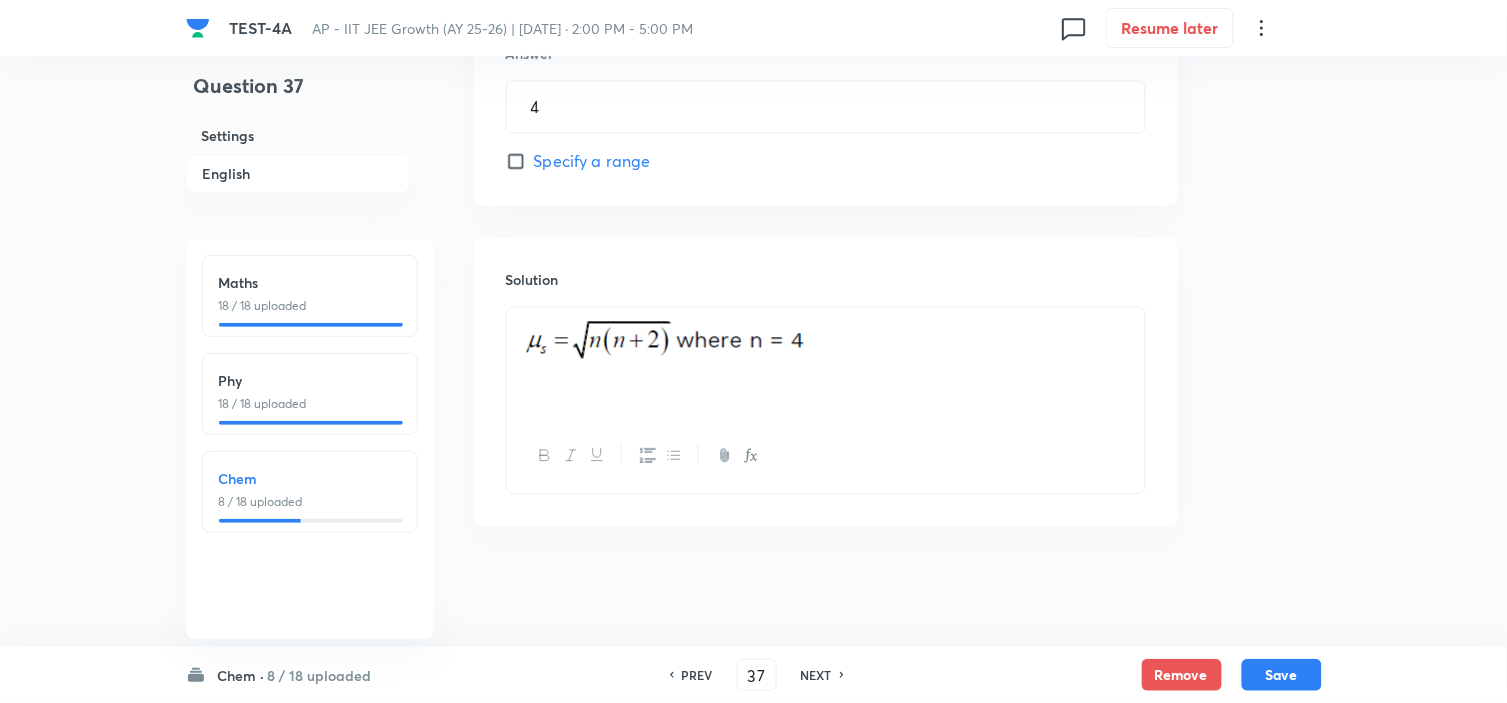 click on "8 / 18 uploaded" at bounding box center [310, 502] 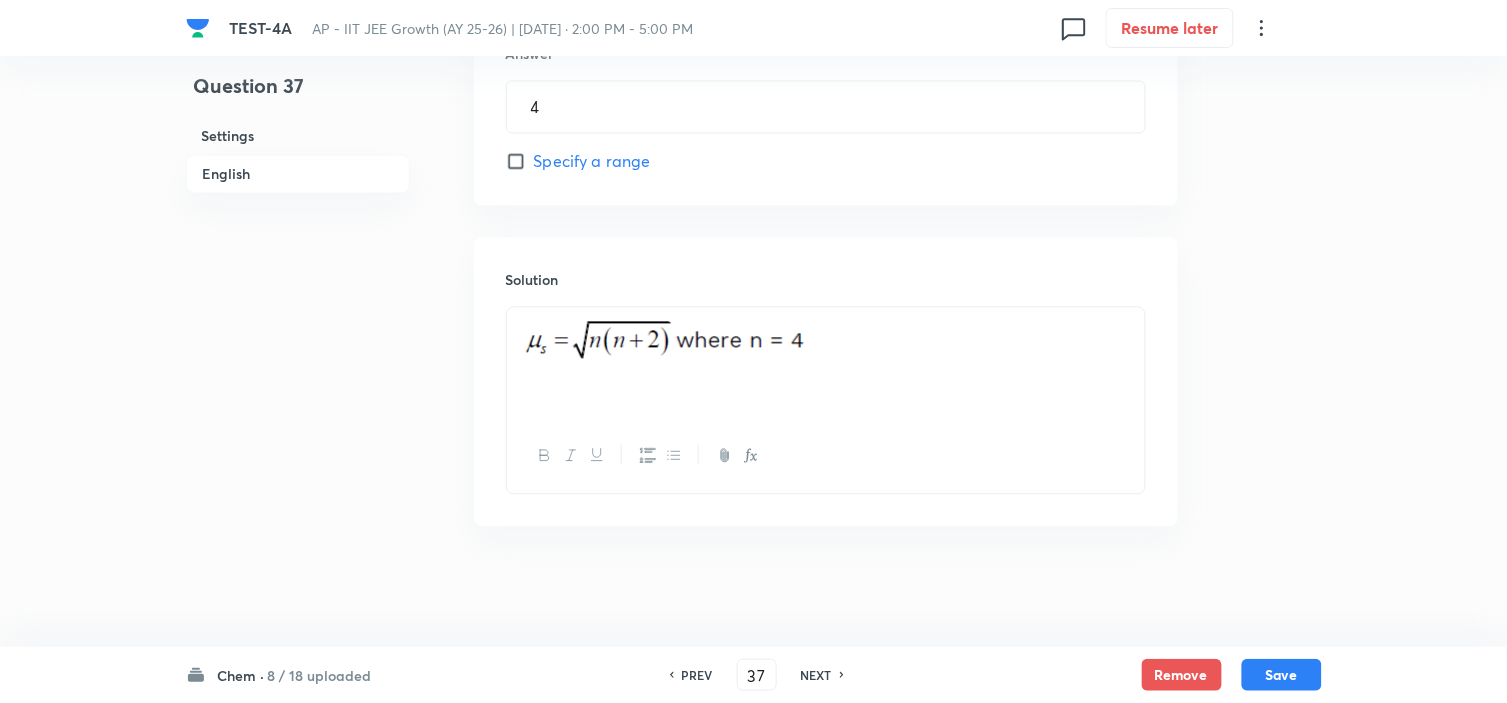 click on "NEXT" at bounding box center (816, 675) 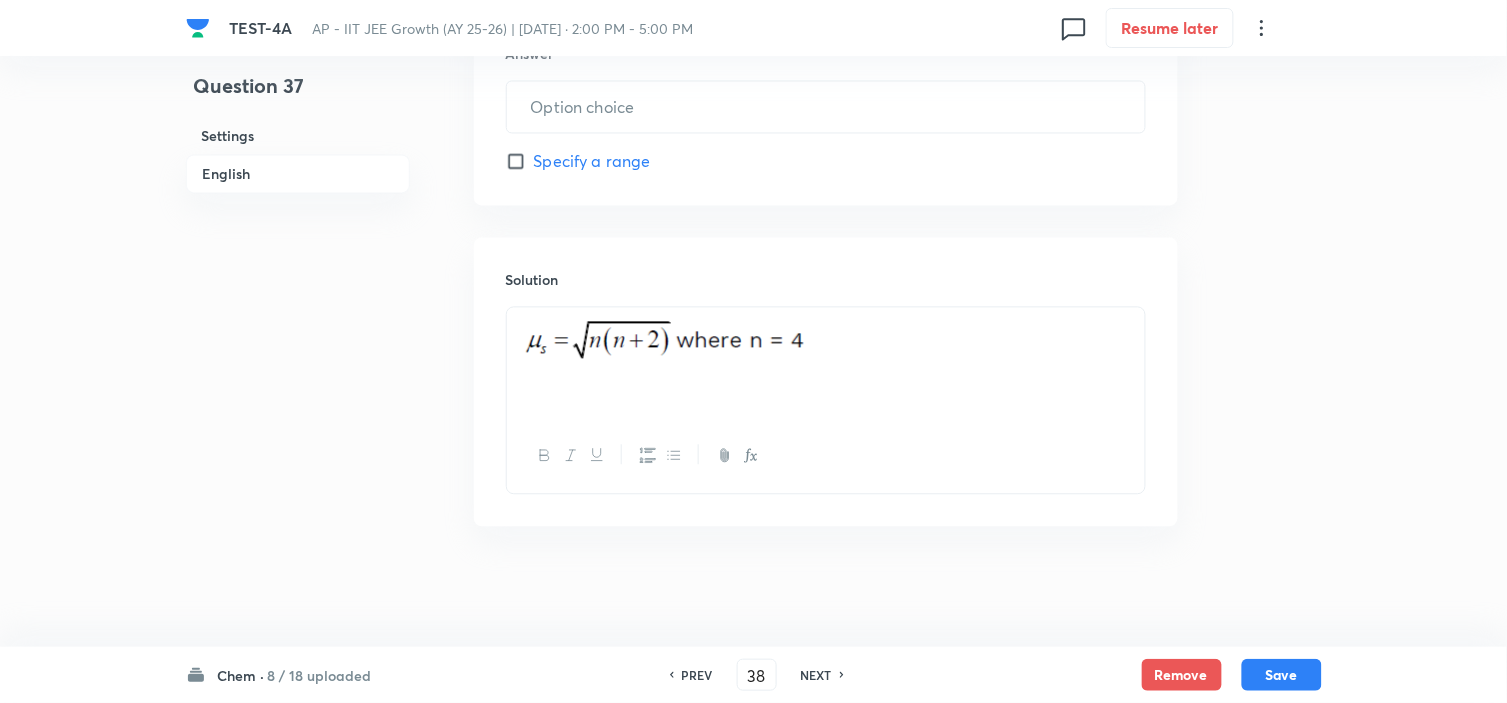 type on "9" 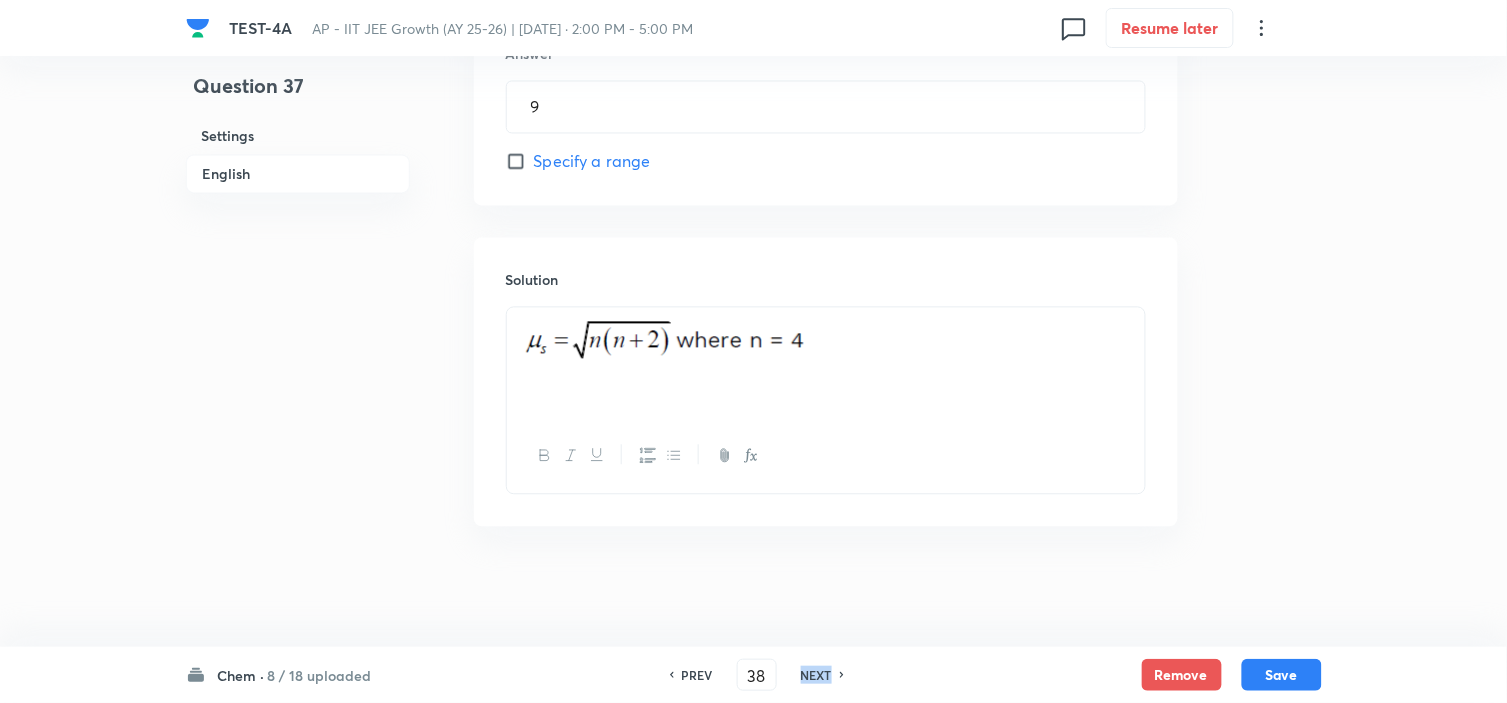 click on "NEXT" at bounding box center (816, 675) 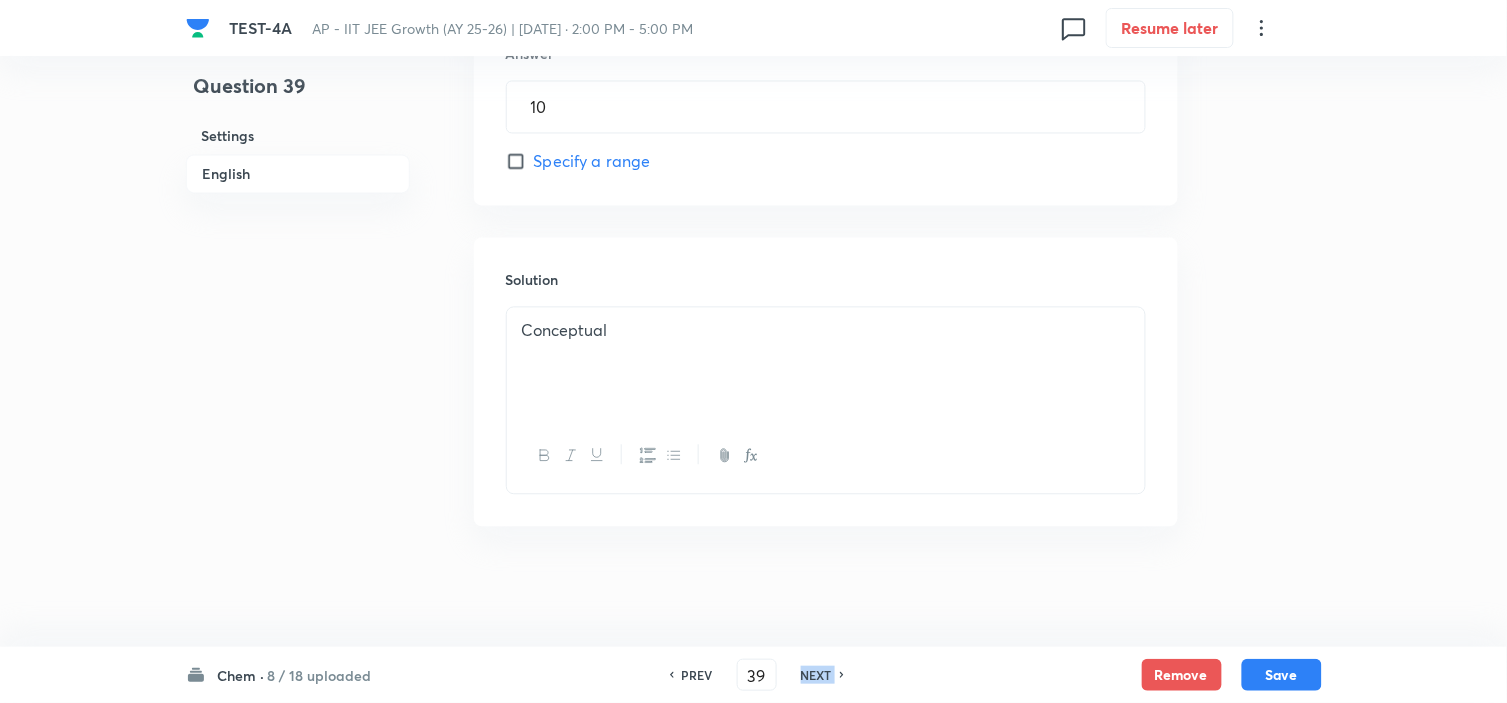 click on "NEXT" at bounding box center [816, 675] 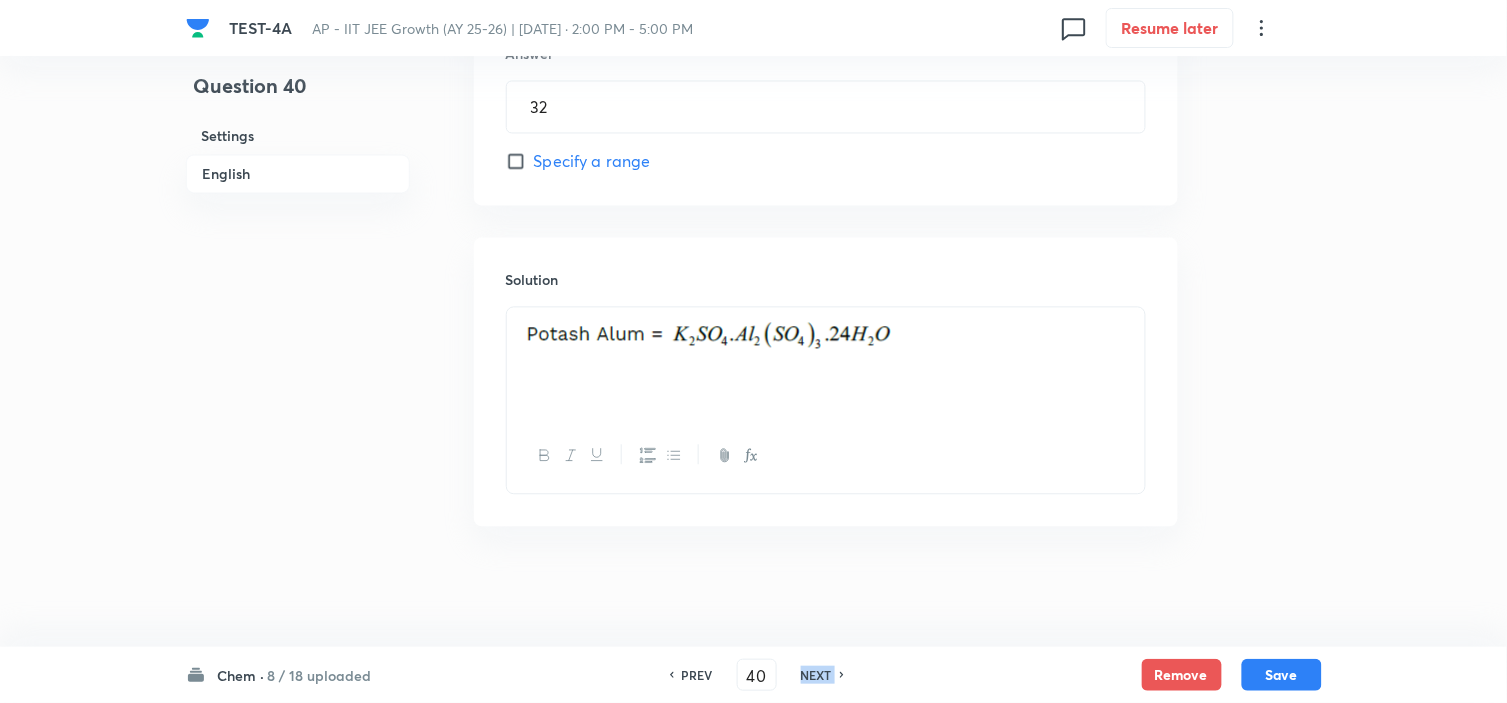 click on "NEXT" at bounding box center [816, 675] 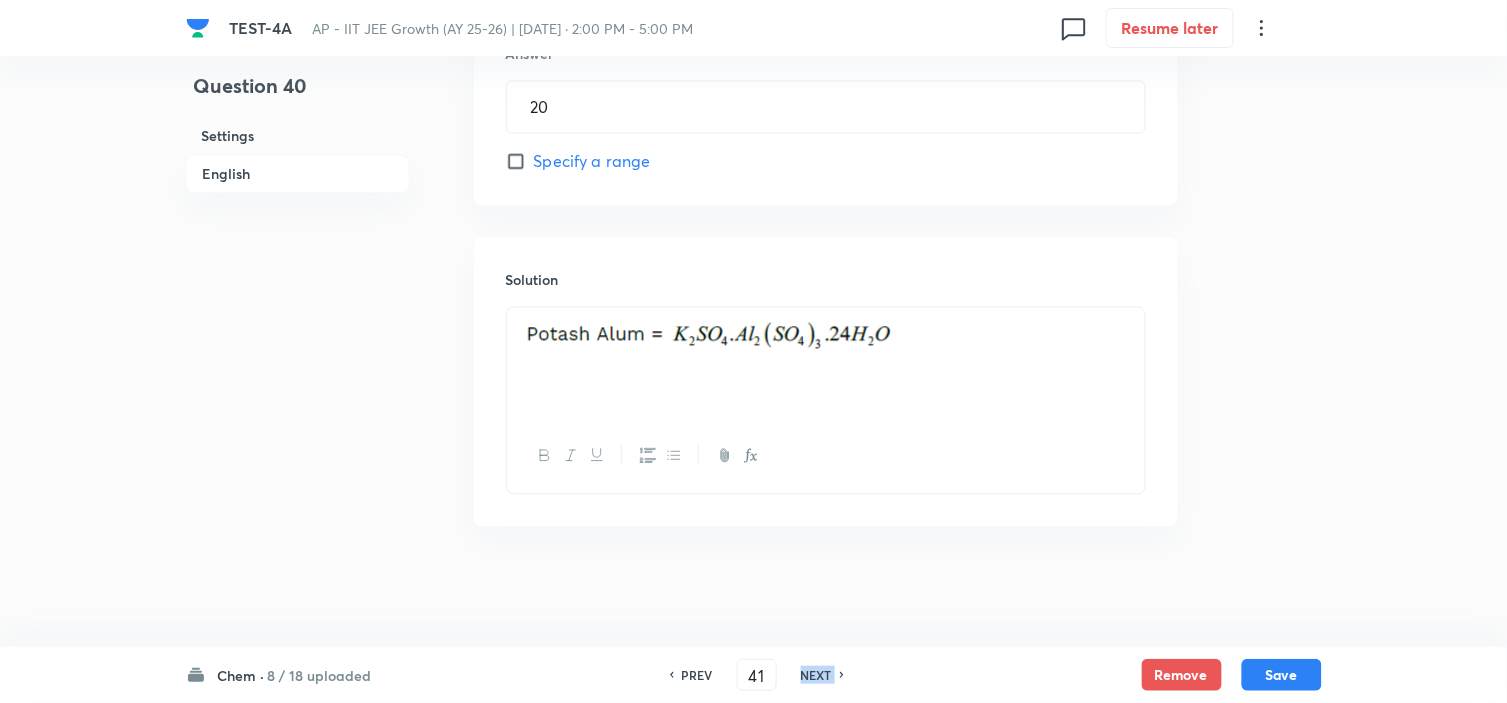 click on "NEXT" at bounding box center [816, 675] 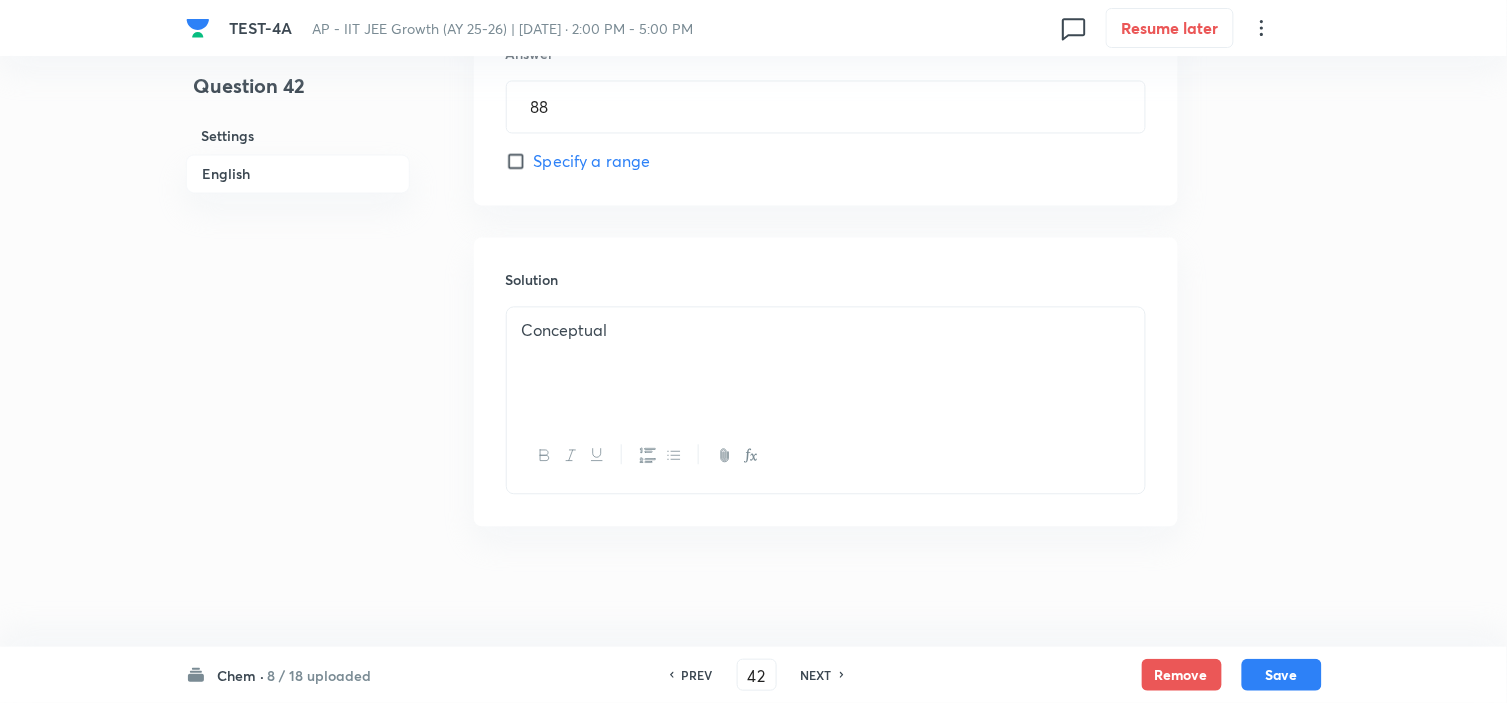 click on "NEXT" at bounding box center (816, 675) 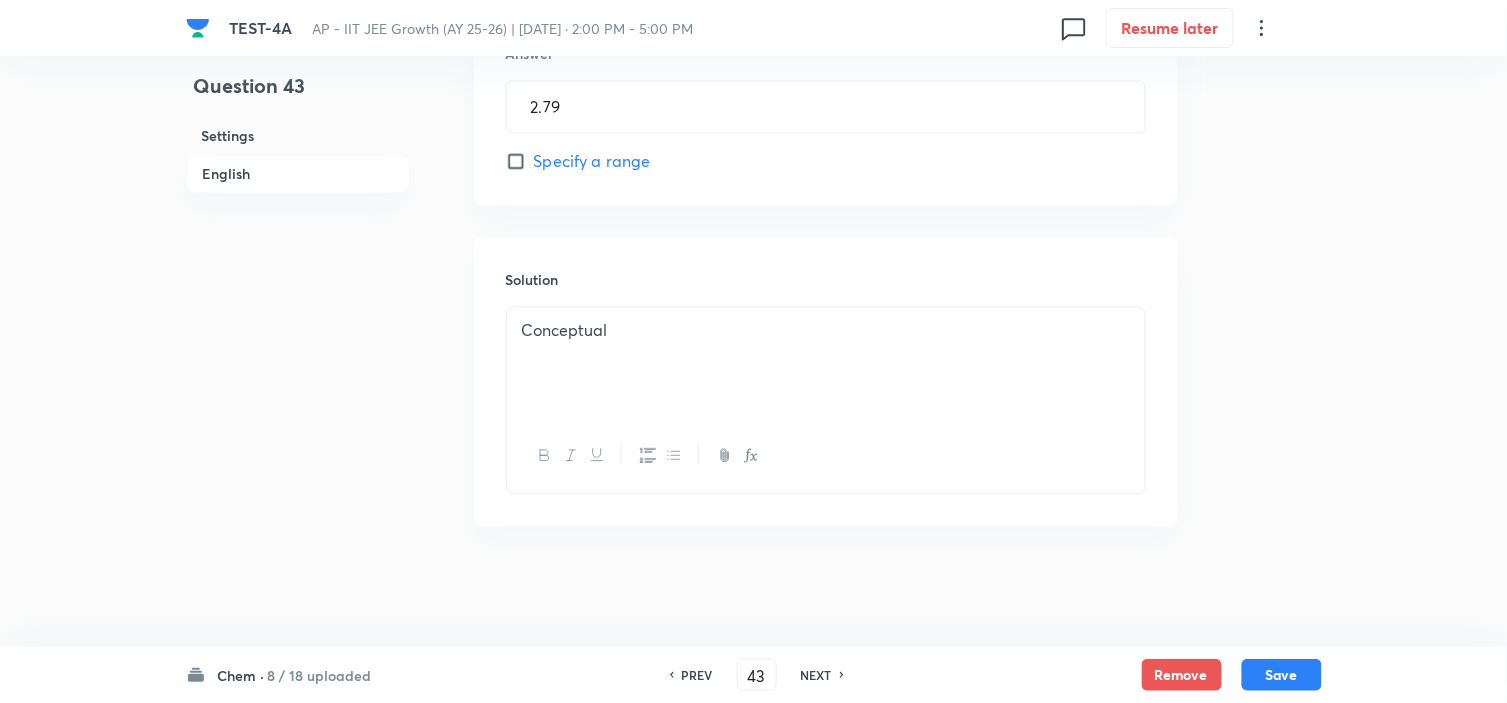 click on "NEXT" at bounding box center [816, 675] 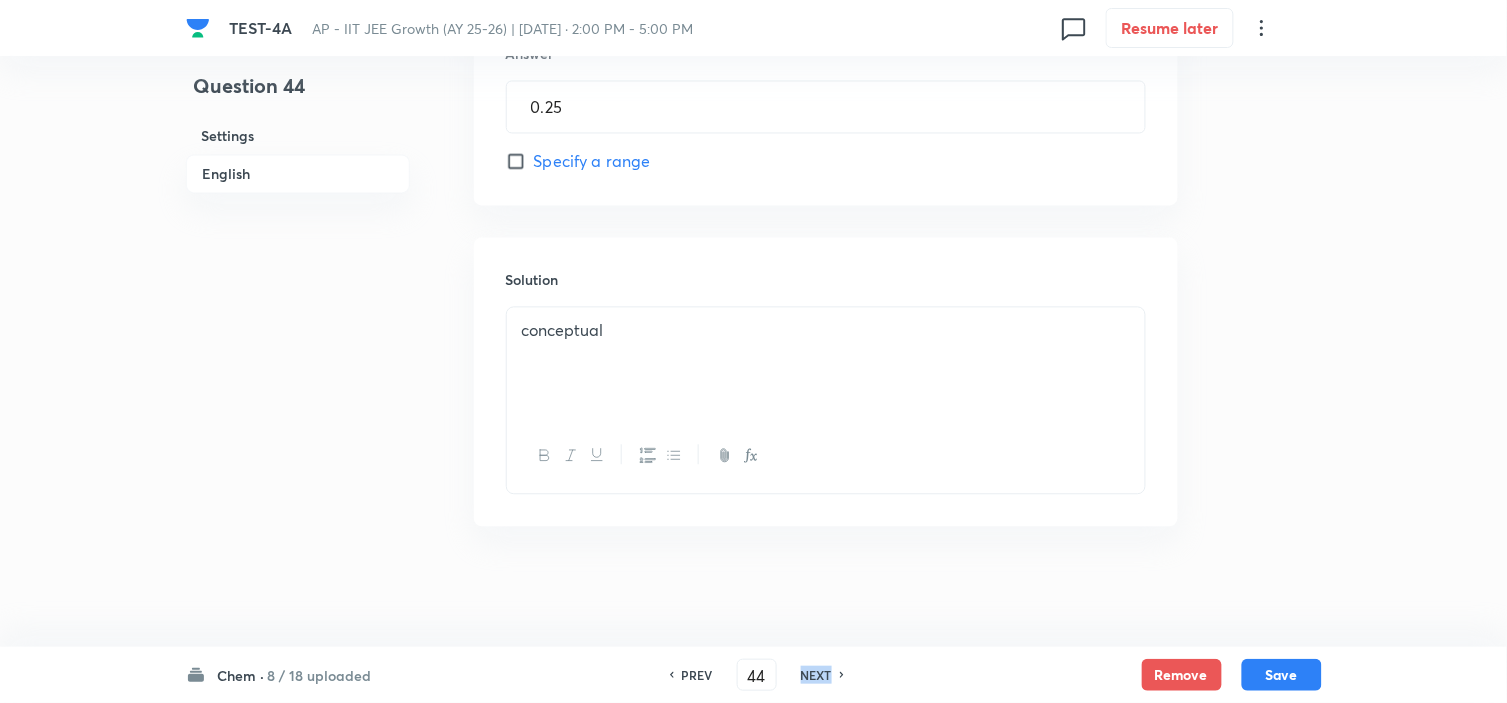 click on "NEXT" at bounding box center (816, 675) 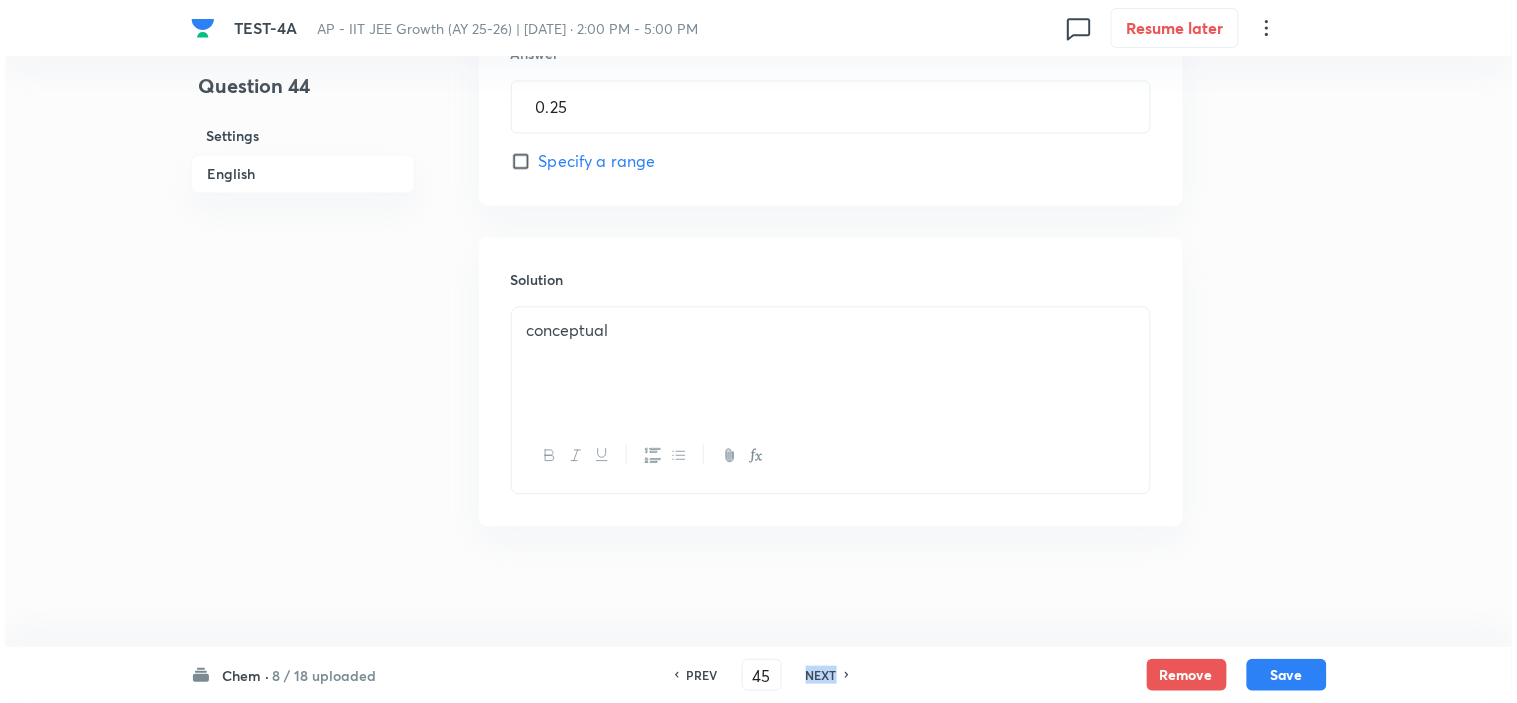 scroll, scrollTop: 0, scrollLeft: 0, axis: both 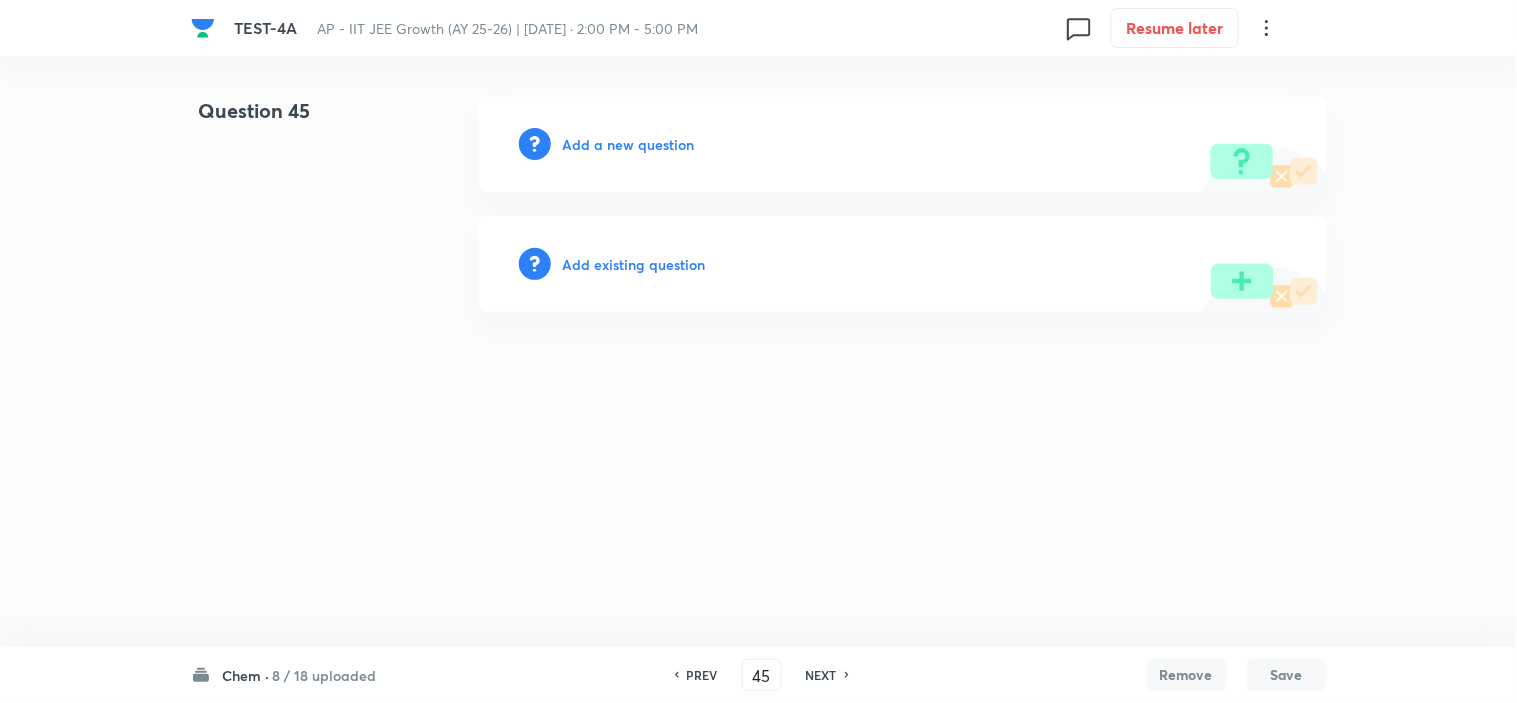 click on "Add a new question" at bounding box center (903, 144) 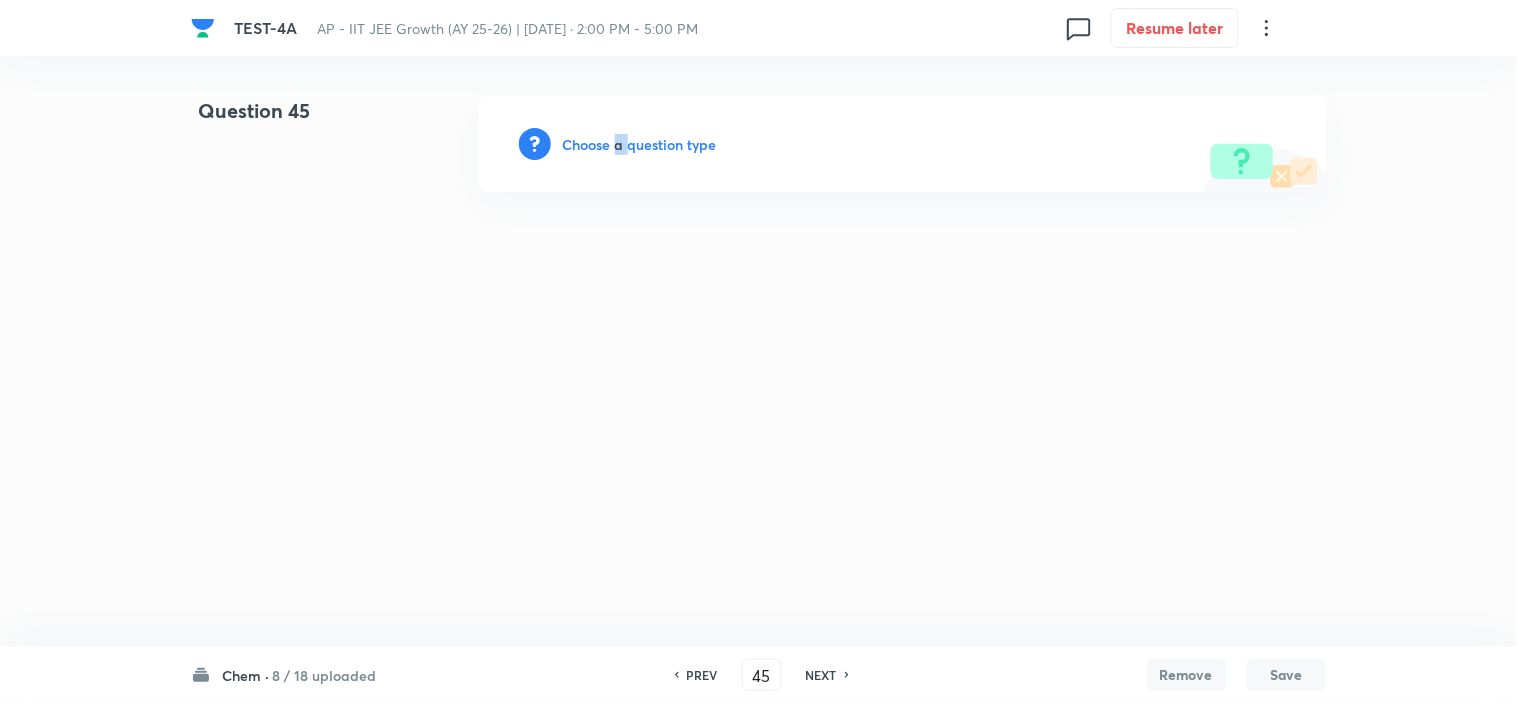 click on "Choose a question type" at bounding box center [640, 144] 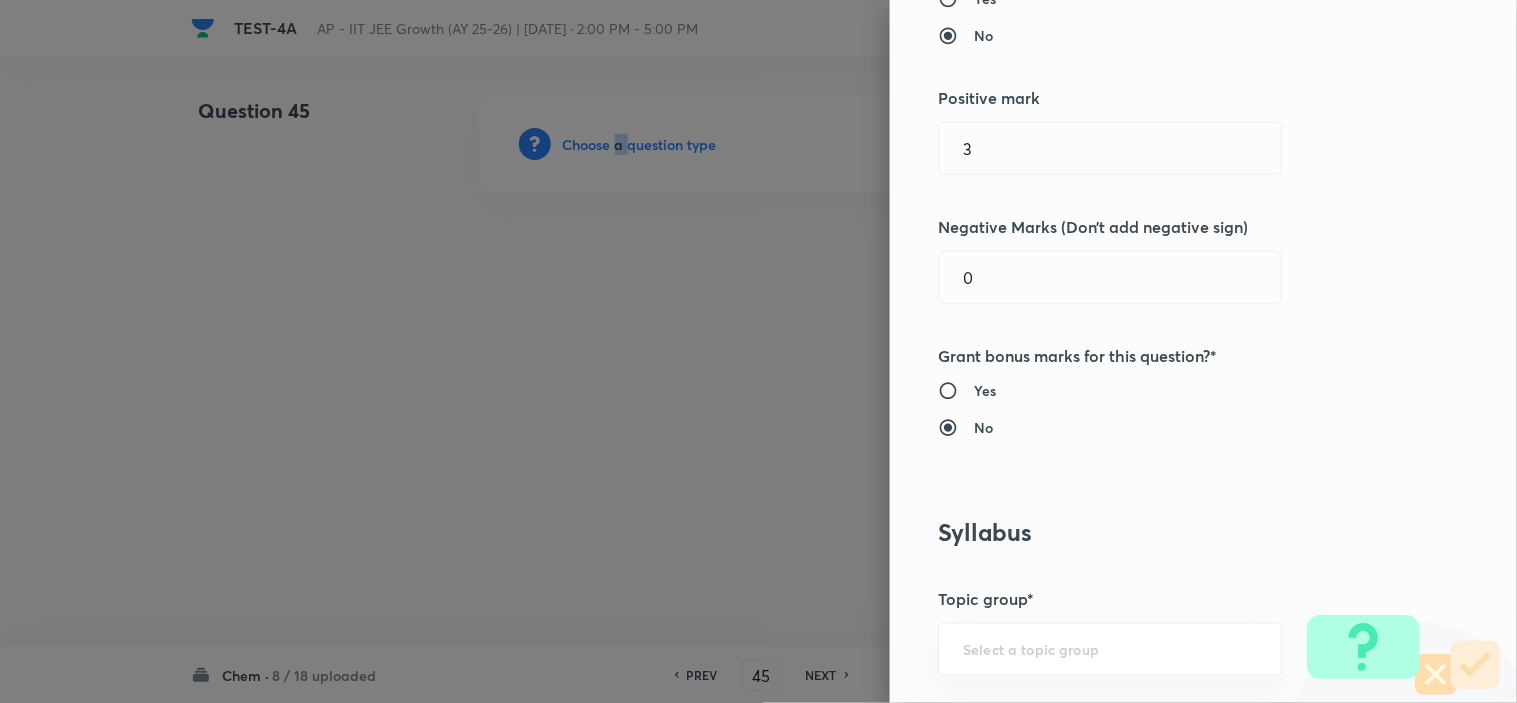 scroll, scrollTop: 0, scrollLeft: 0, axis: both 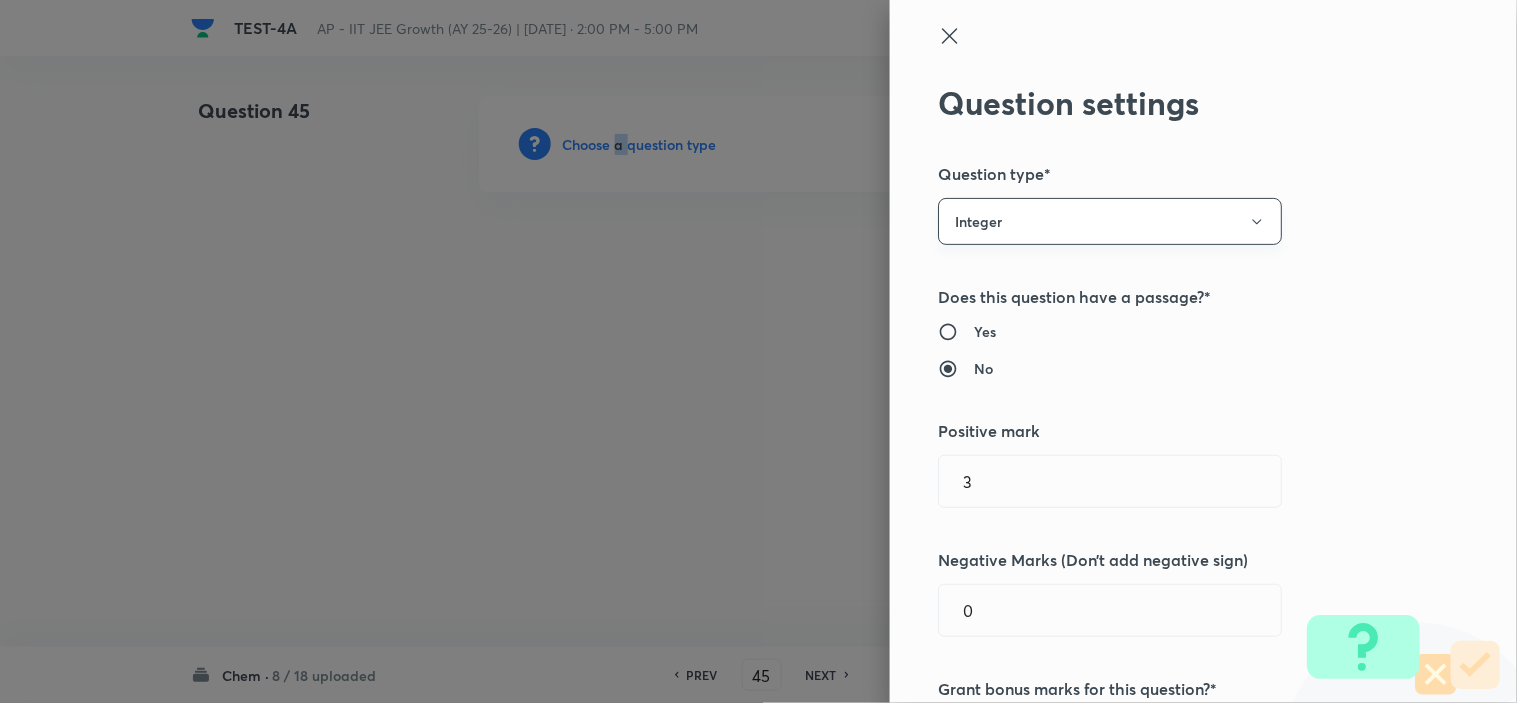 click on "Integer" at bounding box center [1110, 221] 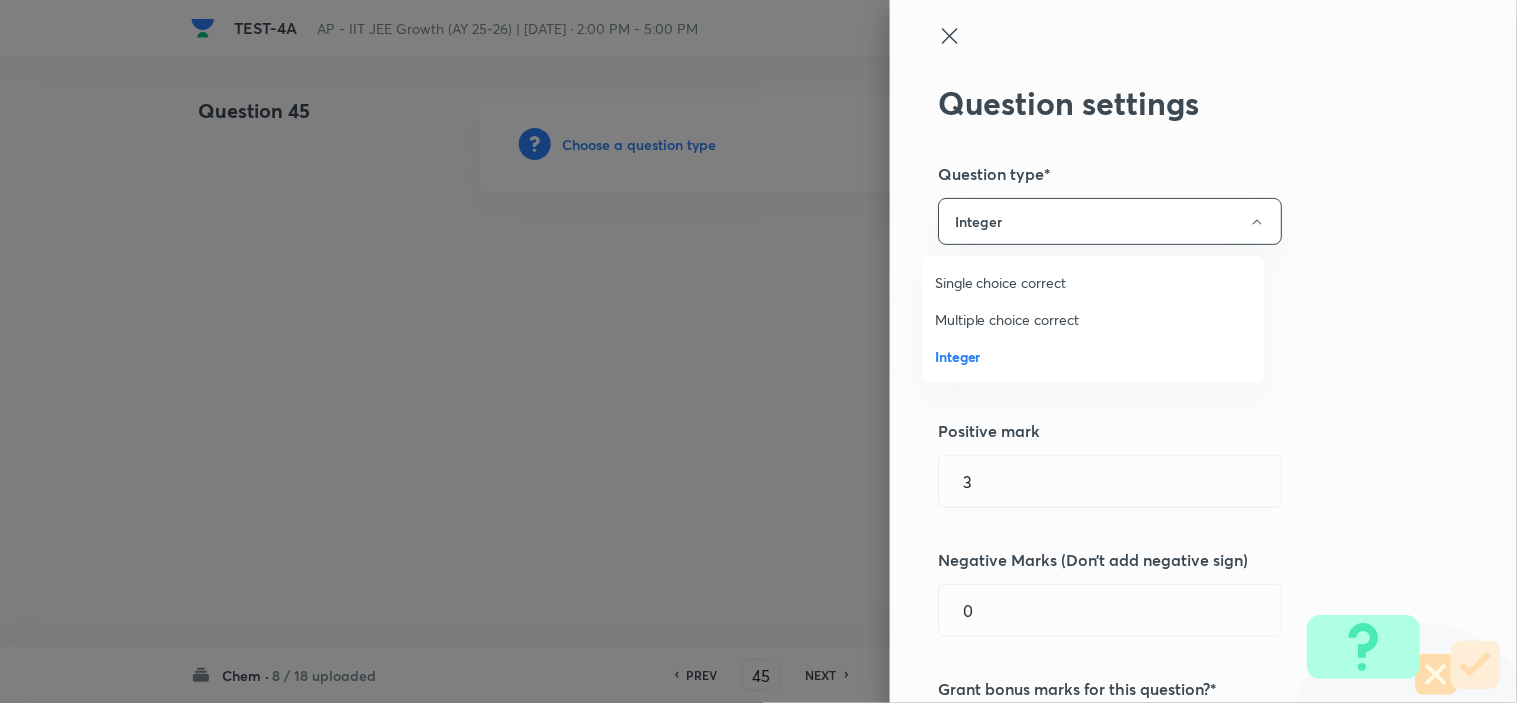 click on "Multiple choice correct" at bounding box center [1094, 319] 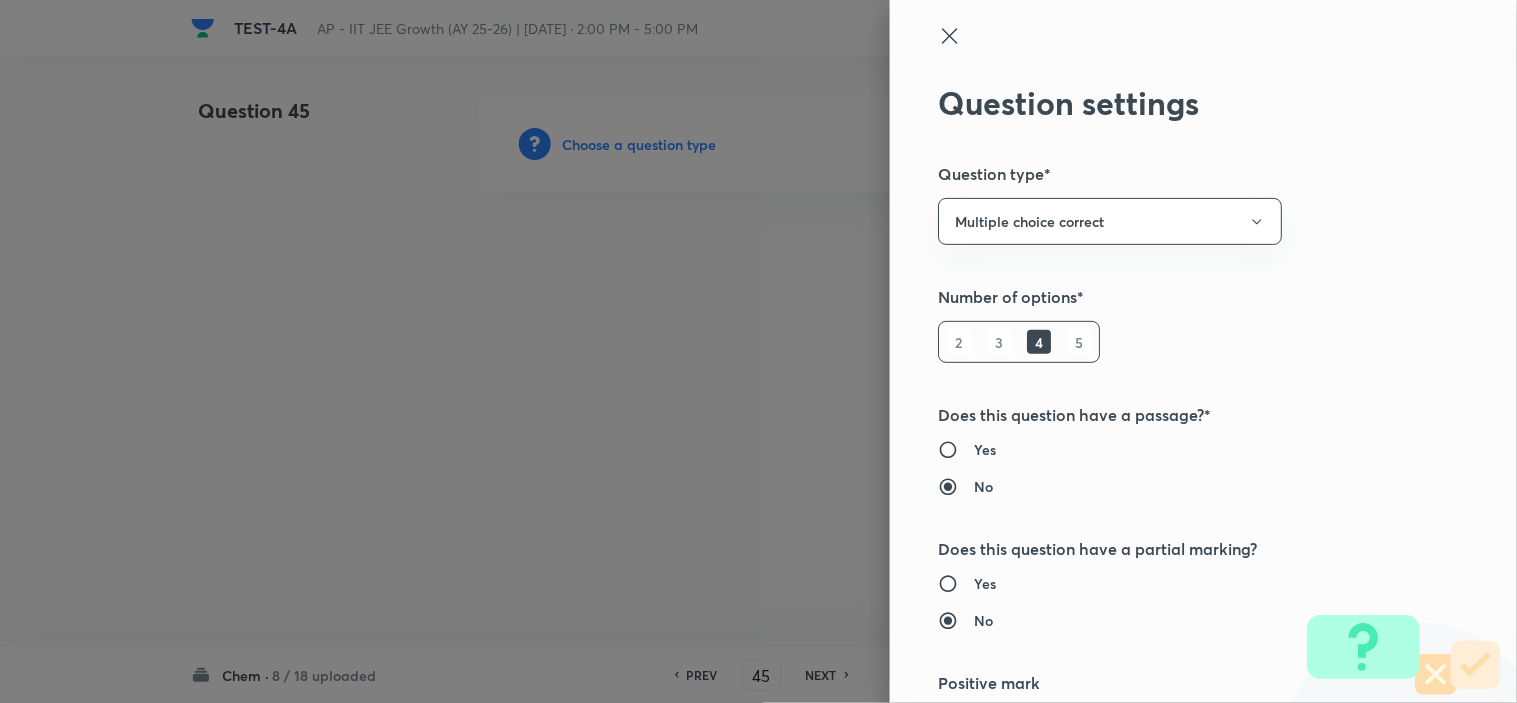 scroll, scrollTop: 222, scrollLeft: 0, axis: vertical 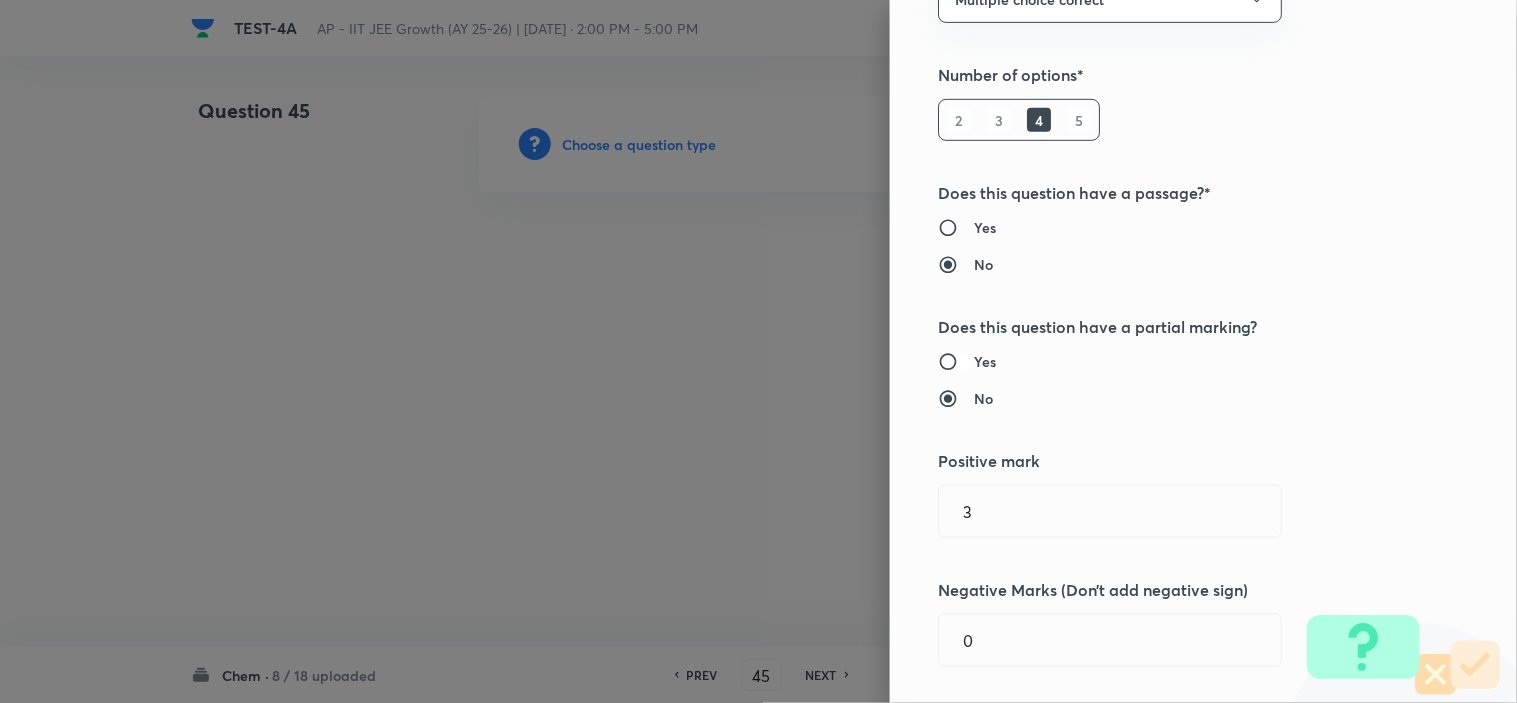 click on "Yes" at bounding box center (956, 362) 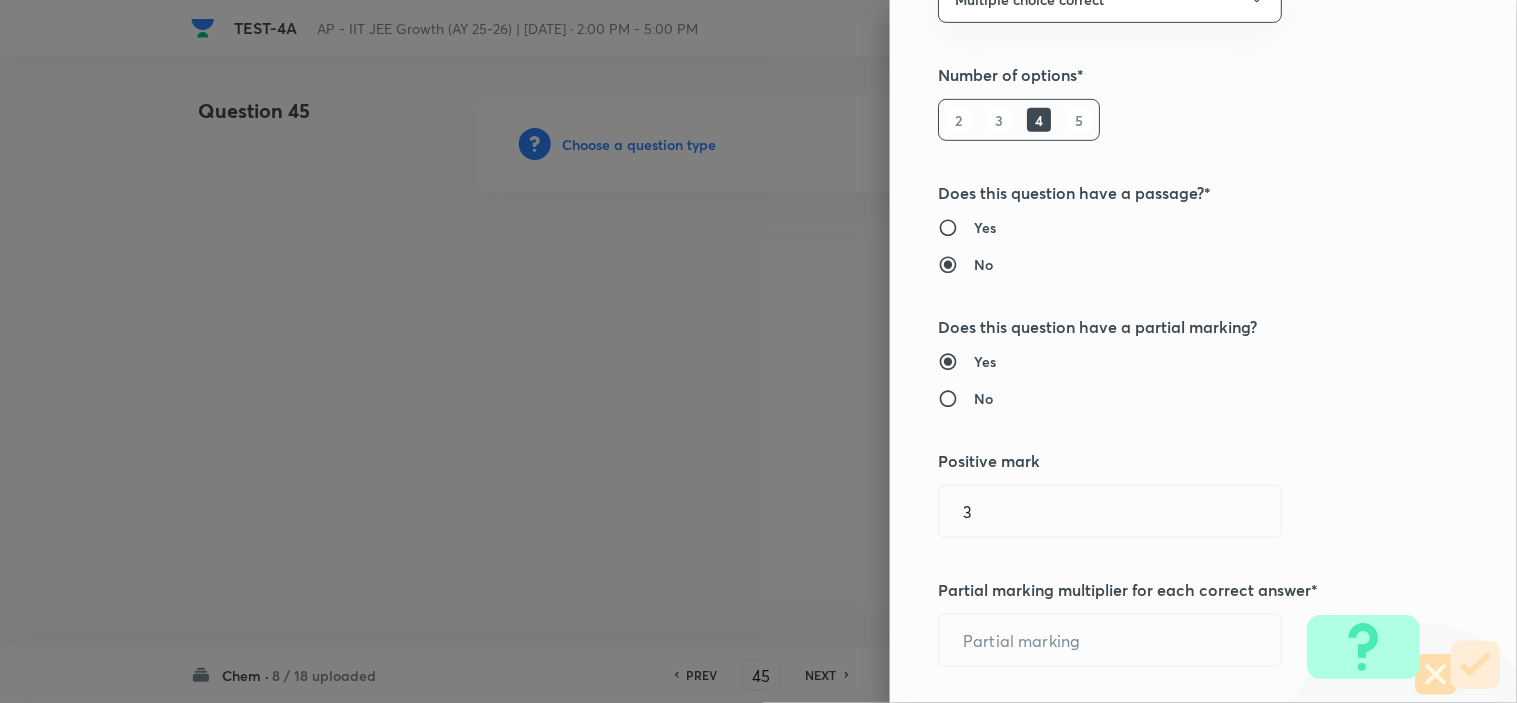 scroll, scrollTop: 444, scrollLeft: 0, axis: vertical 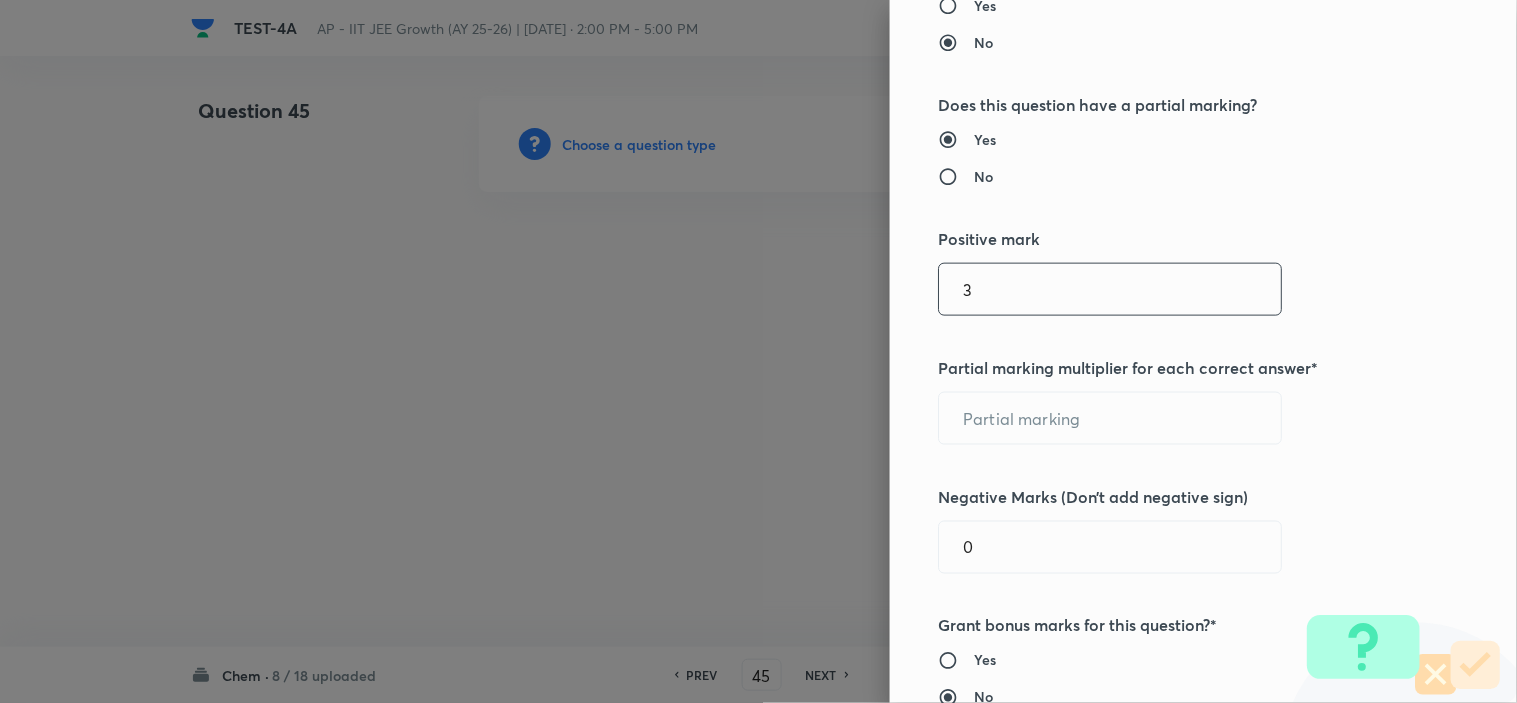 drag, startPoint x: 970, startPoint y: 297, endPoint x: 833, endPoint y: 292, distance: 137.09122 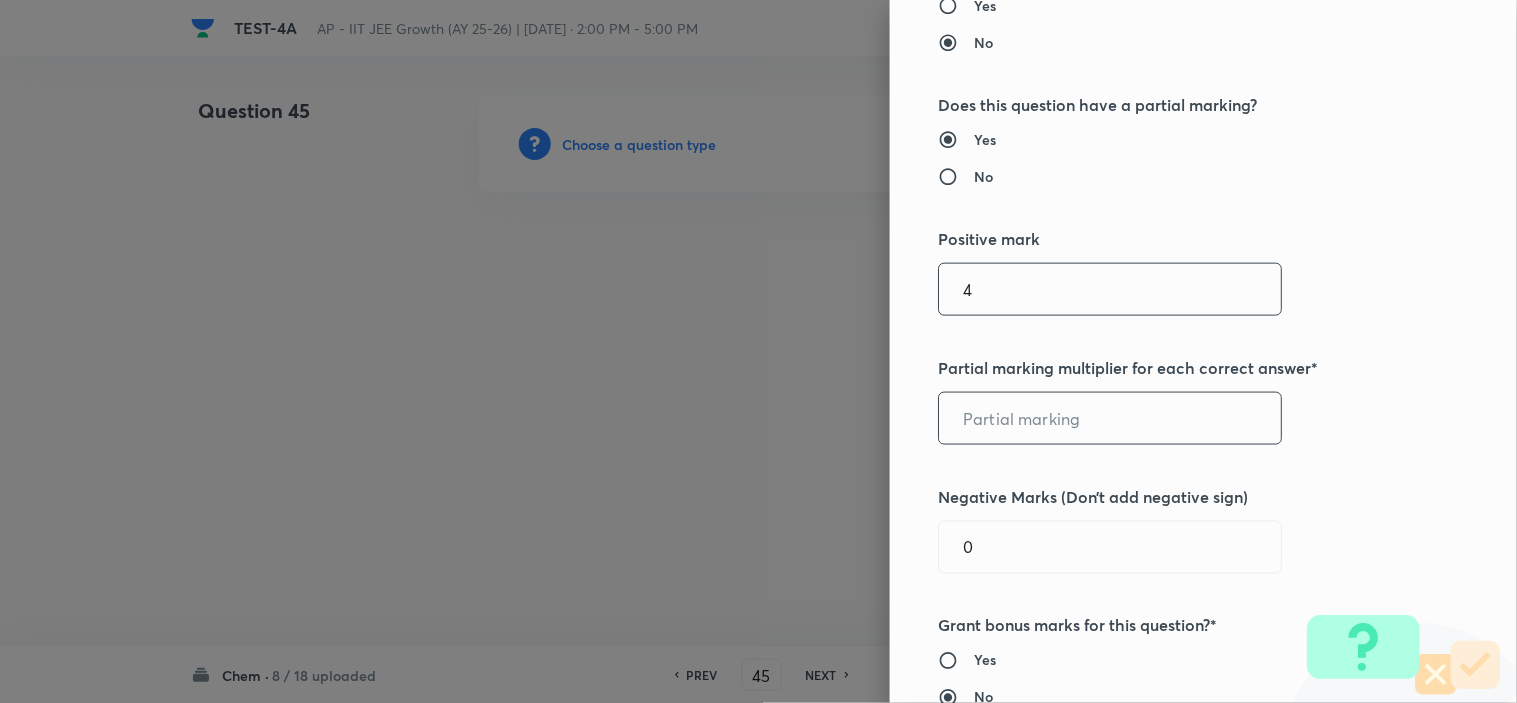 type on "4" 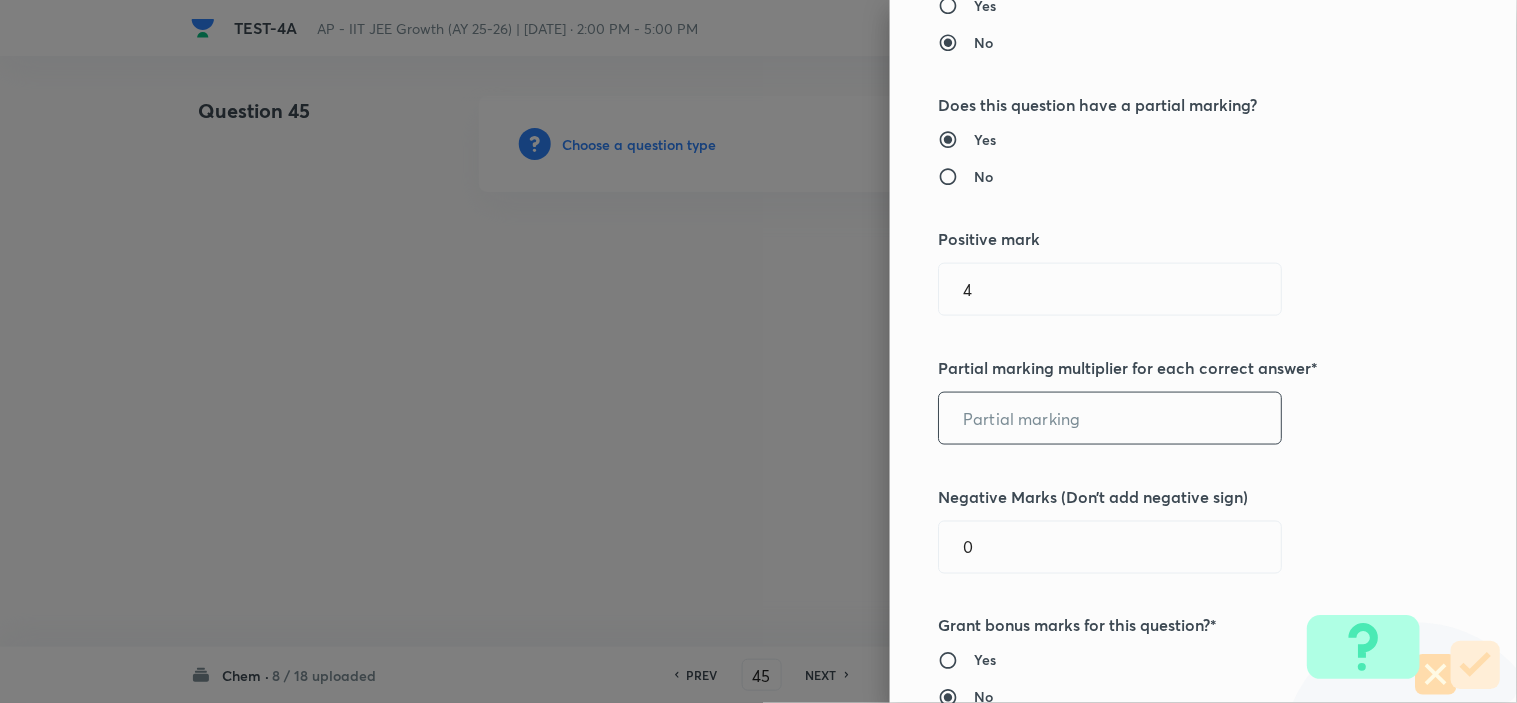 click at bounding box center (1110, 418) 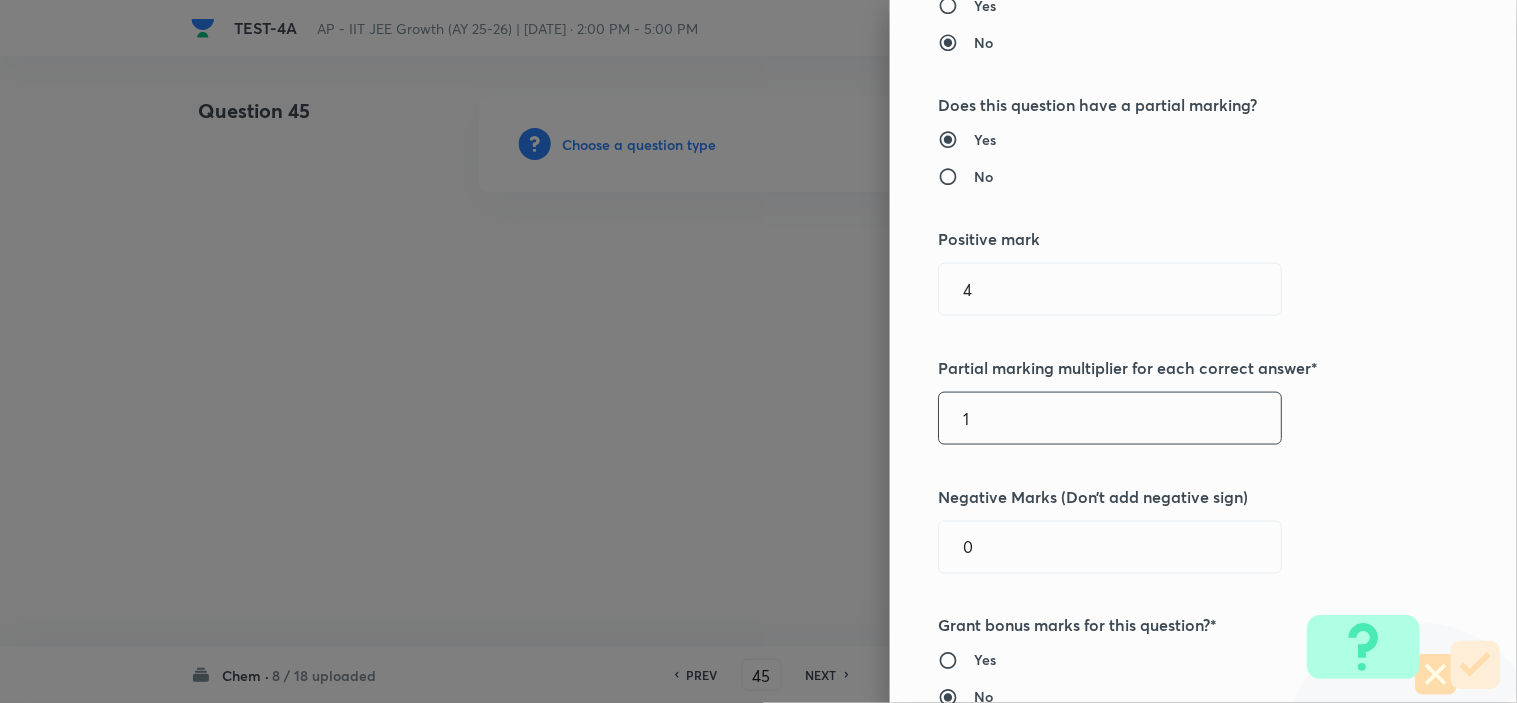 scroll, scrollTop: 666, scrollLeft: 0, axis: vertical 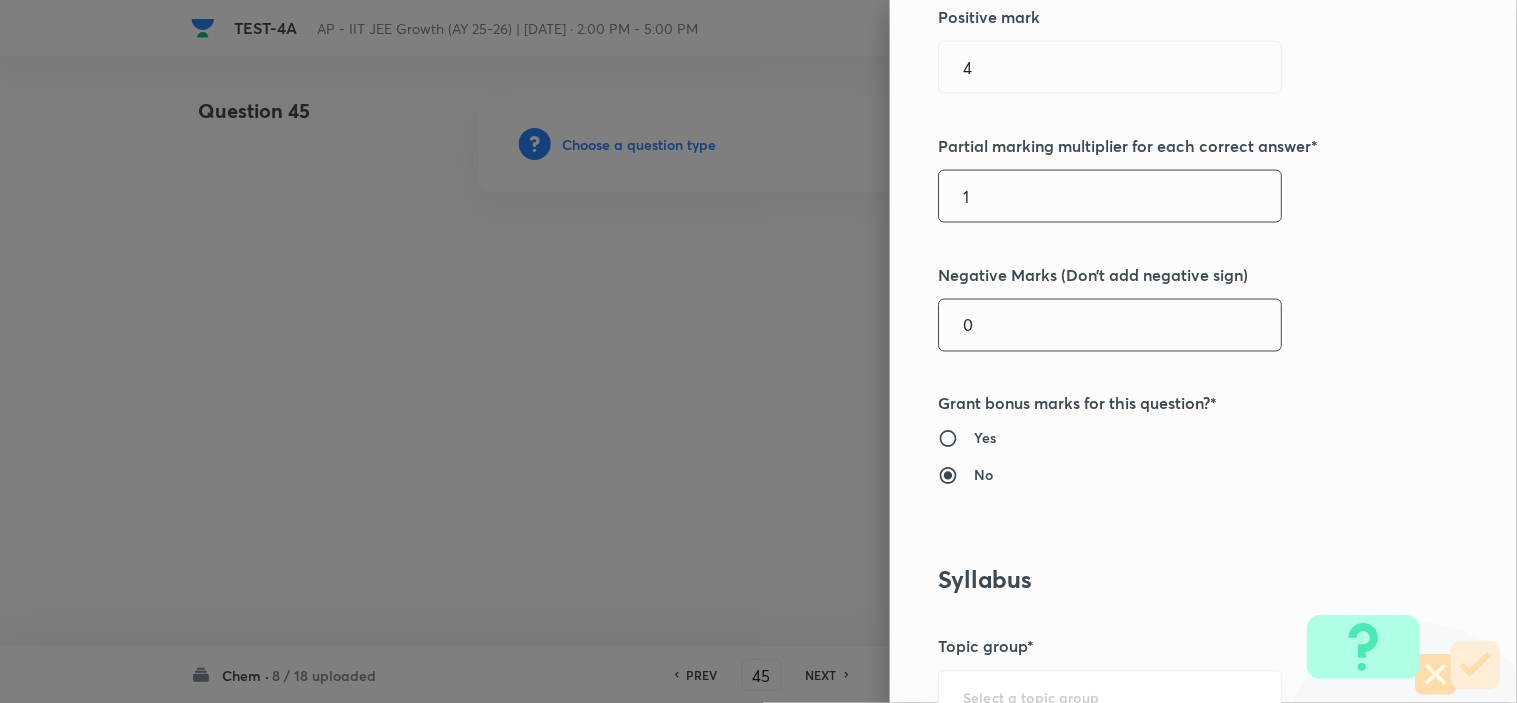type on "1" 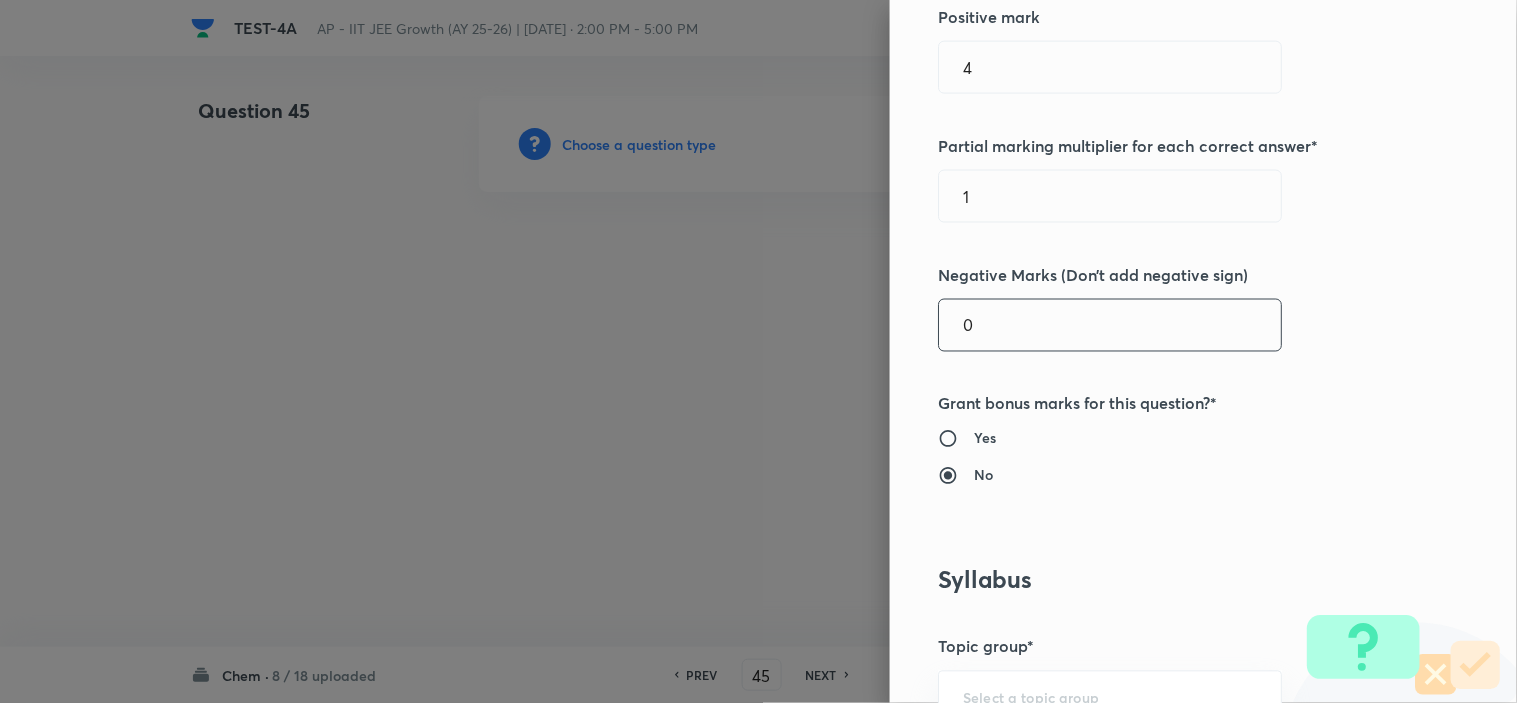 drag, startPoint x: 928, startPoint y: 330, endPoint x: 883, endPoint y: 335, distance: 45.276924 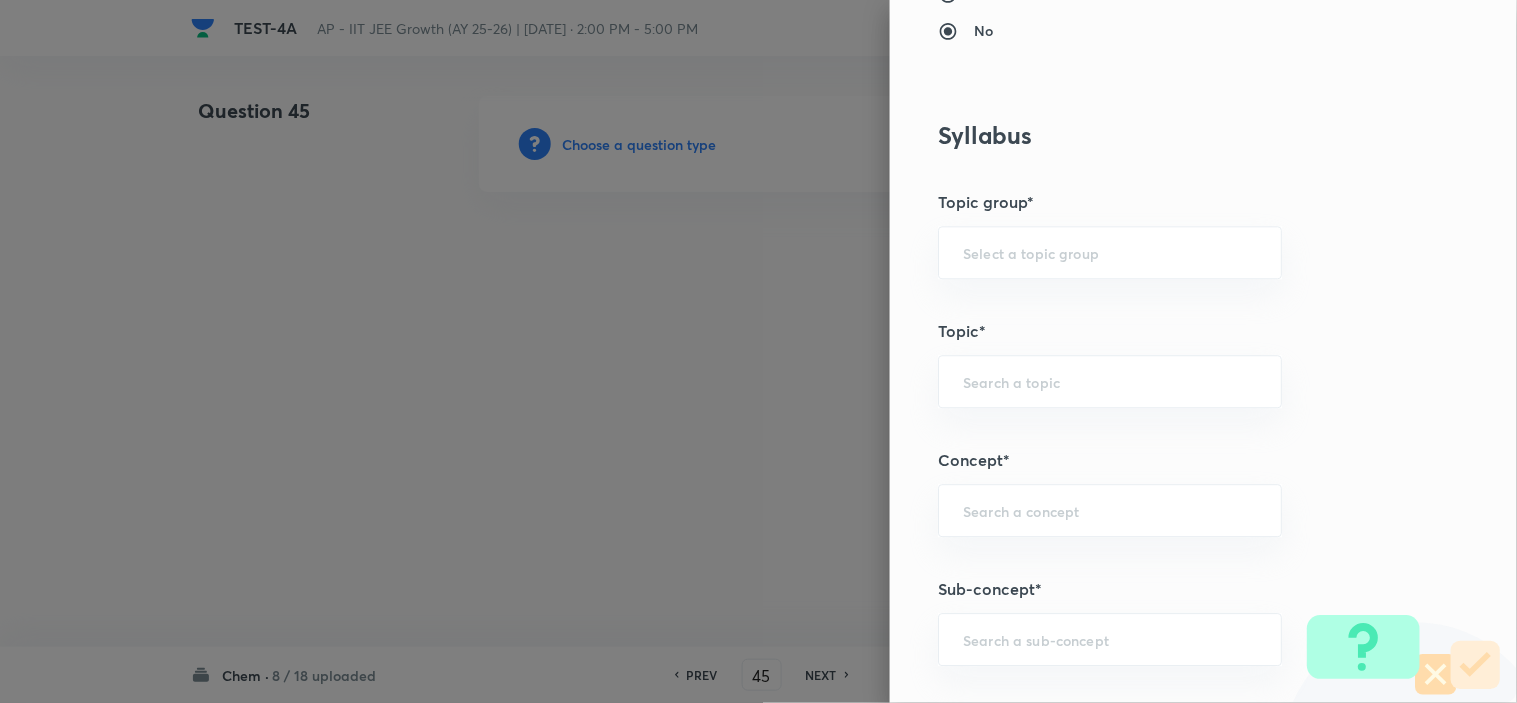 scroll, scrollTop: 1444, scrollLeft: 0, axis: vertical 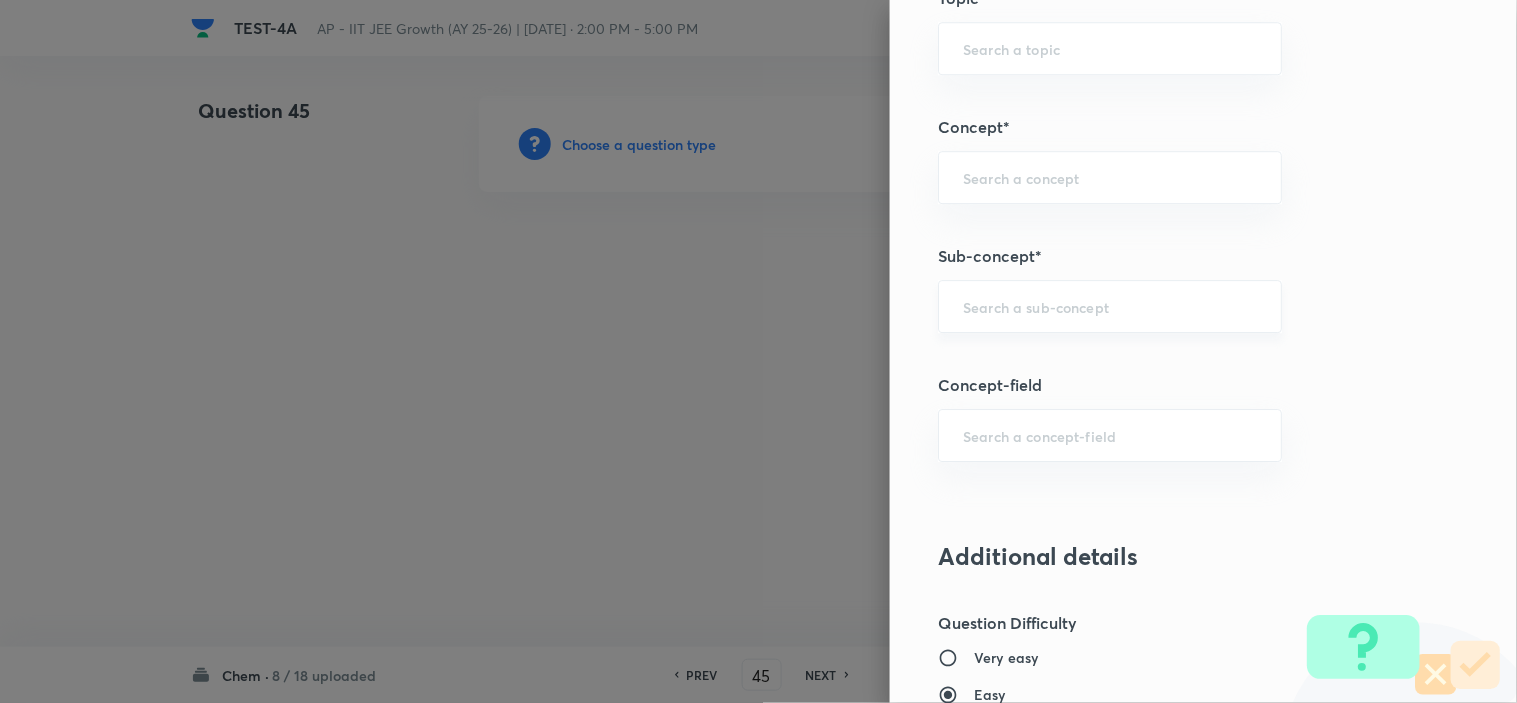 click on "​" at bounding box center [1110, 306] 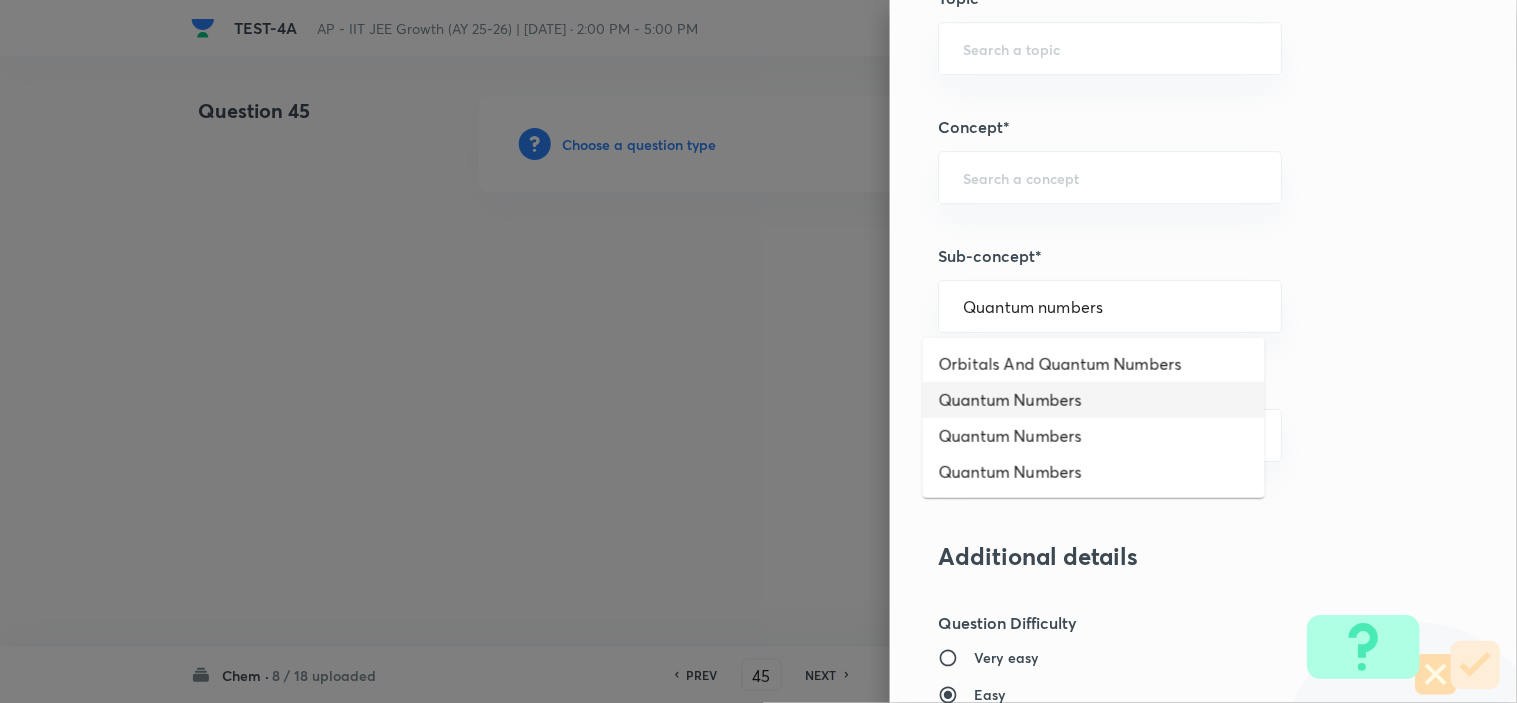 click on "Quantum Numbers" at bounding box center [1094, 400] 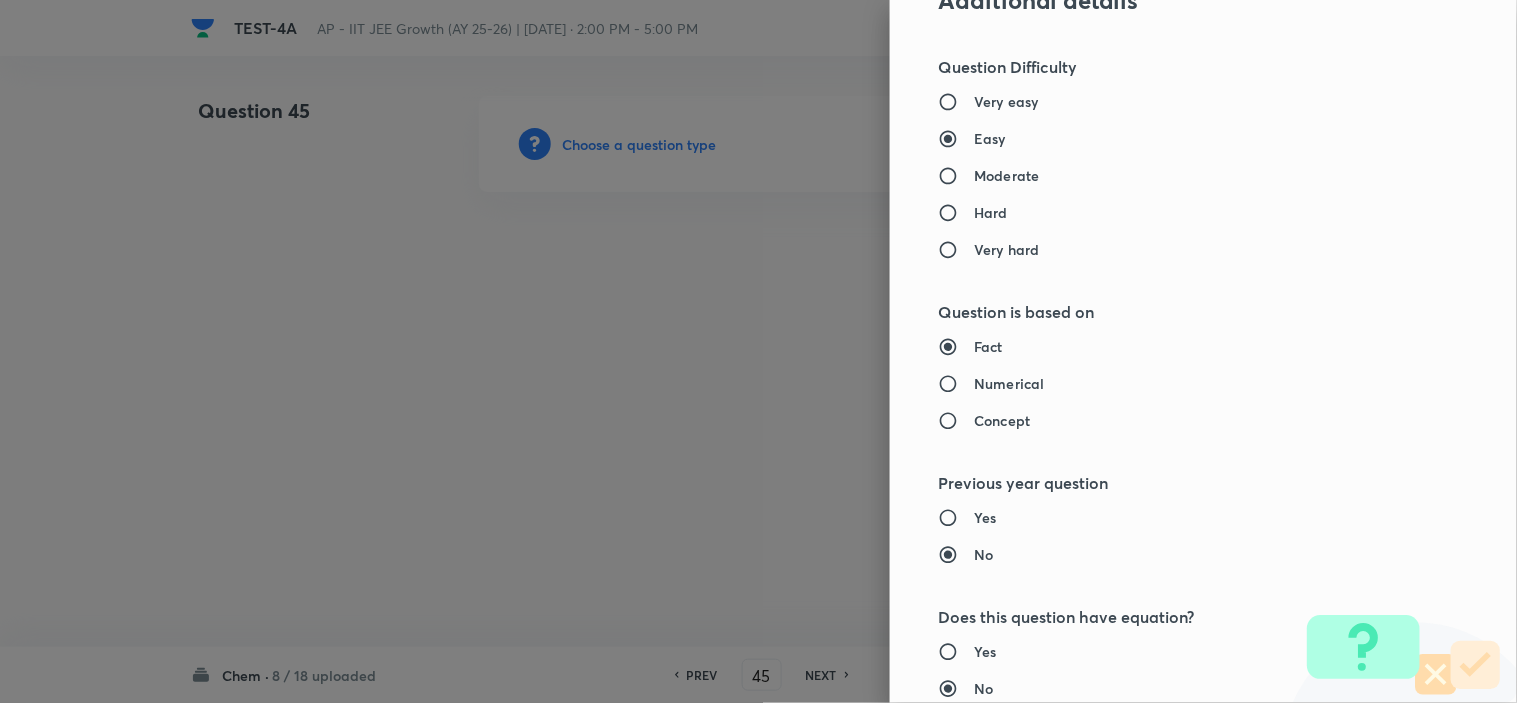 type on "Chemistry" 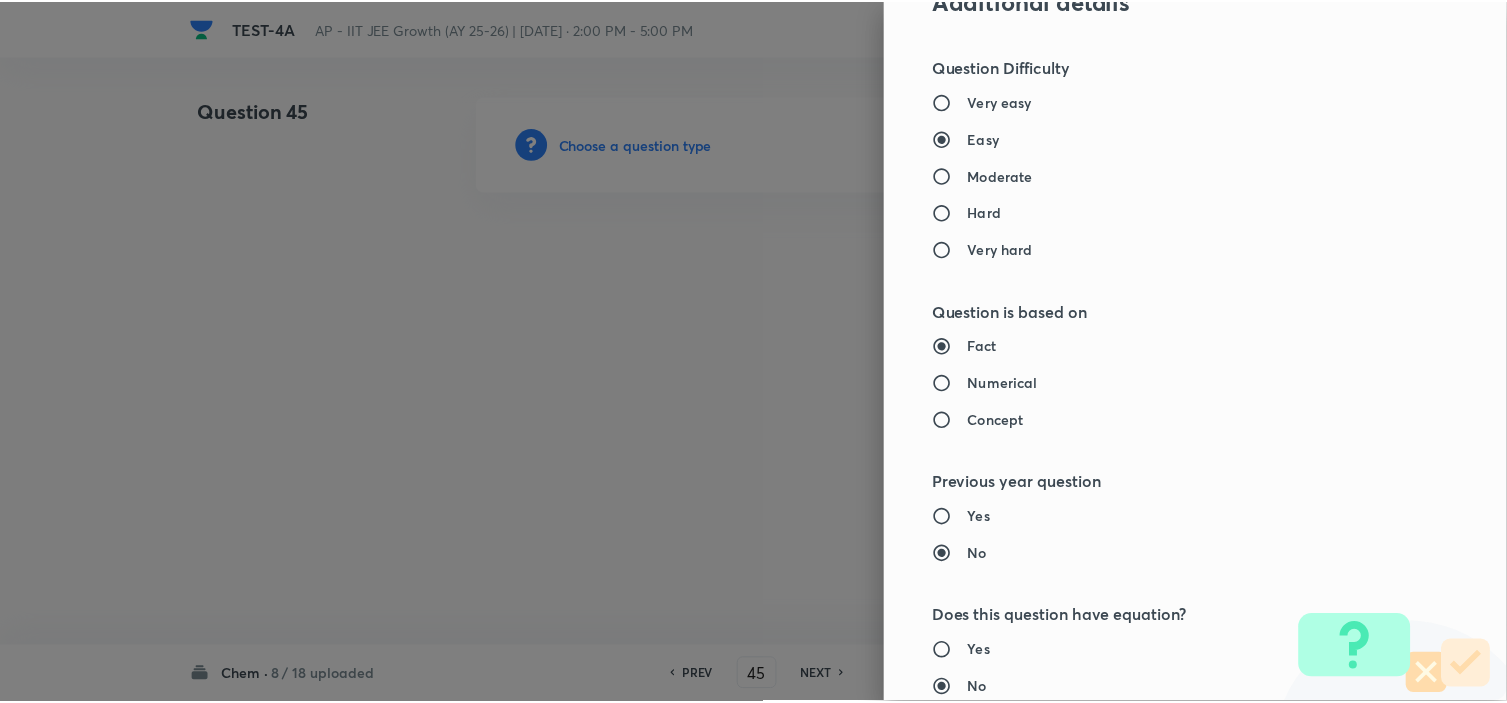 scroll, scrollTop: 2421, scrollLeft: 0, axis: vertical 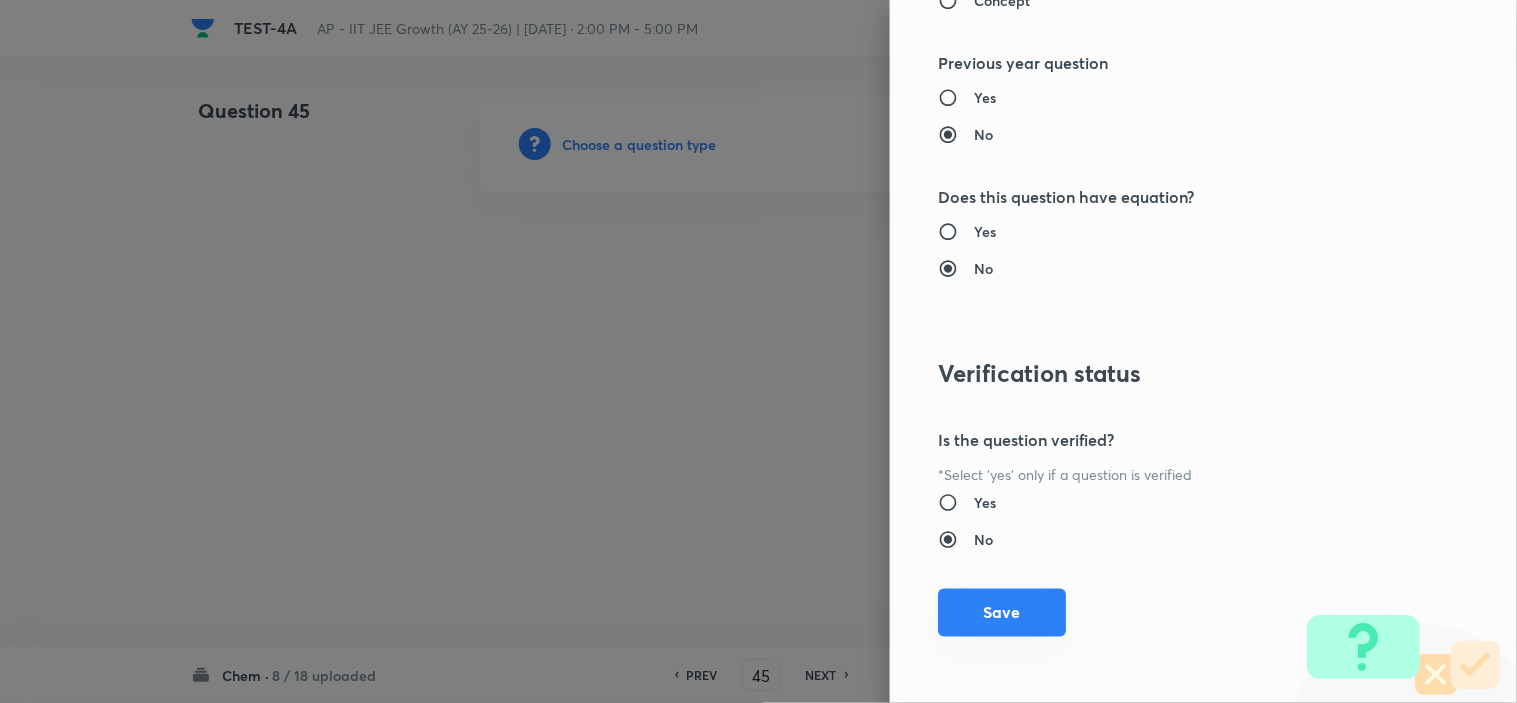 click on "Save" at bounding box center [1002, 613] 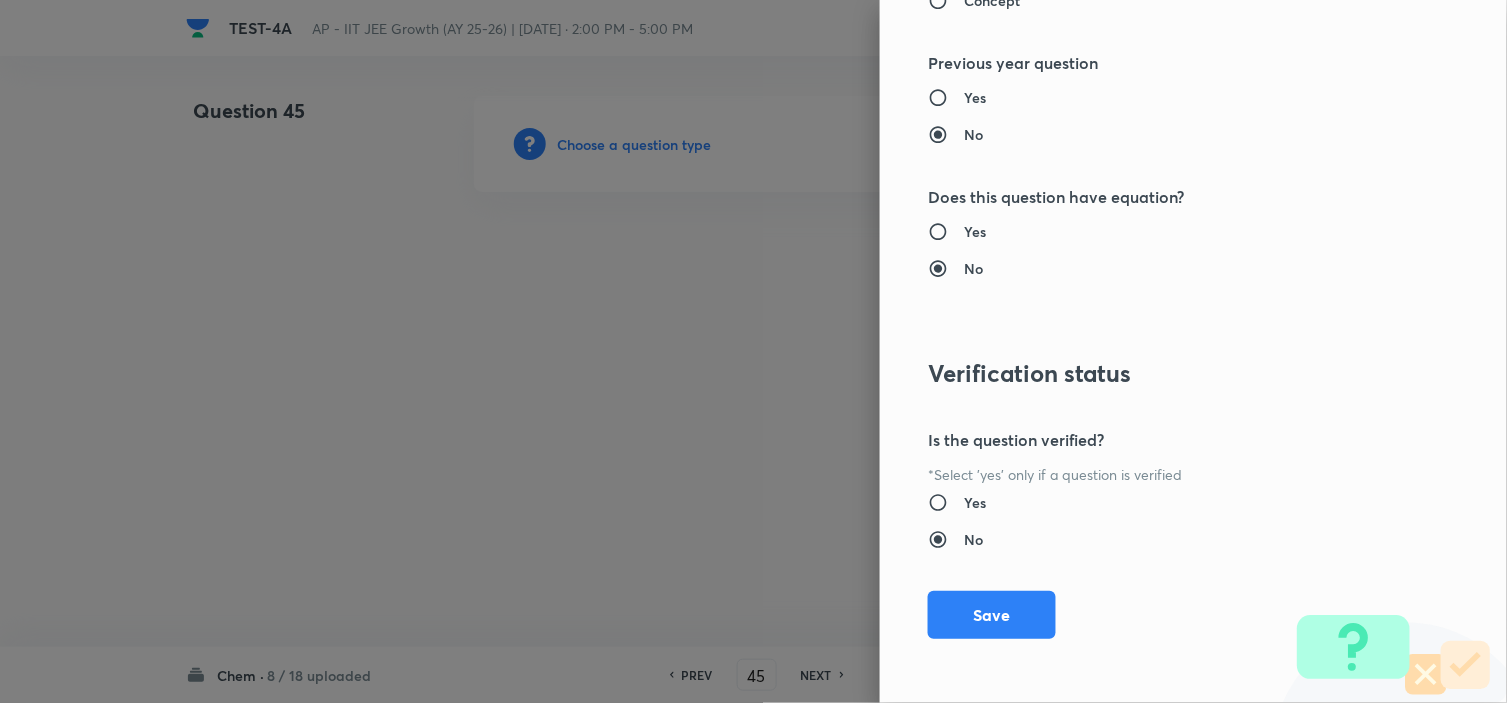 type 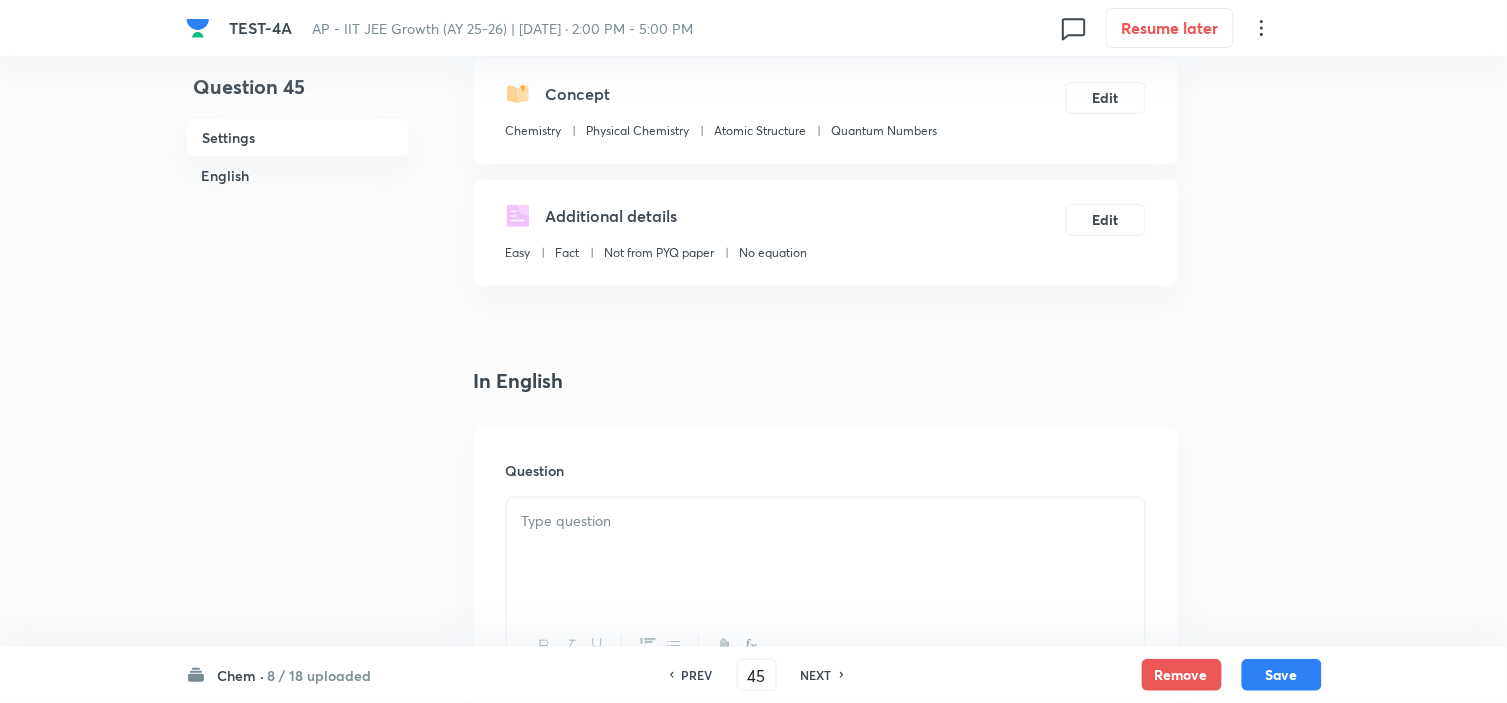 click at bounding box center (826, 521) 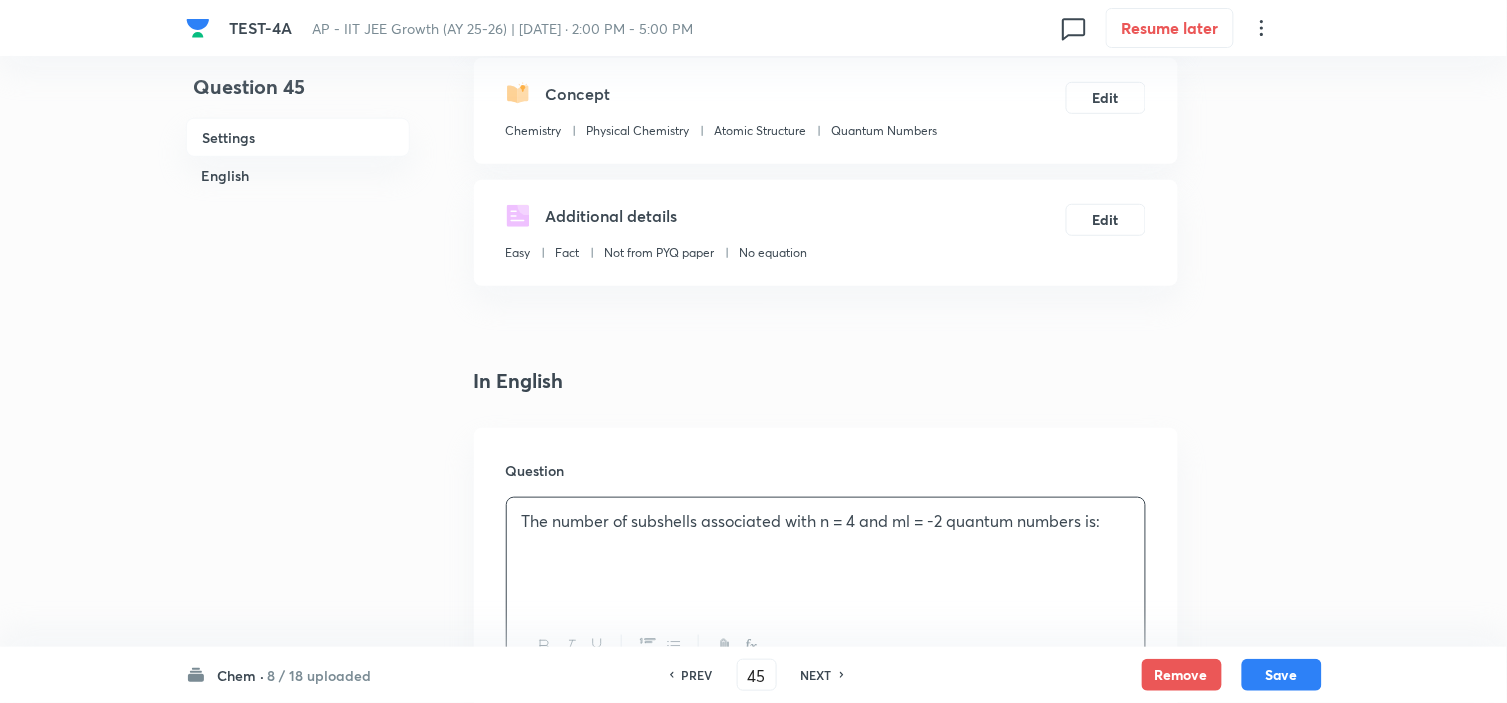 scroll, scrollTop: 555, scrollLeft: 0, axis: vertical 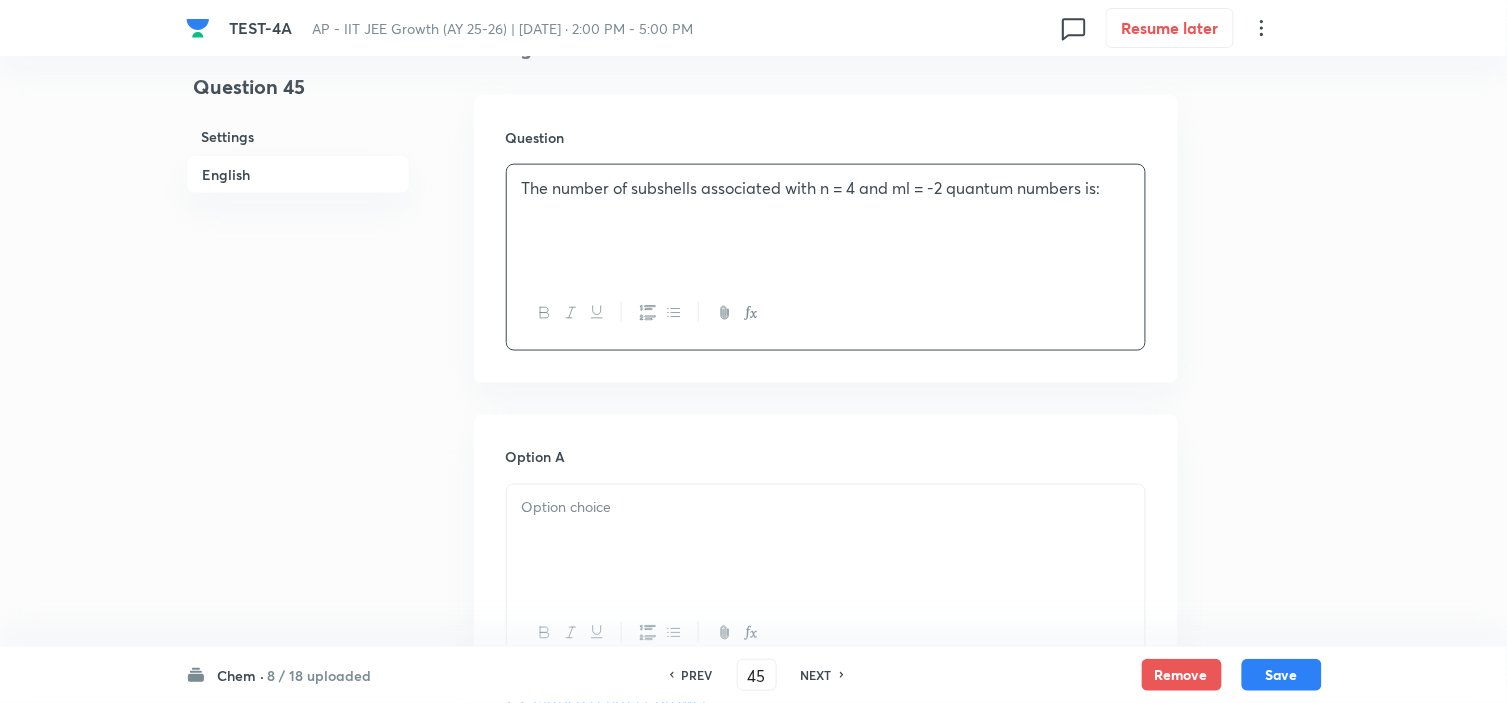 click at bounding box center (826, 508) 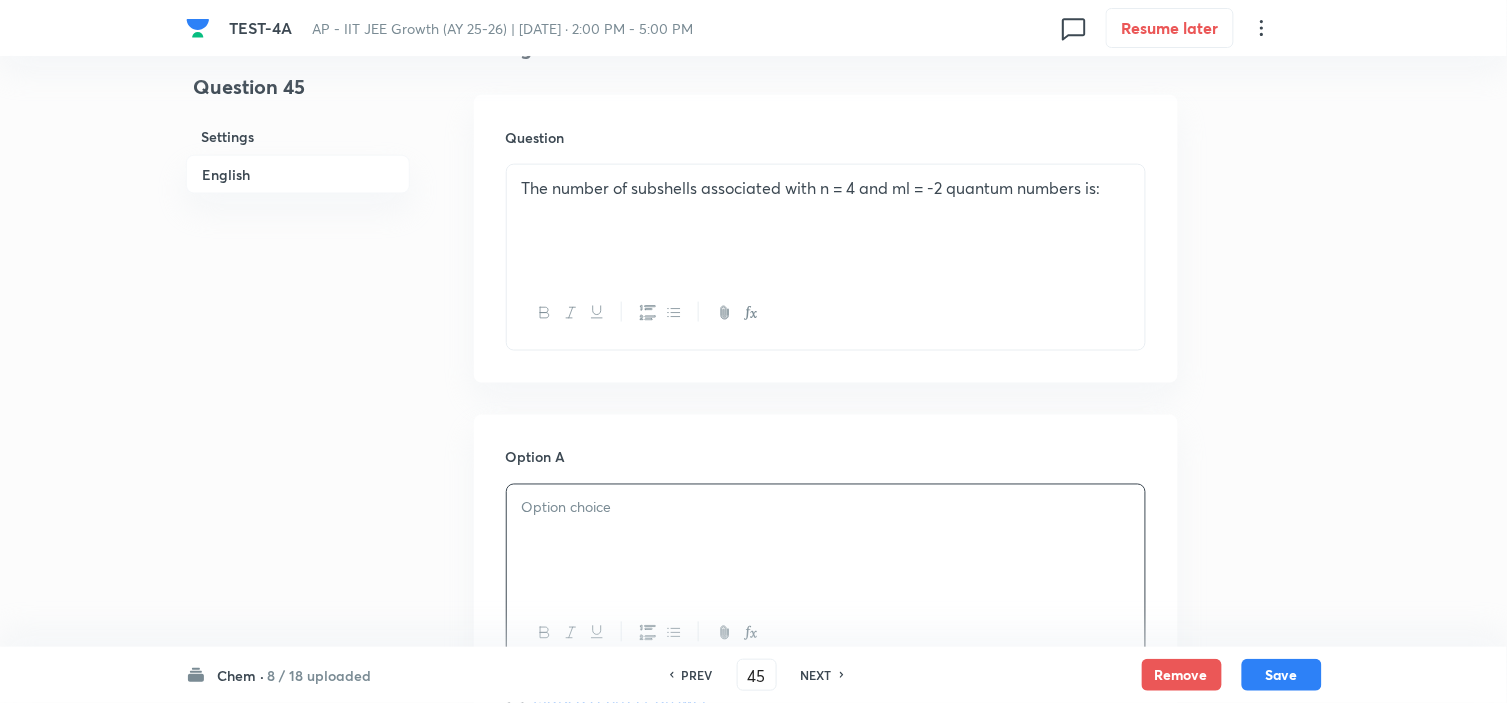 scroll, scrollTop: 777, scrollLeft: 0, axis: vertical 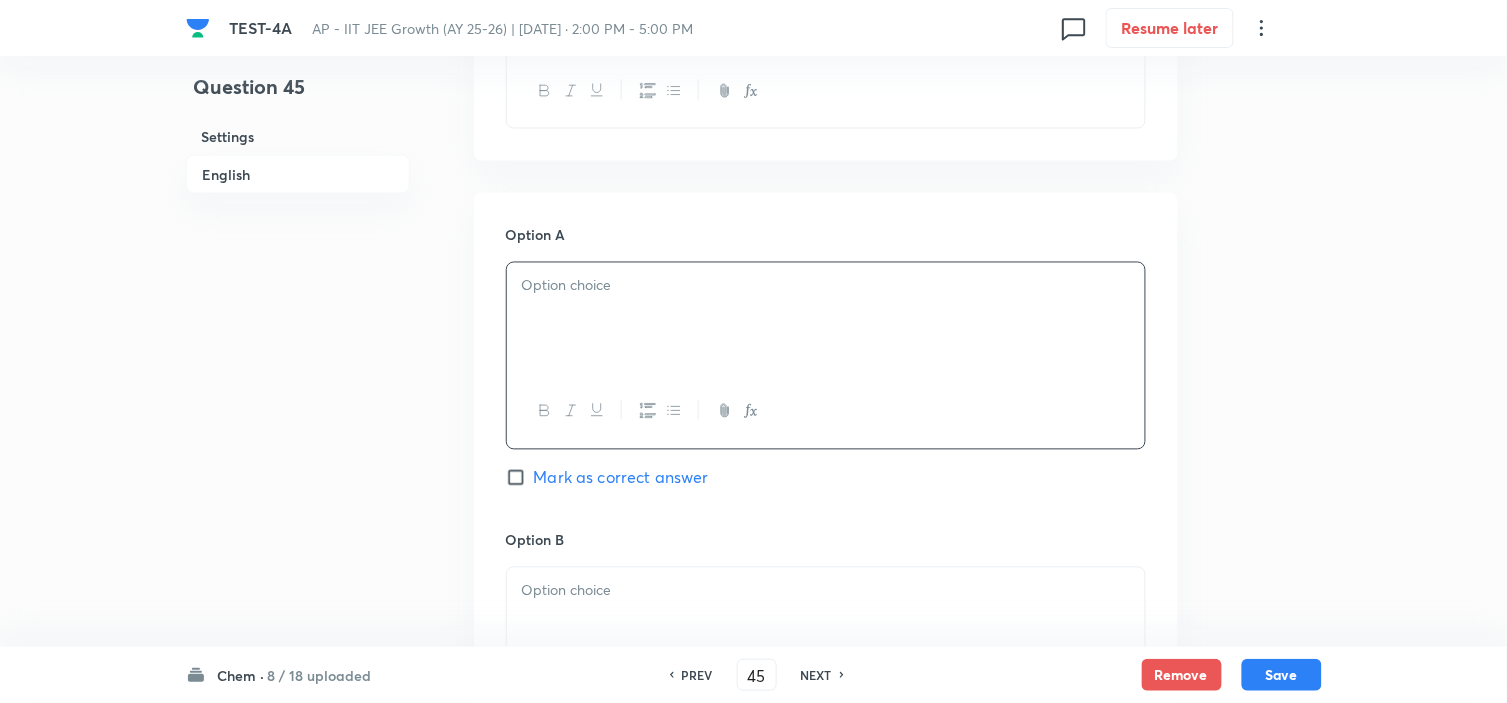 type 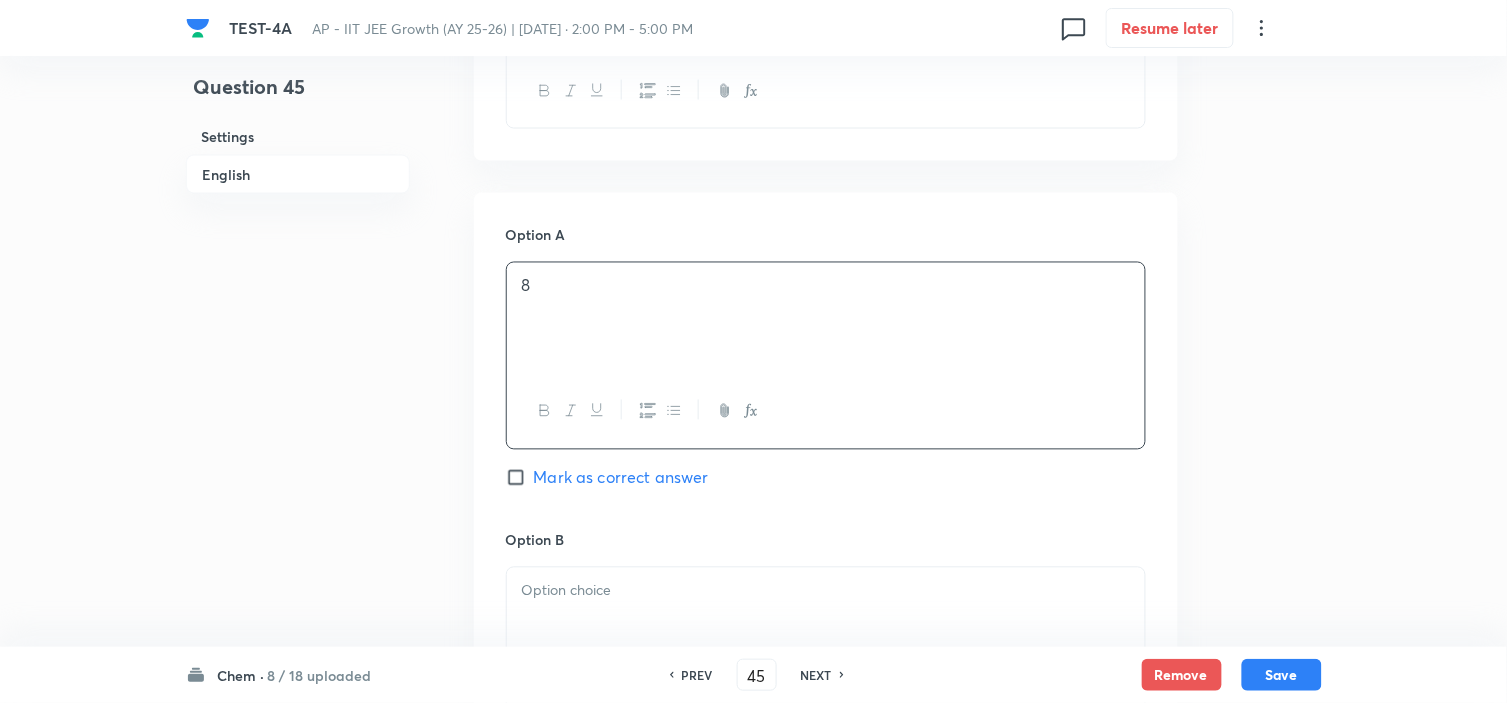 scroll, scrollTop: 1111, scrollLeft: 0, axis: vertical 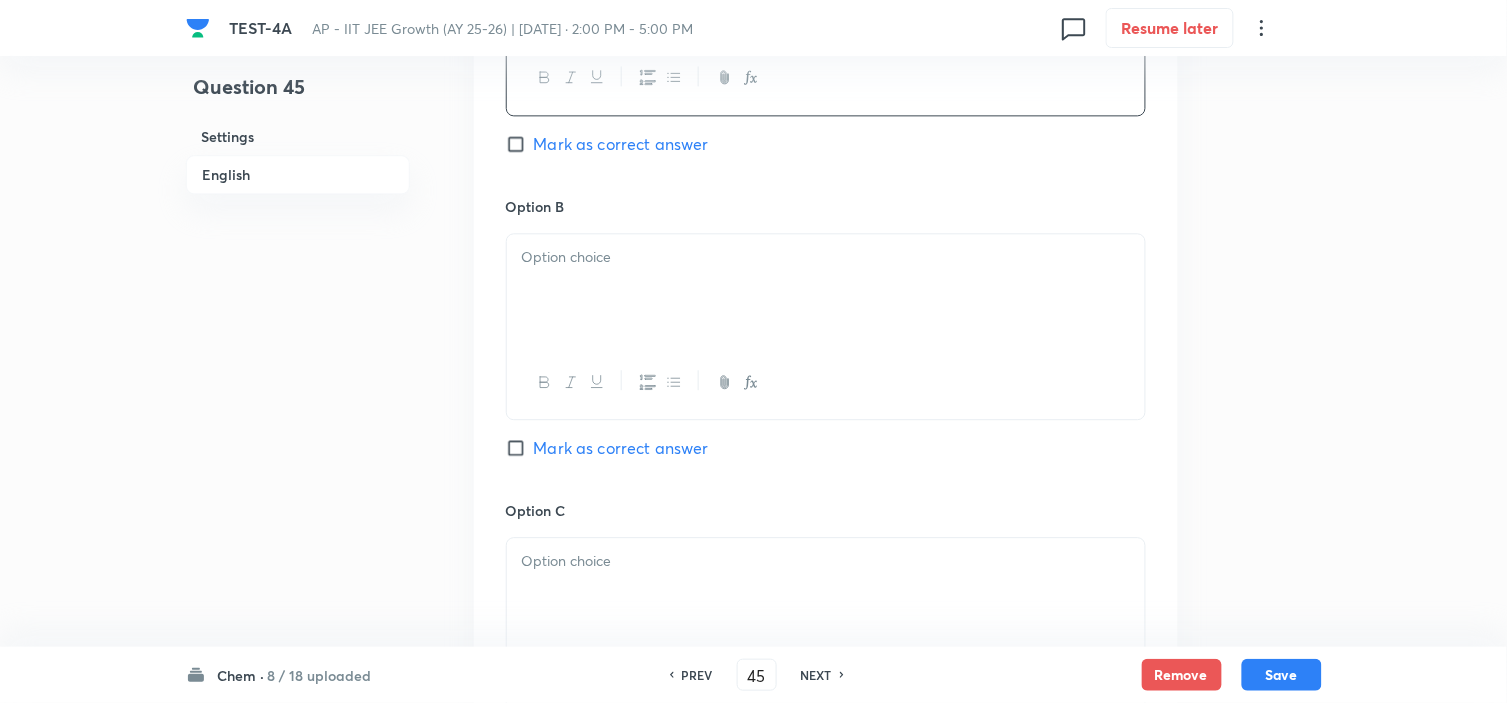 click at bounding box center (826, 290) 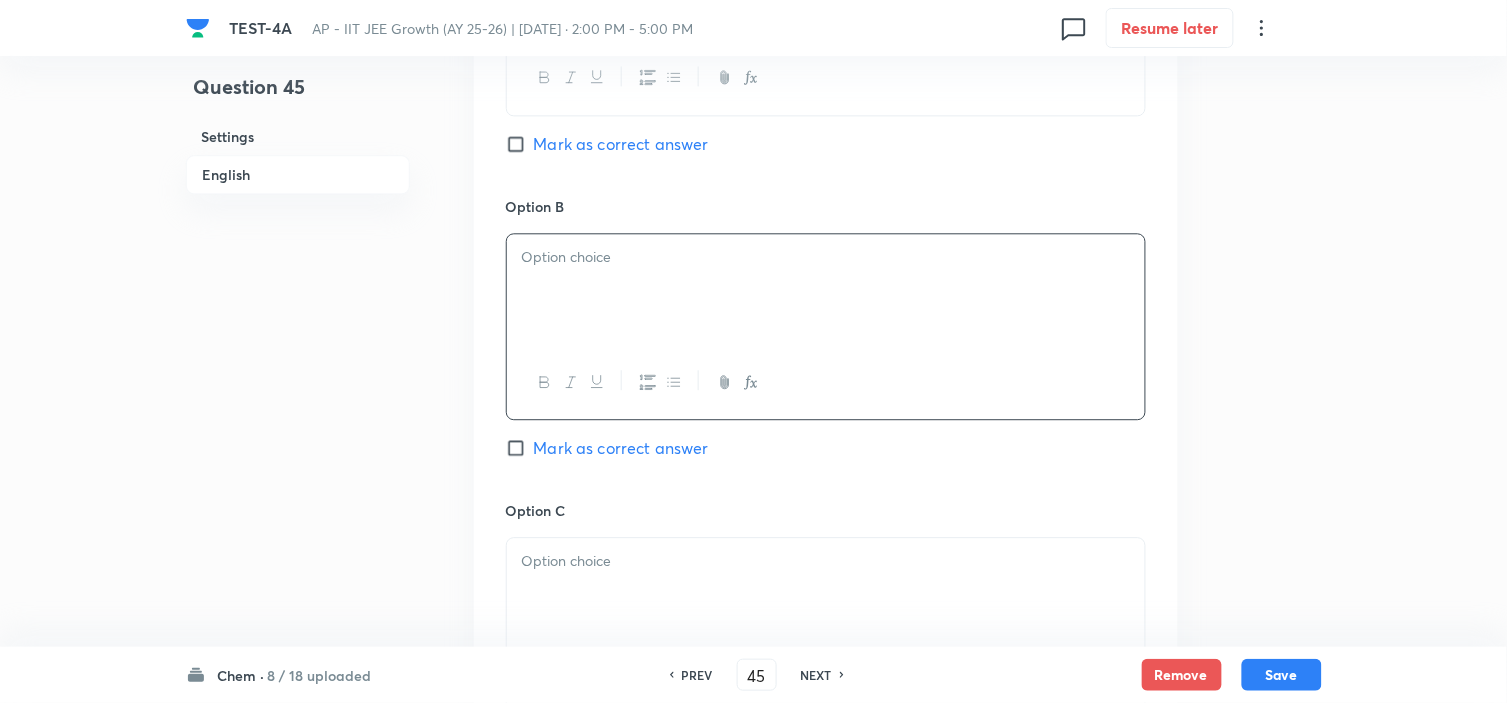 type 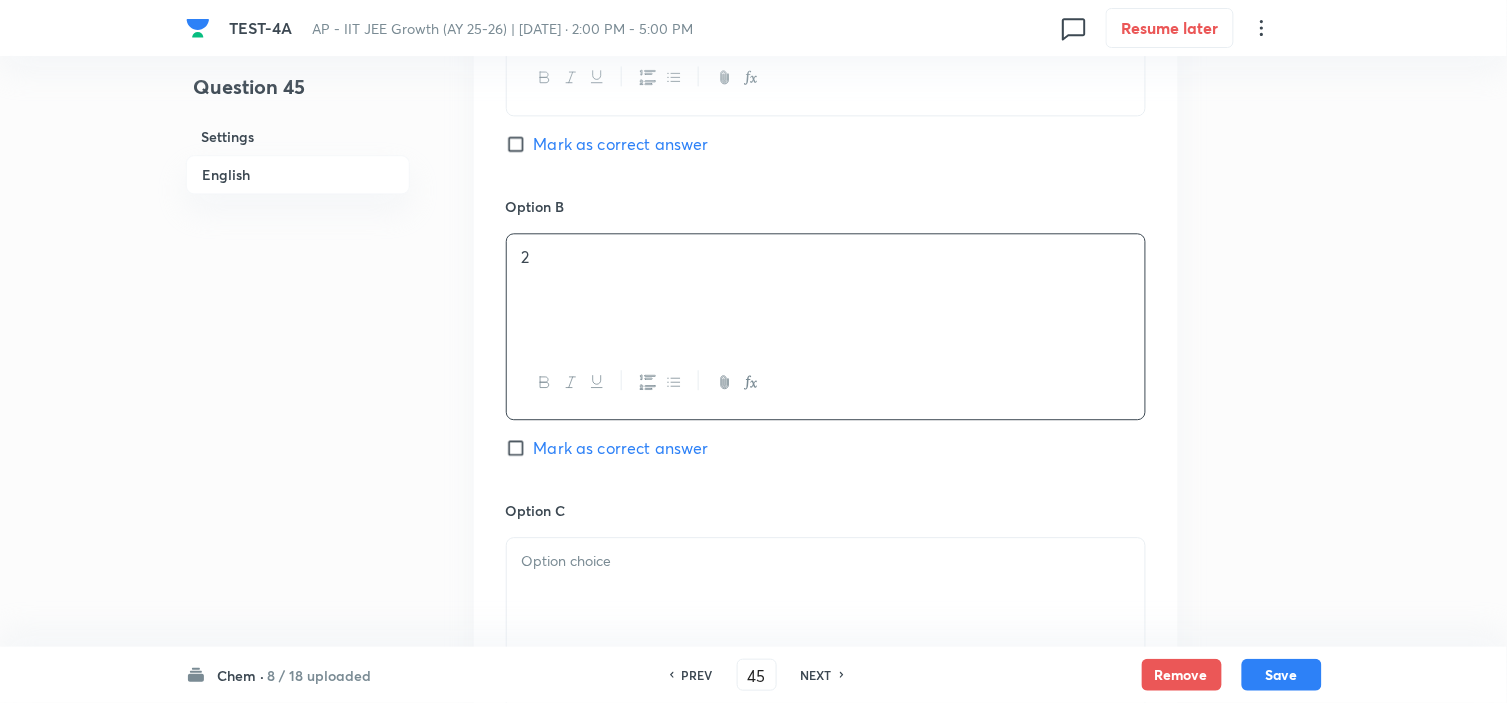 scroll, scrollTop: 1333, scrollLeft: 0, axis: vertical 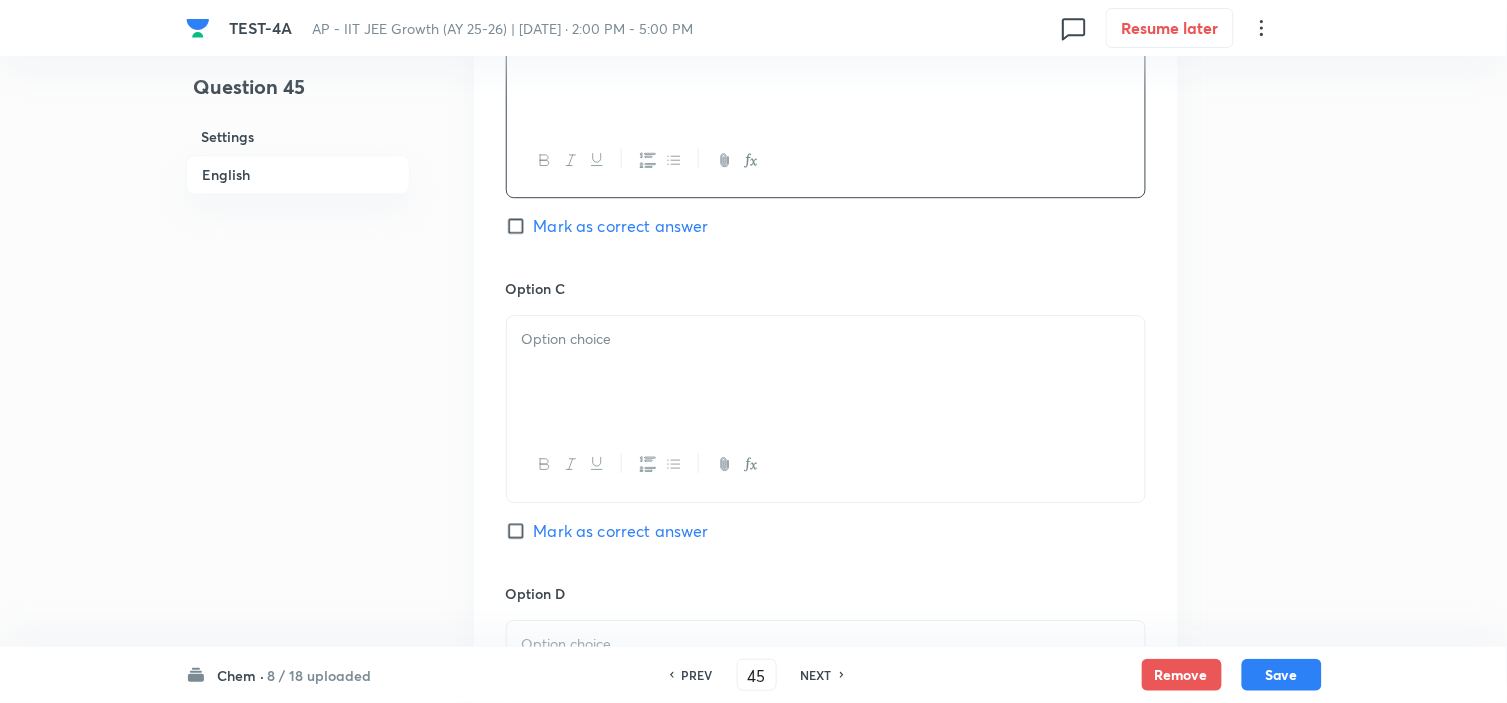 click at bounding box center [826, 372] 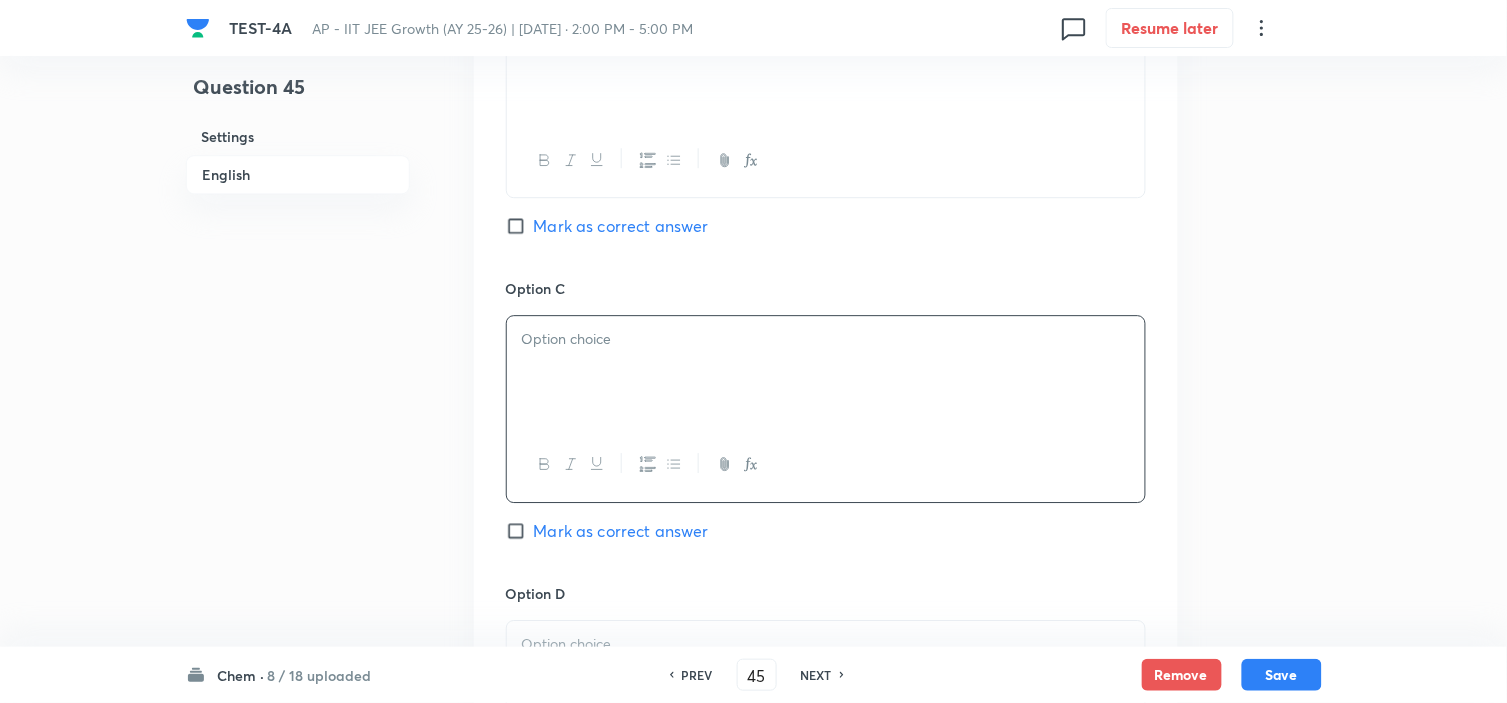 type 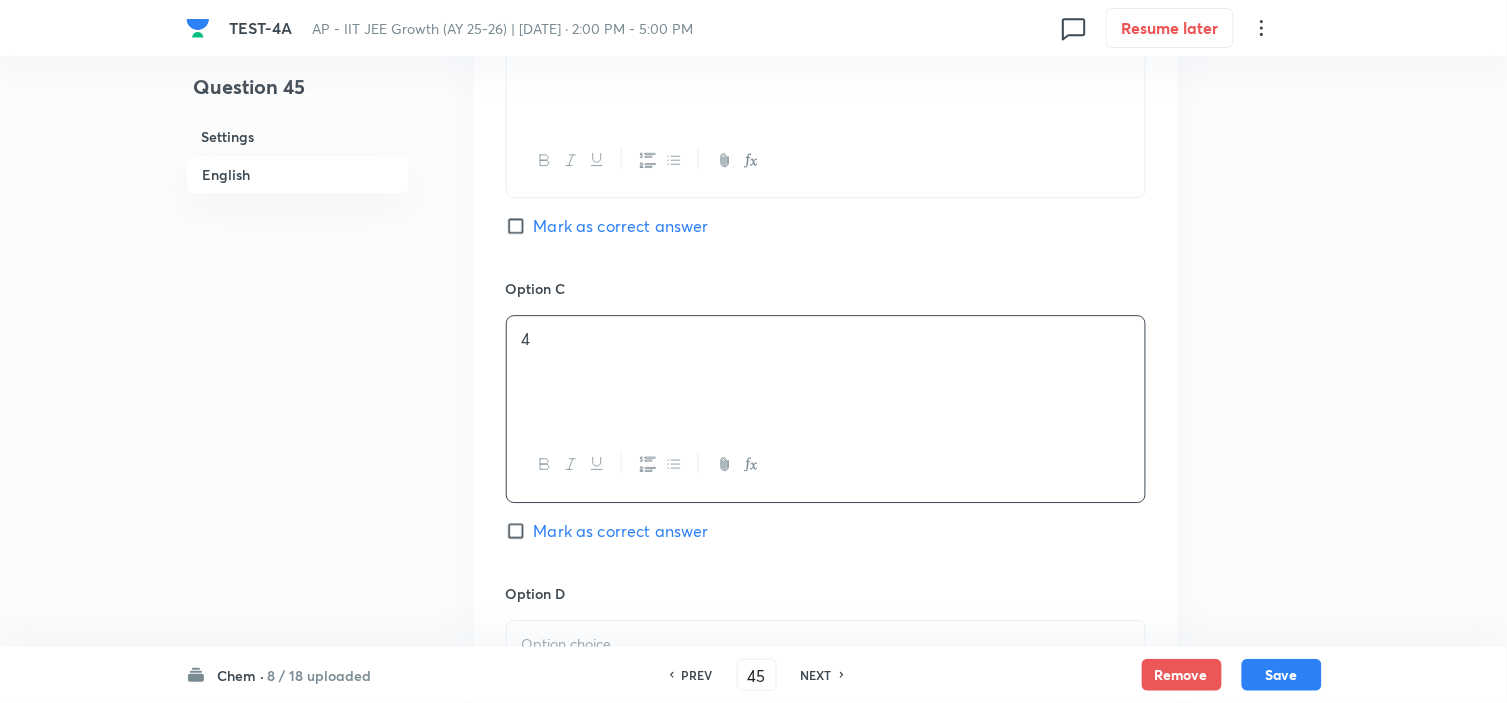 scroll, scrollTop: 1555, scrollLeft: 0, axis: vertical 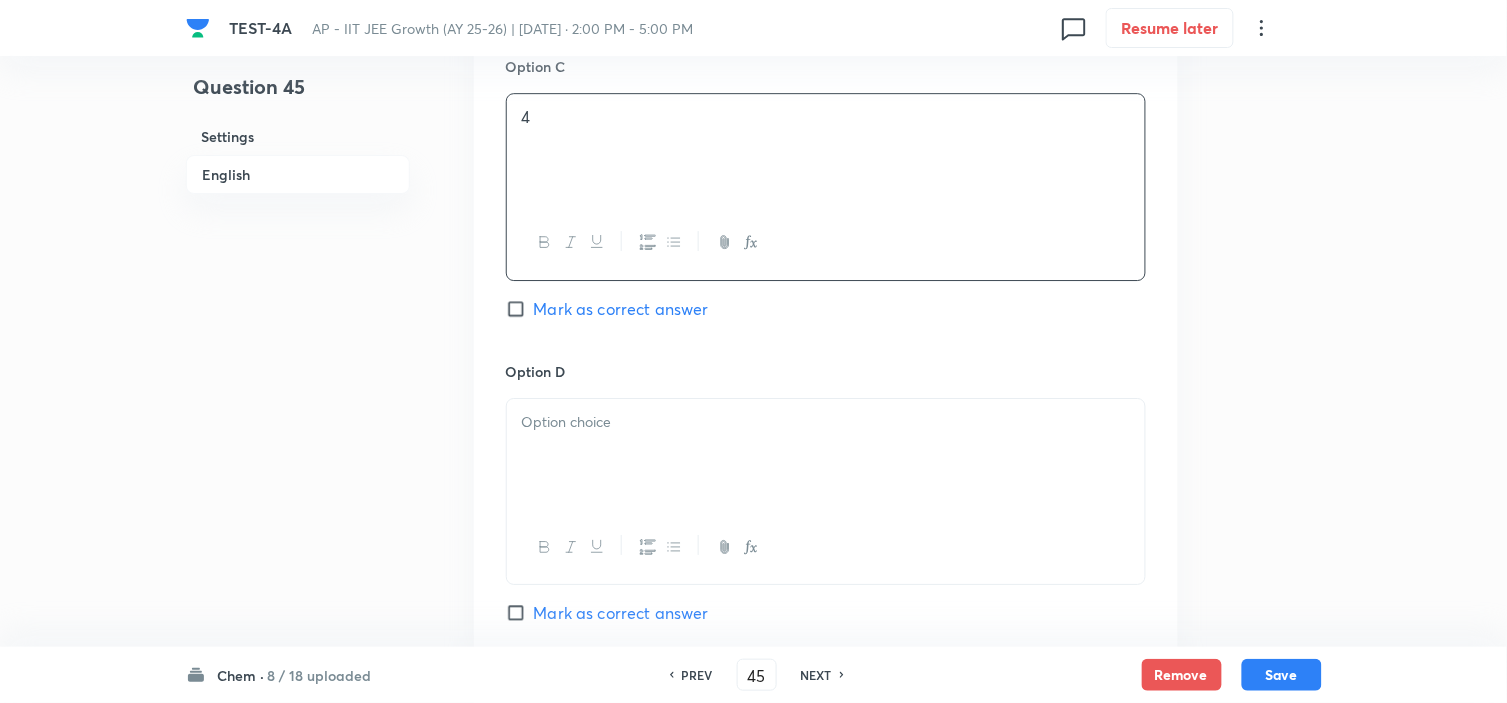 click at bounding box center (826, 455) 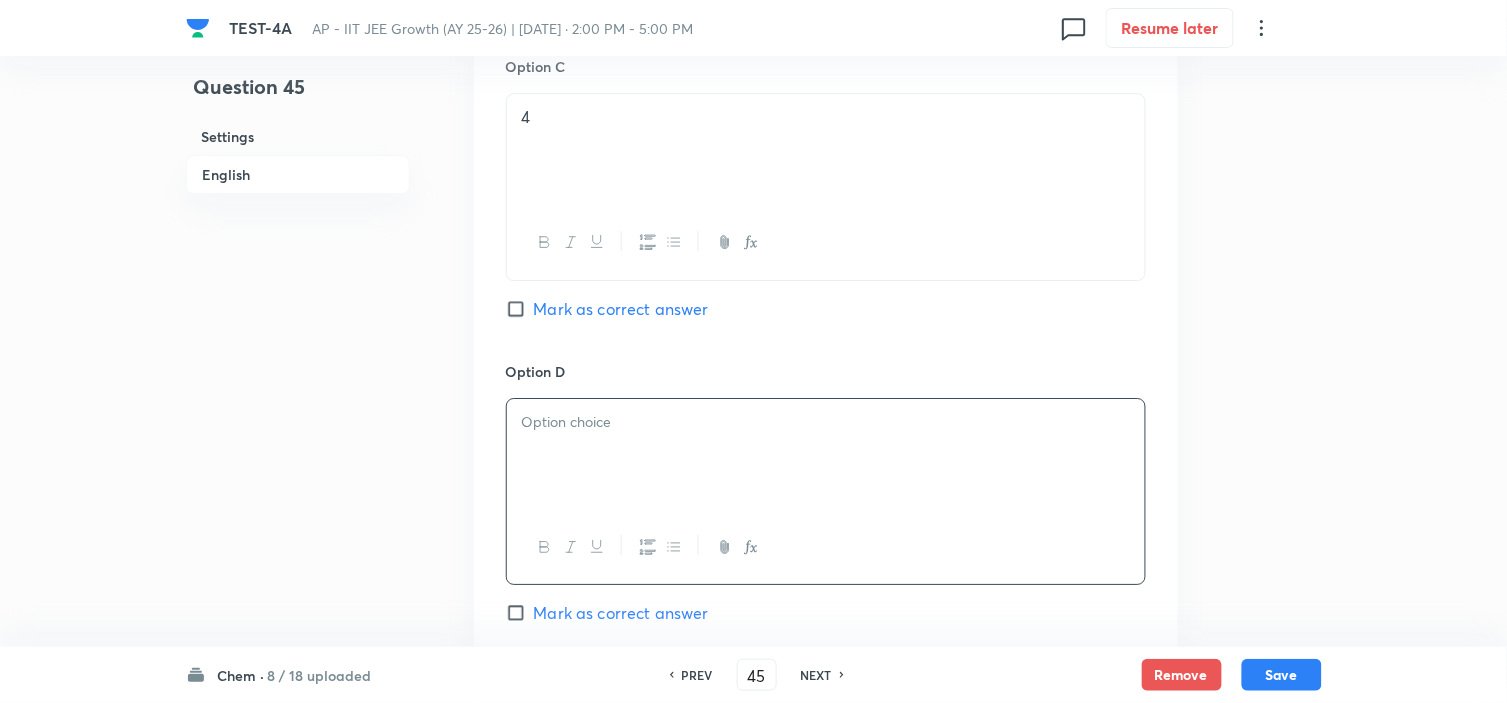 type 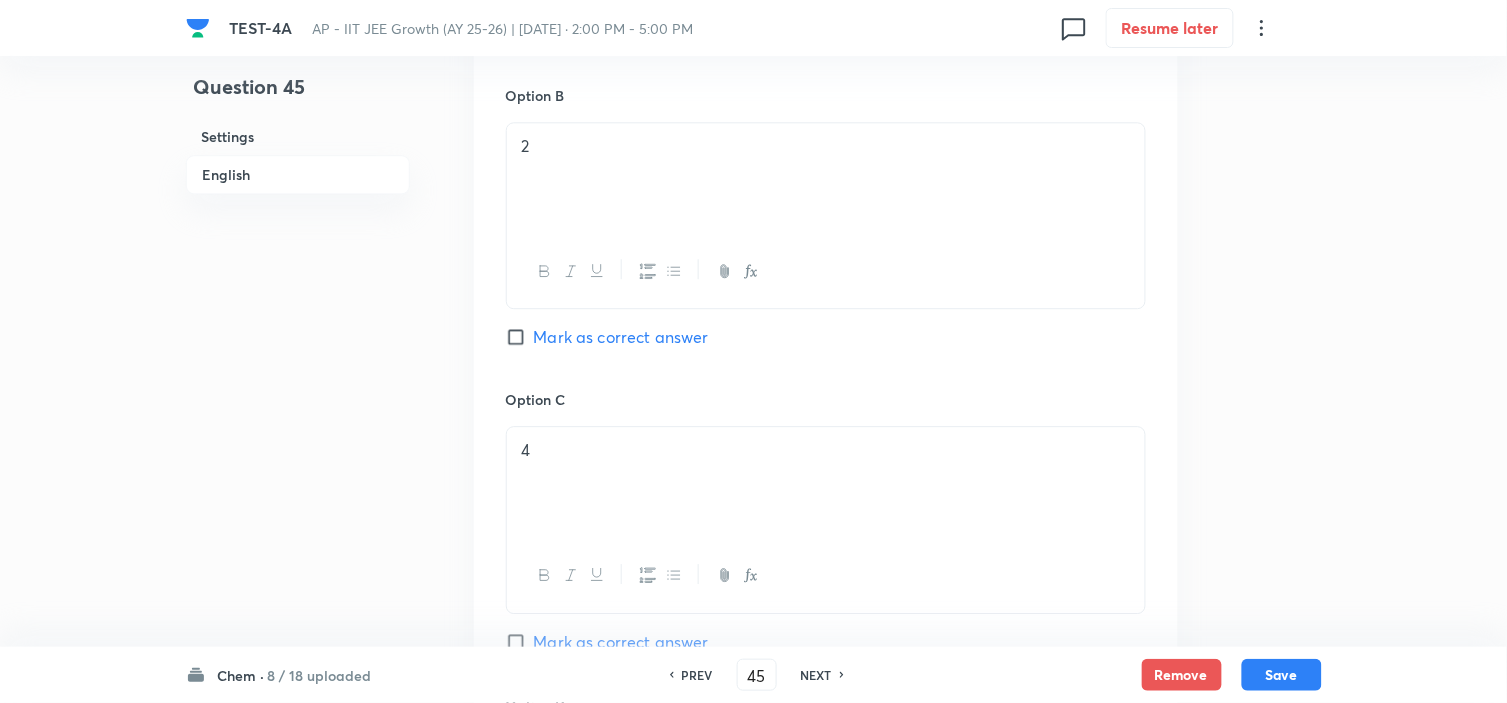 scroll, scrollTop: 888, scrollLeft: 0, axis: vertical 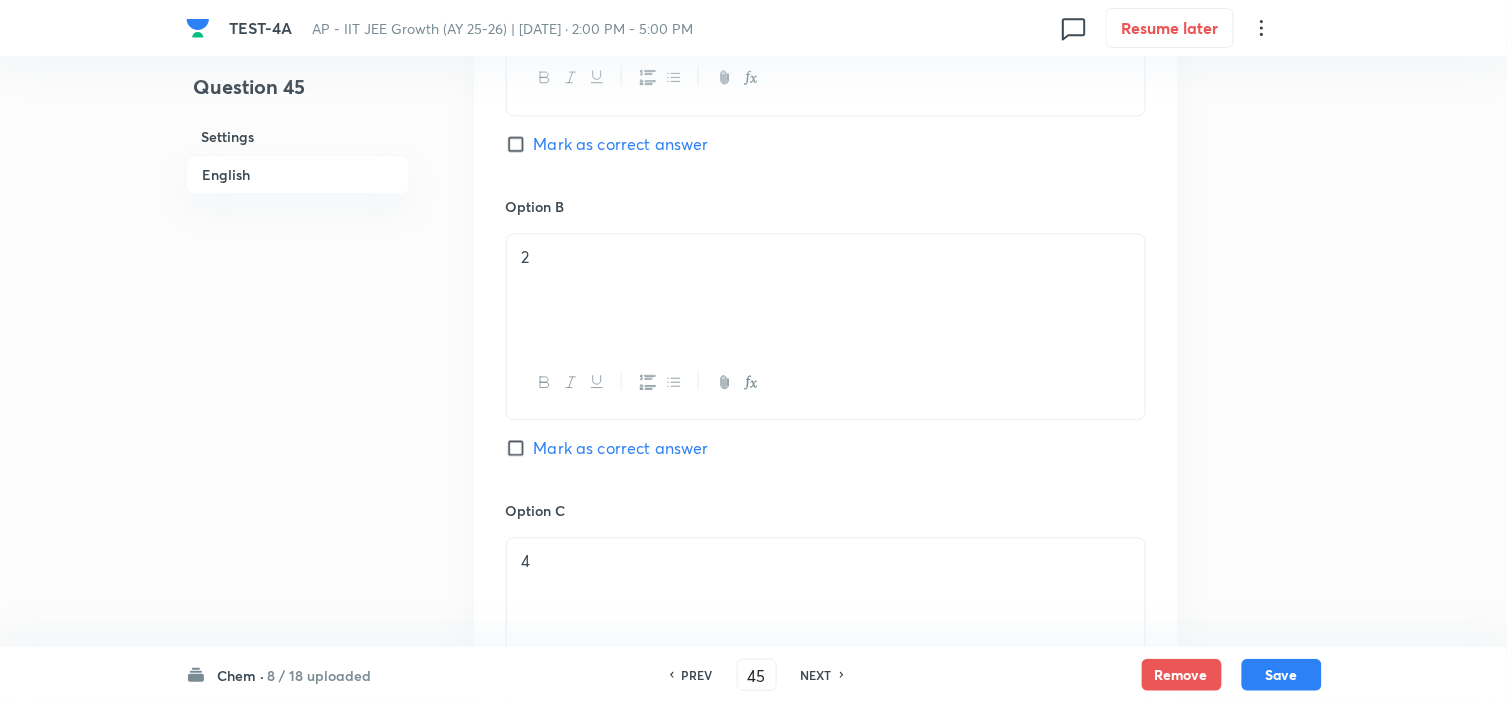 click on "Mark as correct answer" at bounding box center (621, 448) 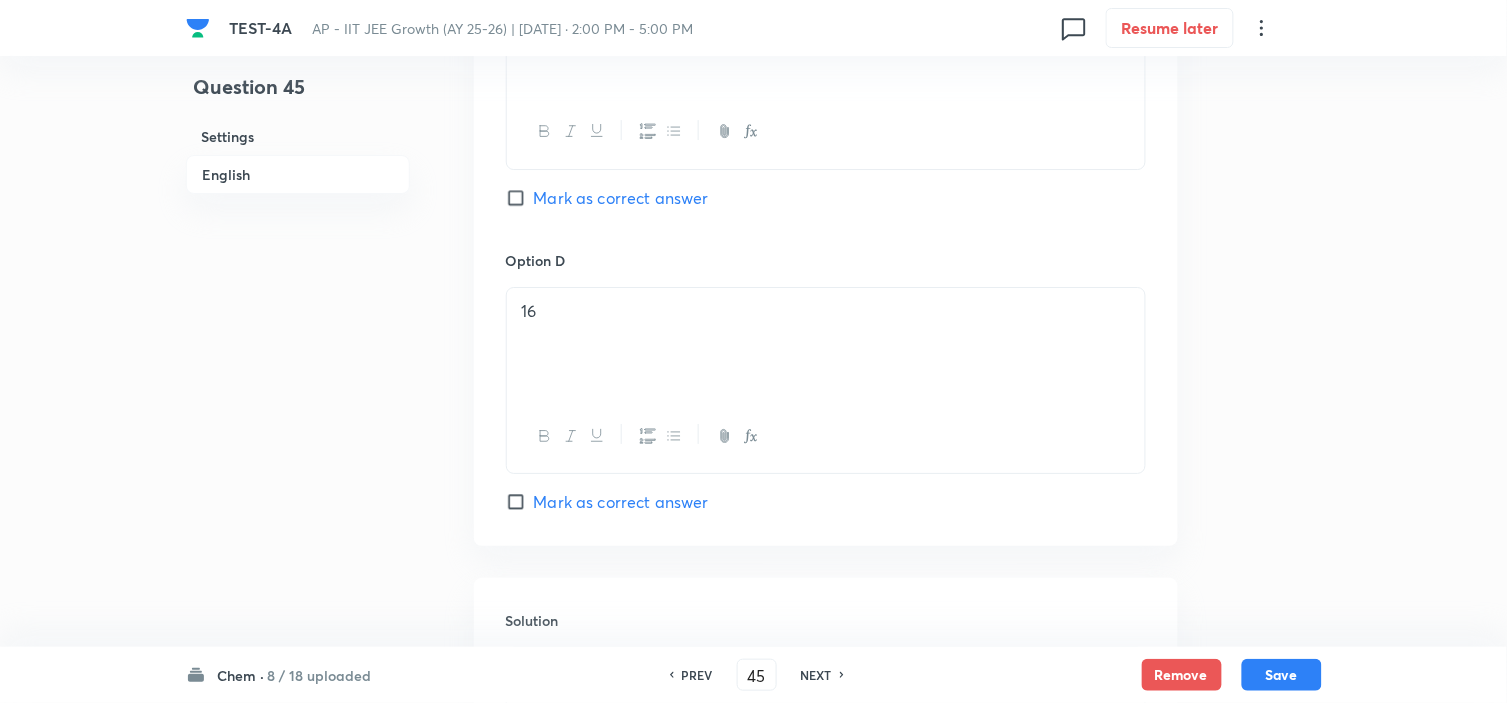 scroll, scrollTop: 2008, scrollLeft: 0, axis: vertical 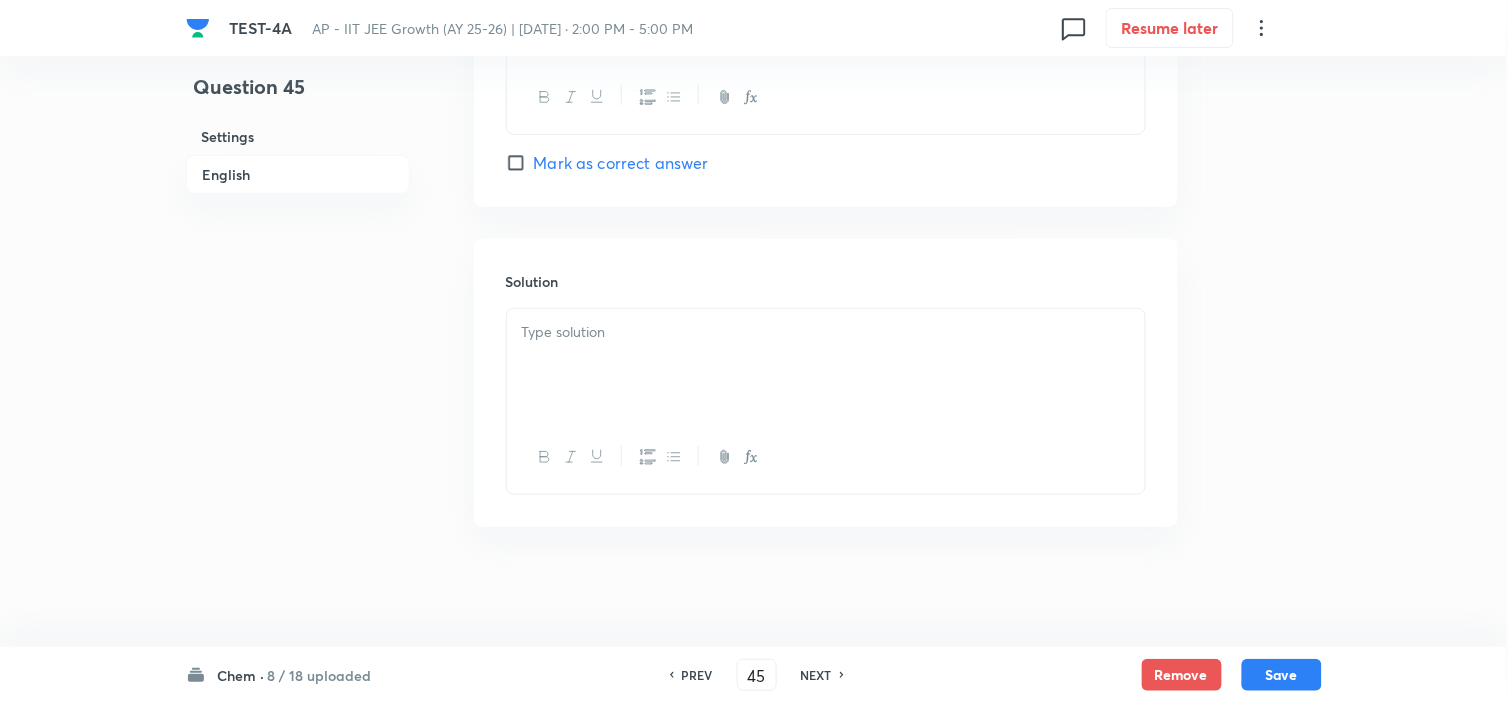 click at bounding box center (826, 365) 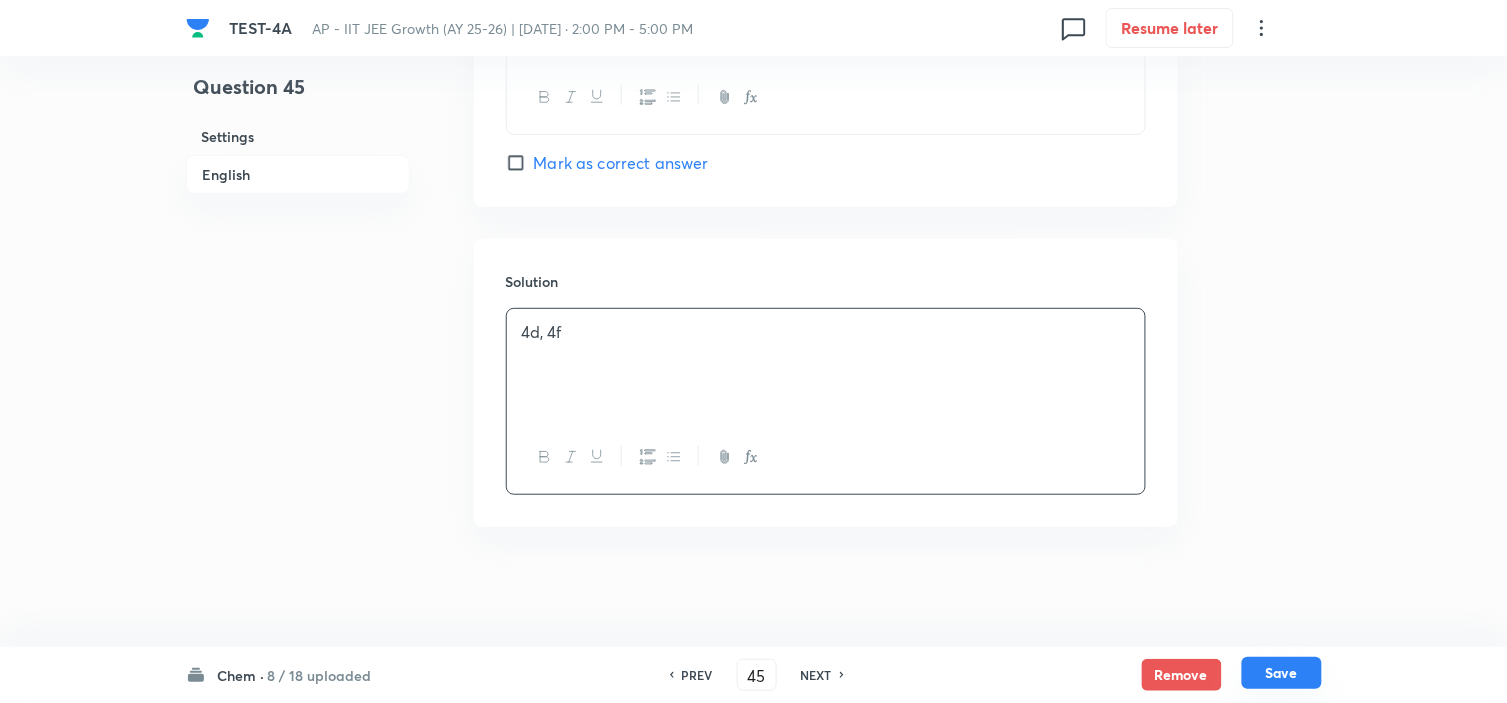 click on "Save" at bounding box center [1282, 673] 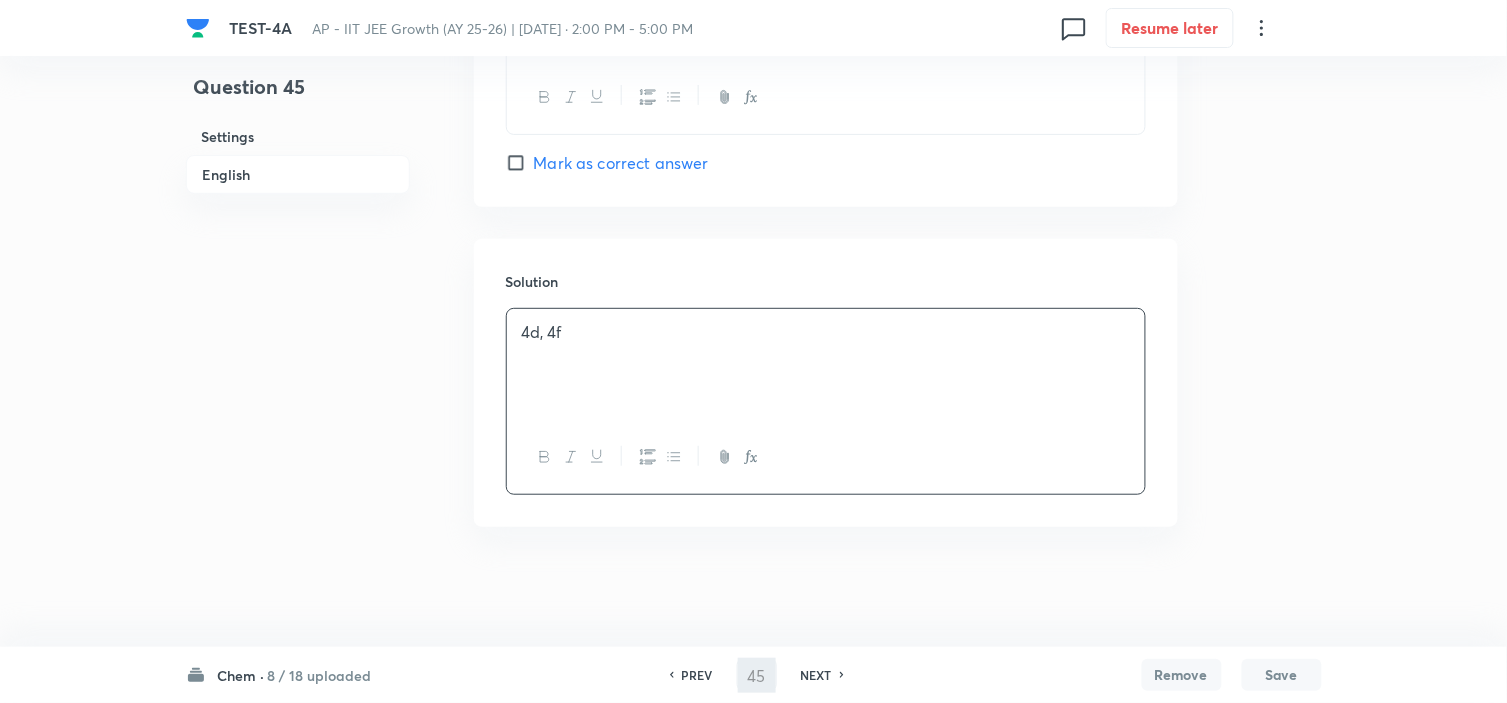 type on "46" 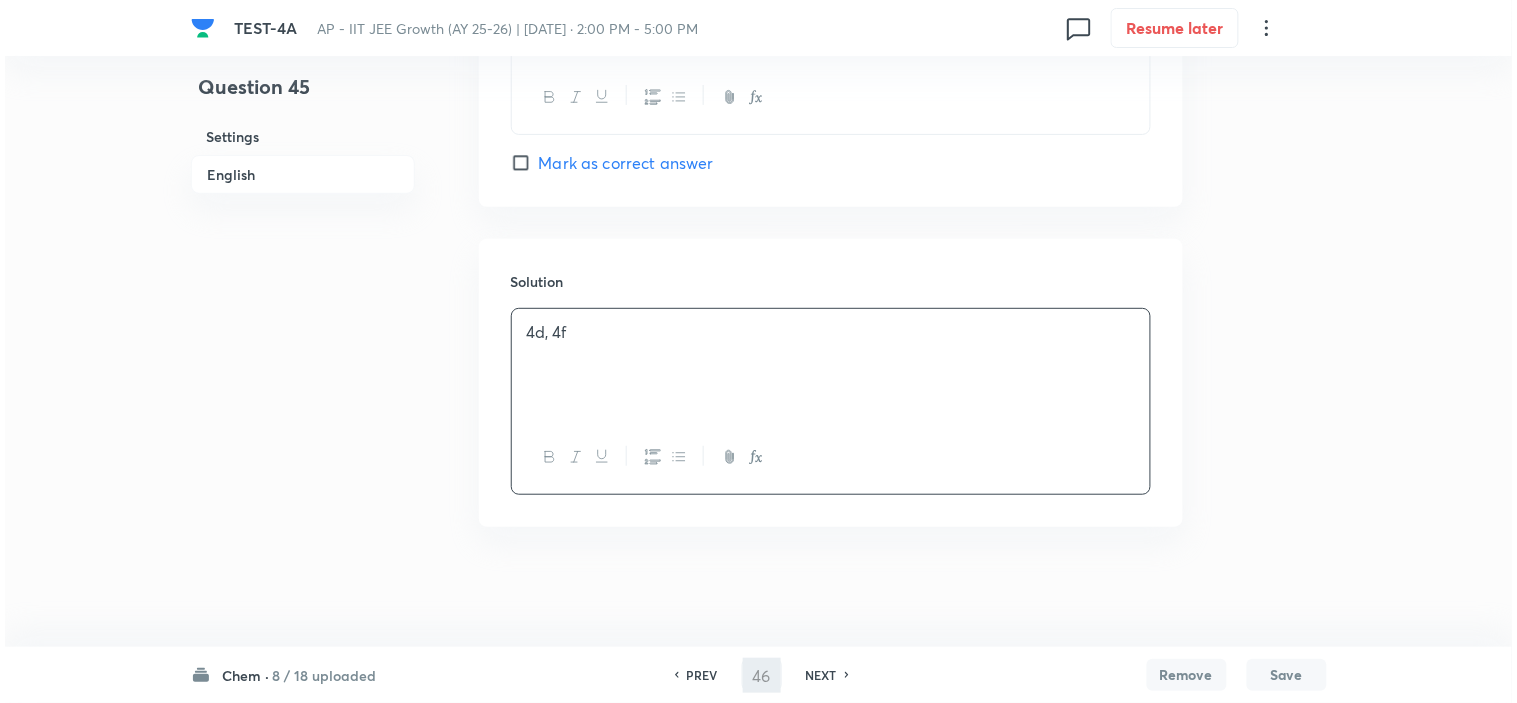 scroll, scrollTop: 0, scrollLeft: 0, axis: both 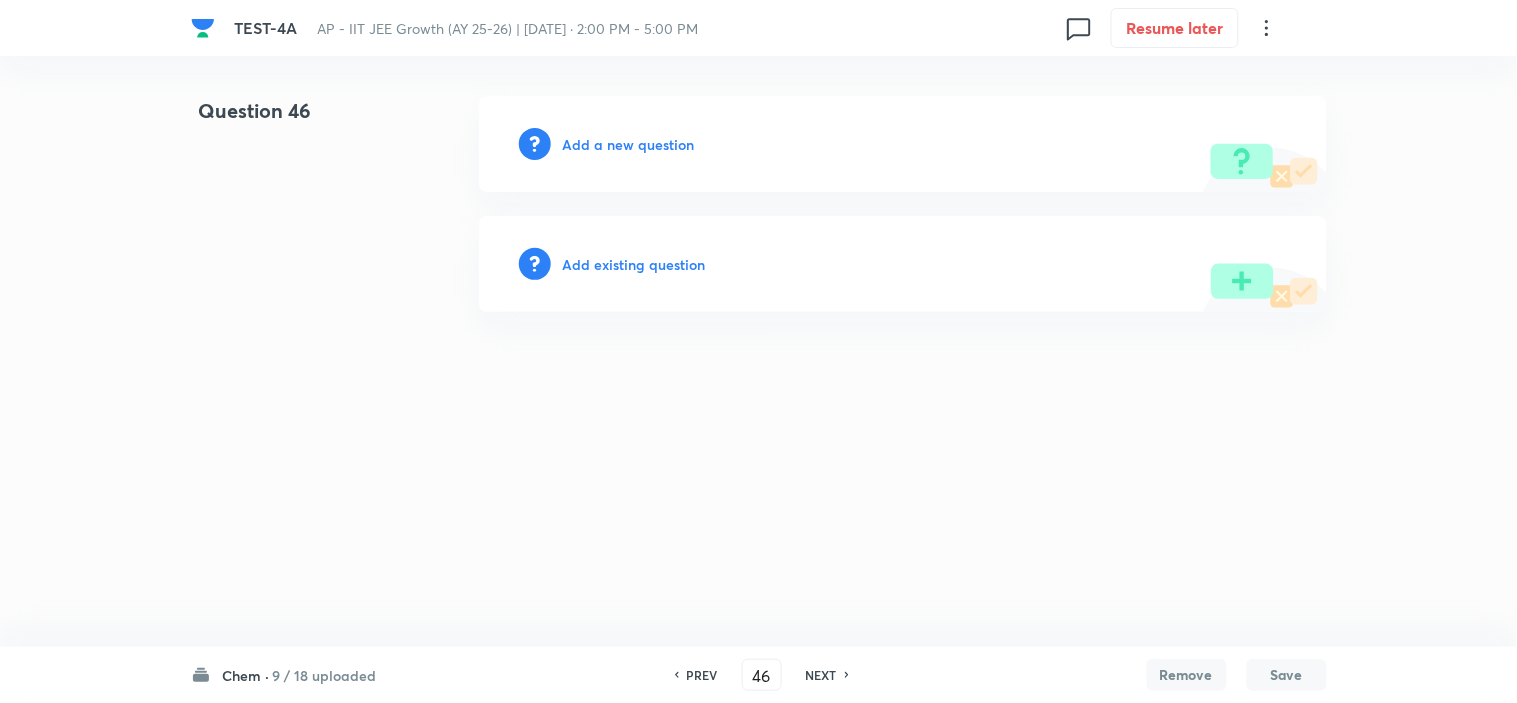 click on "Add a new question" at bounding box center [629, 144] 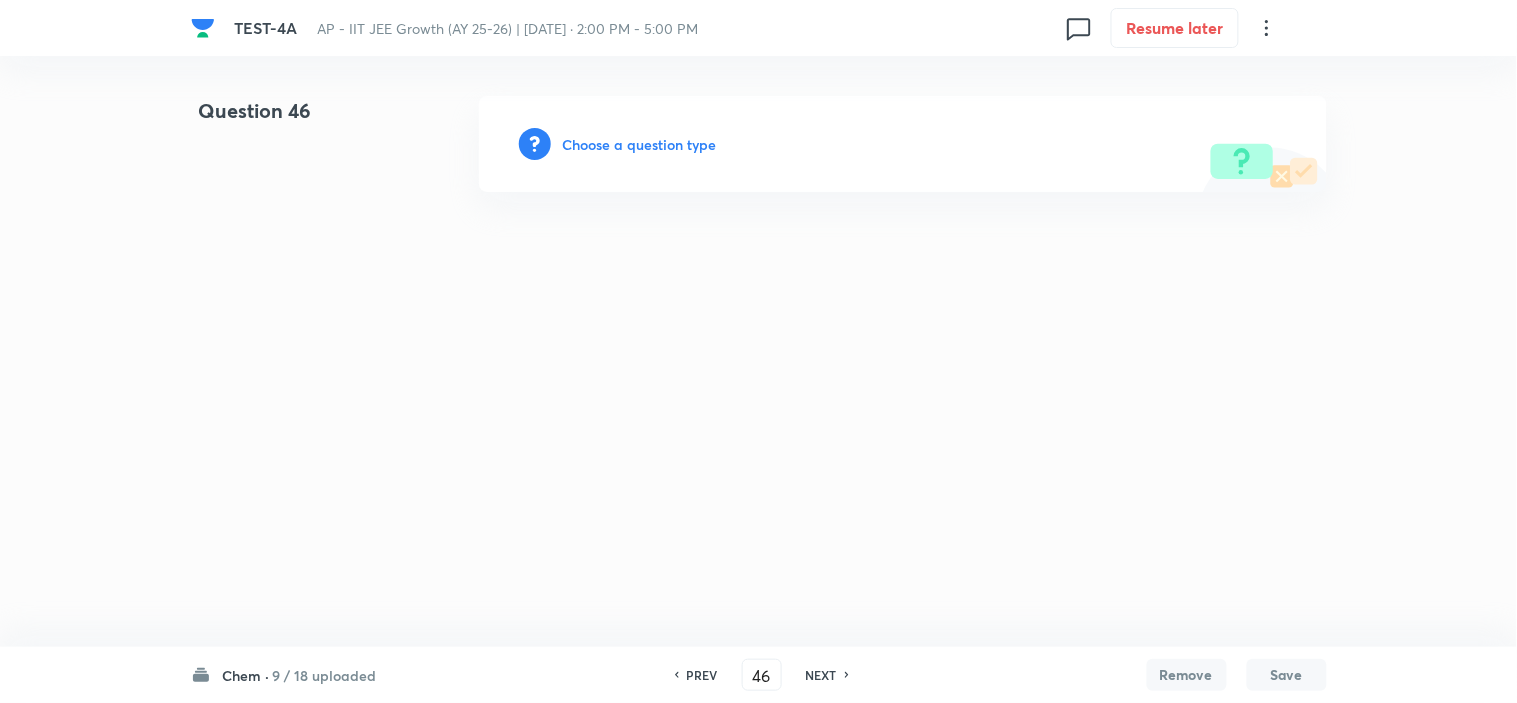 click on "Choose a question type" at bounding box center (640, 144) 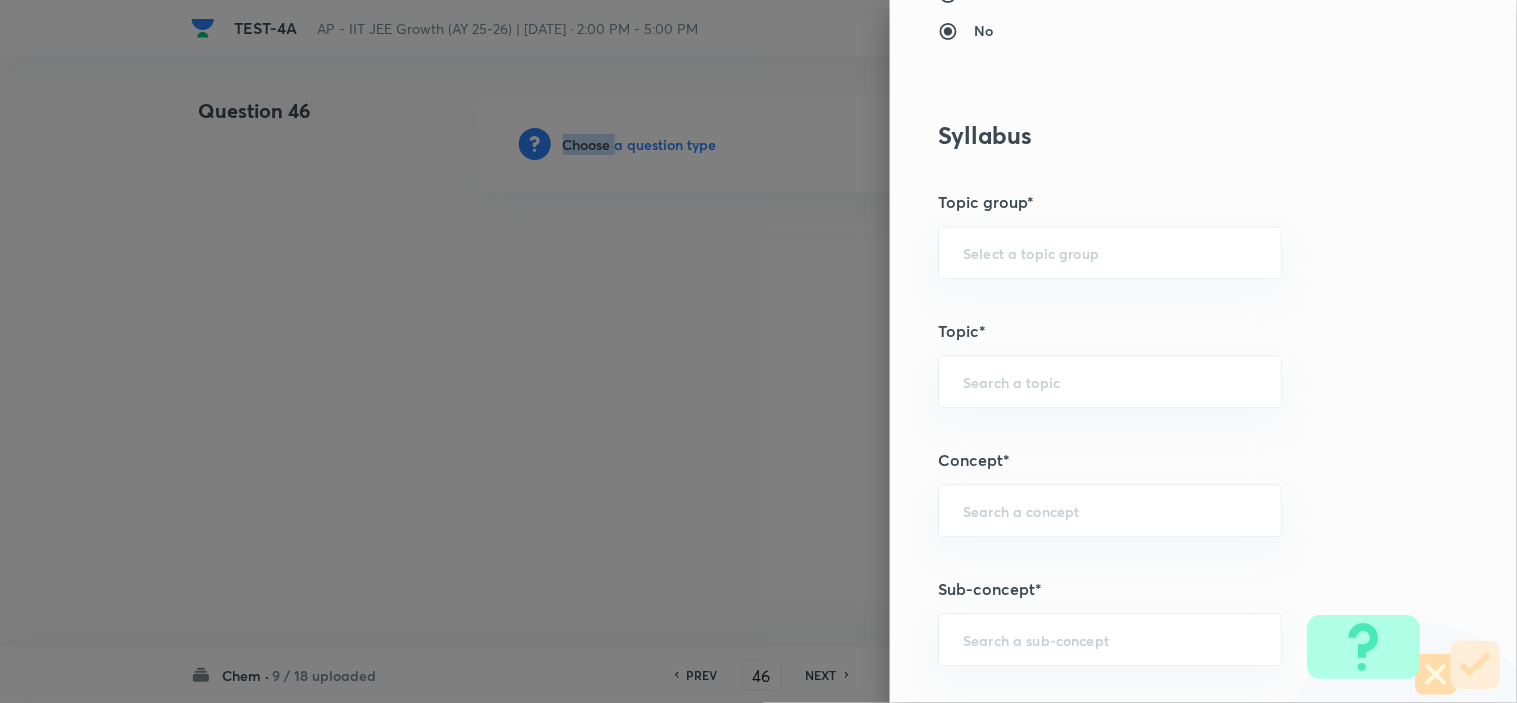scroll, scrollTop: 1555, scrollLeft: 0, axis: vertical 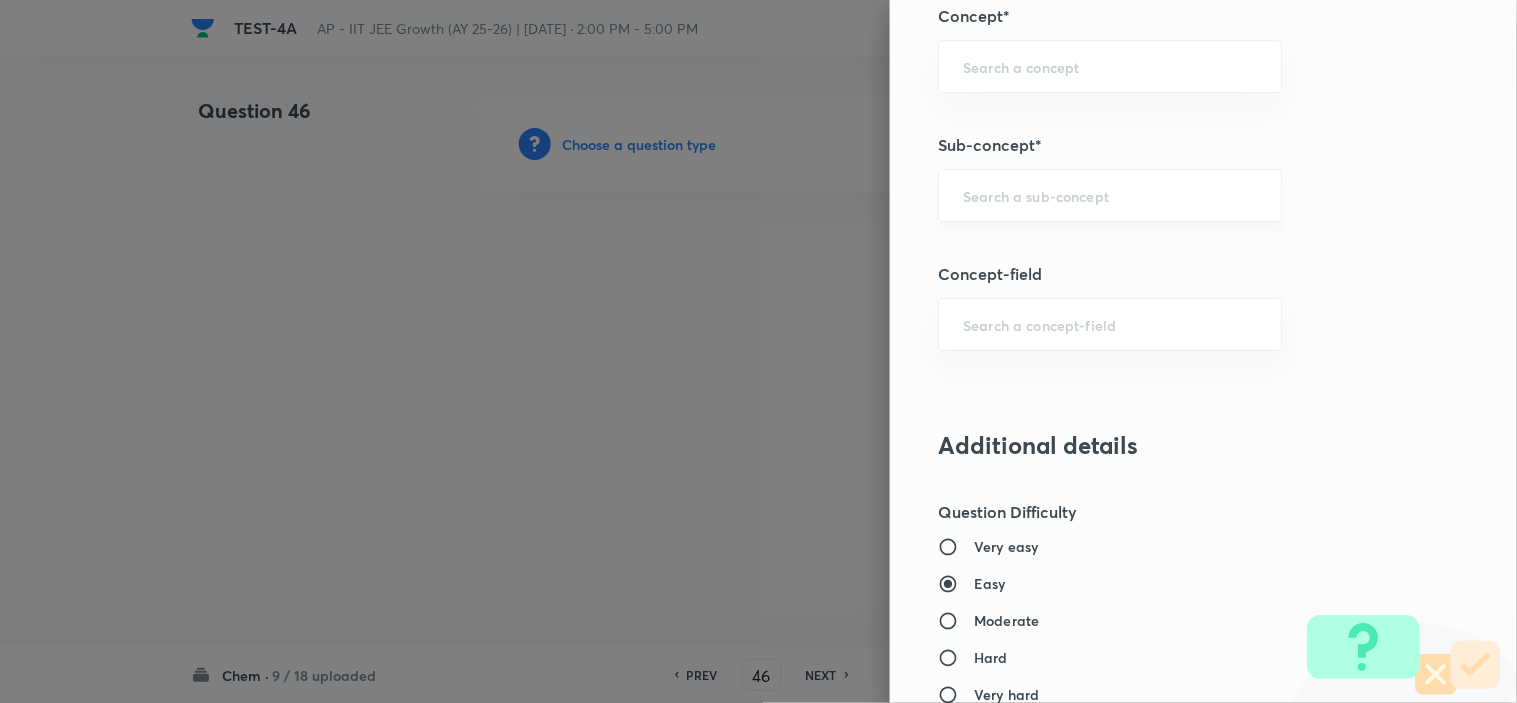 click at bounding box center [1110, 195] 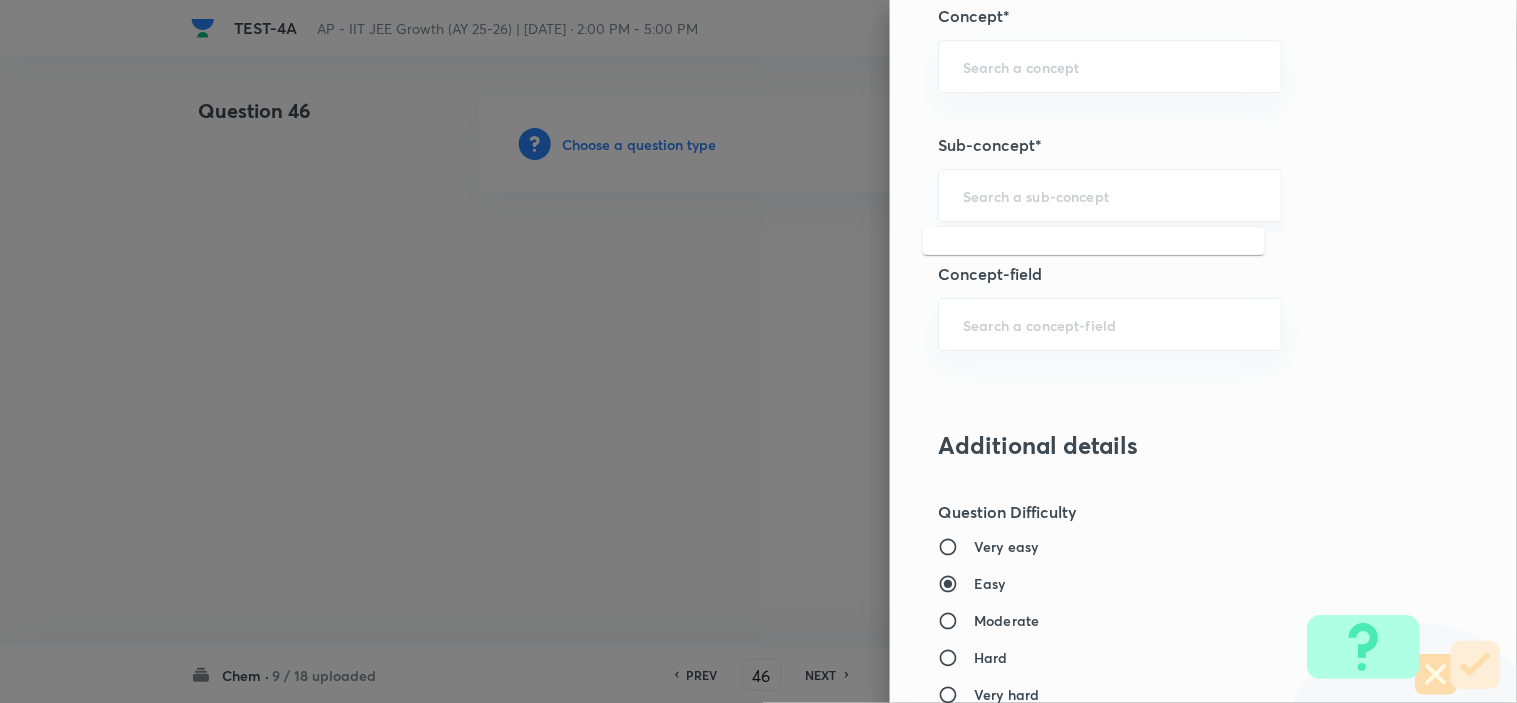 paste on "Quantum numbers" 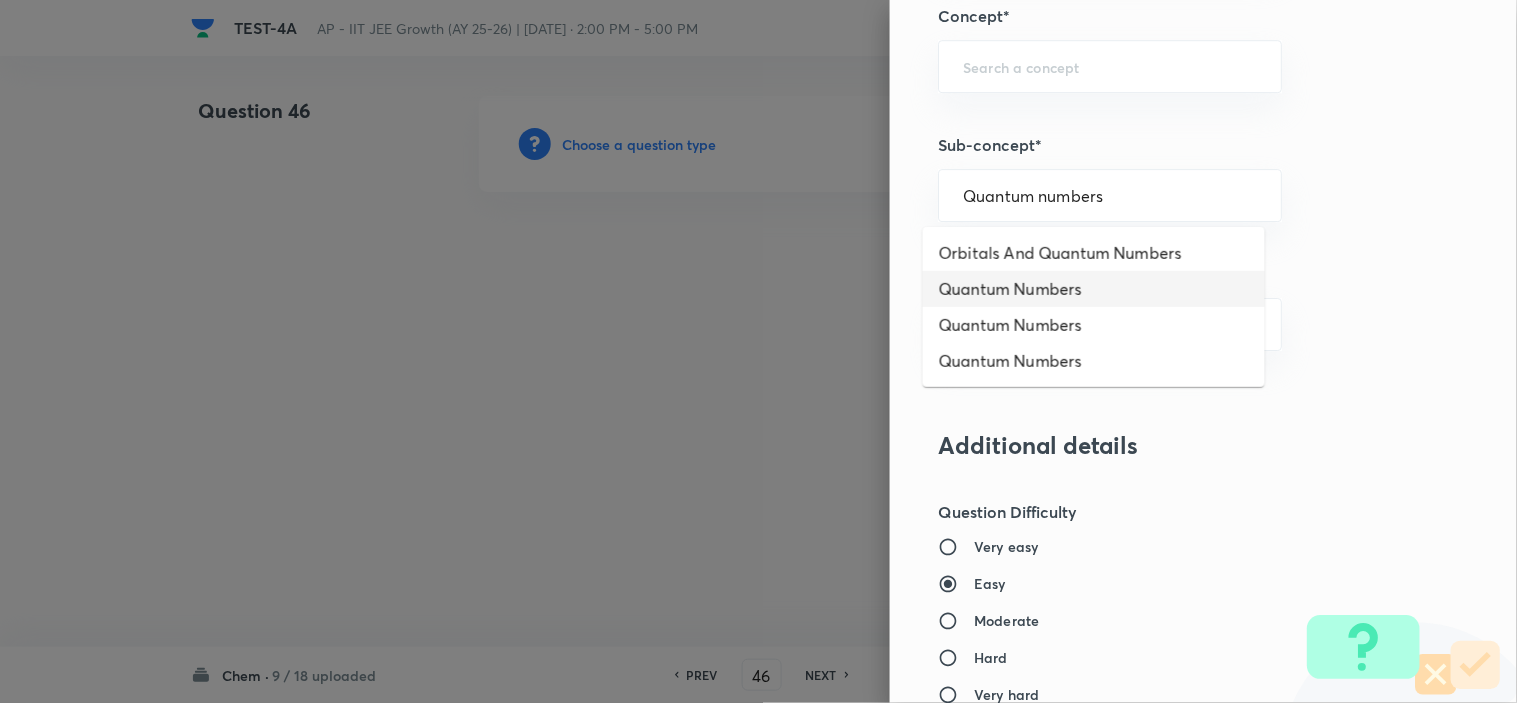 click on "Quantum Numbers" at bounding box center [1094, 289] 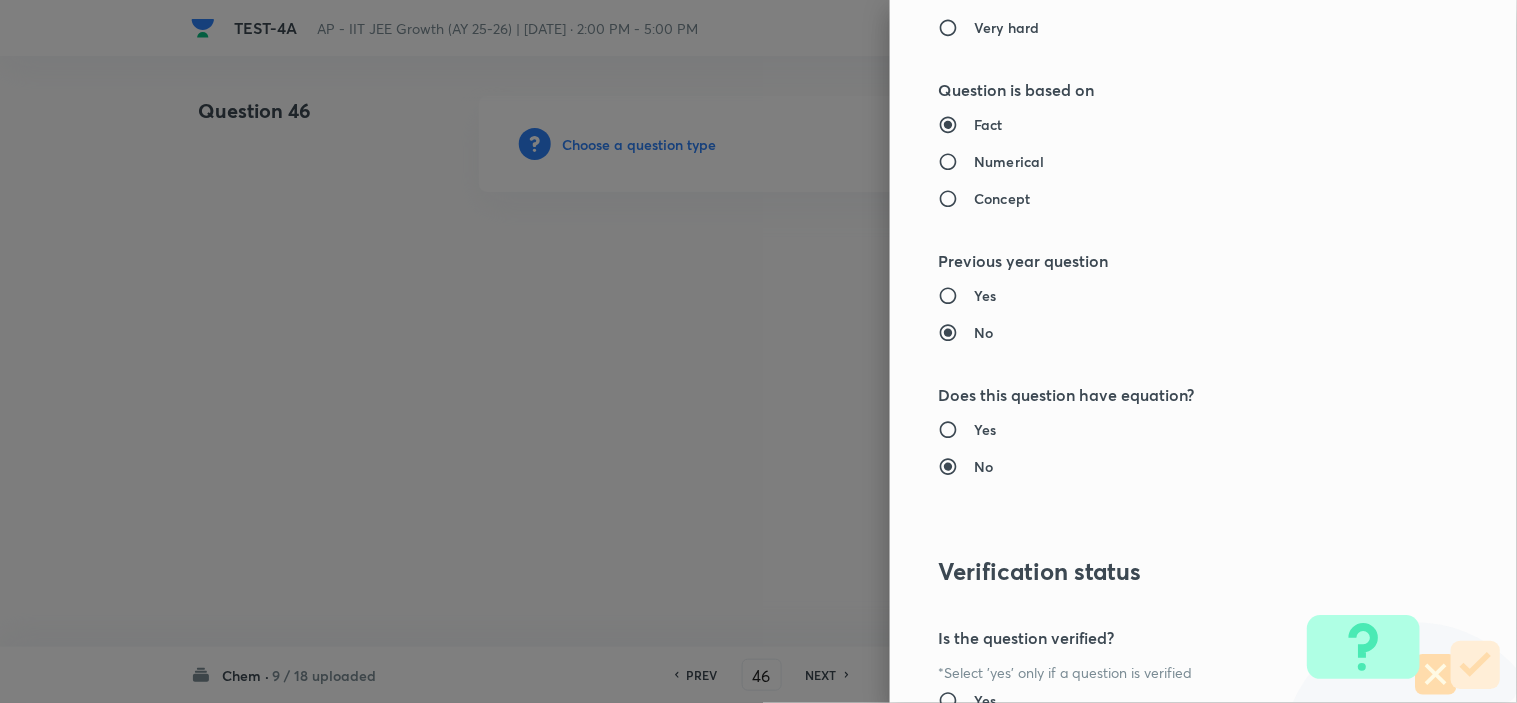 type on "Chemistry" 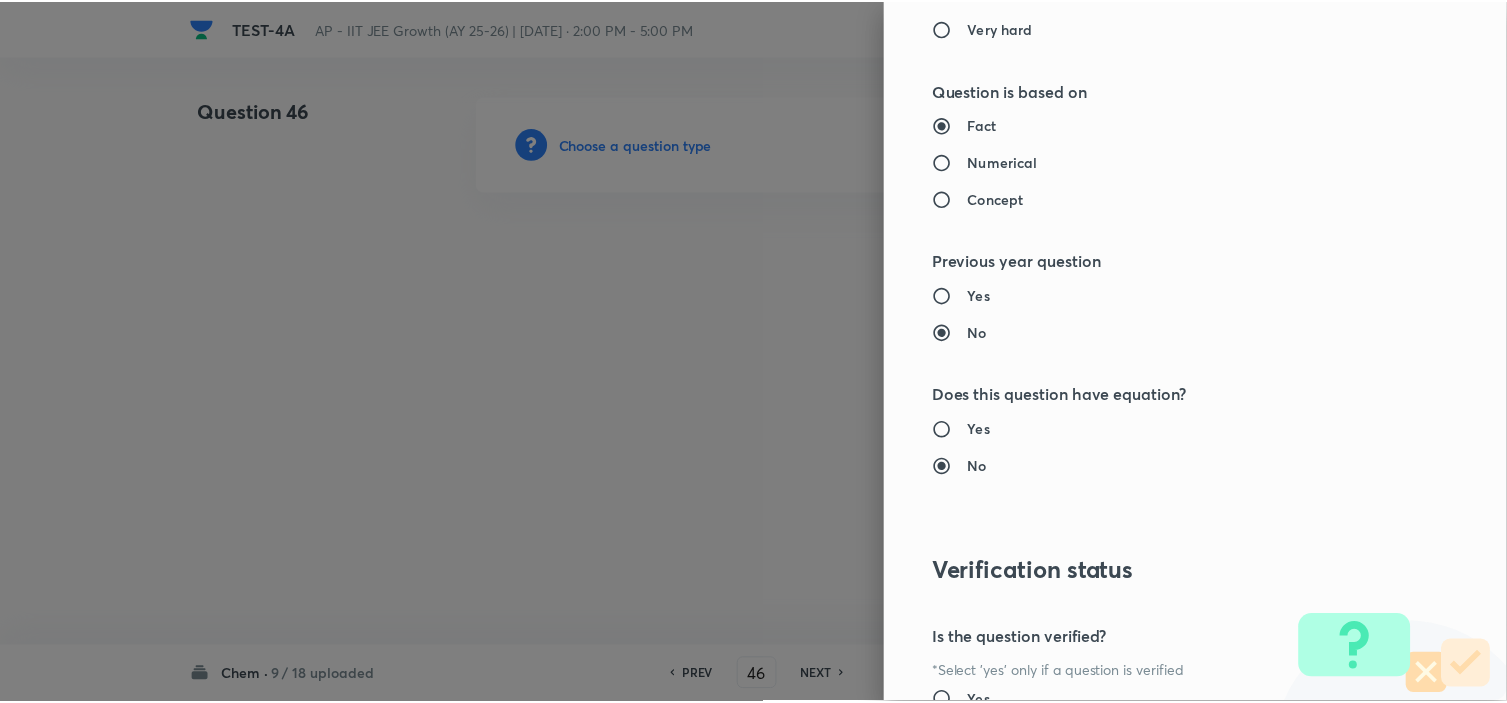 scroll, scrollTop: 2421, scrollLeft: 0, axis: vertical 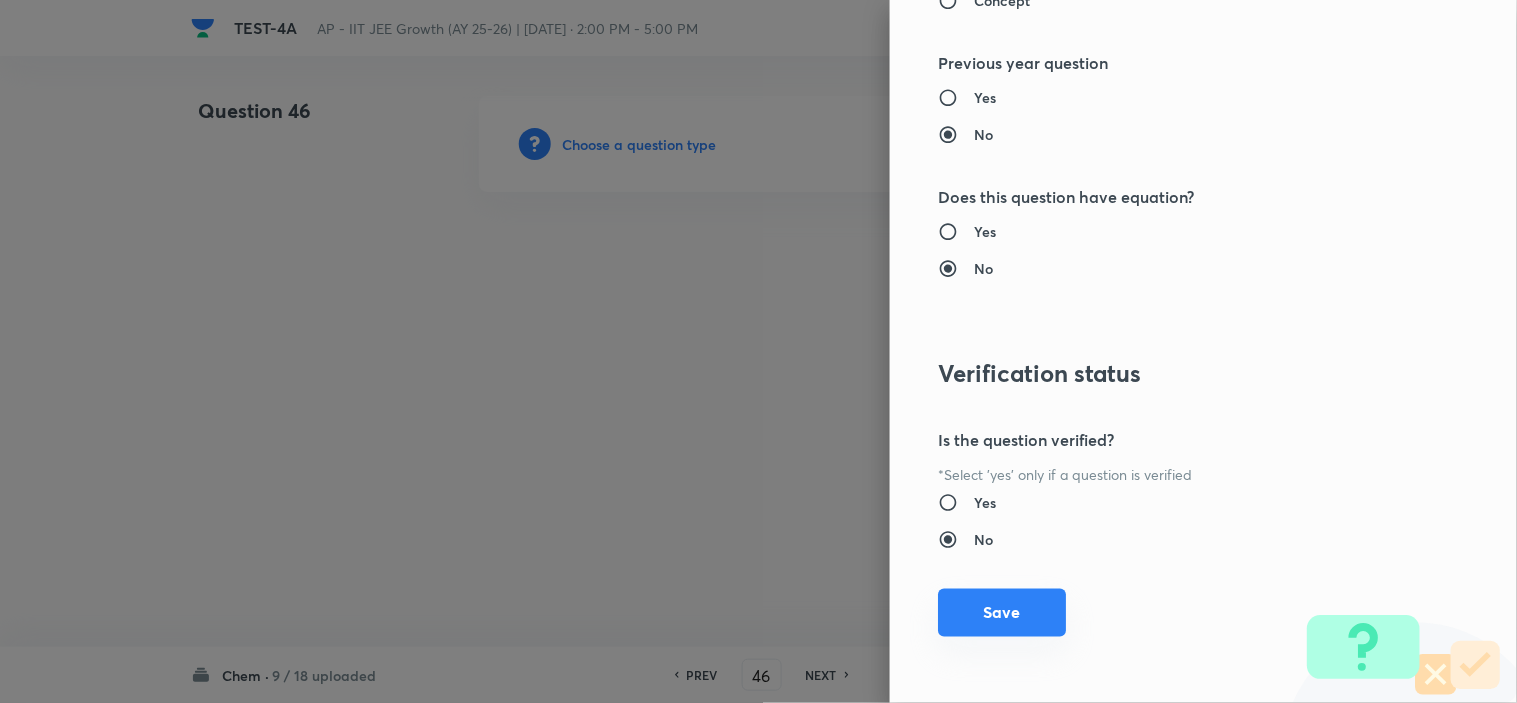 click on "Save" at bounding box center (1002, 613) 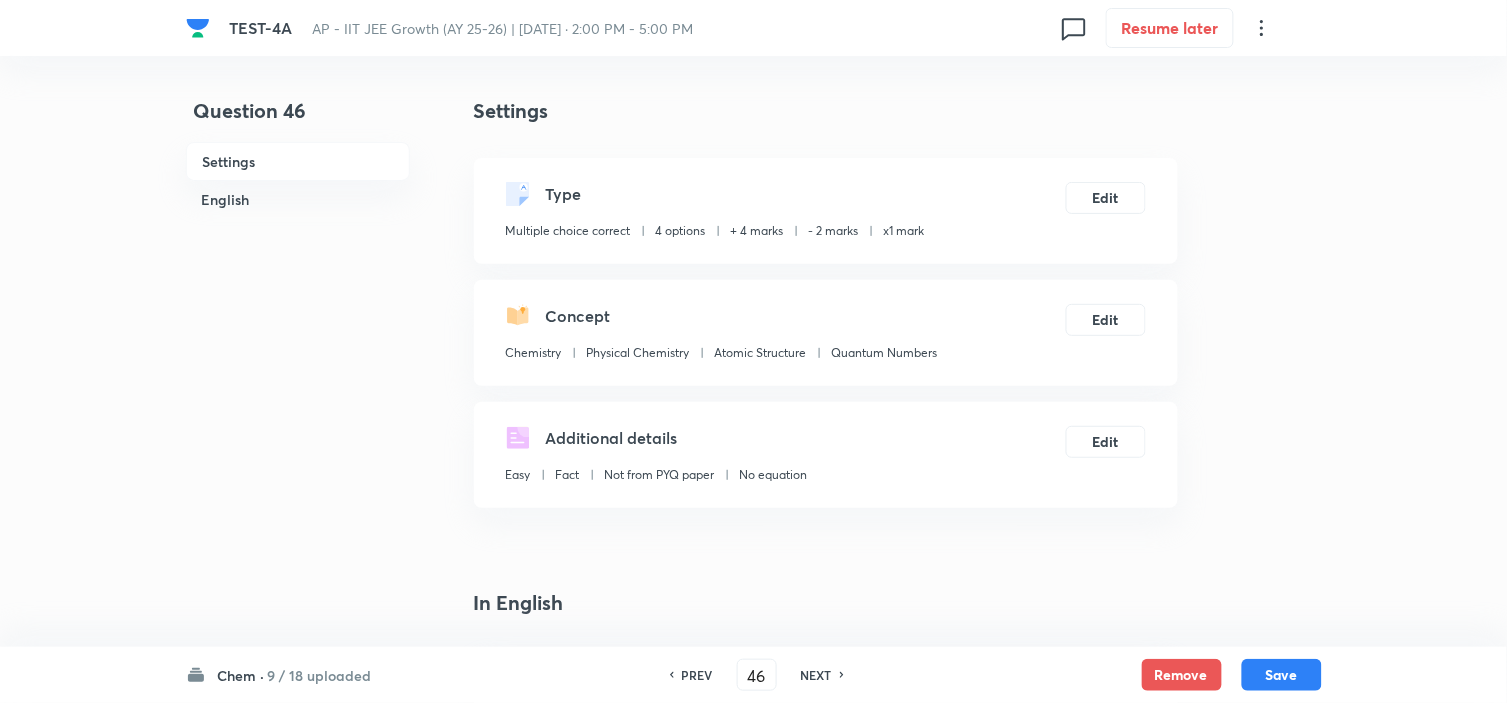 scroll, scrollTop: 444, scrollLeft: 0, axis: vertical 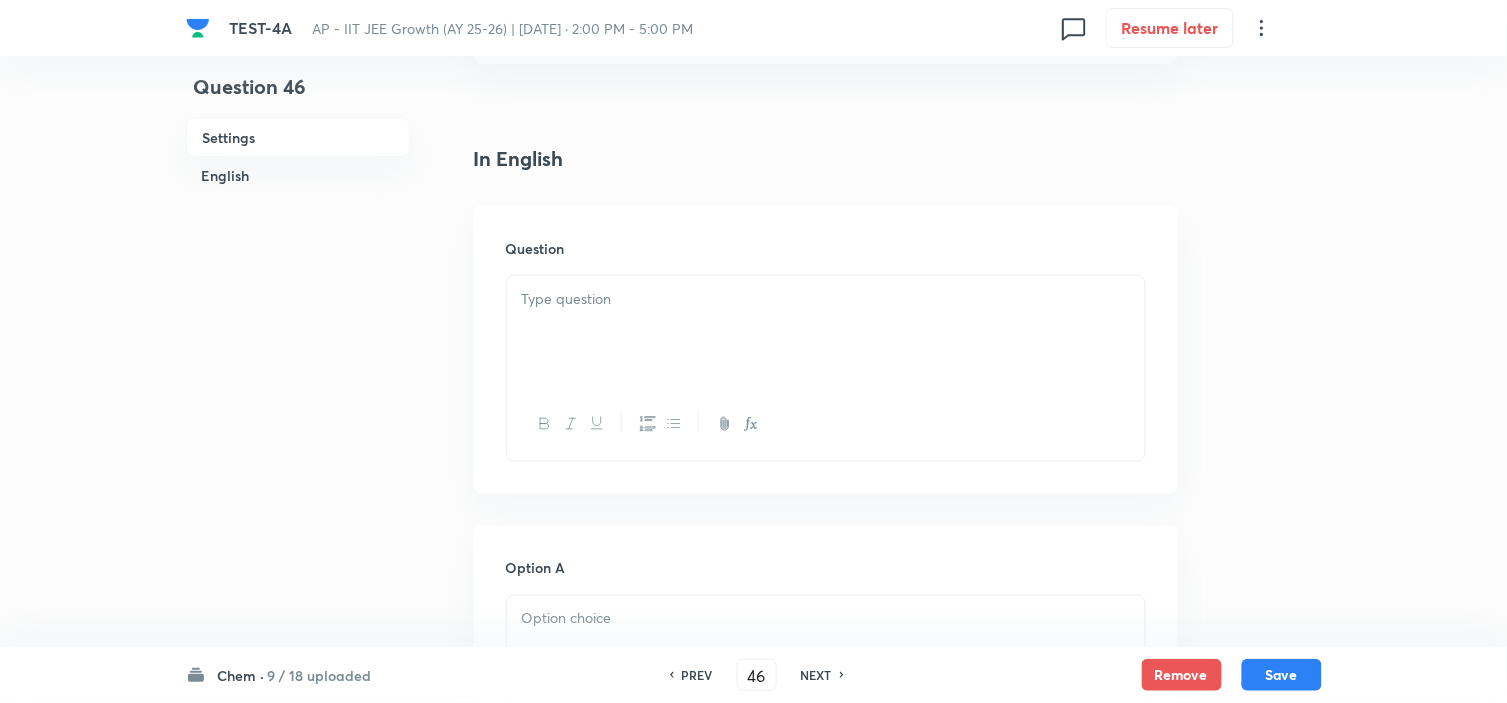 click at bounding box center (826, 332) 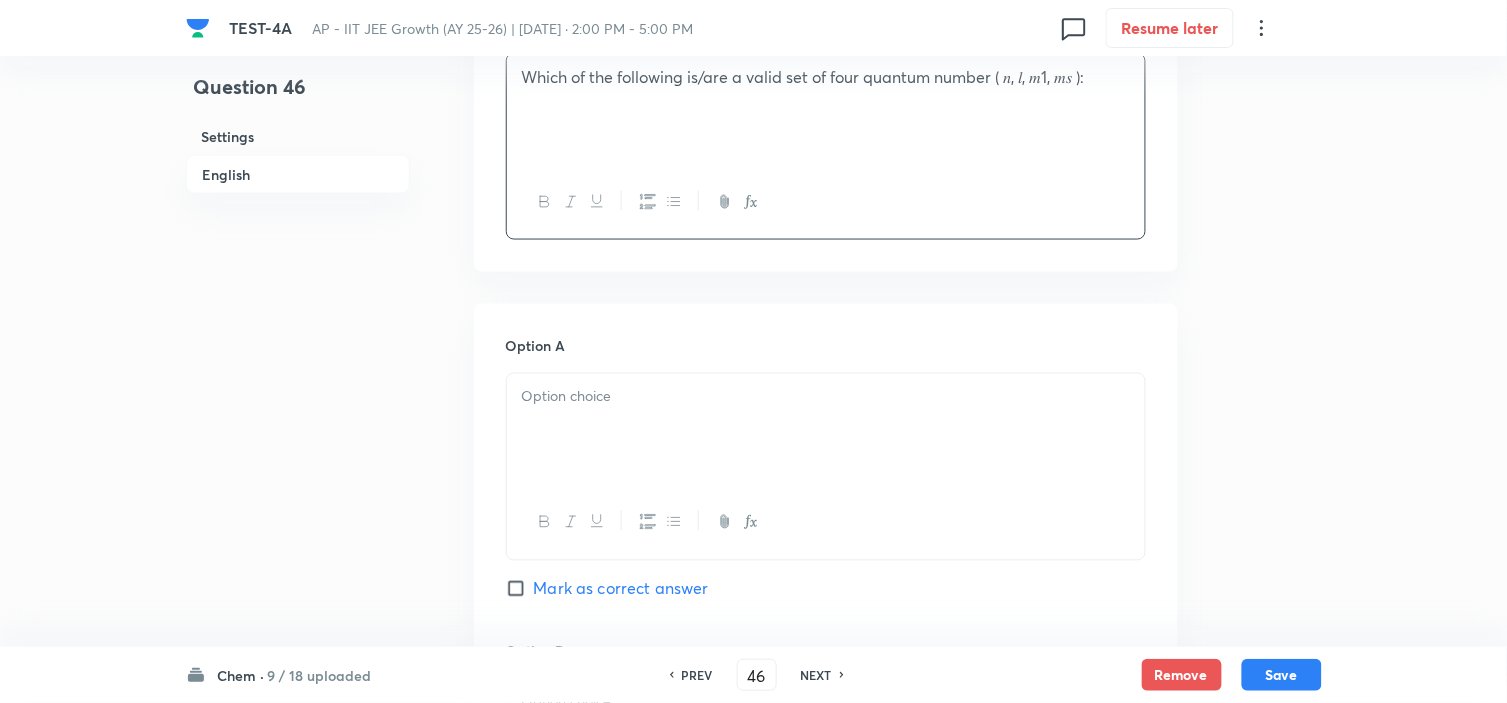 scroll, scrollTop: 777, scrollLeft: 0, axis: vertical 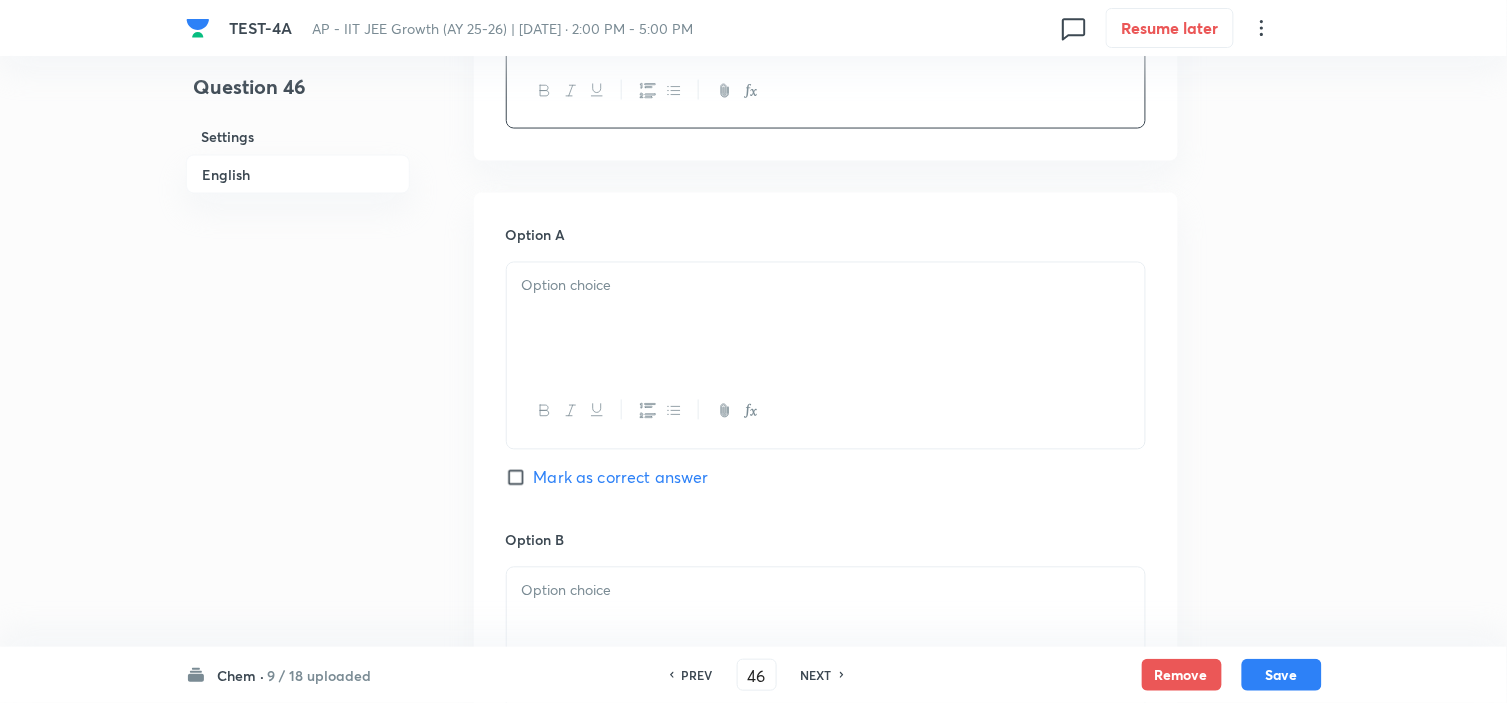 click at bounding box center (826, 319) 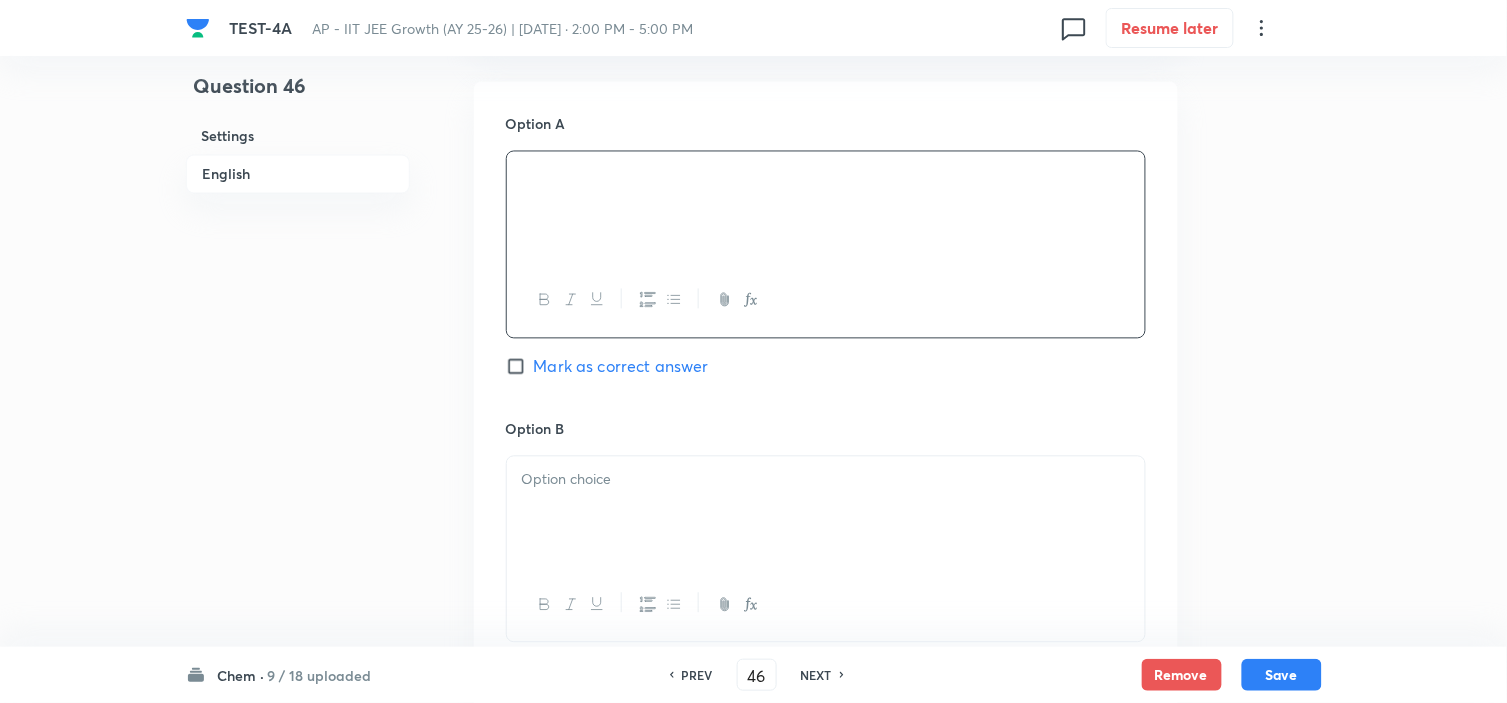 scroll, scrollTop: 1000, scrollLeft: 0, axis: vertical 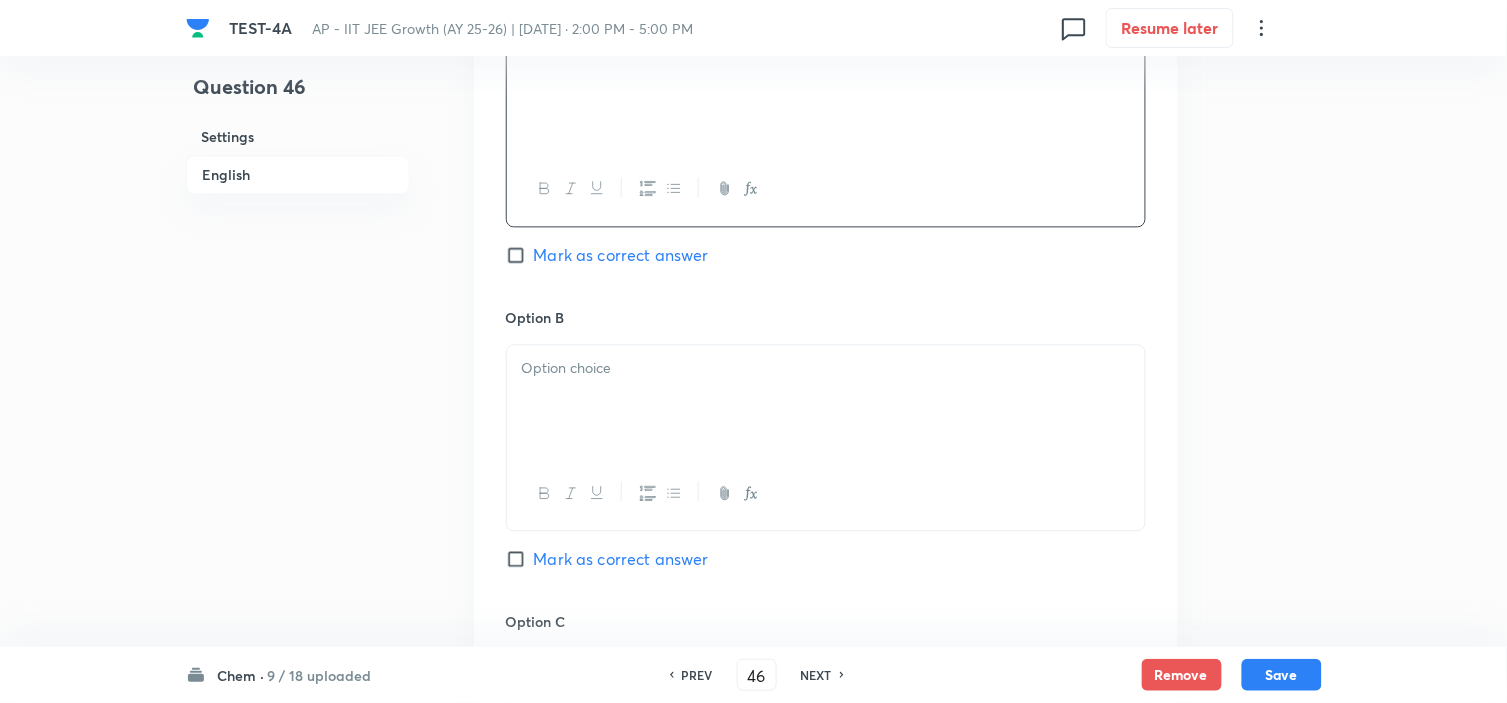 click at bounding box center [826, 401] 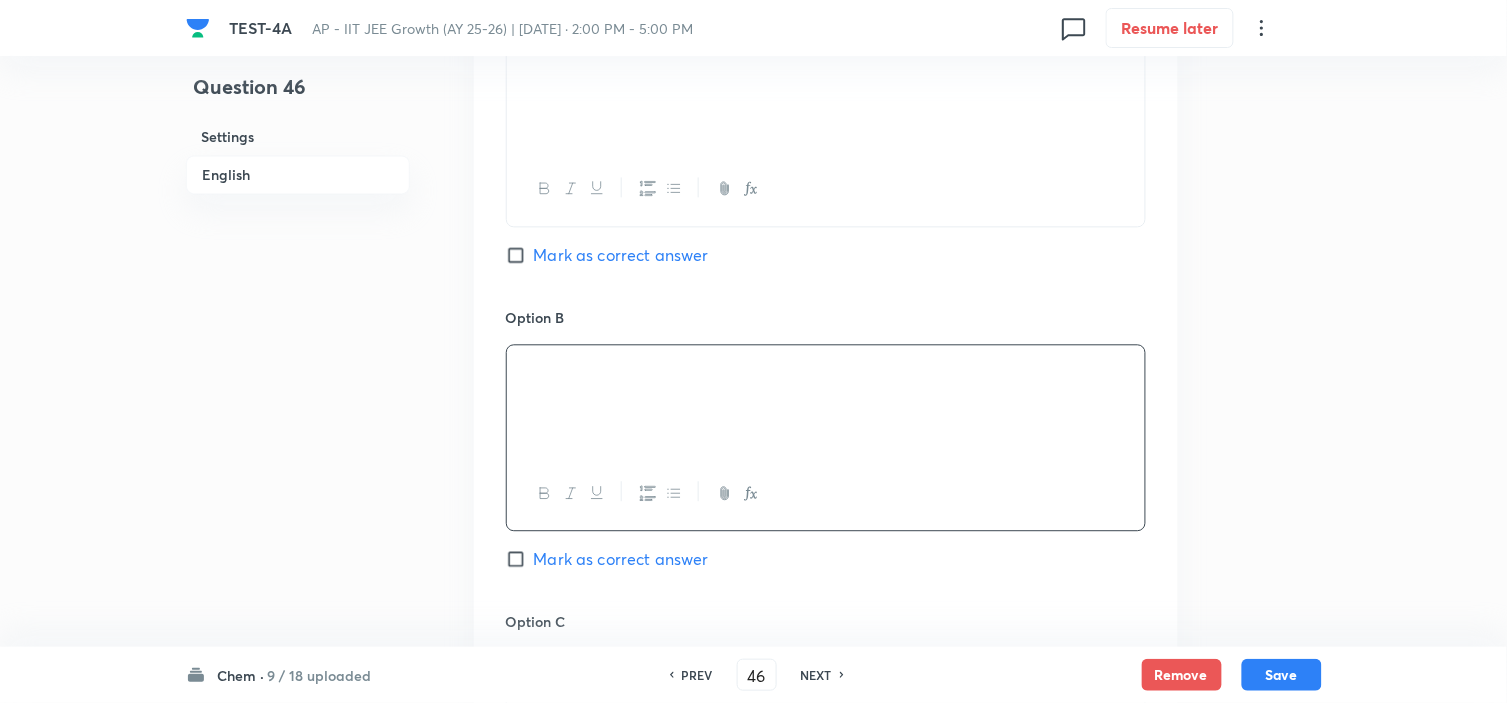 scroll, scrollTop: 1222, scrollLeft: 0, axis: vertical 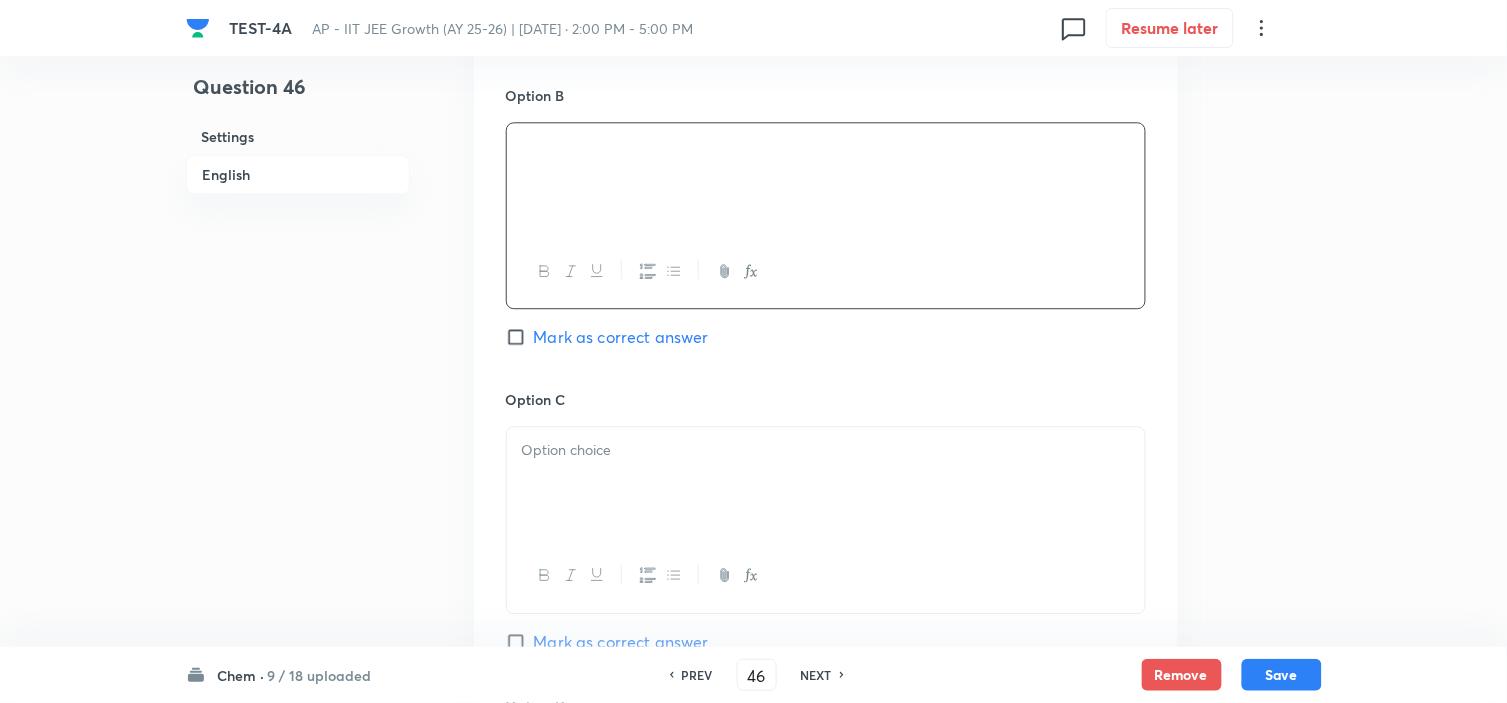 click at bounding box center [826, 483] 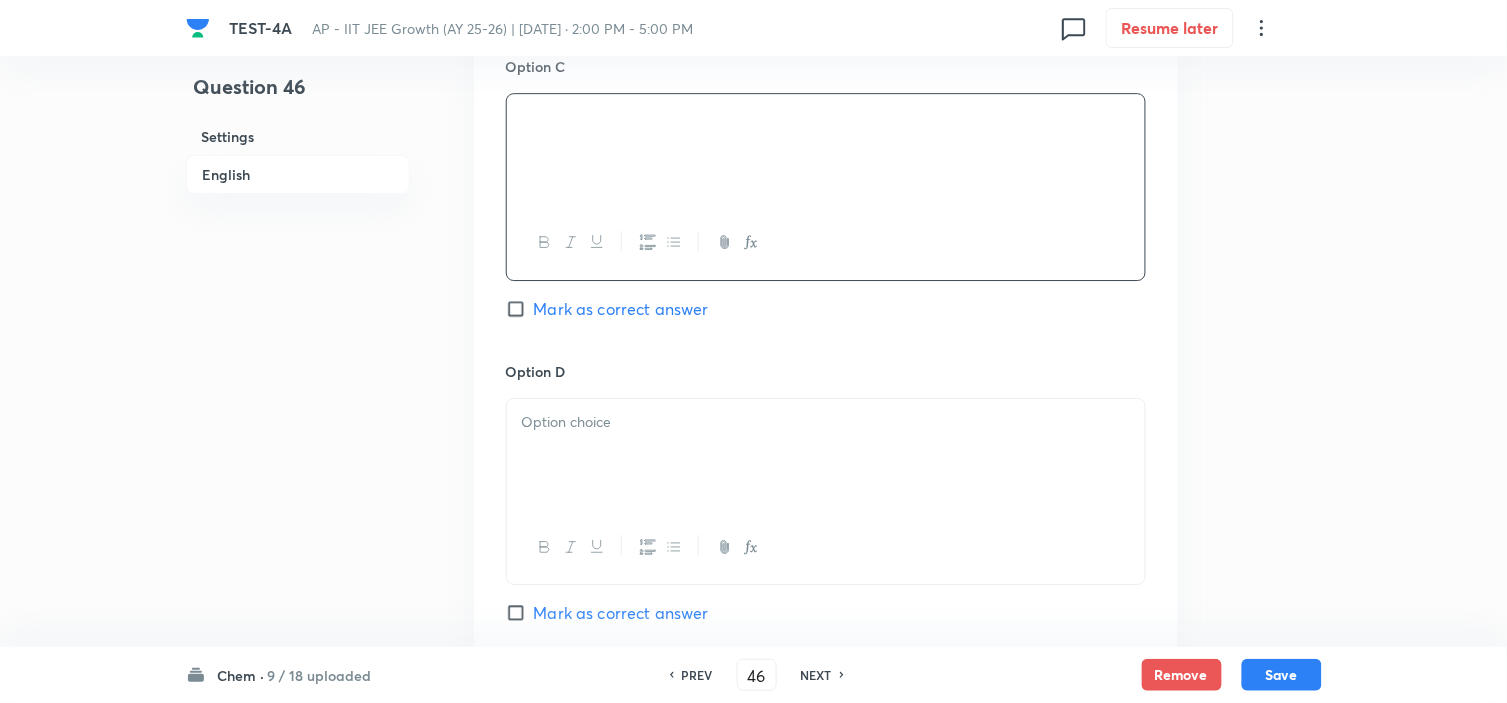 scroll, scrollTop: 1666, scrollLeft: 0, axis: vertical 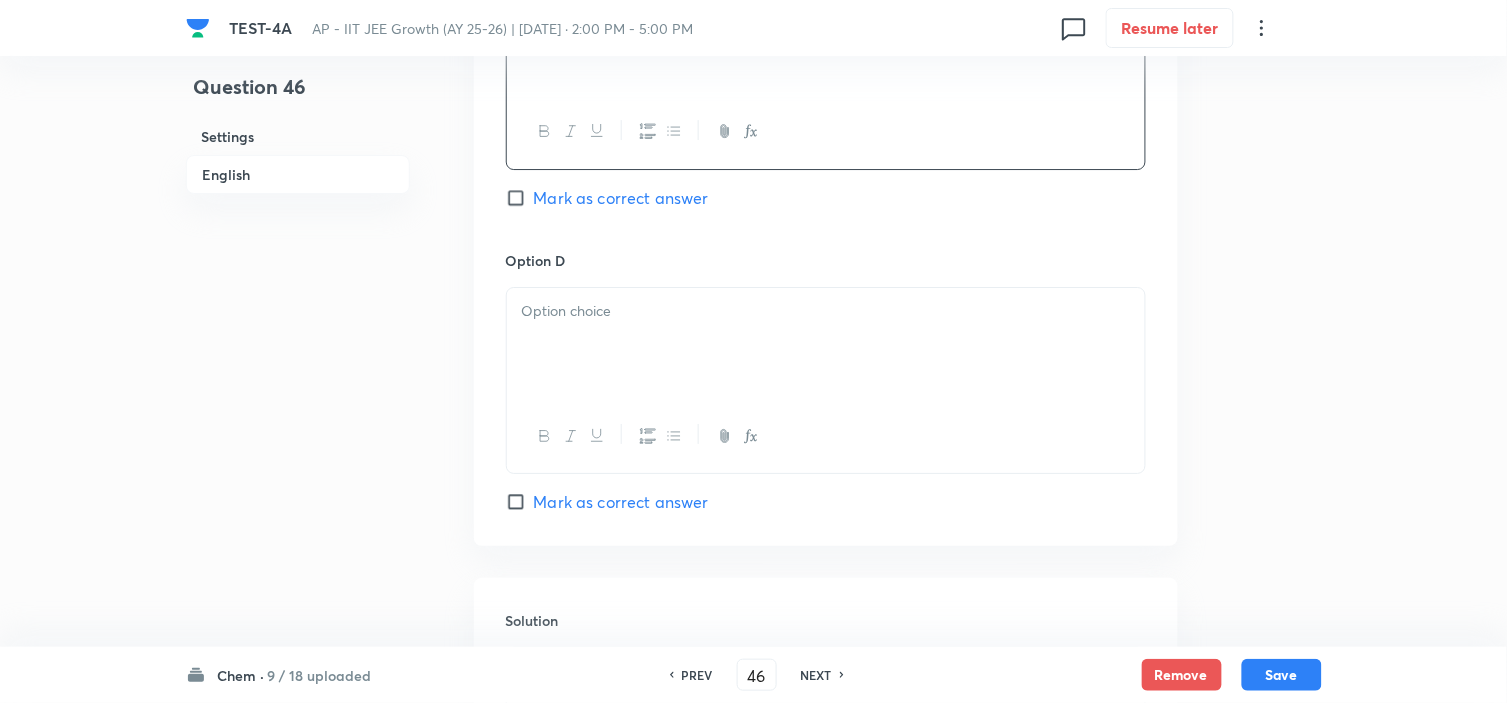 click at bounding box center (826, 344) 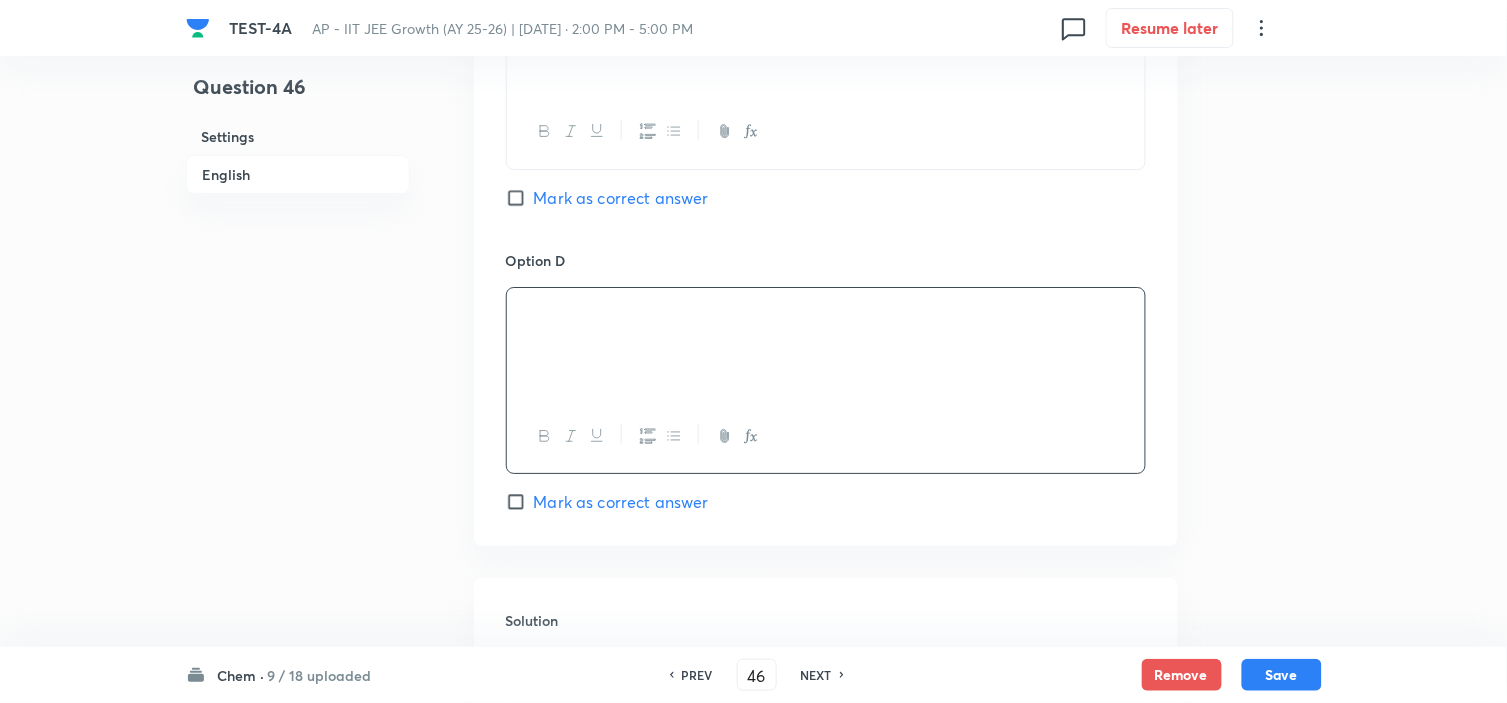 scroll, scrollTop: 2000, scrollLeft: 0, axis: vertical 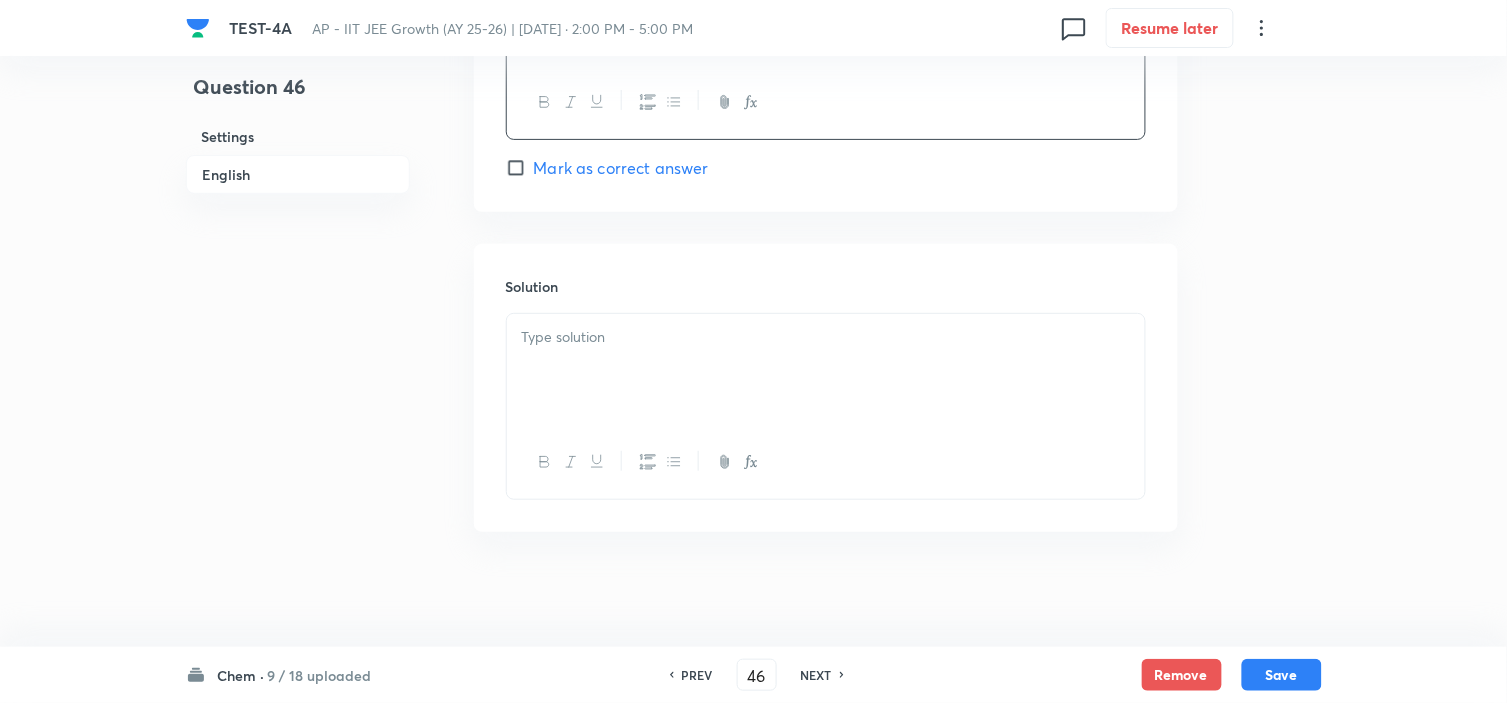 click at bounding box center (826, 337) 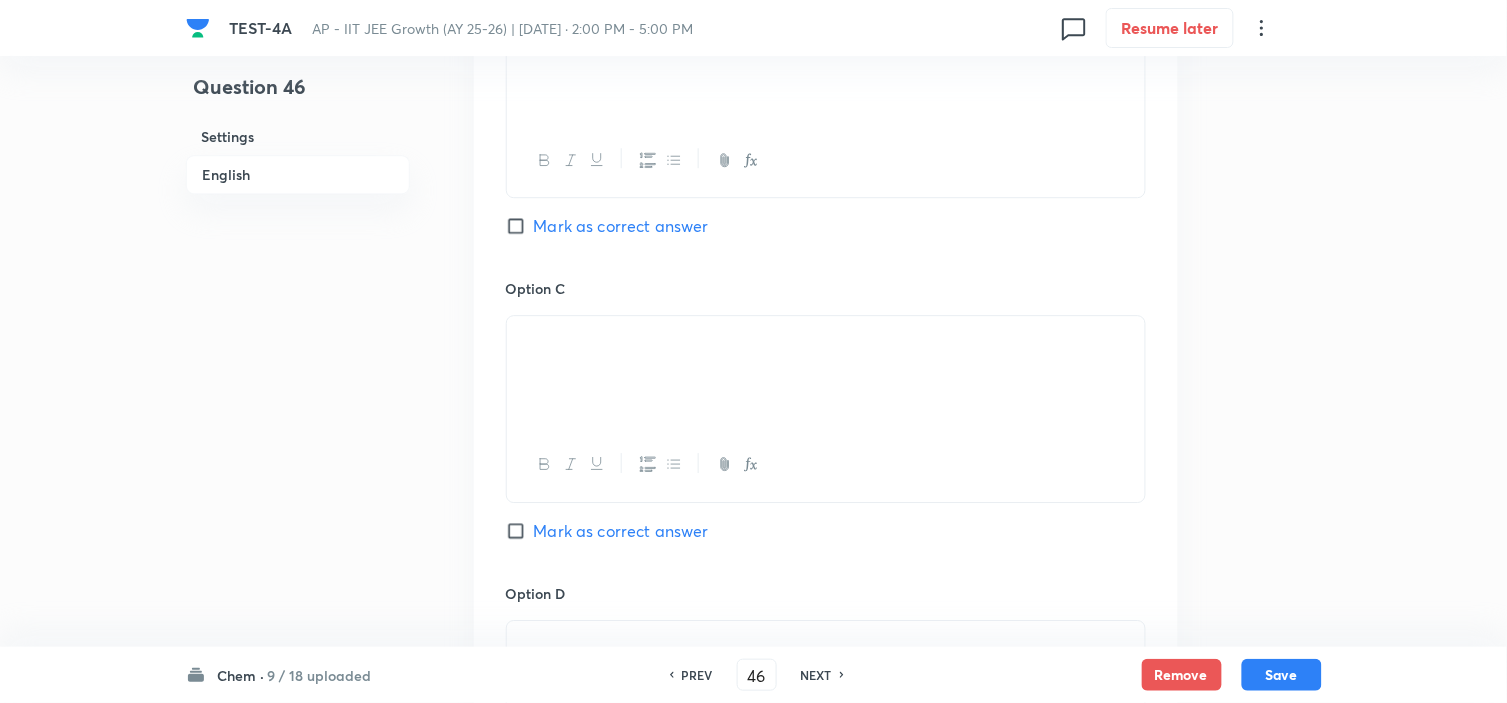 scroll, scrollTop: 1111, scrollLeft: 0, axis: vertical 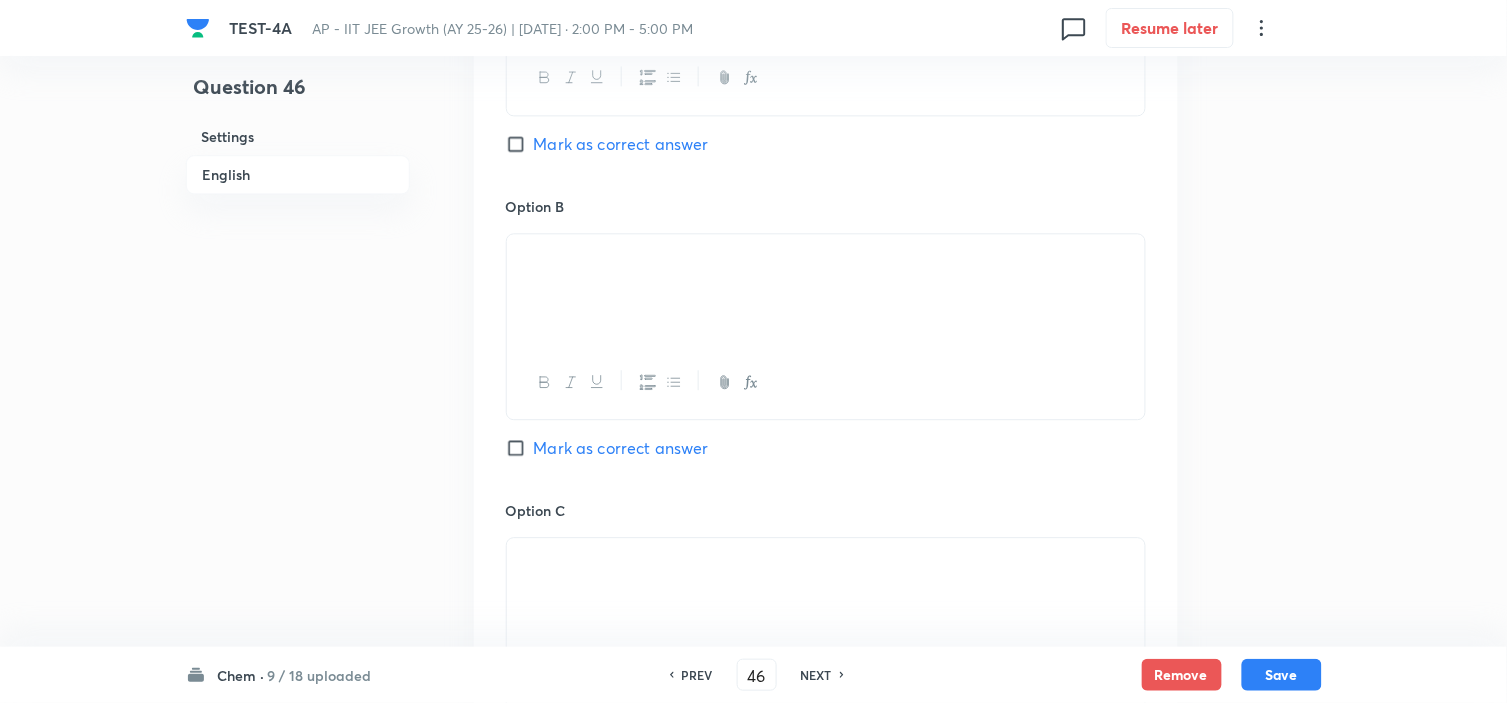 click on "Mark as correct answer" at bounding box center (520, 144) 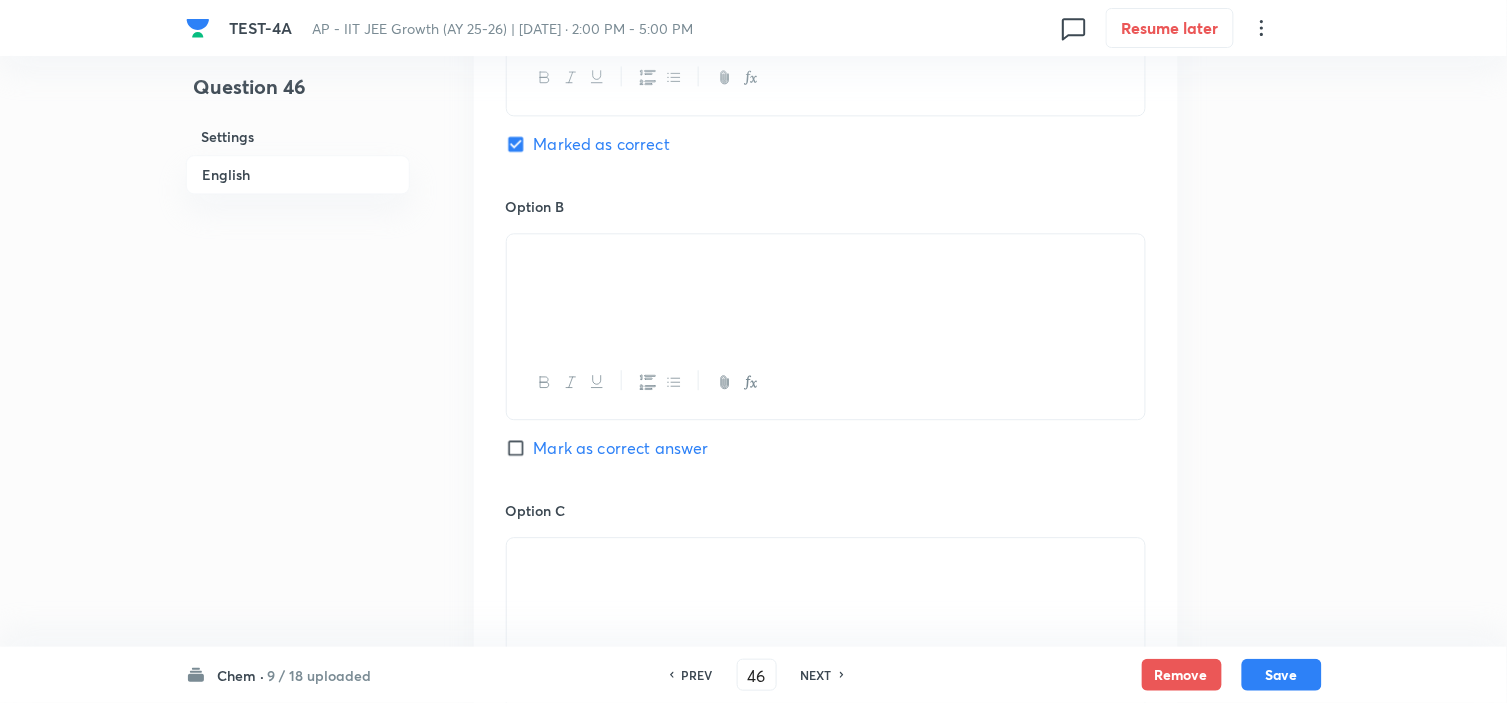 click on "Mark as correct answer" at bounding box center [621, 448] 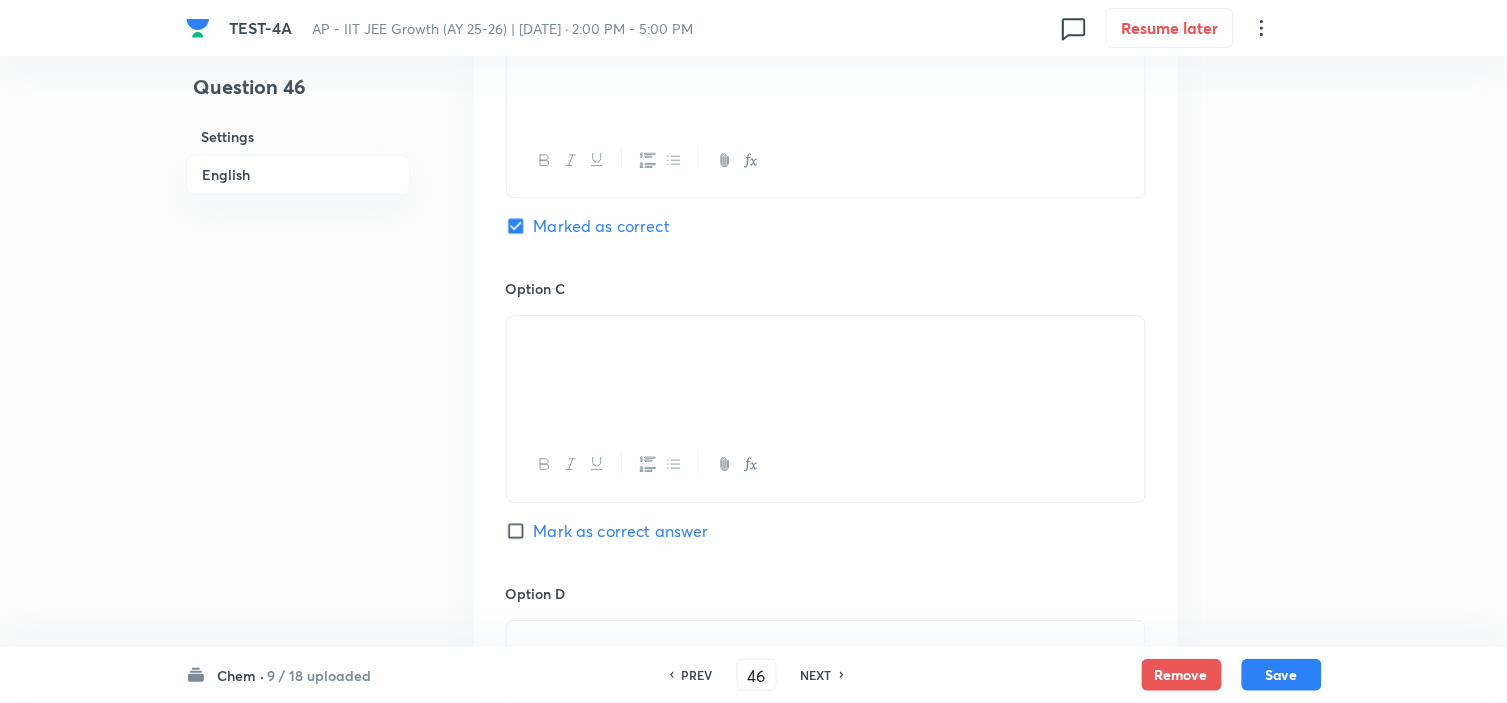 scroll, scrollTop: 1666, scrollLeft: 0, axis: vertical 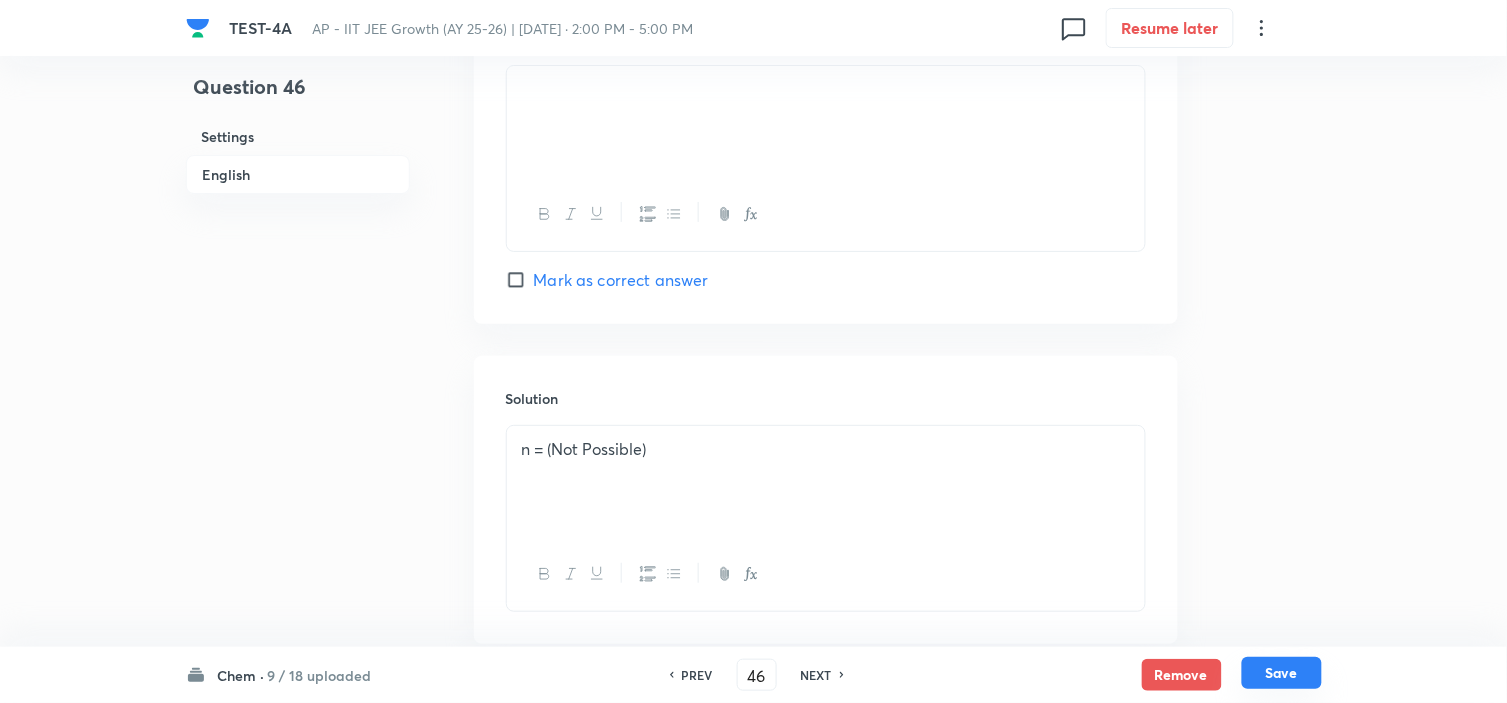 click on "Save" at bounding box center (1282, 673) 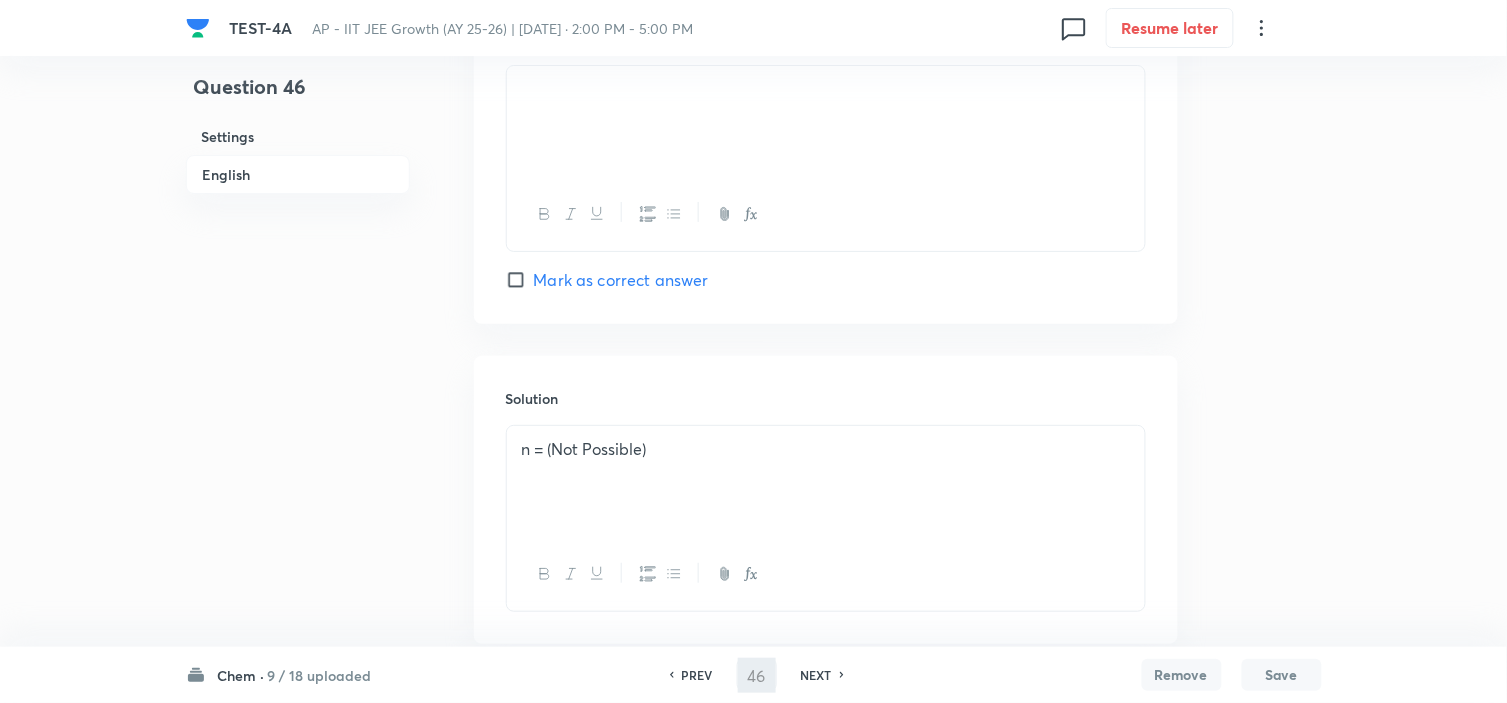type on "47" 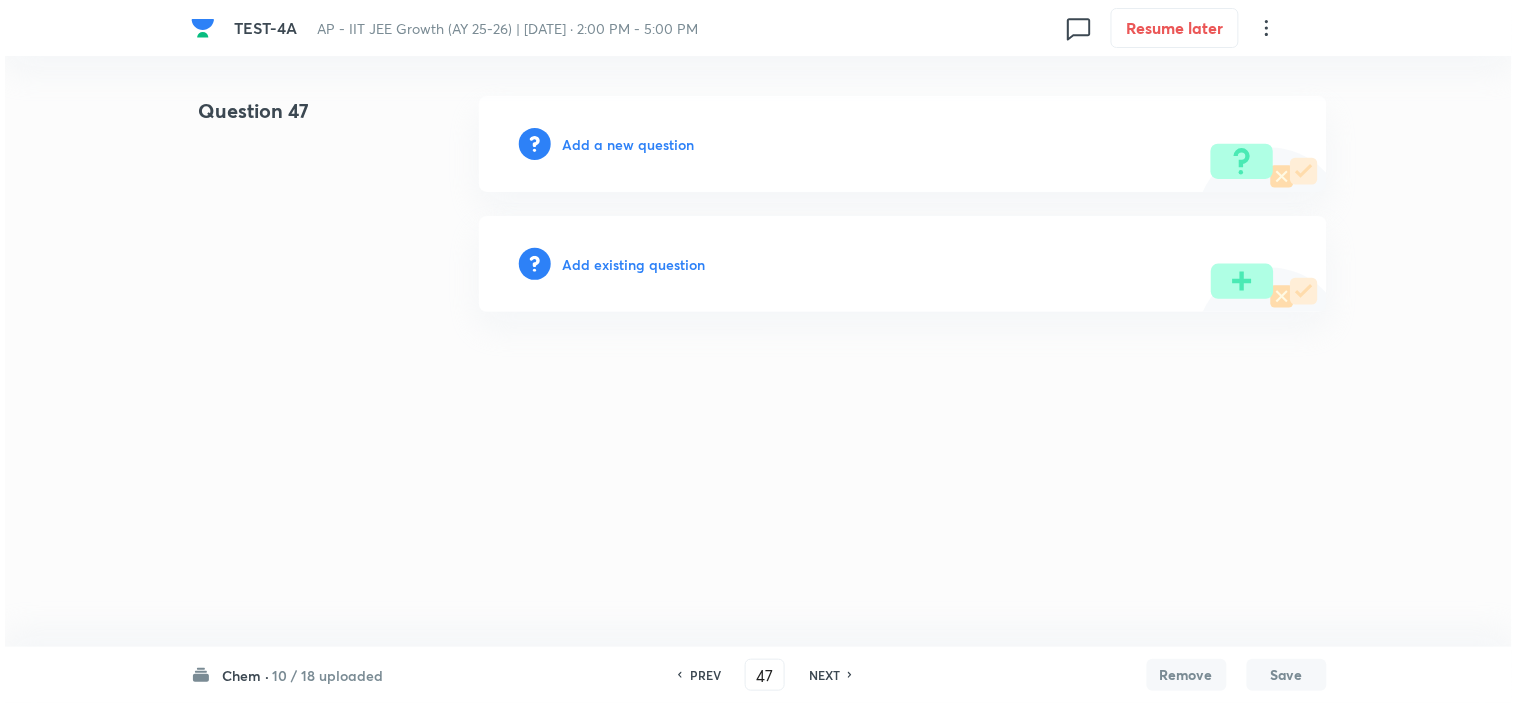scroll, scrollTop: 0, scrollLeft: 0, axis: both 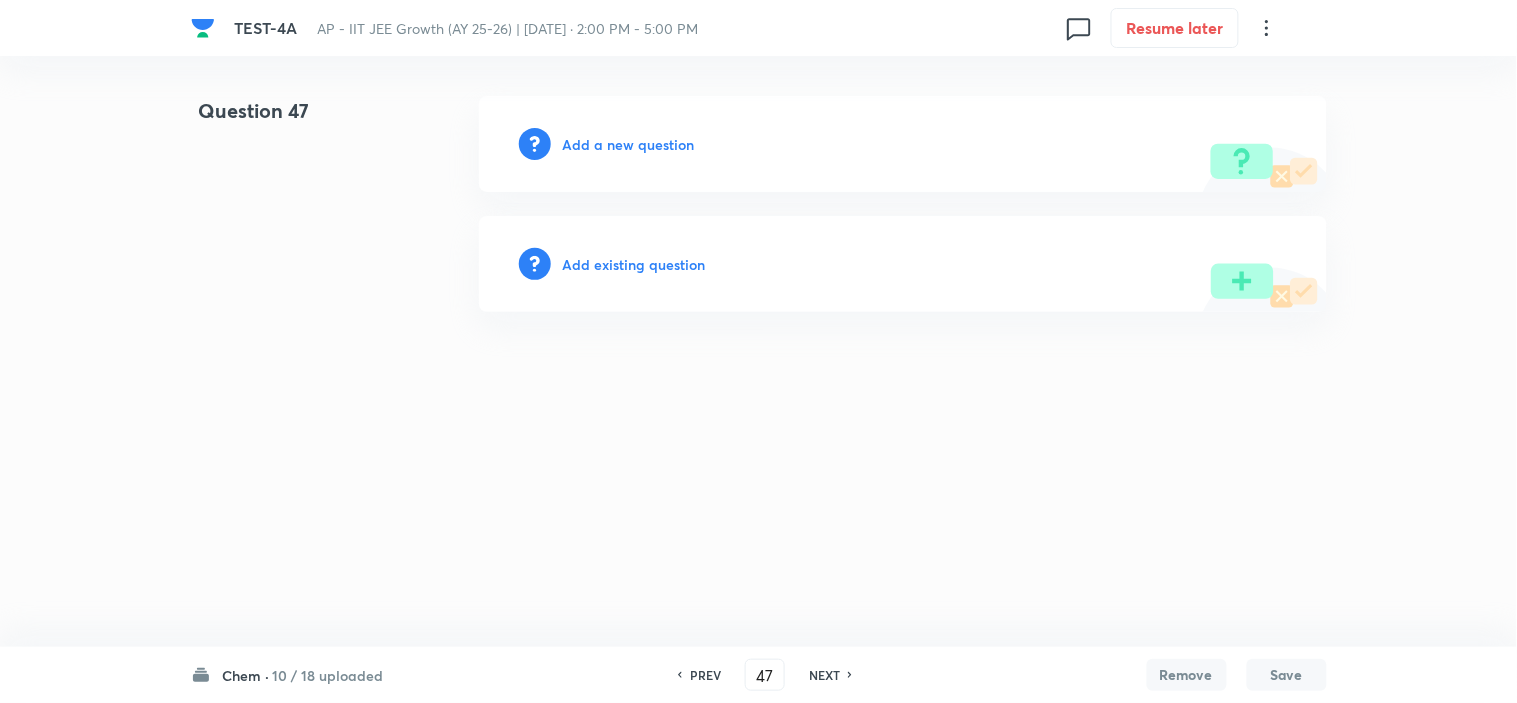 click on "Add a new question" at bounding box center [629, 144] 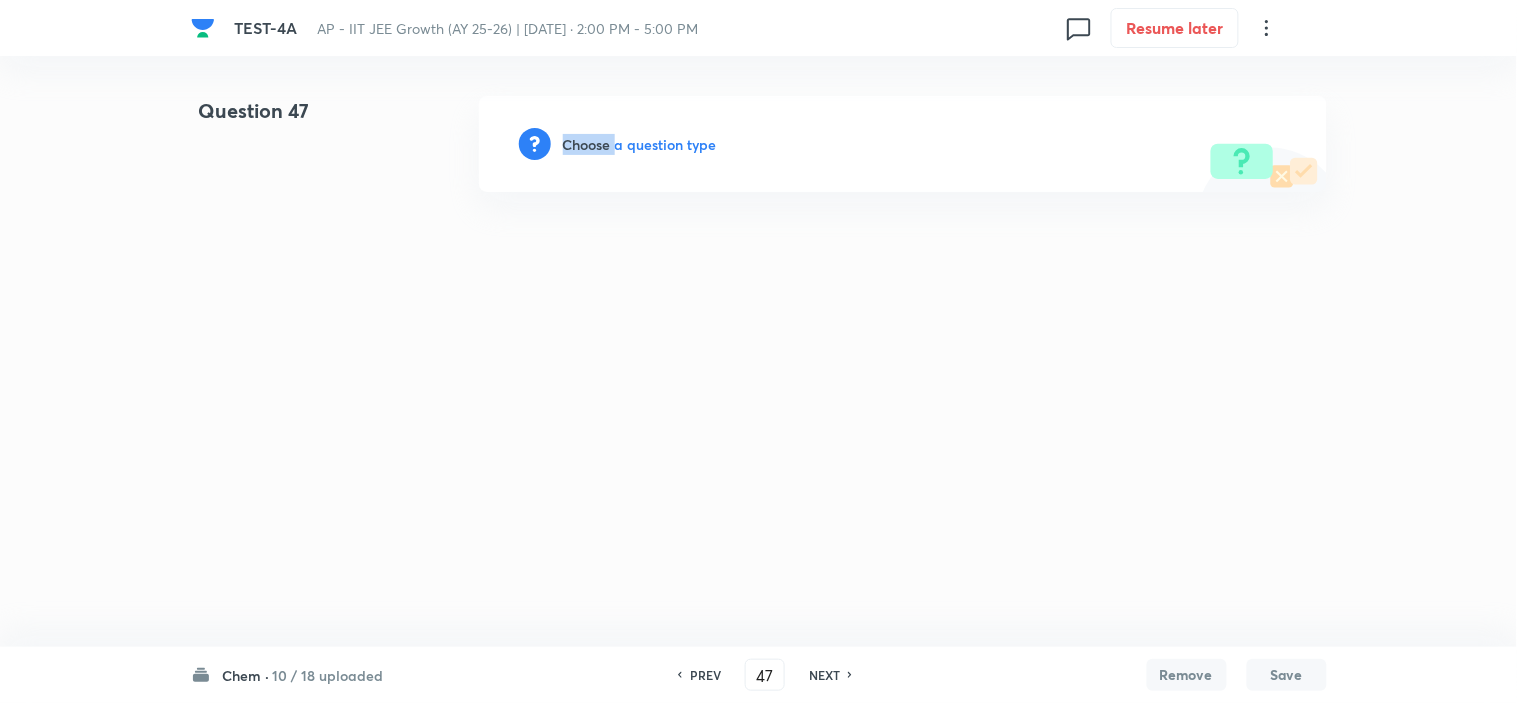 click on "Choose a question type" at bounding box center [640, 144] 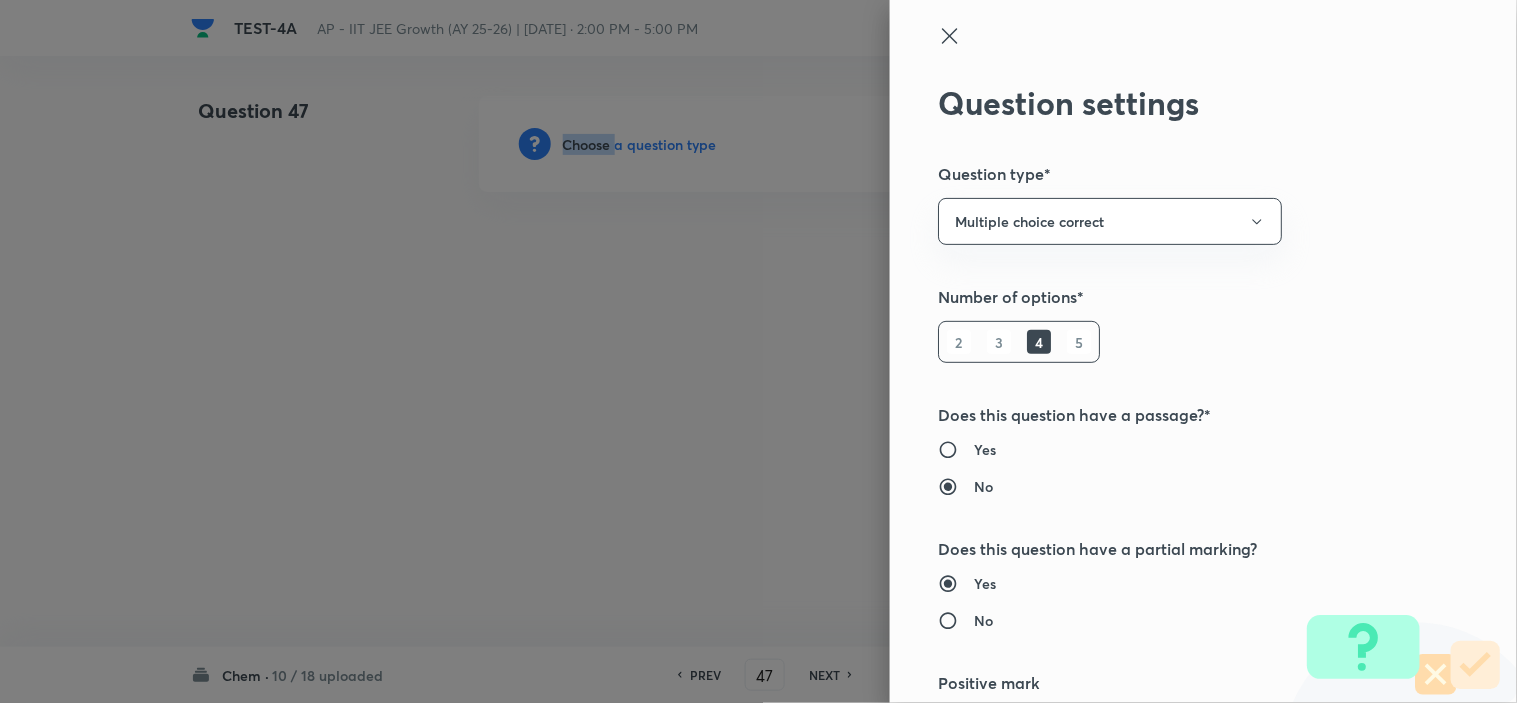 type 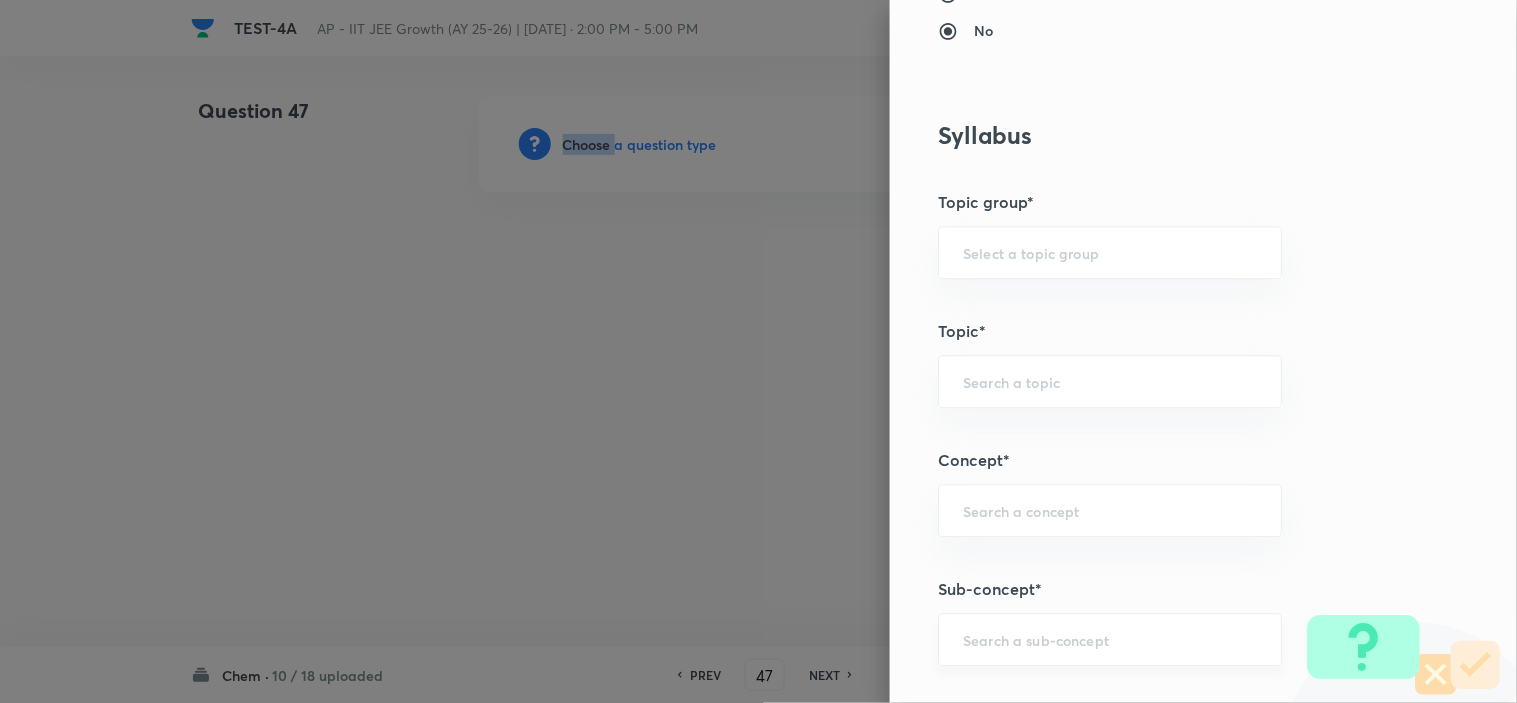 scroll, scrollTop: 1333, scrollLeft: 0, axis: vertical 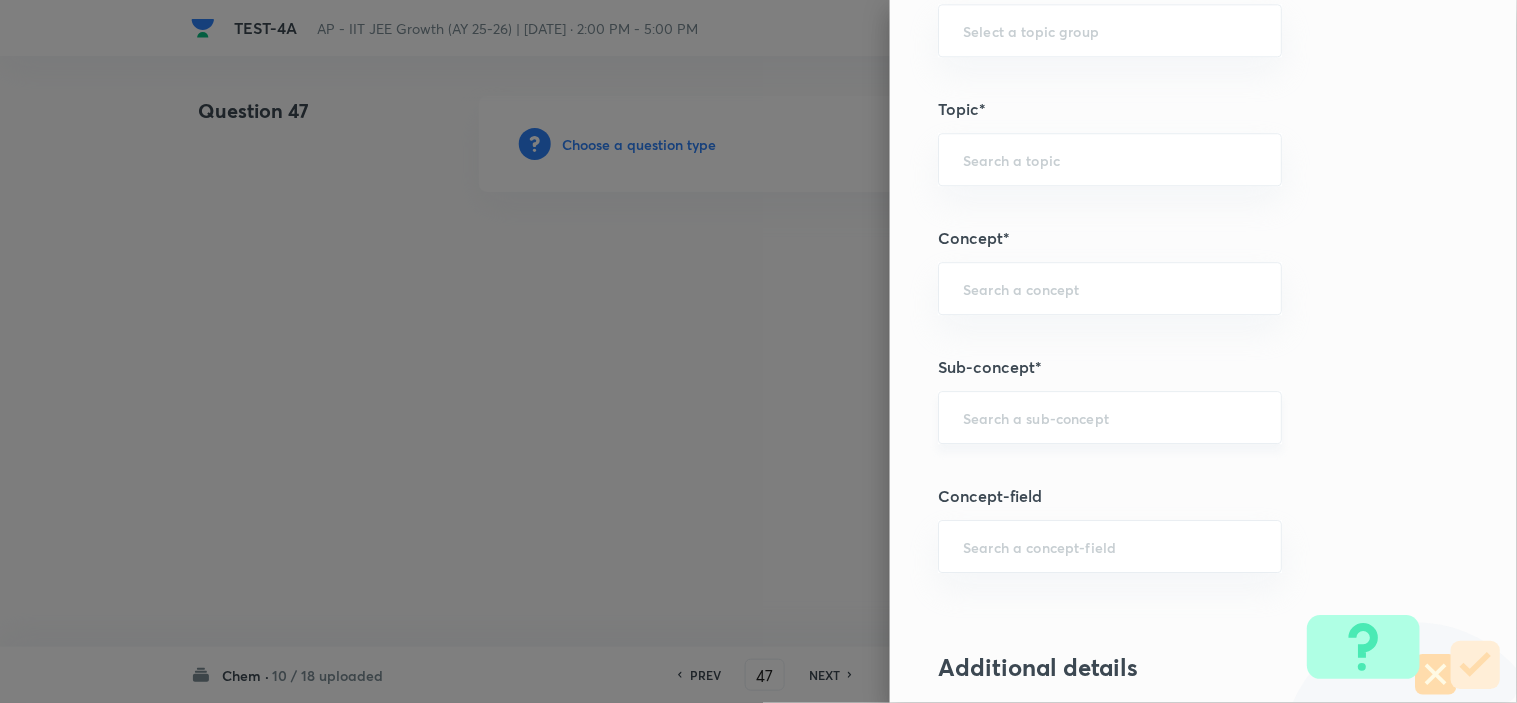 click at bounding box center [1110, 417] 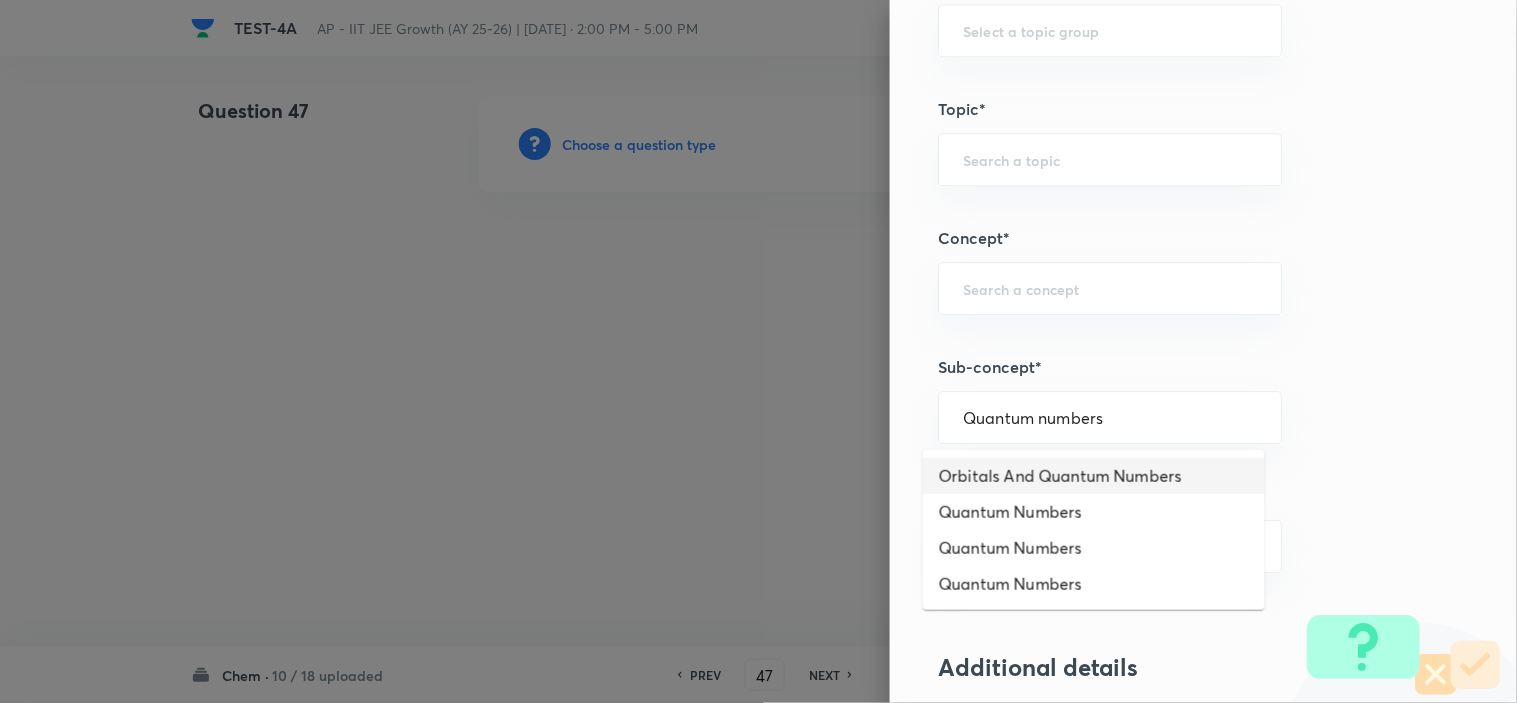 click on "Orbitals And Quantum Numbers" at bounding box center [1094, 476] 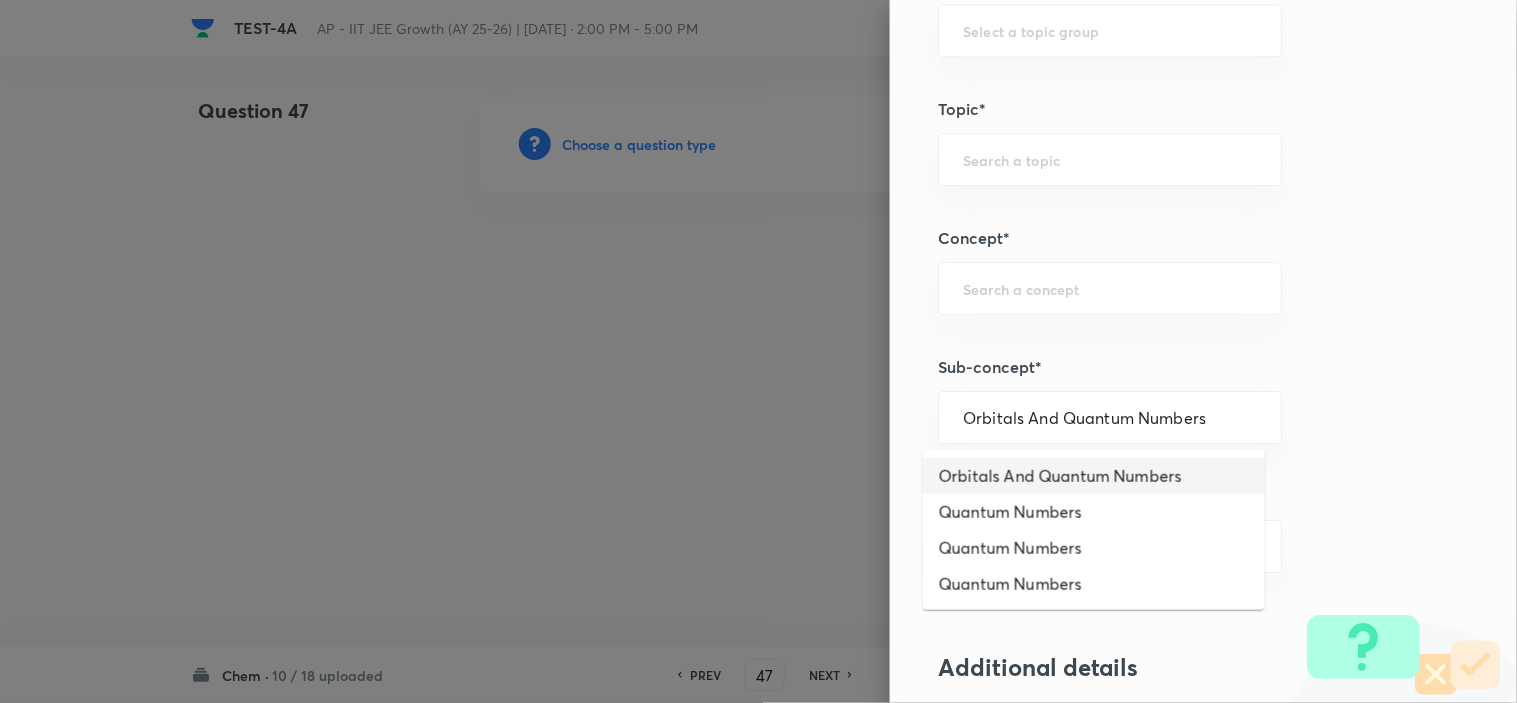 click on "Question settings Question type* Multiple choice correct Number of options* 2 3 4 5 Does this question have a passage?* Yes No Does this question have a partial marking? Yes No Positive mark 4 ​ Partial marking multiplier for each correct answer* 1 ​ Negative Marks (Don’t add negative sign) 2 ​ Grant bonus marks for this question?* Yes No Syllabus Topic group* ​ Topic* ​ Concept* ​ Sub-concept* Orbitals And Quantum Numbers ​ Concept-field ​ Additional details Question Difficulty Very easy Easy Moderate Hard Very hard Question is based on Fact Numerical Concept Previous year question Yes No Does this question have equation? Yes No Verification status Is the question verified? *Select 'yes' only if a question is verified Yes No Save" at bounding box center (1203, 351) 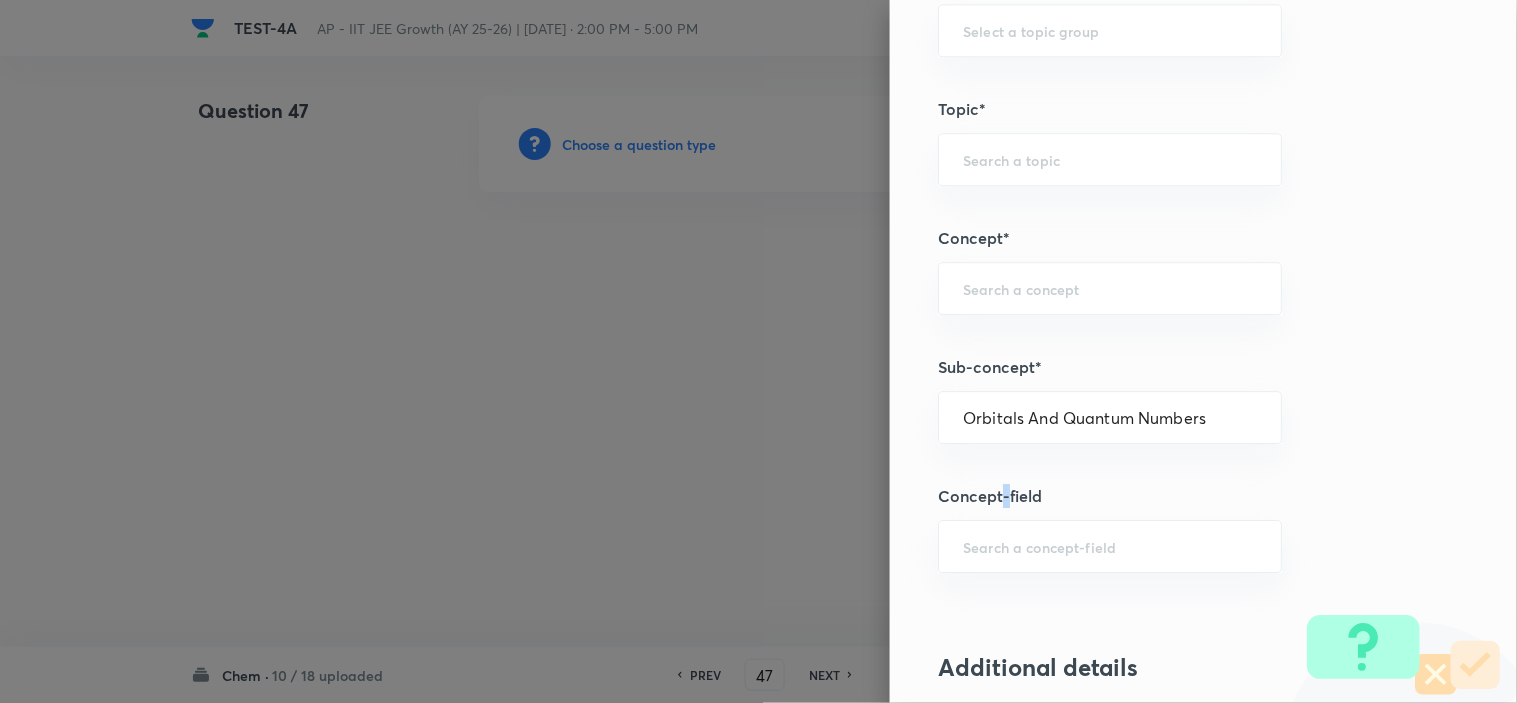 type on "Chemistry" 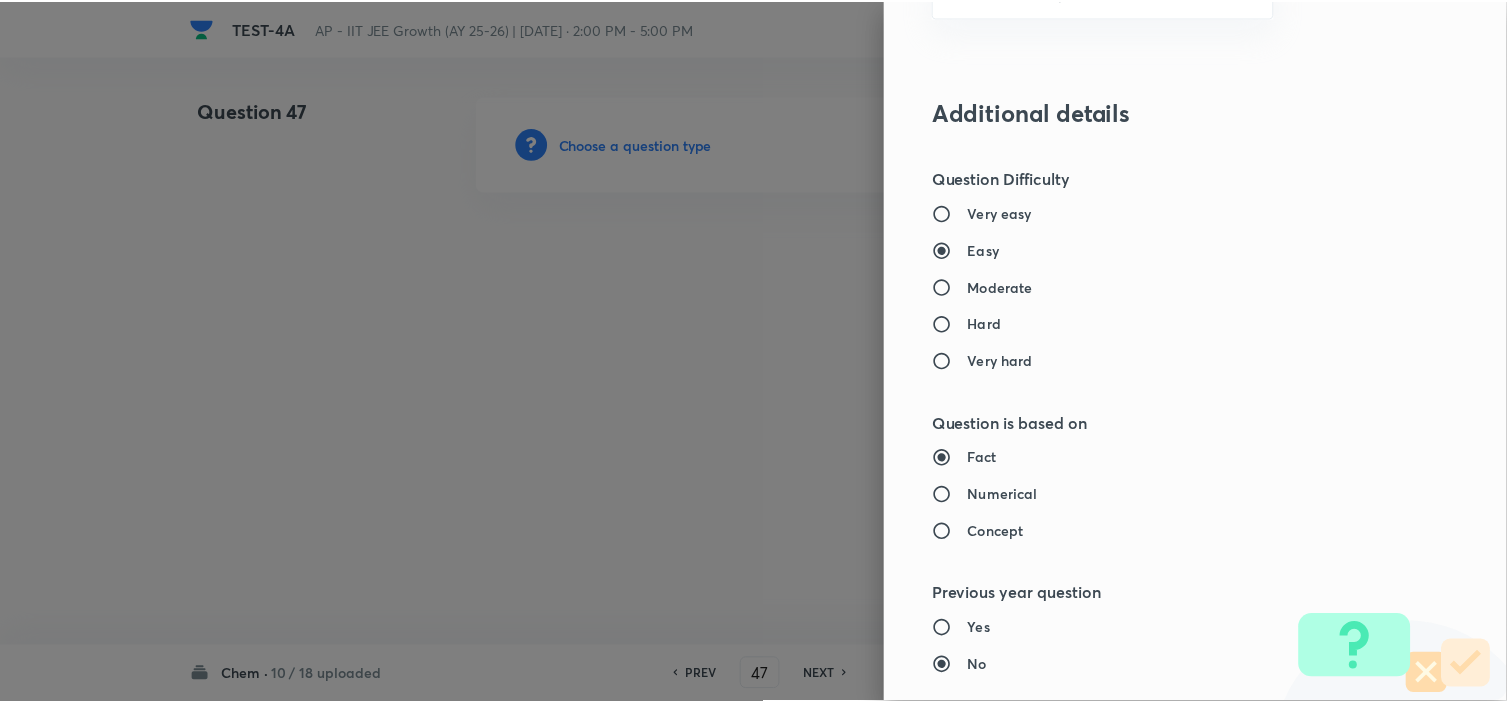 scroll, scrollTop: 2421, scrollLeft: 0, axis: vertical 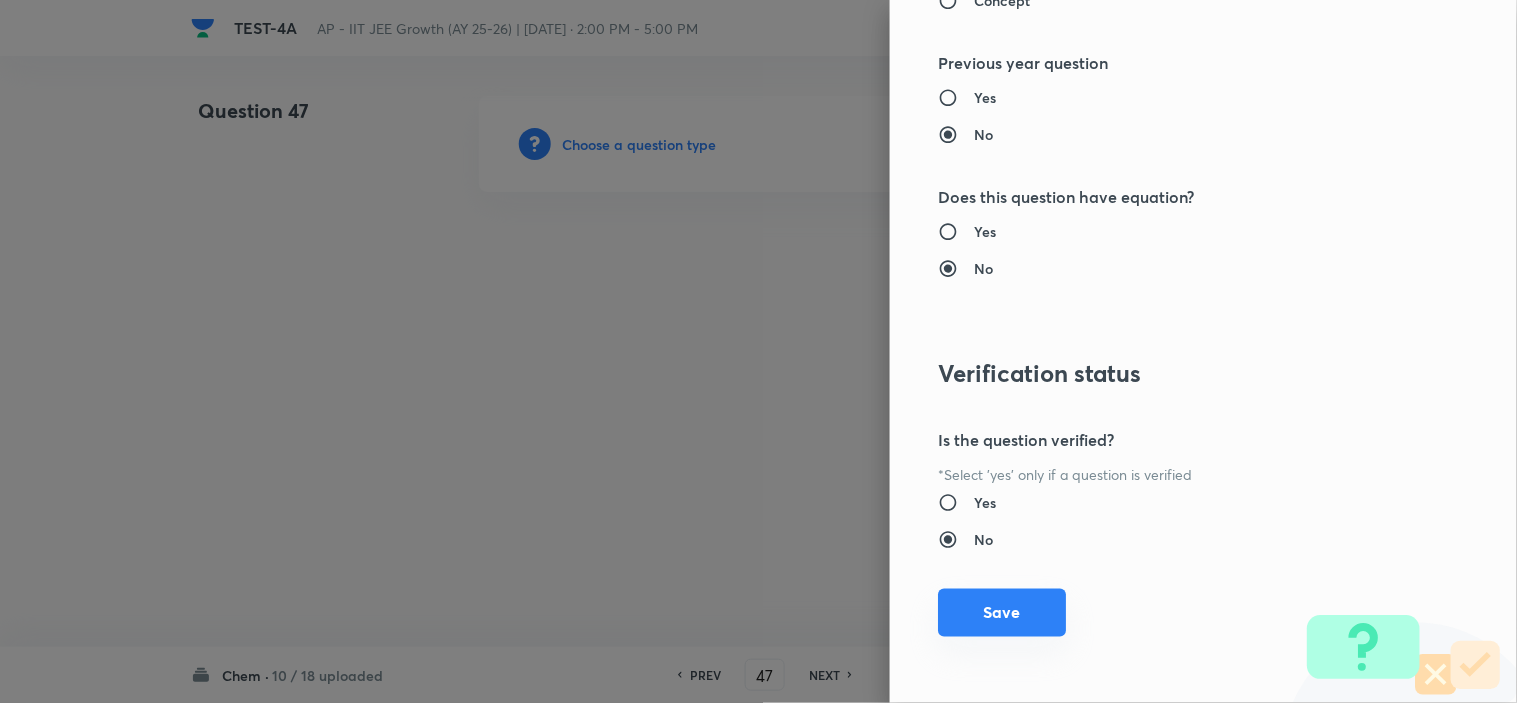 click on "Save" at bounding box center (1002, 613) 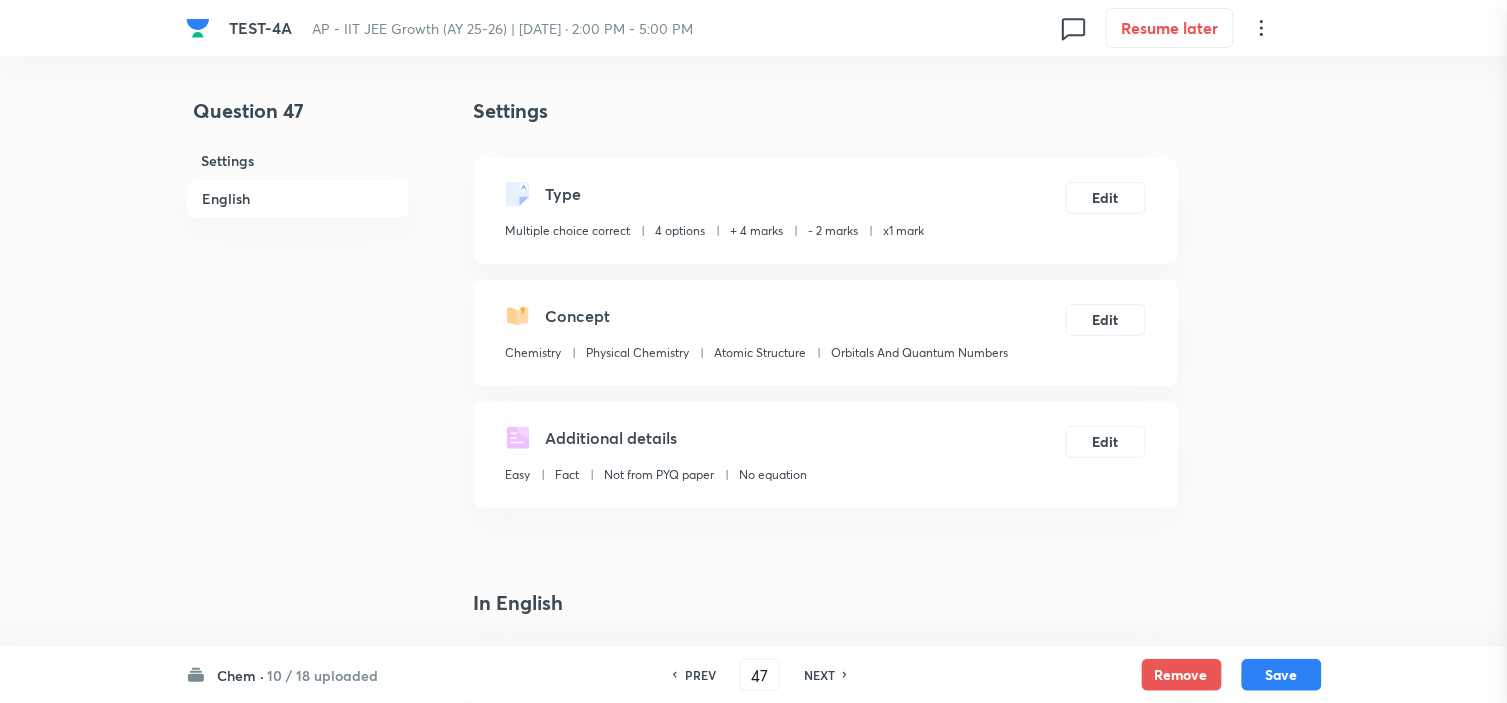 type 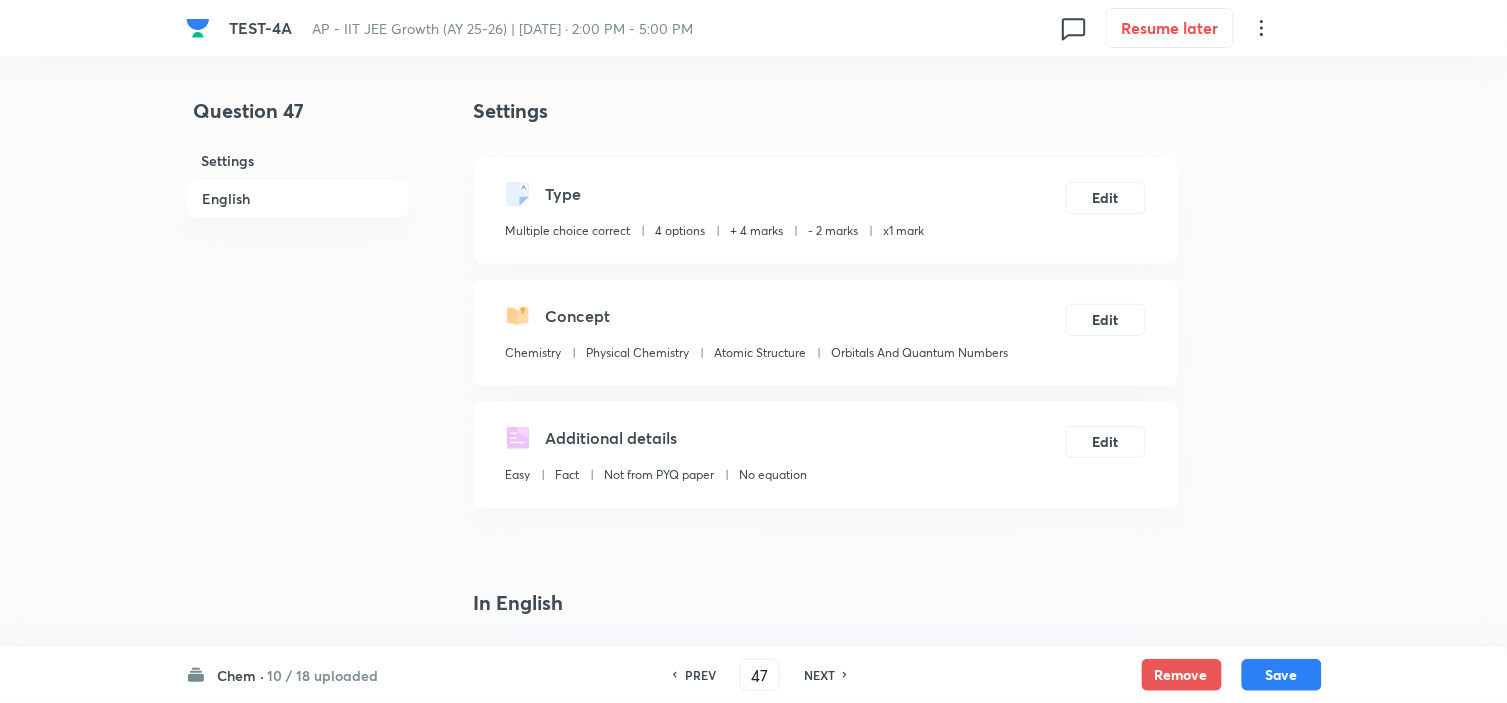 scroll, scrollTop: 333, scrollLeft: 0, axis: vertical 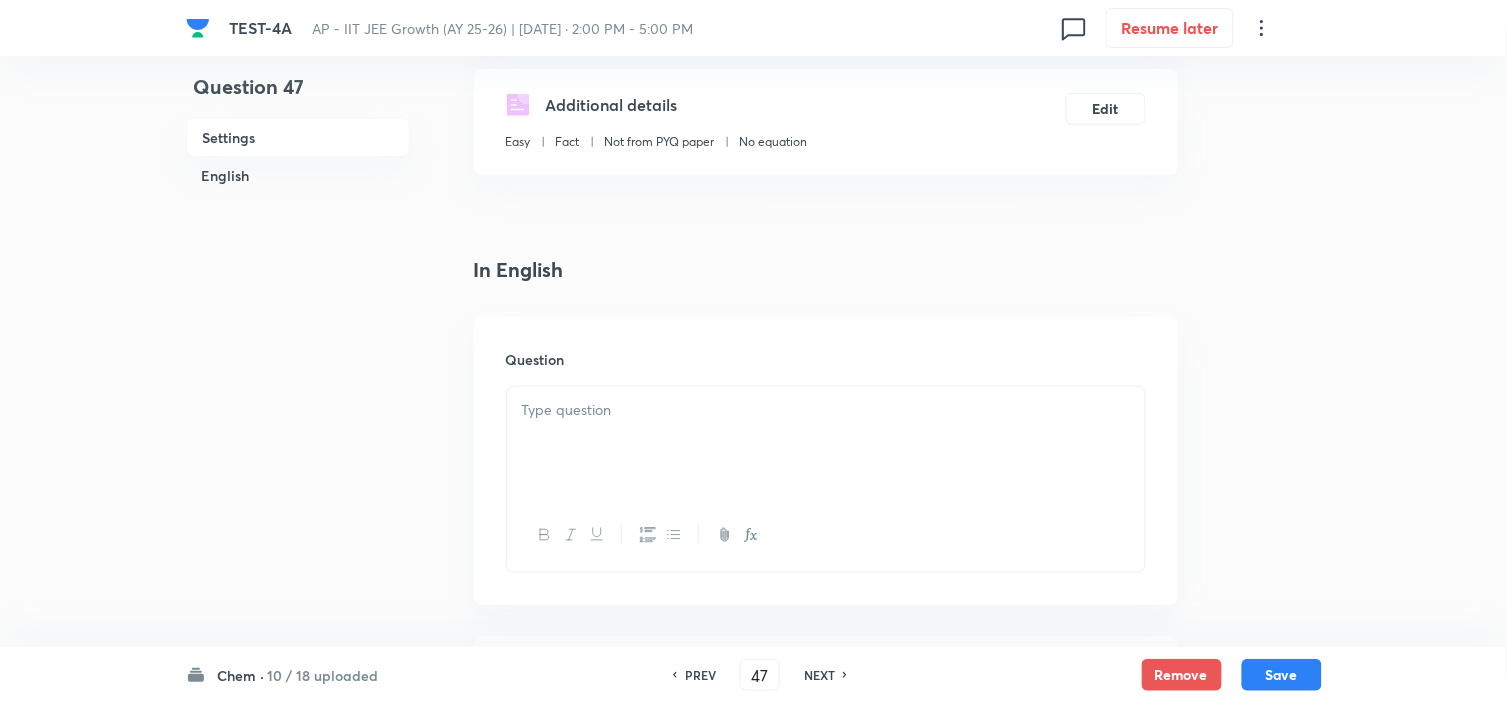 click at bounding box center [826, 410] 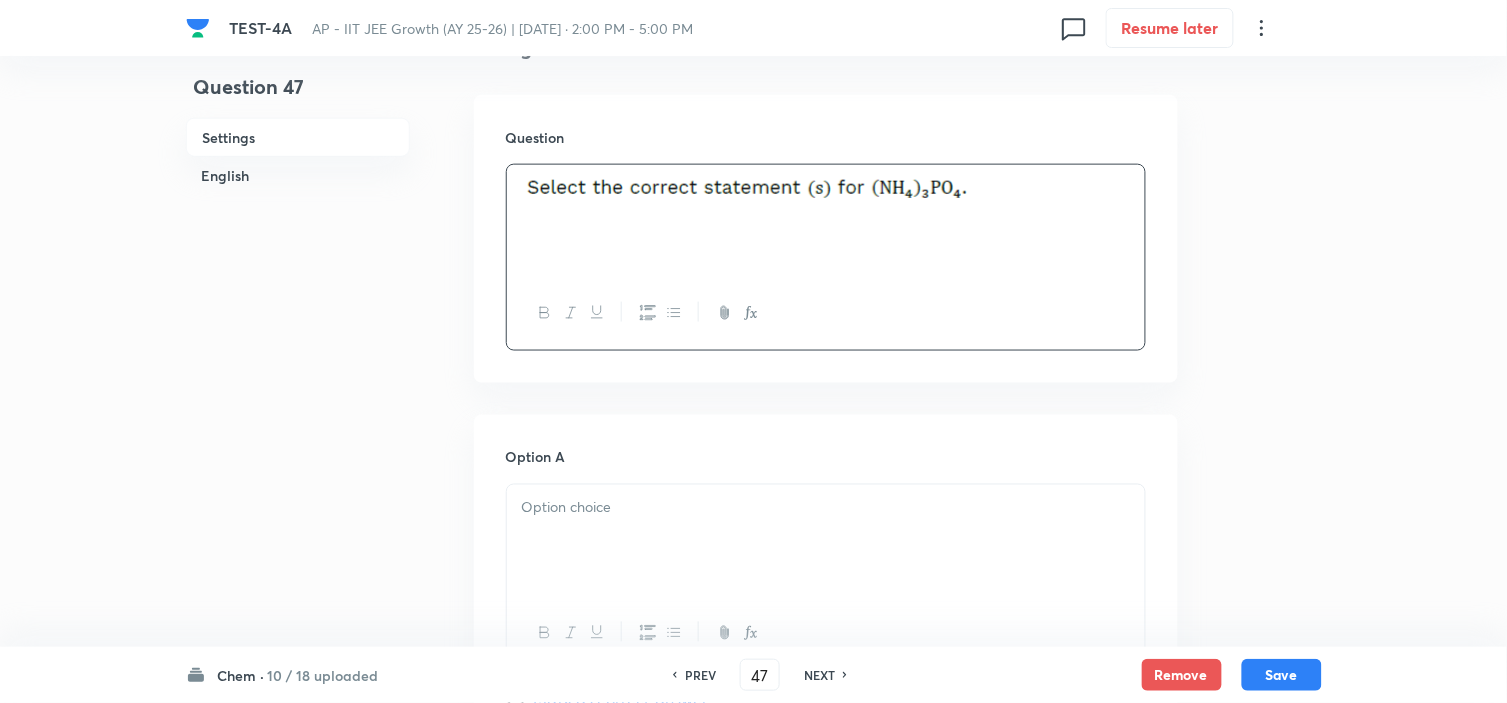 scroll, scrollTop: 777, scrollLeft: 0, axis: vertical 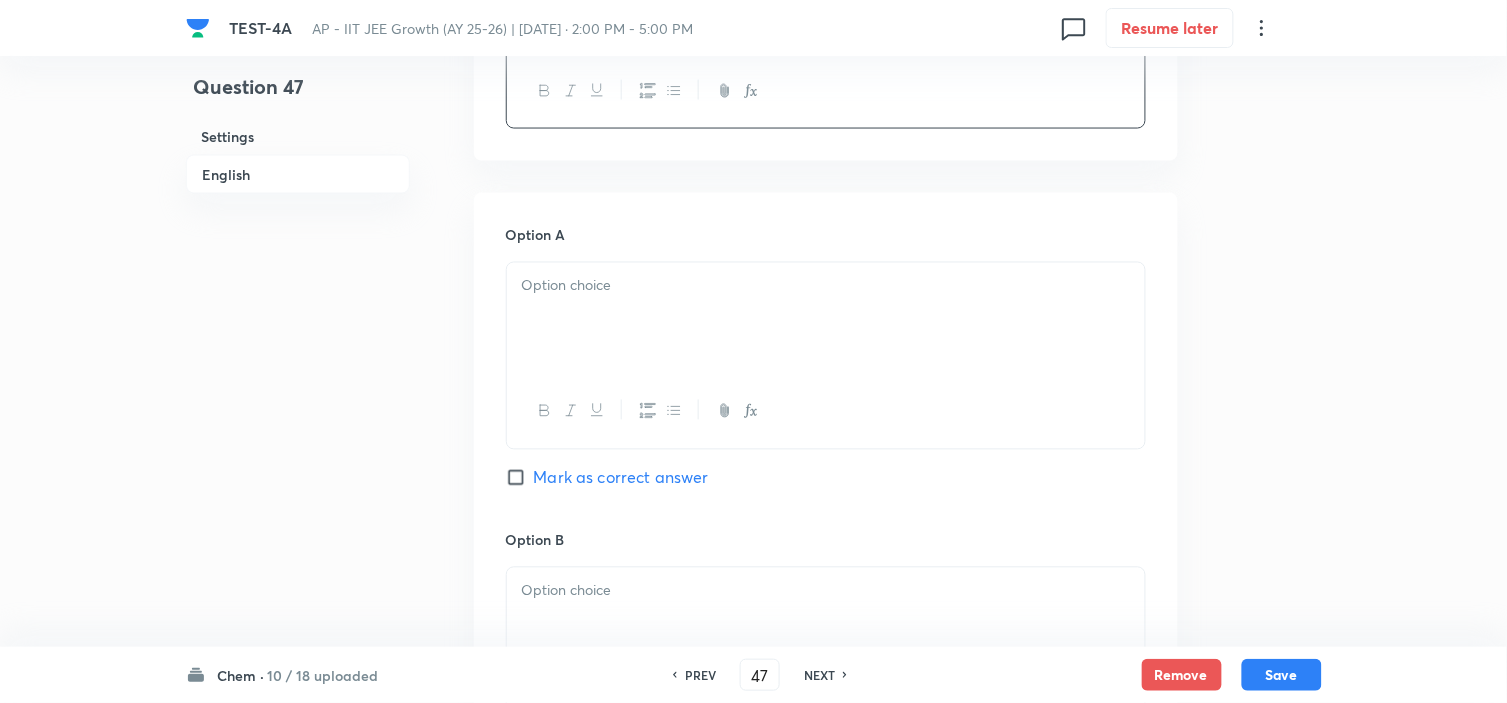 click at bounding box center [826, 319] 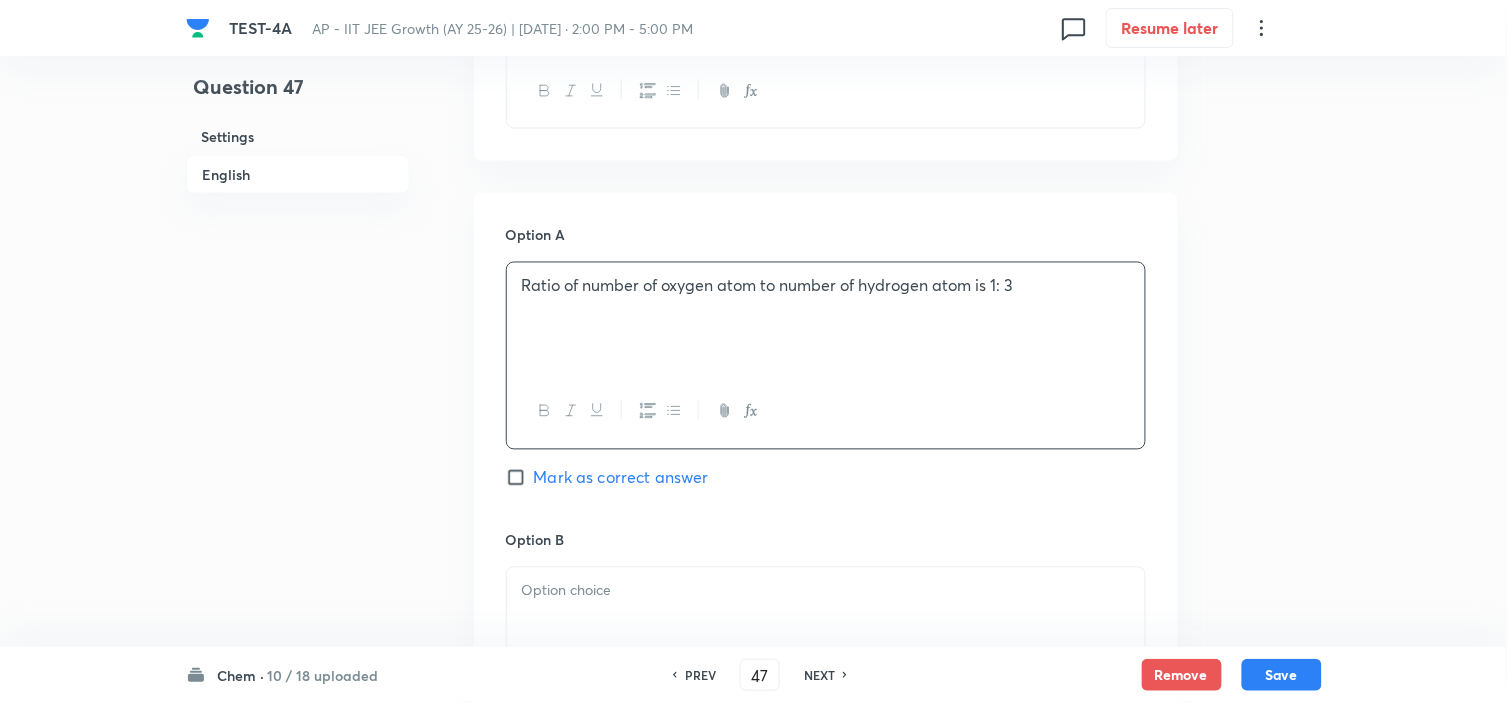 scroll, scrollTop: 1111, scrollLeft: 0, axis: vertical 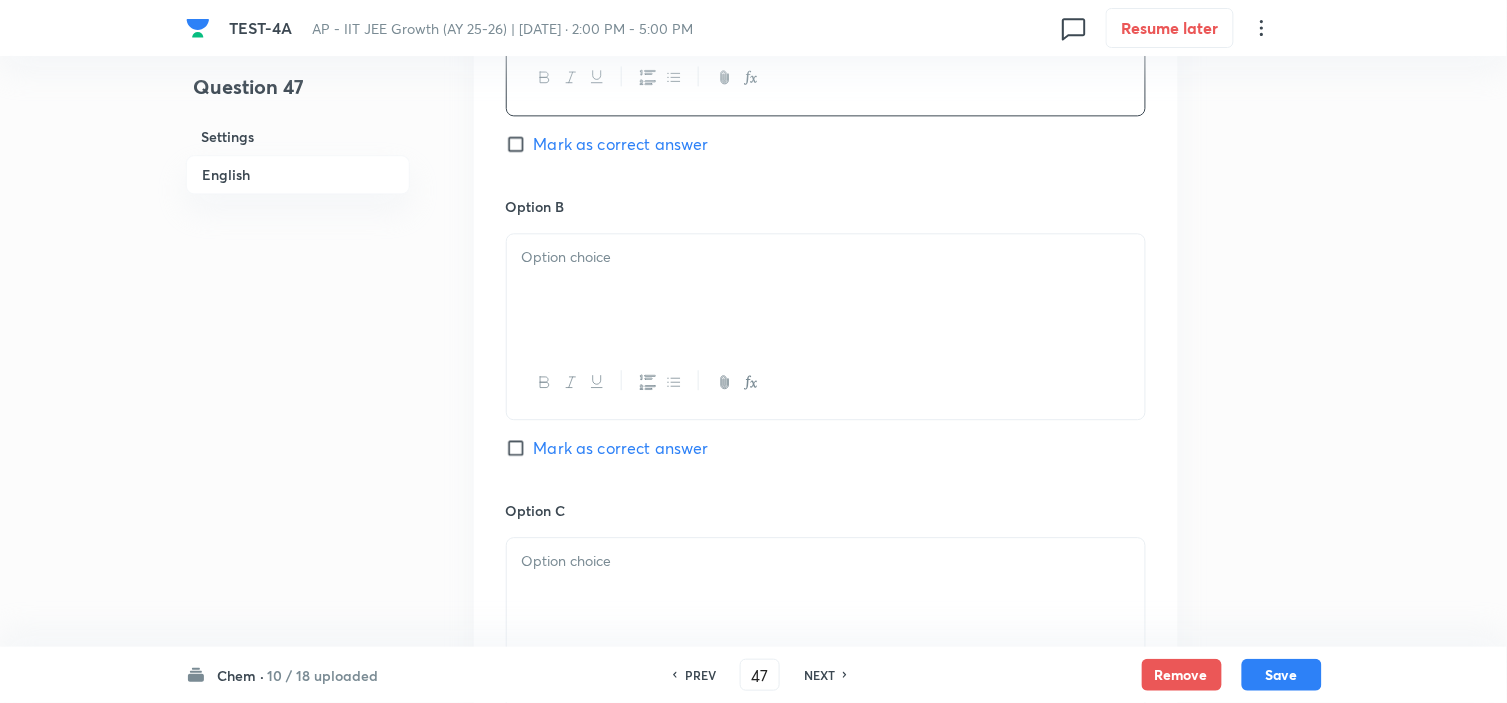 click at bounding box center [826, 290] 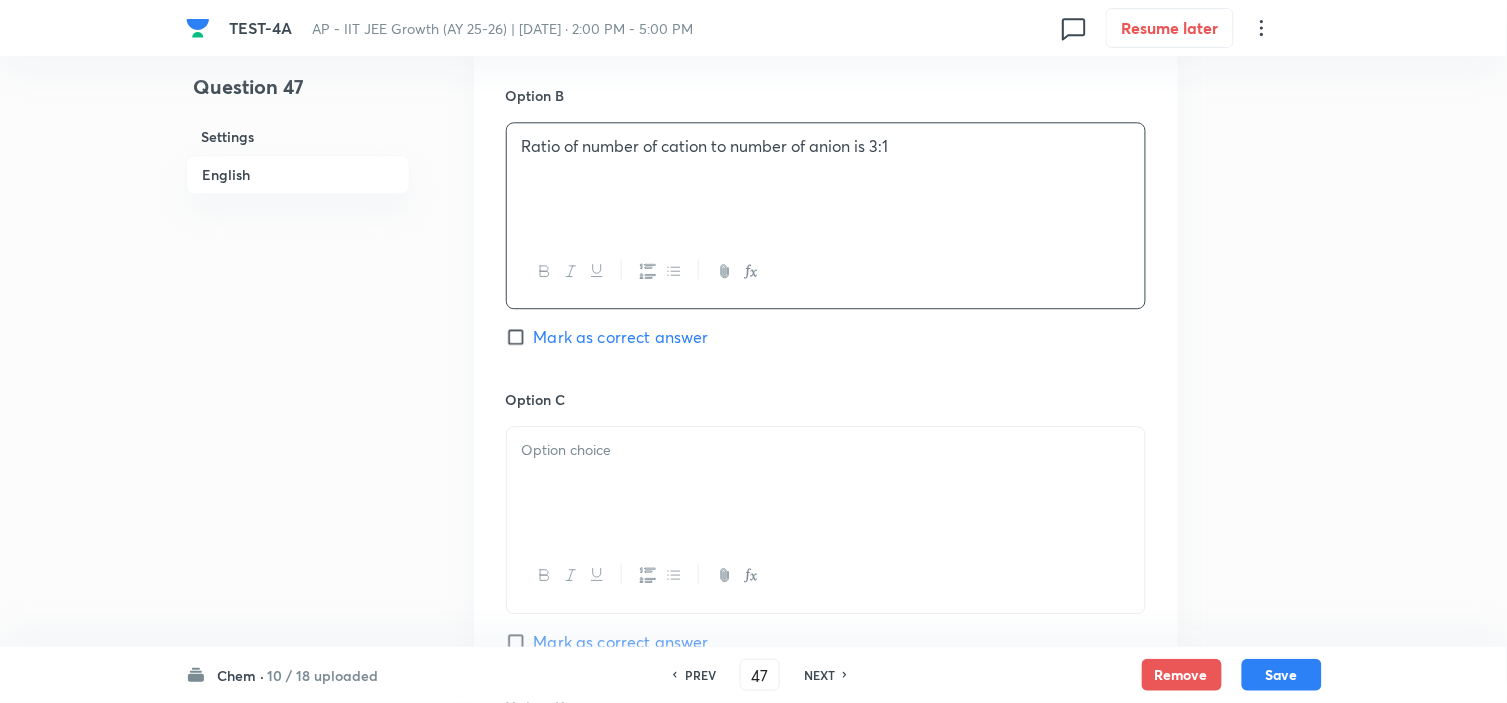 scroll, scrollTop: 1333, scrollLeft: 0, axis: vertical 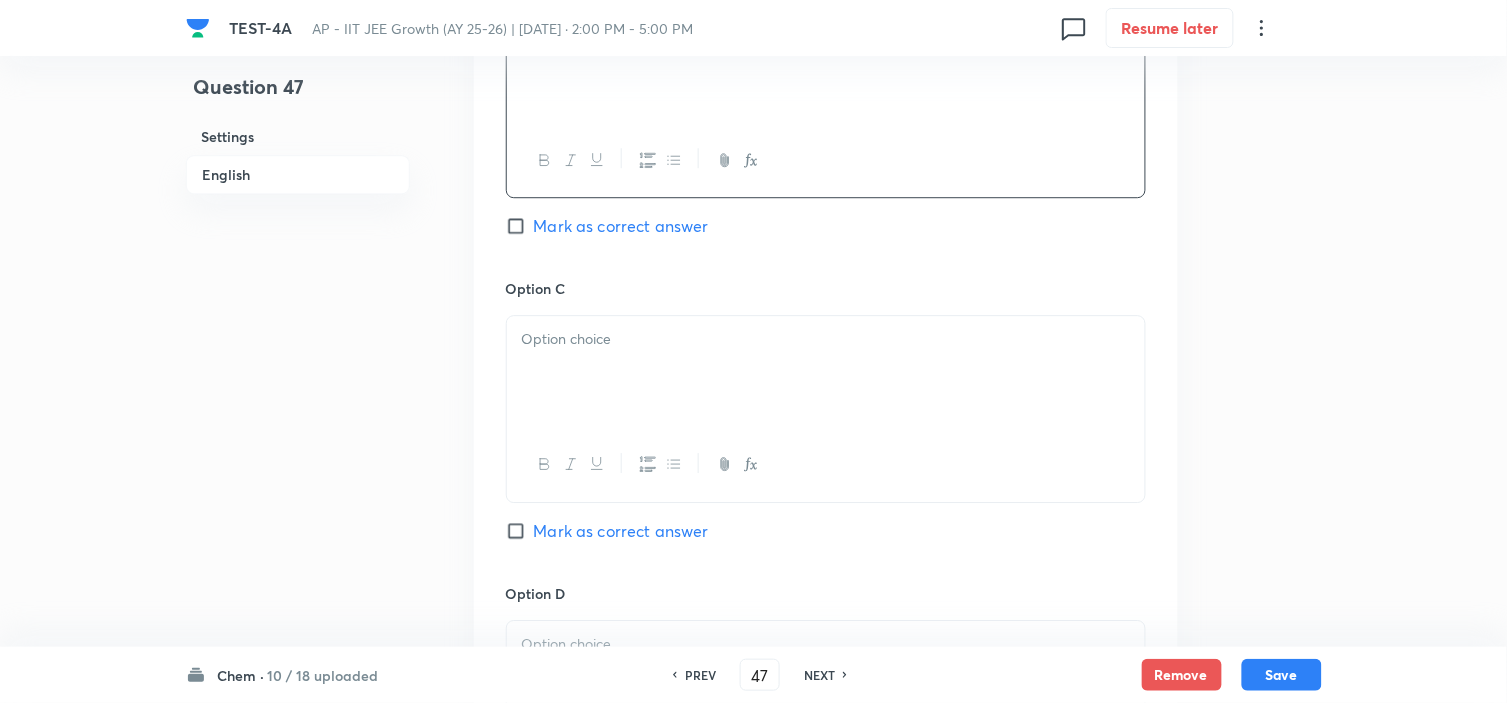 click at bounding box center [826, 372] 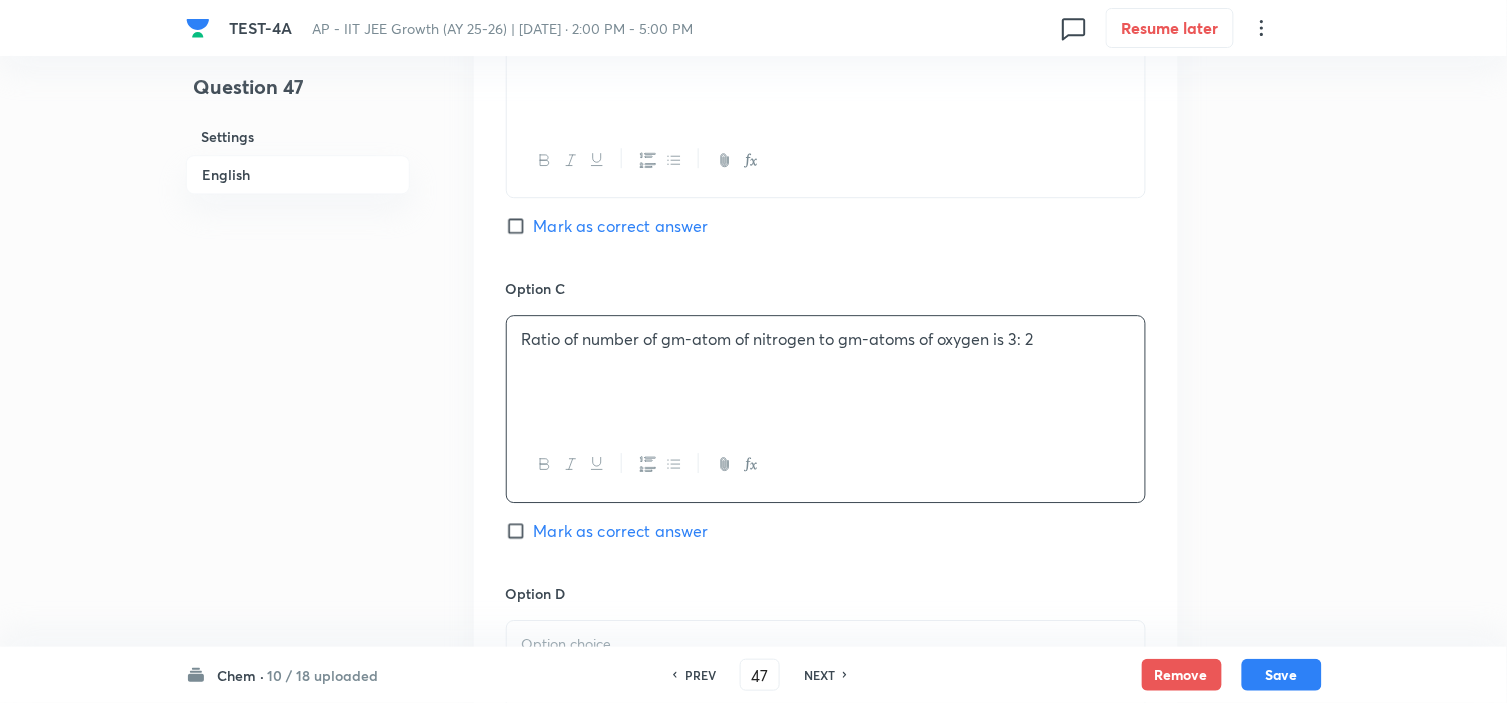 scroll, scrollTop: 1666, scrollLeft: 0, axis: vertical 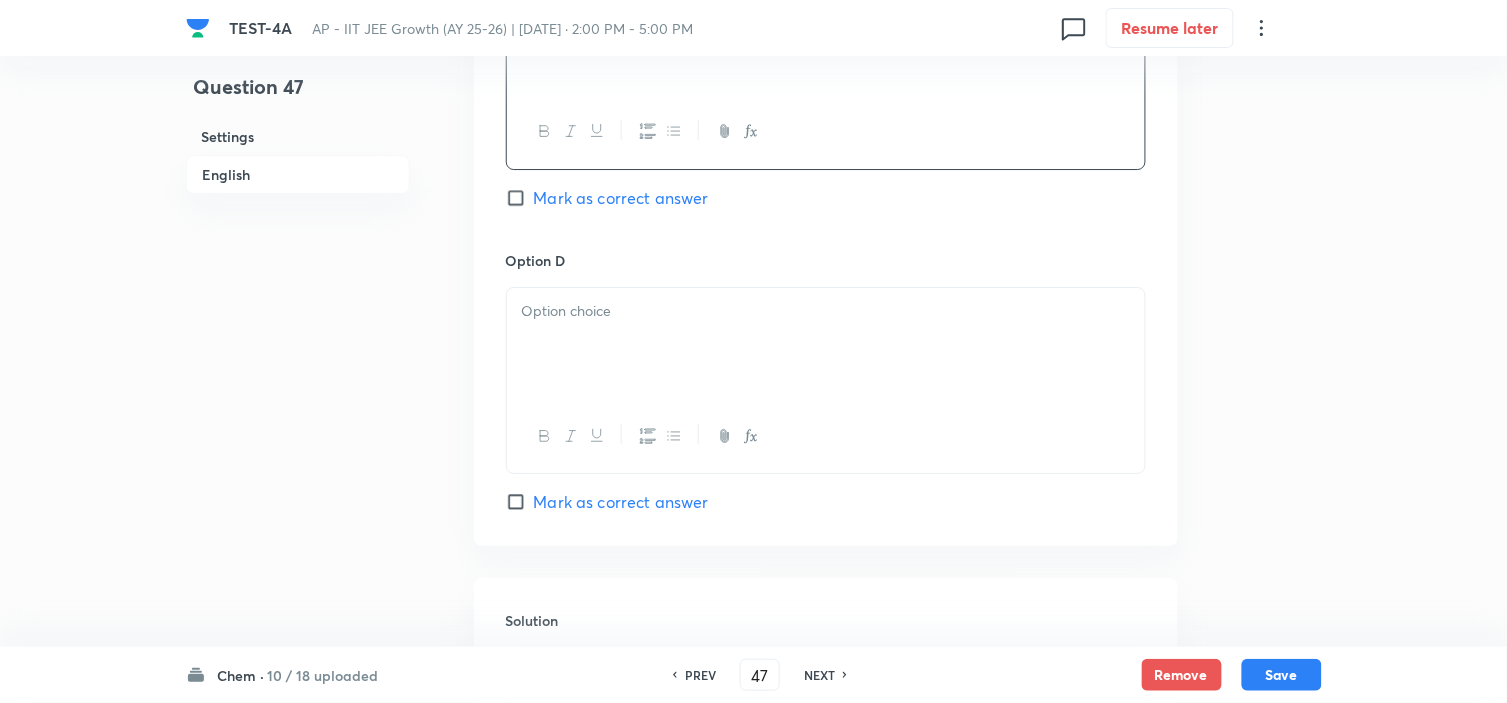 click at bounding box center [826, 344] 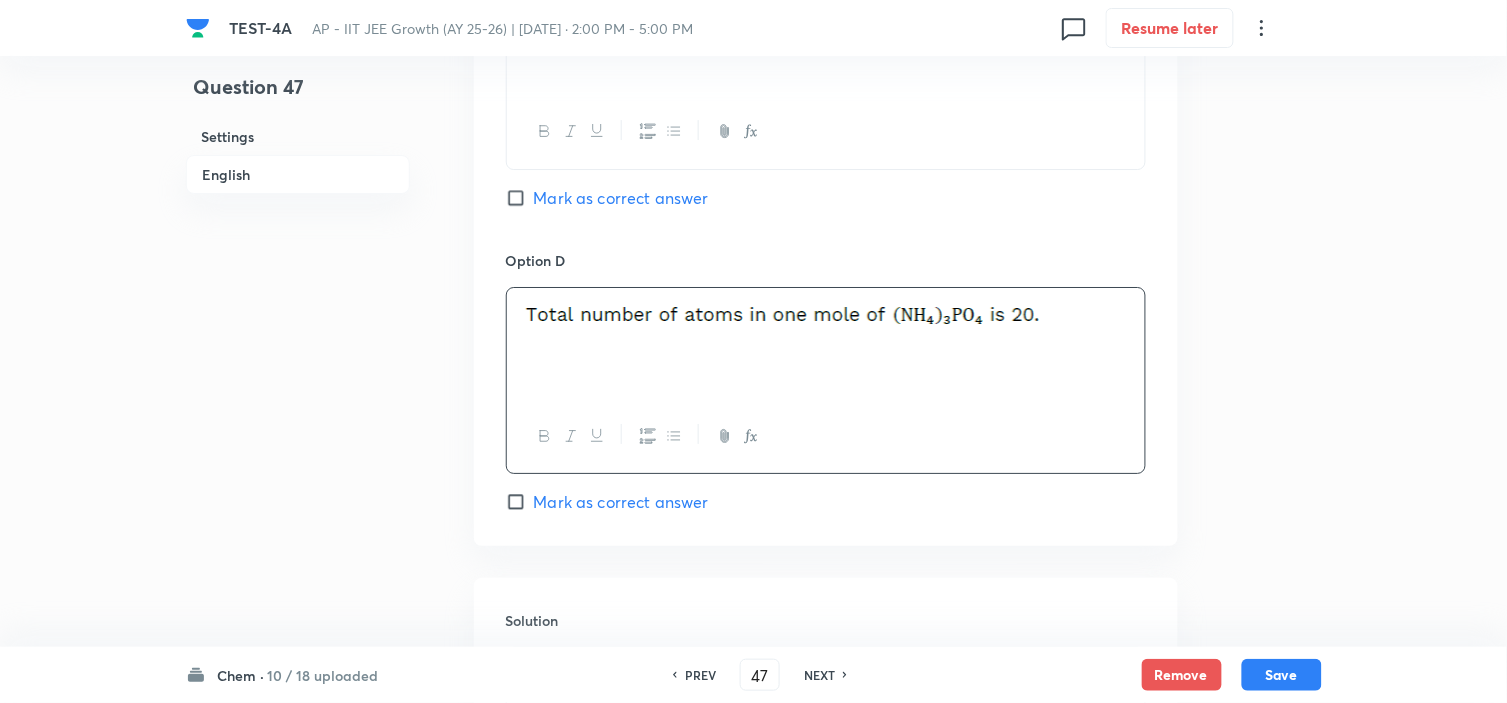 scroll, scrollTop: 1888, scrollLeft: 0, axis: vertical 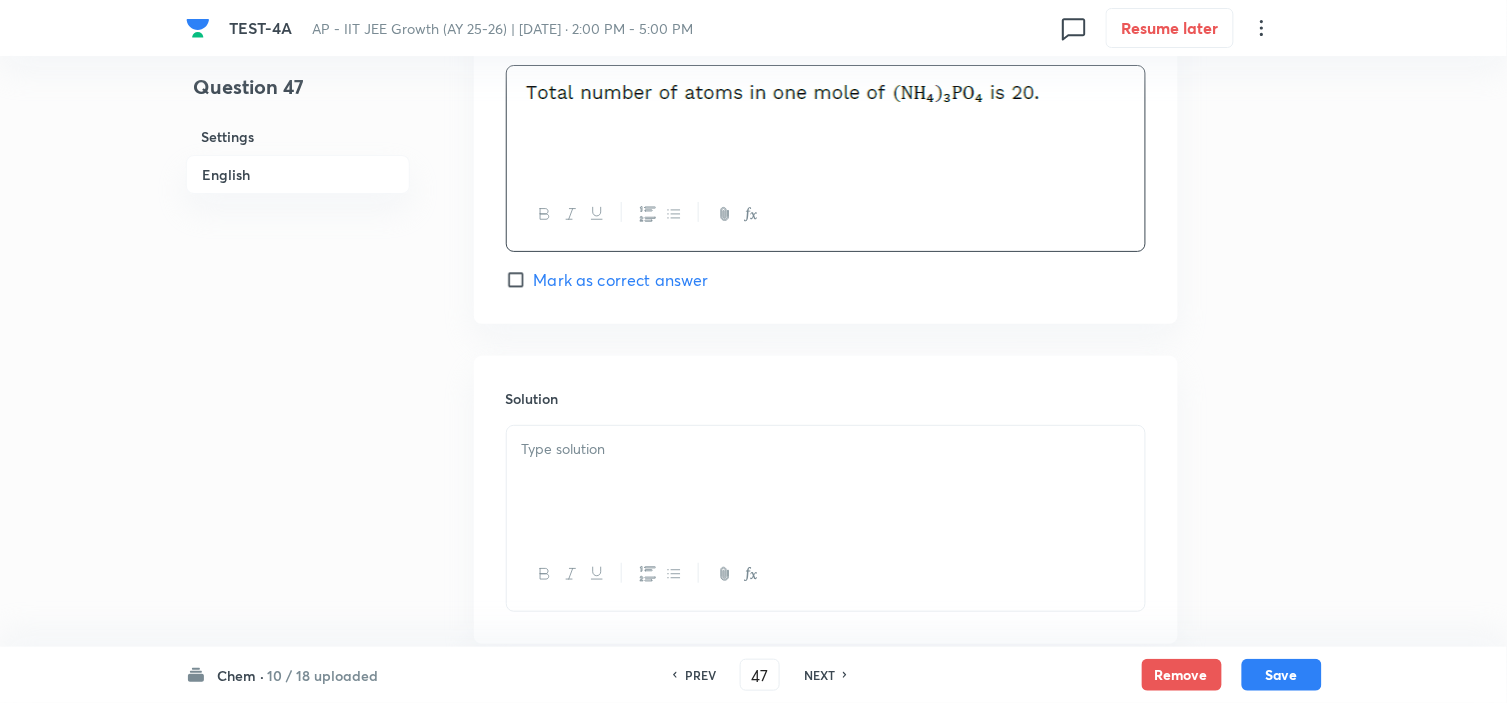 click at bounding box center (826, 449) 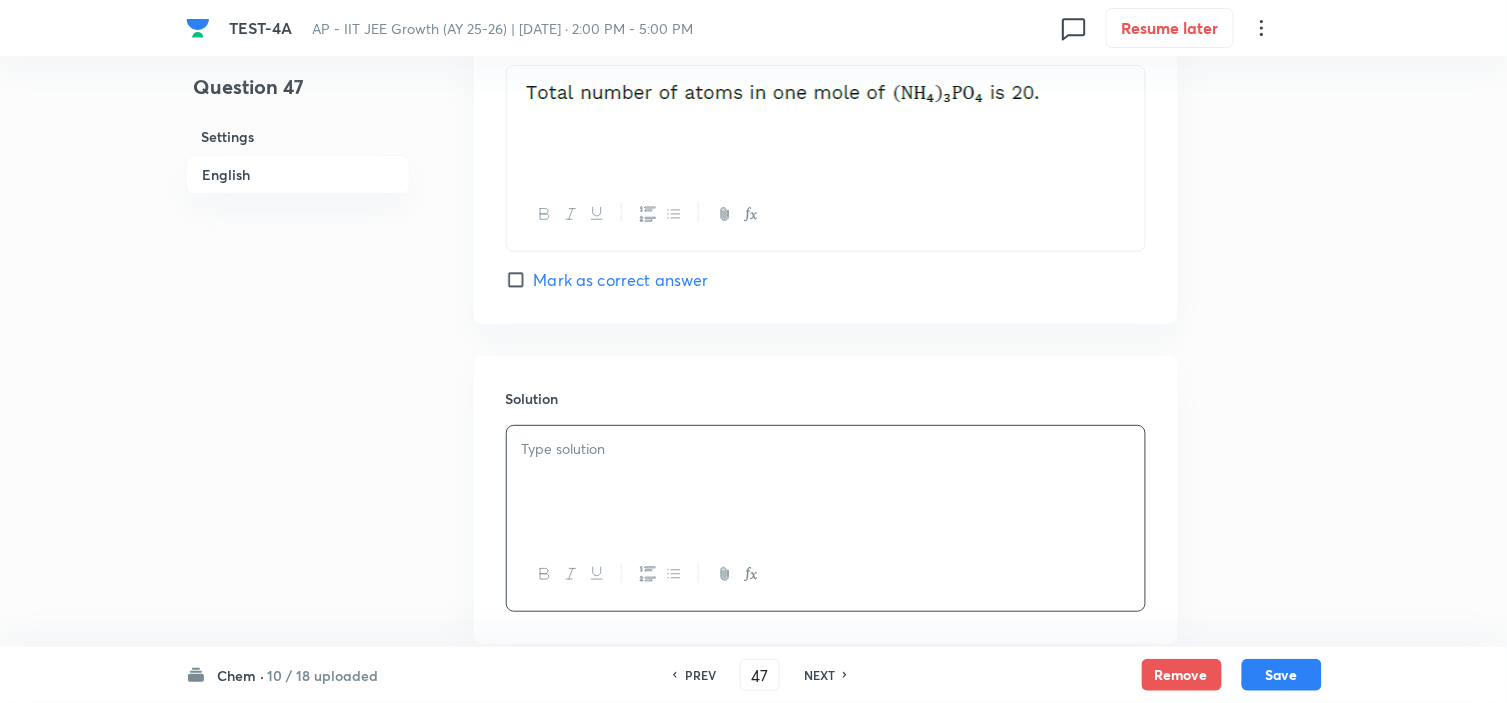 scroll, scrollTop: 1555, scrollLeft: 0, axis: vertical 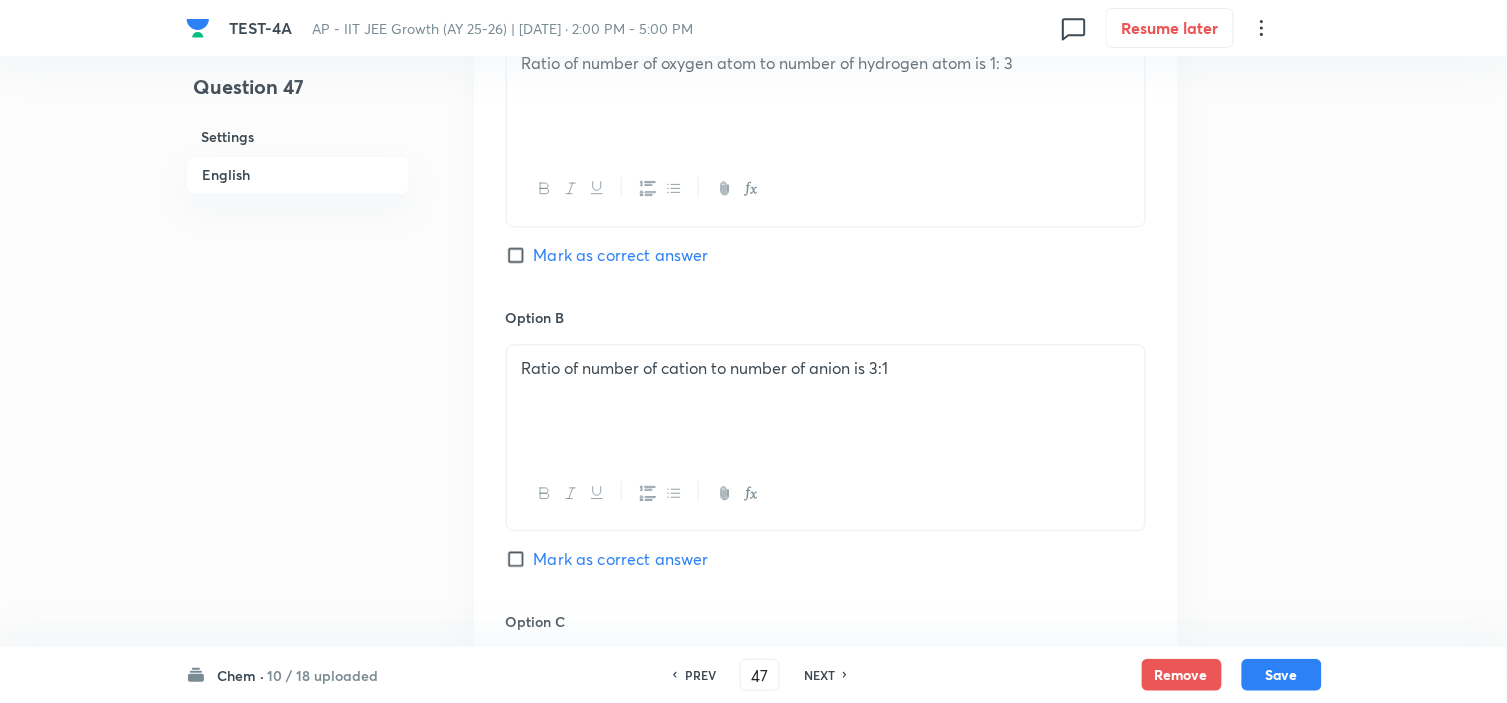 click on "Mark as correct answer" at bounding box center (621, 255) 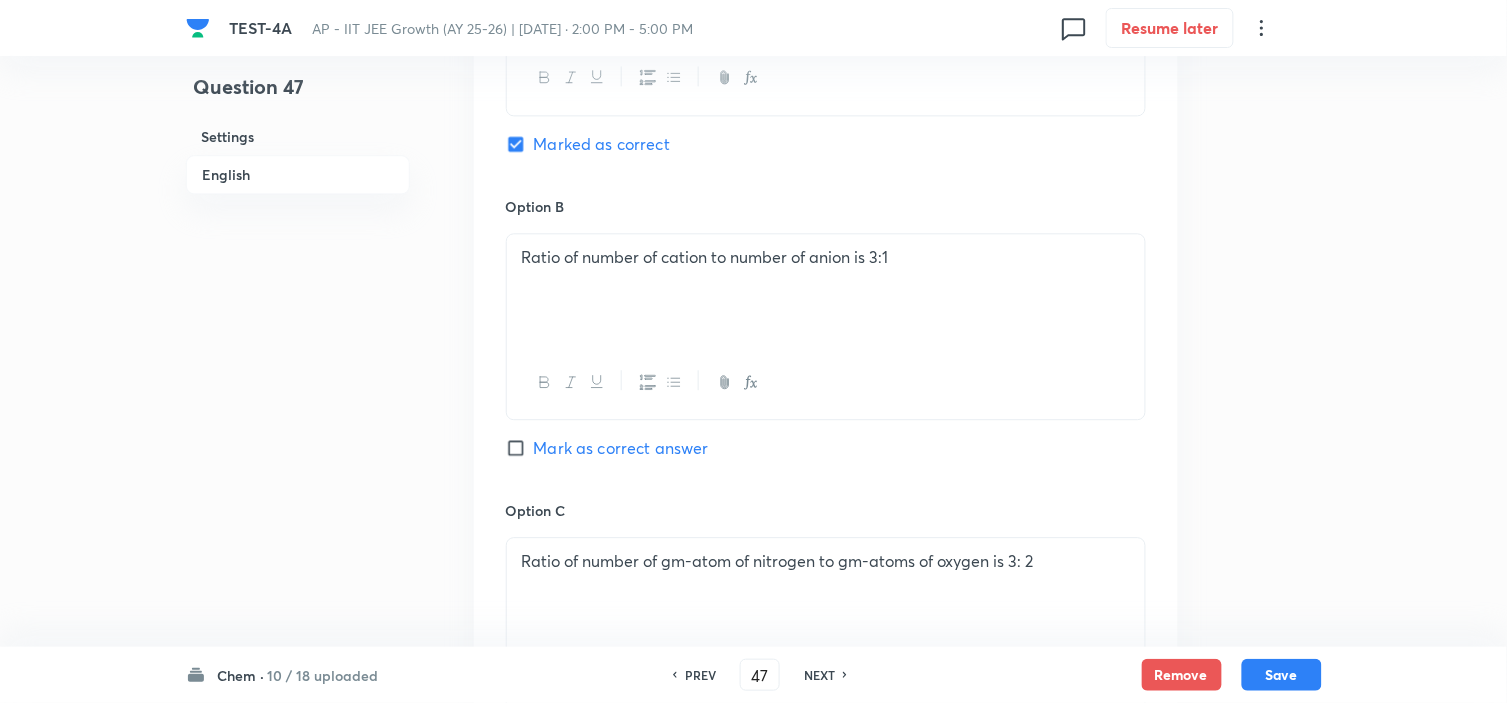 scroll, scrollTop: 1222, scrollLeft: 0, axis: vertical 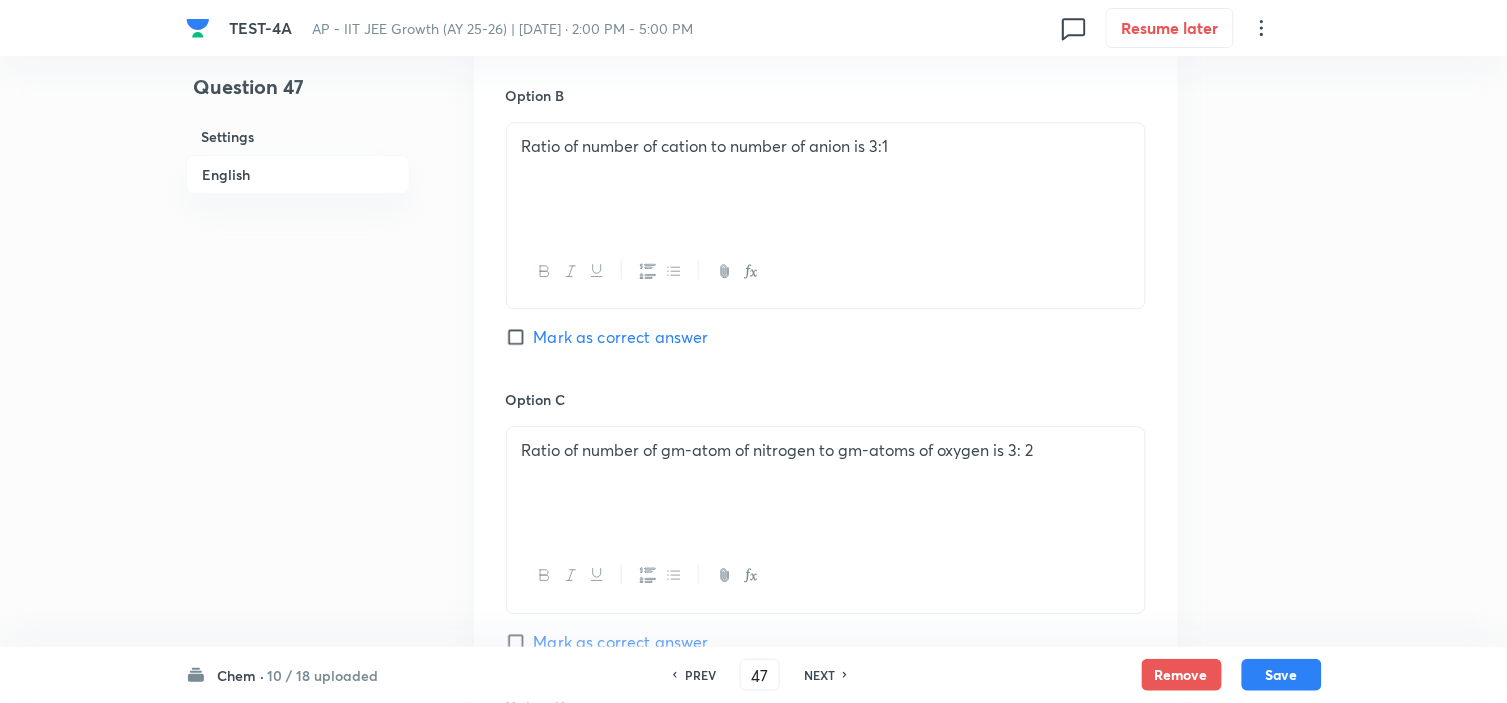 click on "Mark as correct answer" at bounding box center [621, 337] 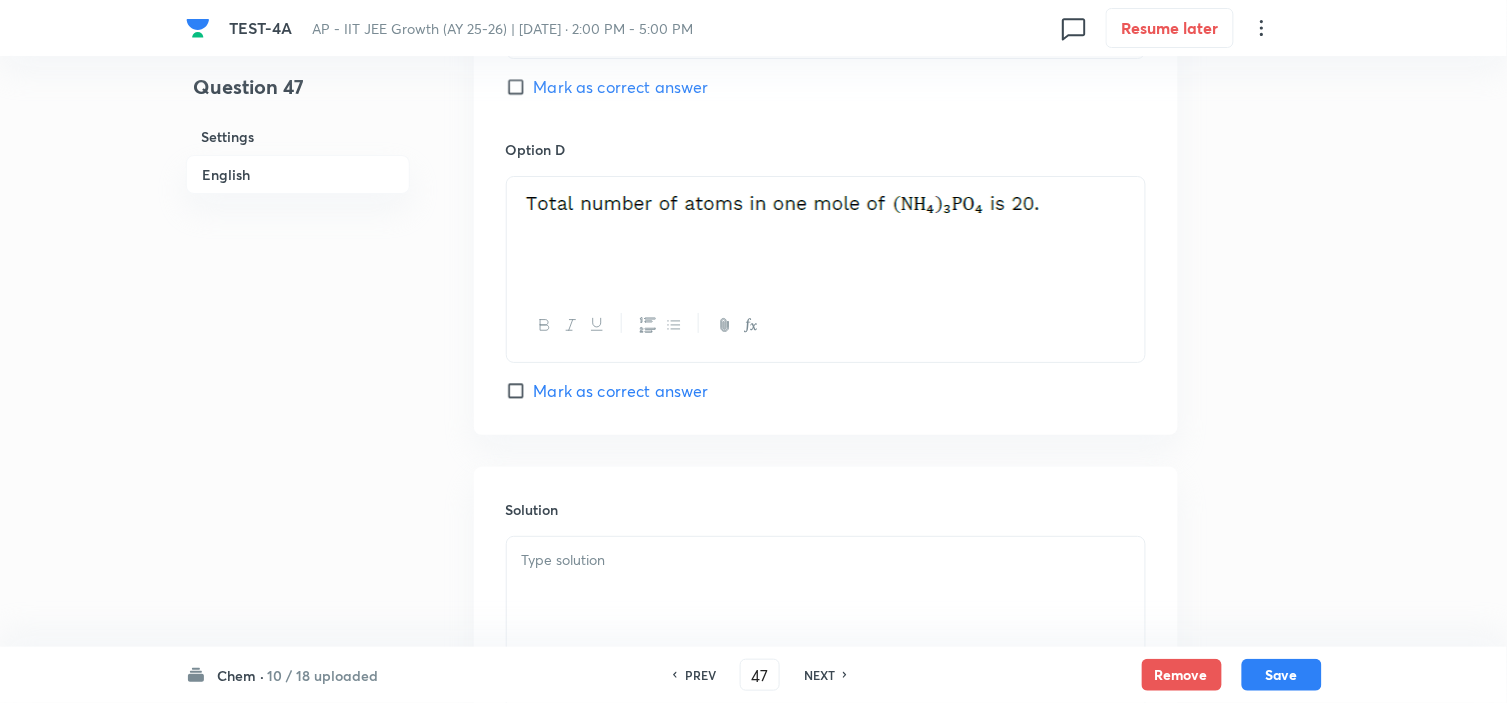 scroll, scrollTop: 2008, scrollLeft: 0, axis: vertical 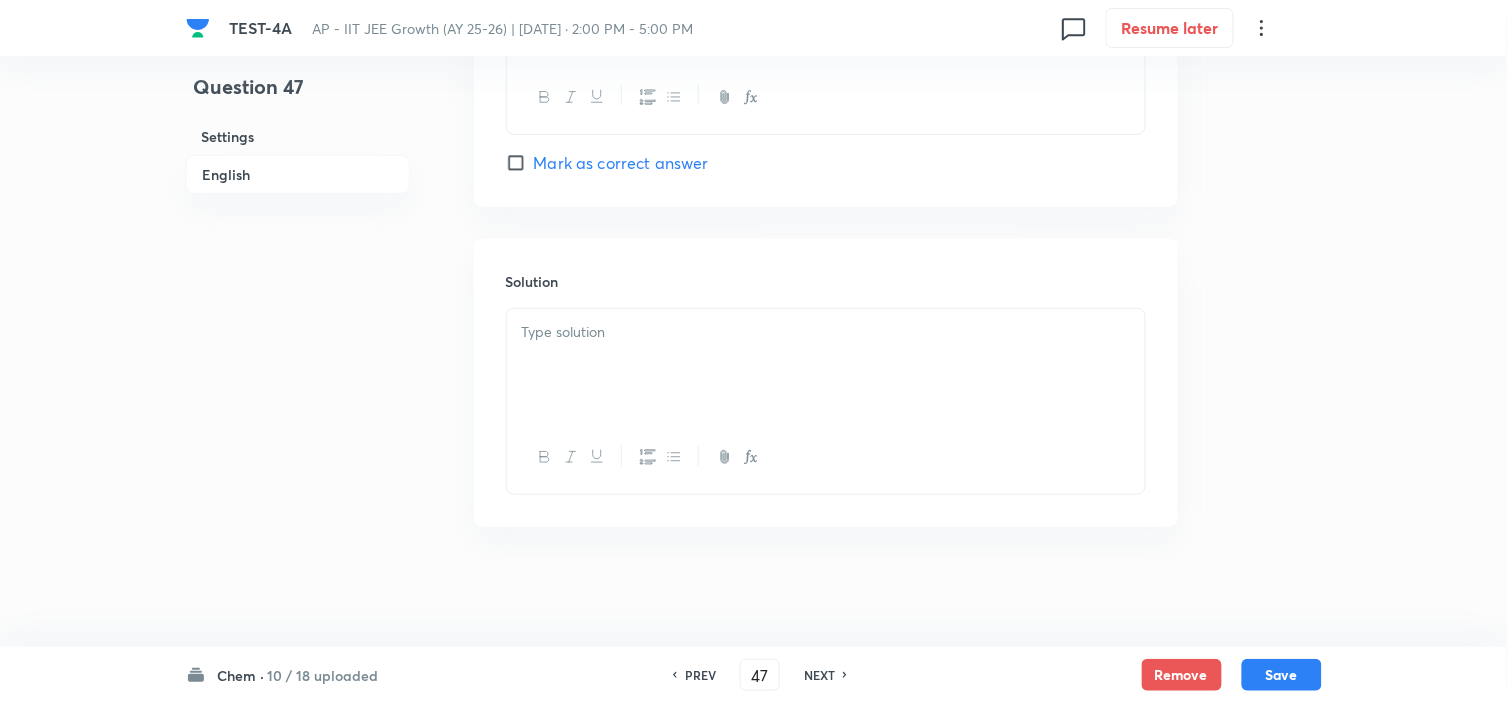 click at bounding box center (826, 365) 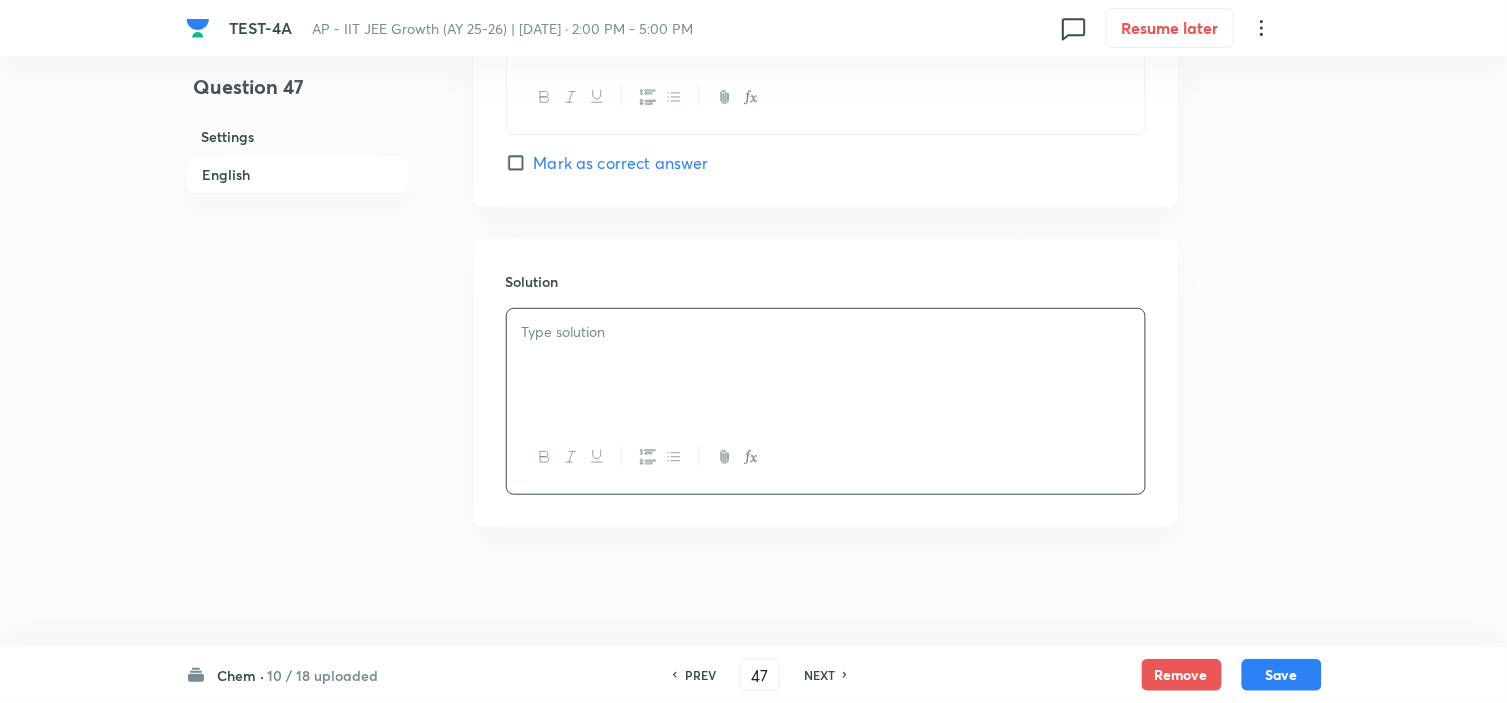 type 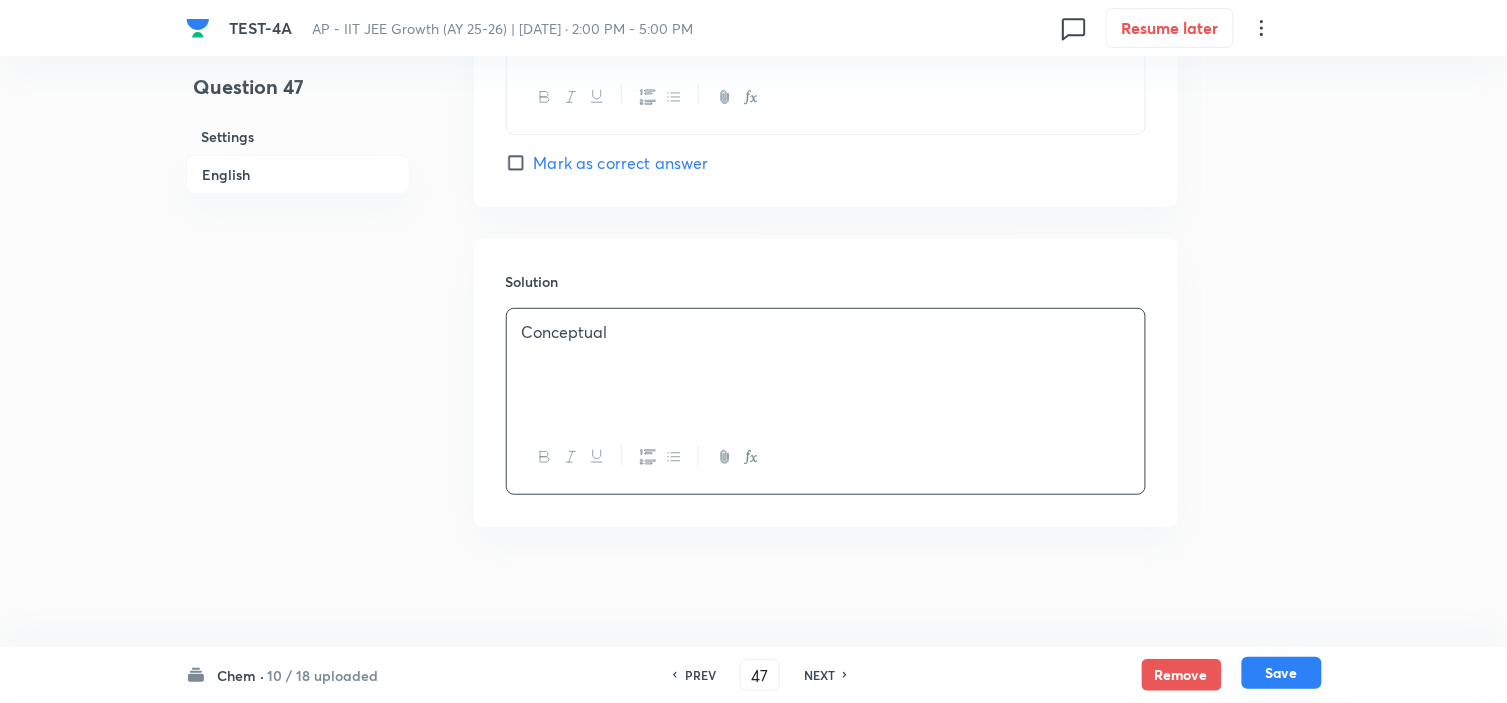 click on "Save" at bounding box center [1282, 673] 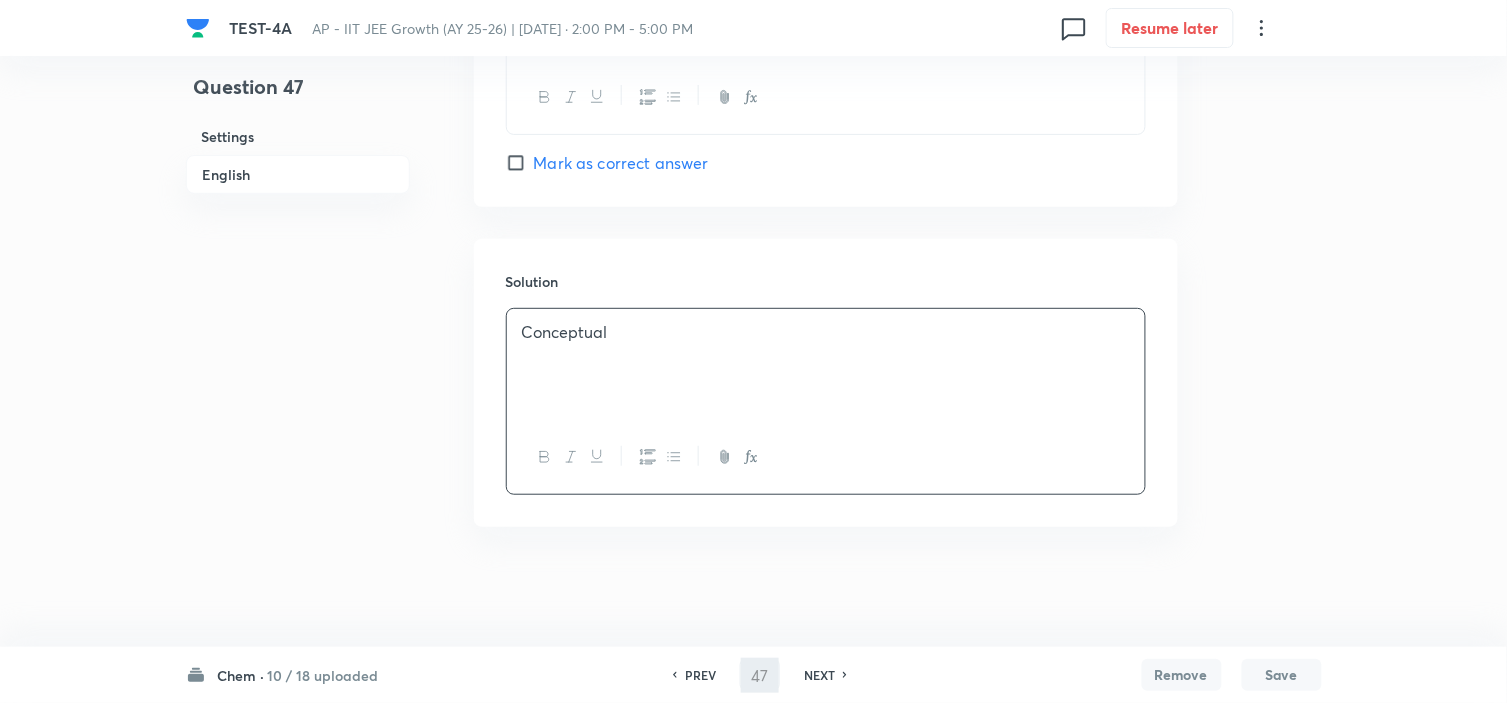 type on "48" 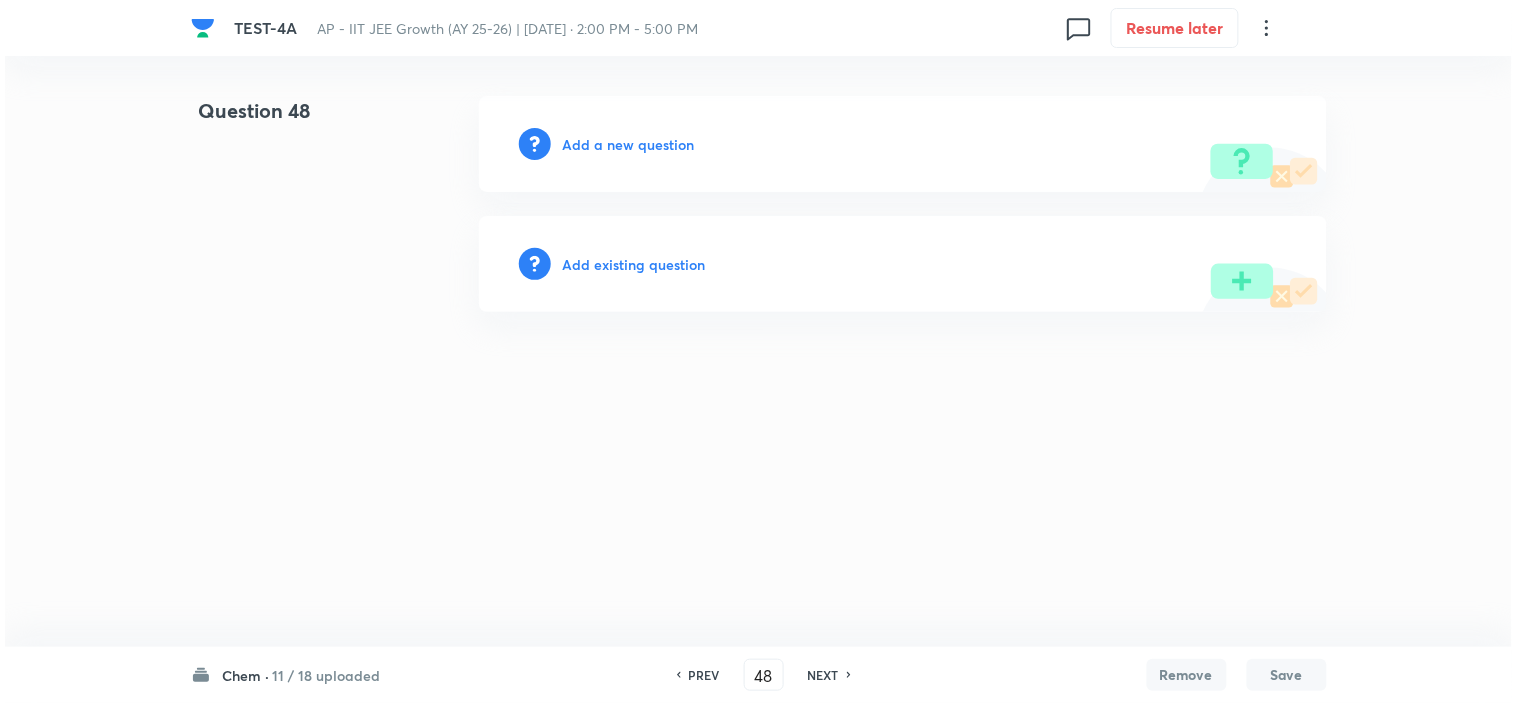 scroll, scrollTop: 0, scrollLeft: 0, axis: both 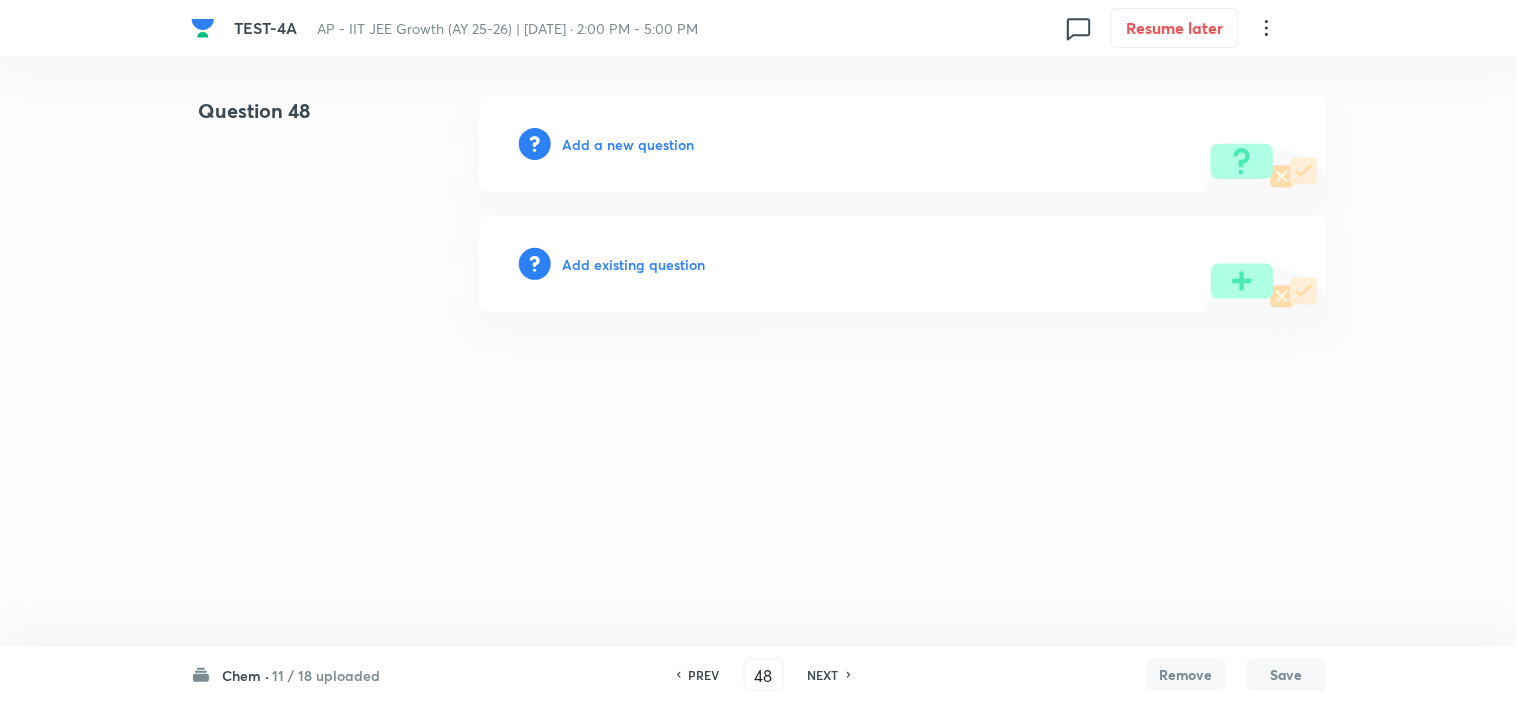 click on "Add a new question" at bounding box center [903, 144] 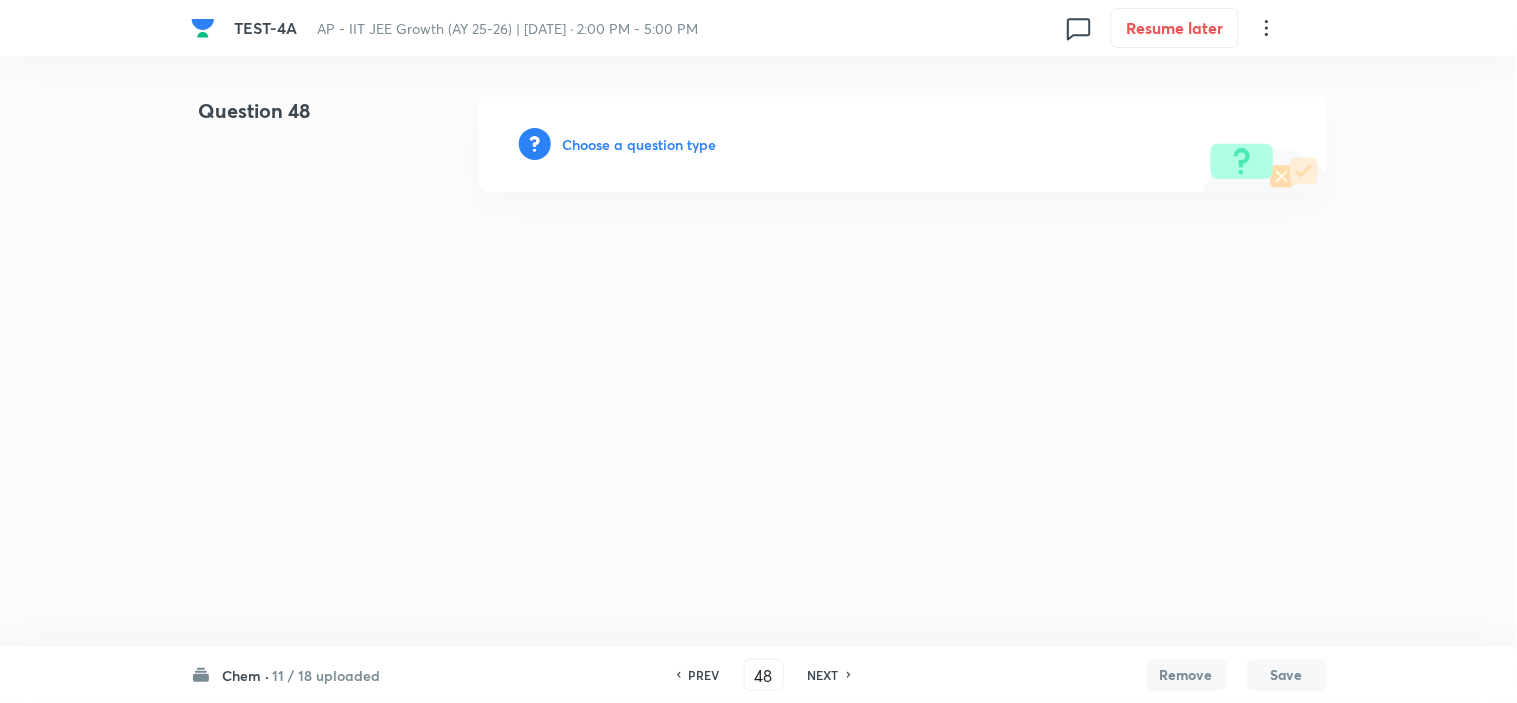 click on "Choose a question type" at bounding box center [640, 144] 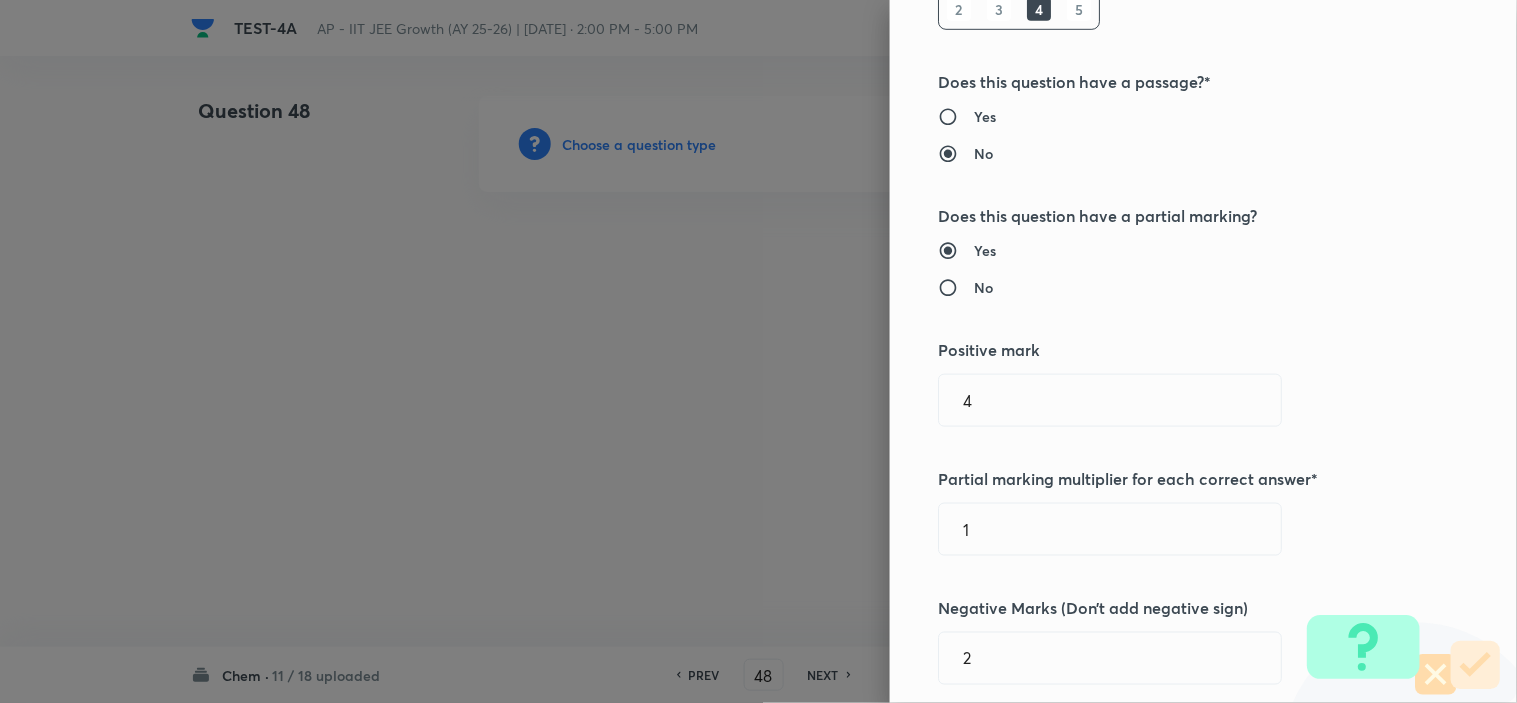 scroll, scrollTop: 666, scrollLeft: 0, axis: vertical 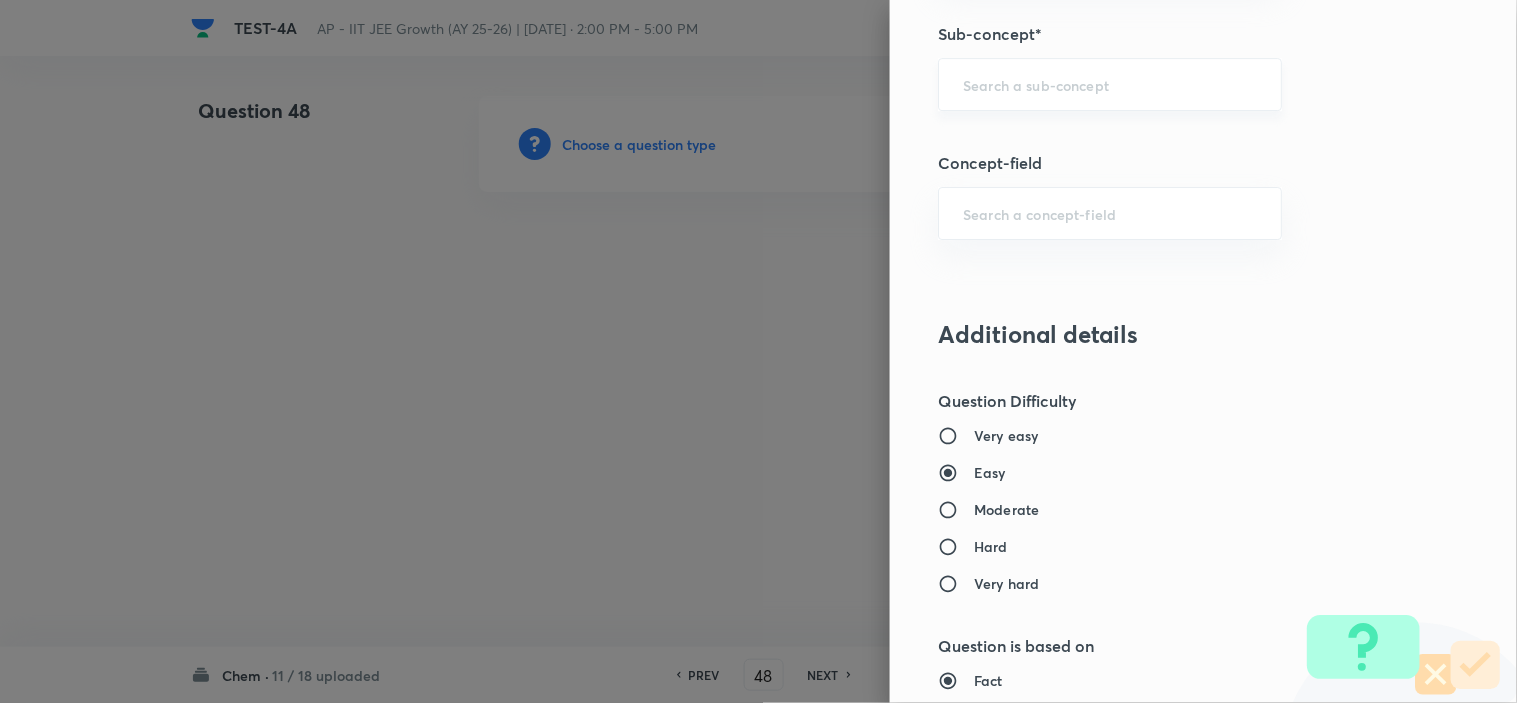 click at bounding box center (1110, 84) 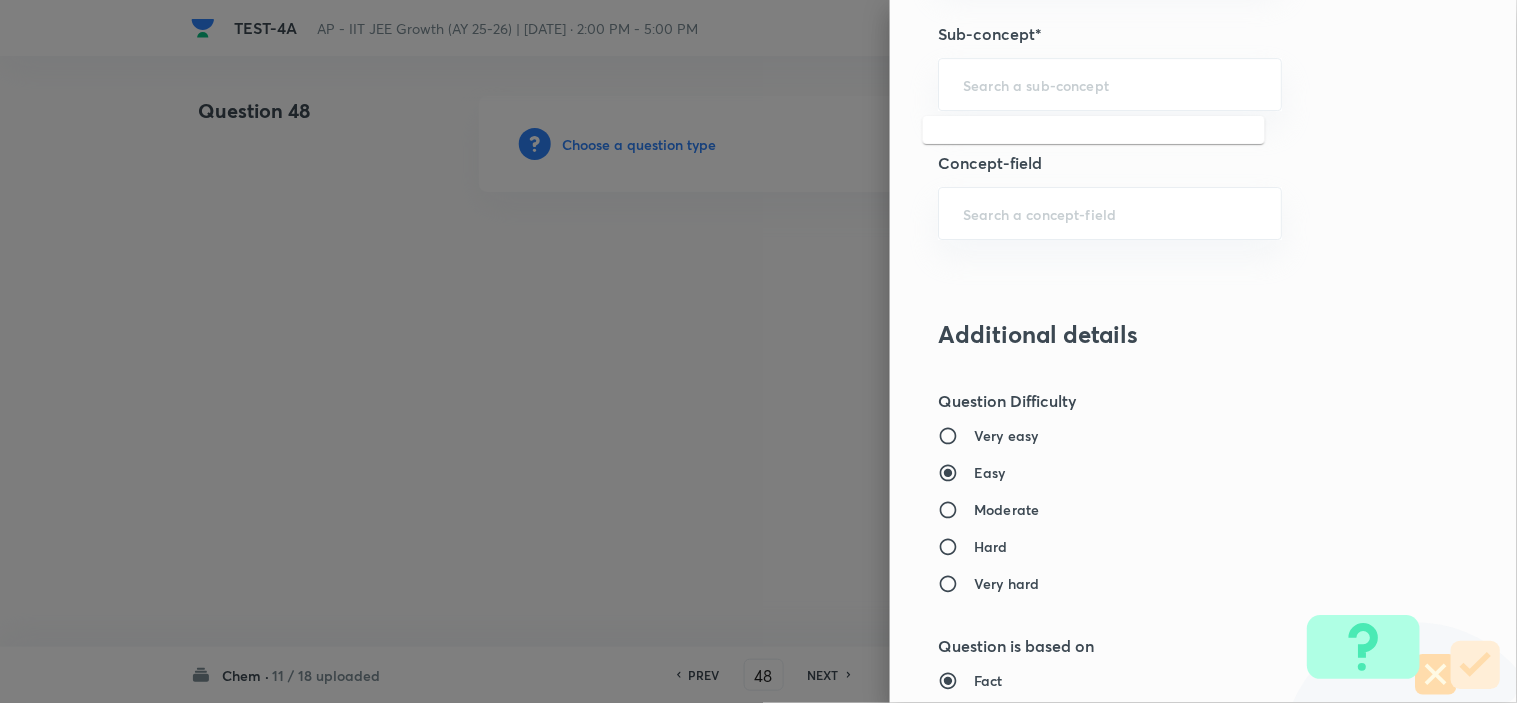 paste on "Quantum numbers" 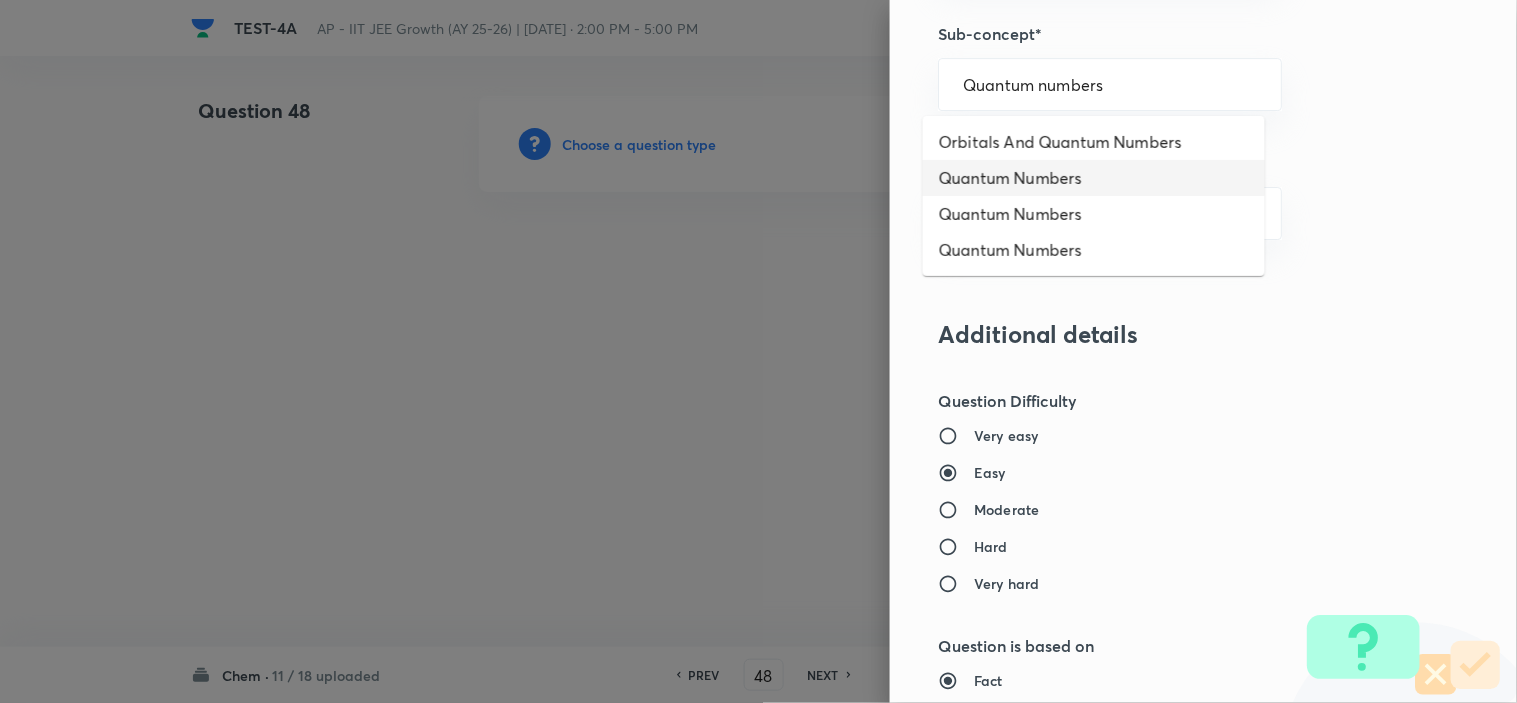 click on "Quantum Numbers" at bounding box center [1094, 214] 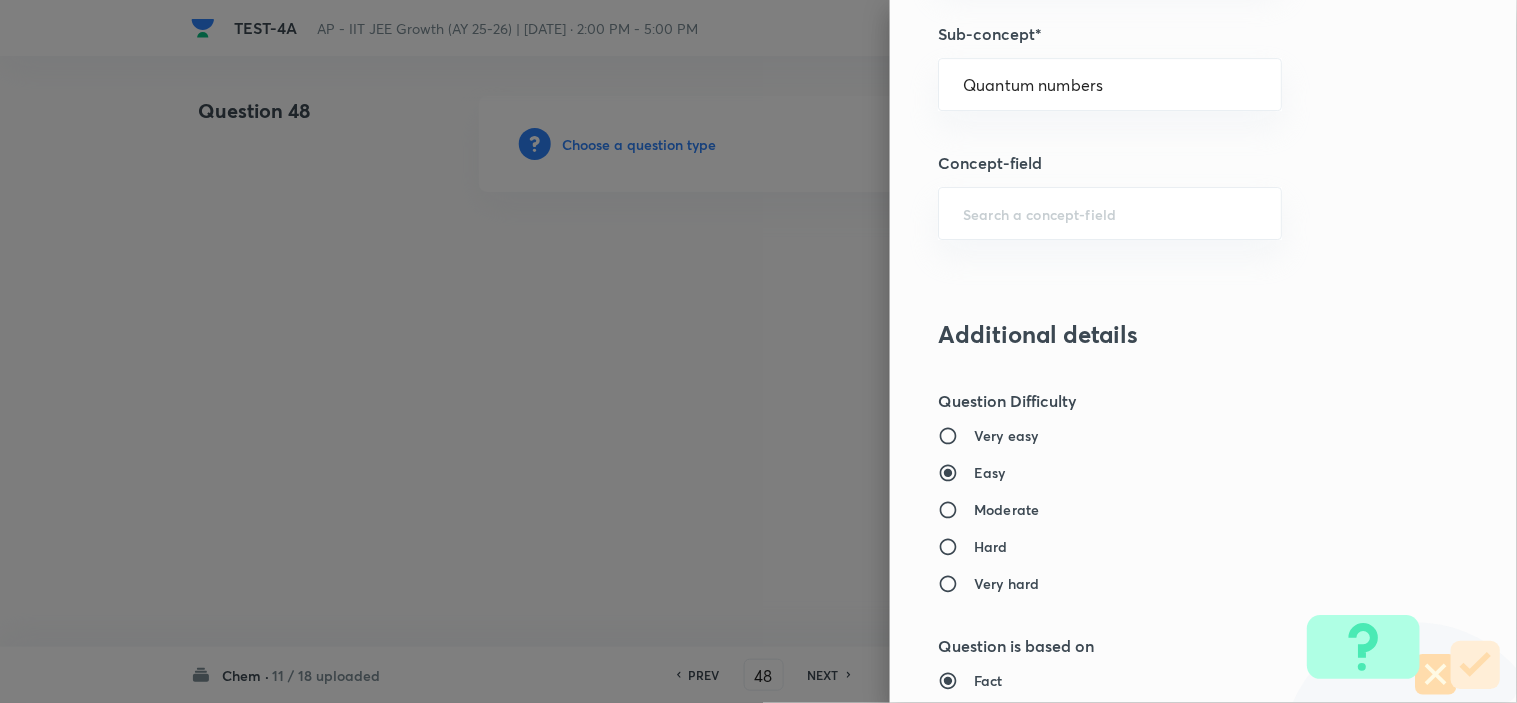 type on "Quantum Numbers" 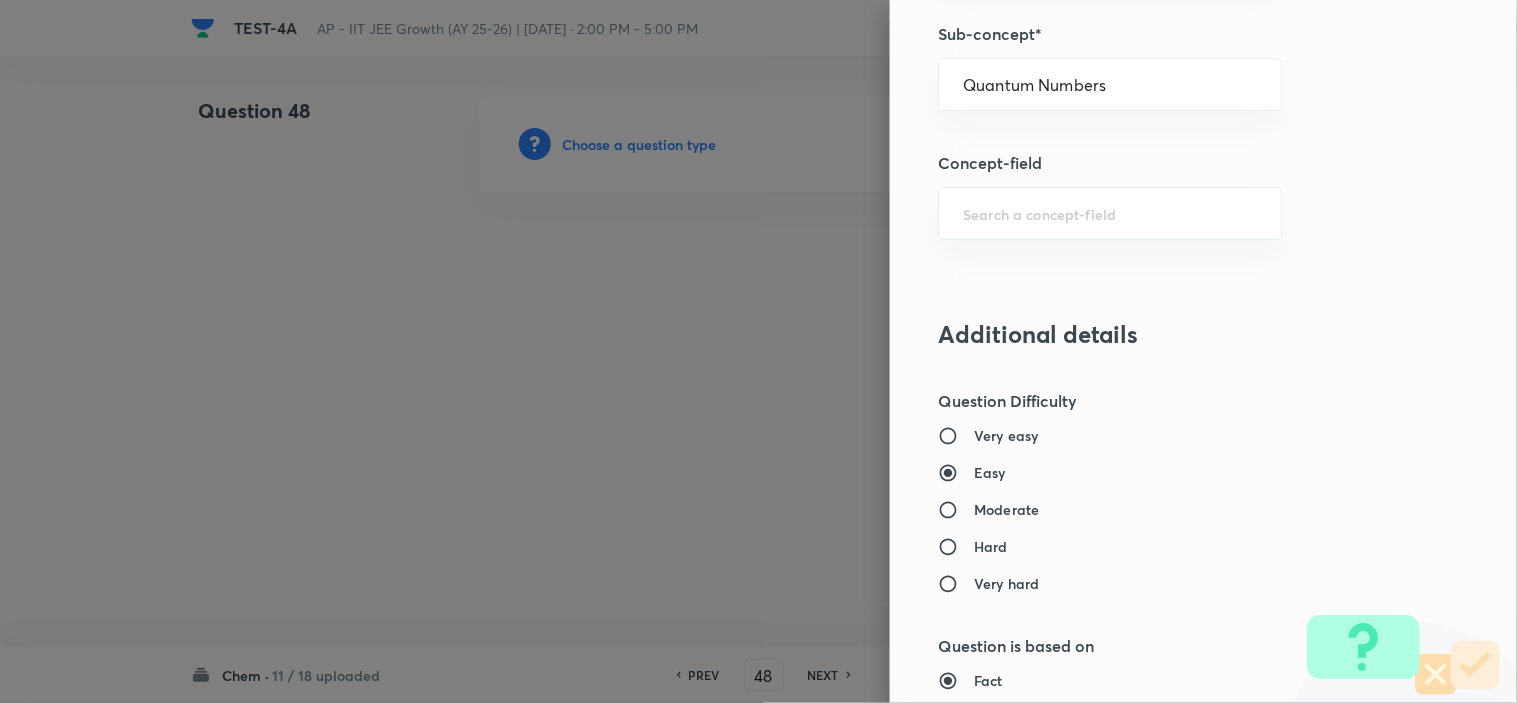 type on "Chemistry" 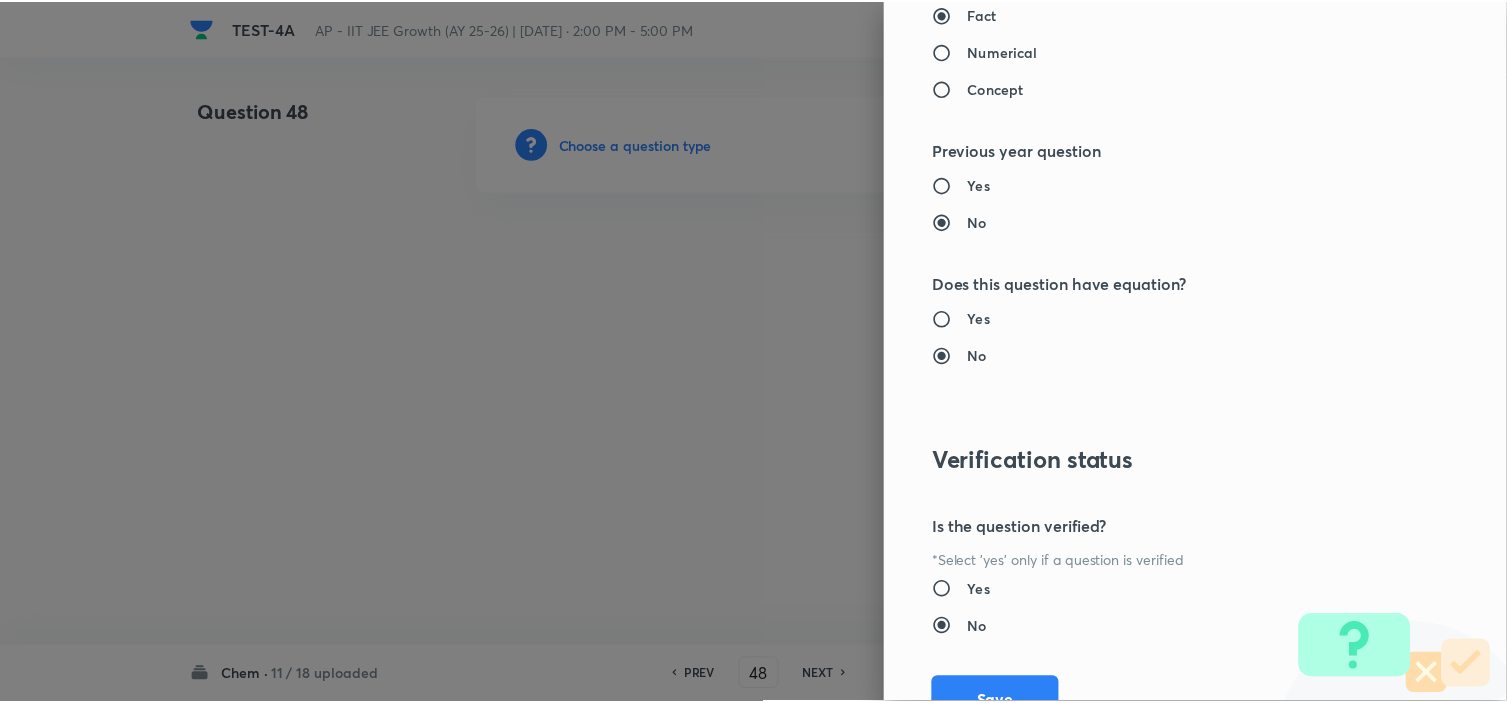 scroll, scrollTop: 2421, scrollLeft: 0, axis: vertical 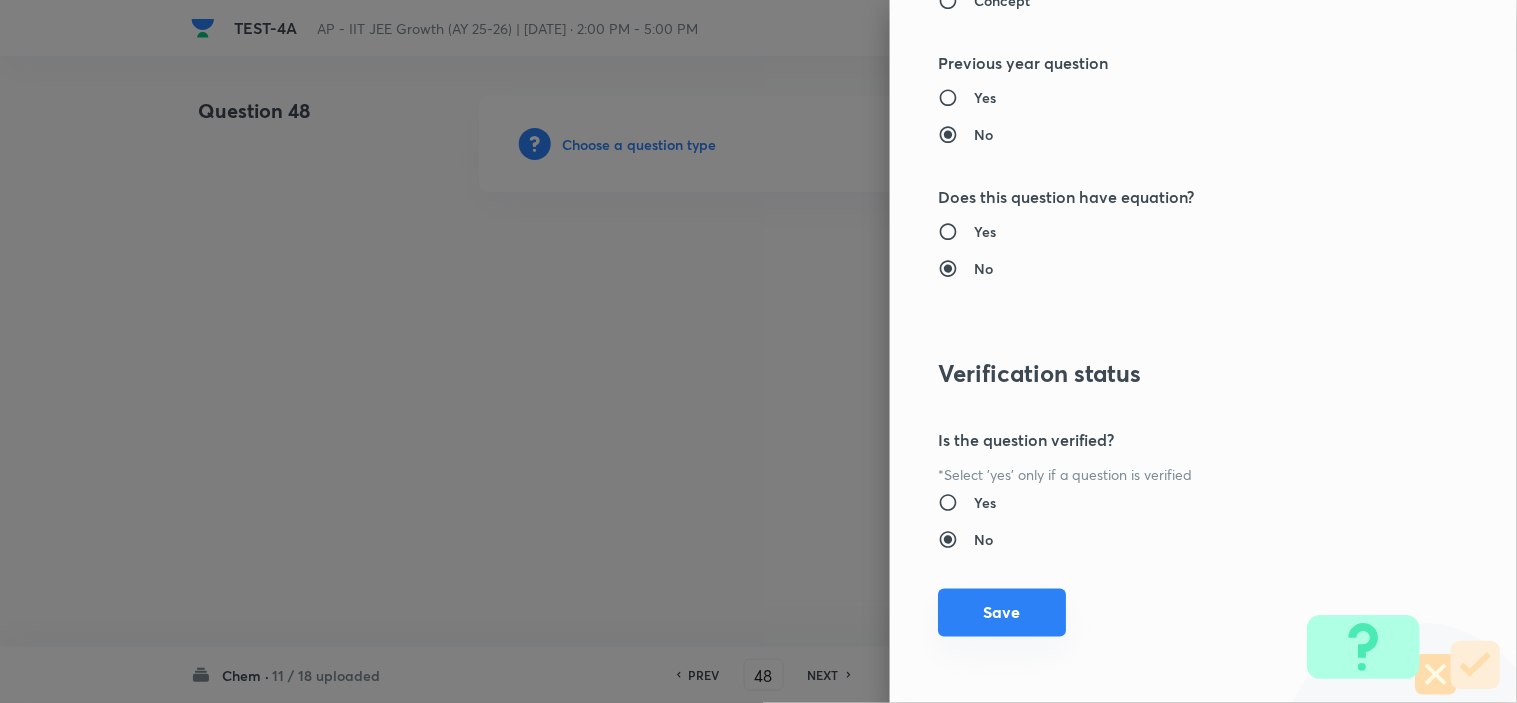 click on "Save" at bounding box center [1002, 613] 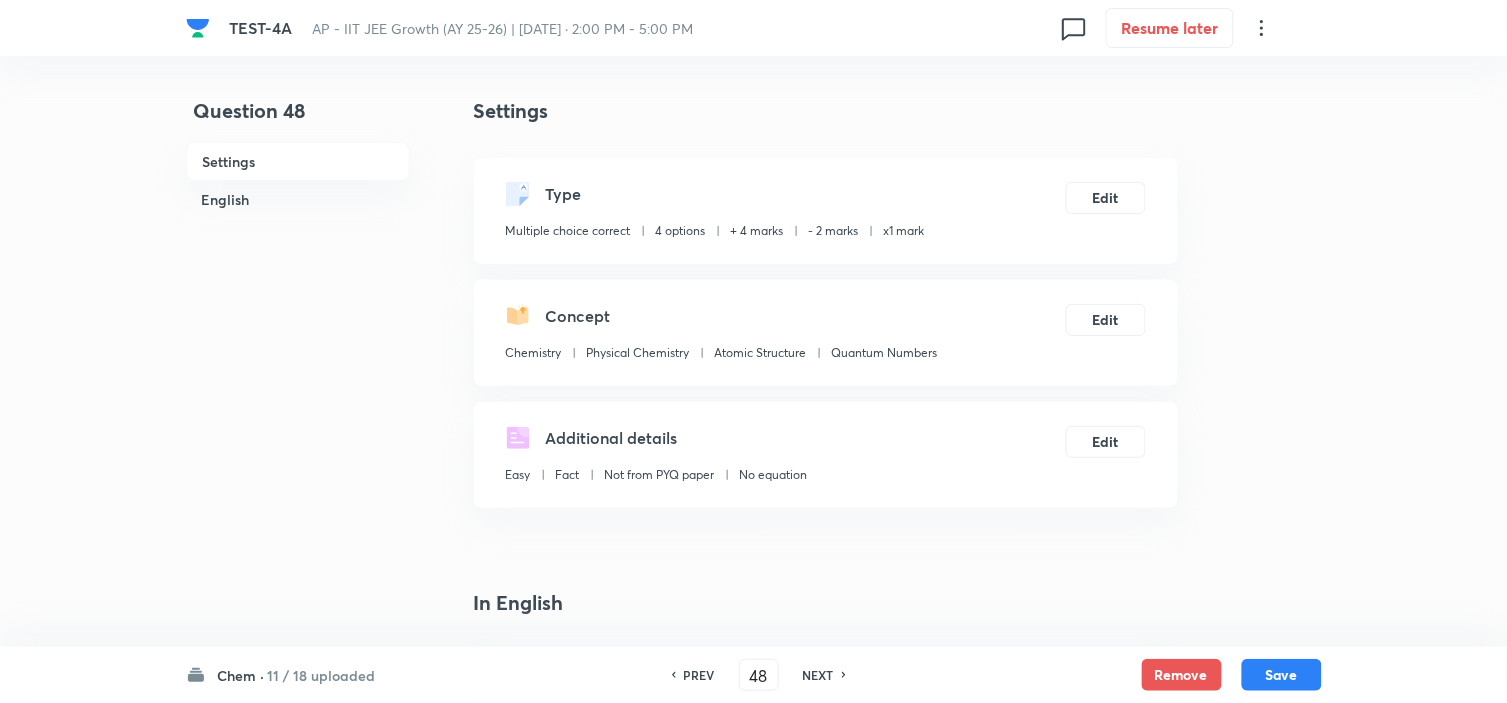 scroll, scrollTop: 444, scrollLeft: 0, axis: vertical 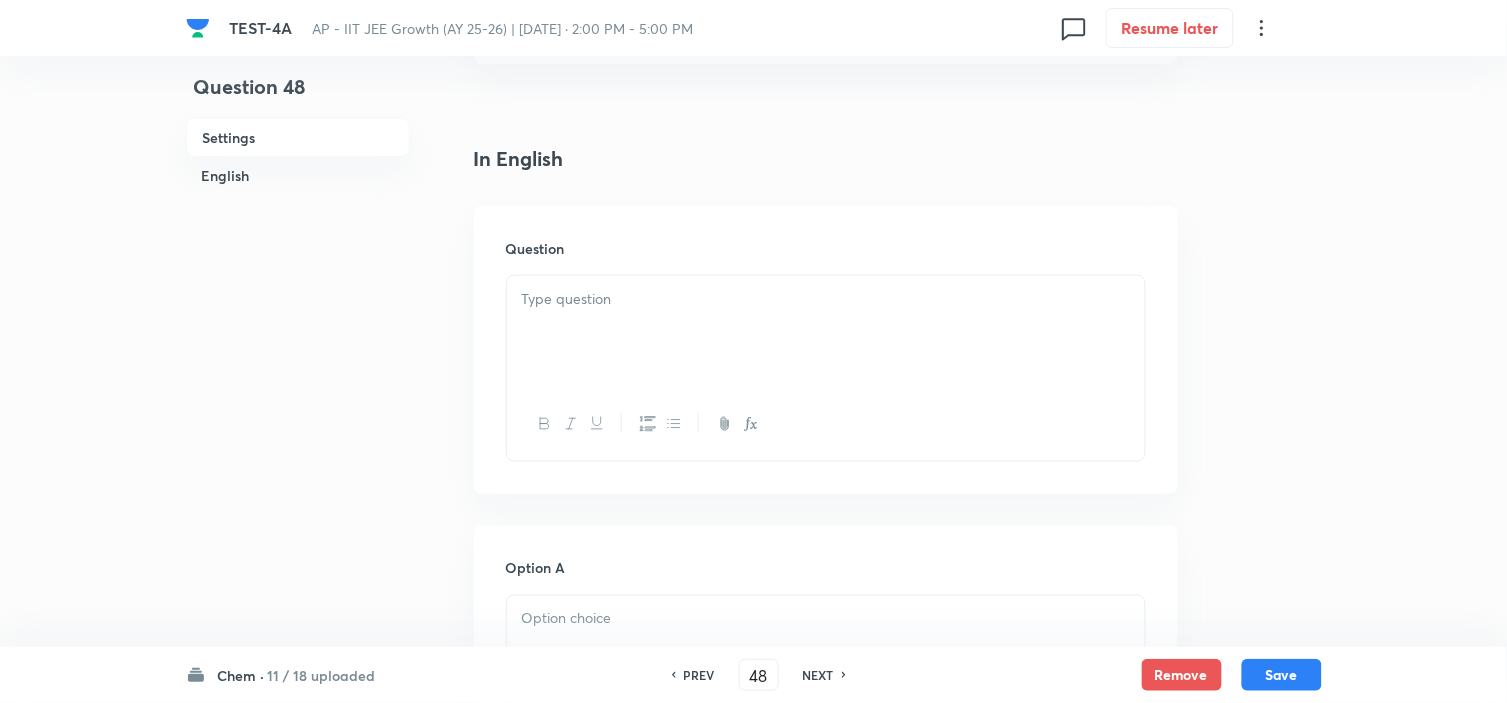 click at bounding box center [826, 332] 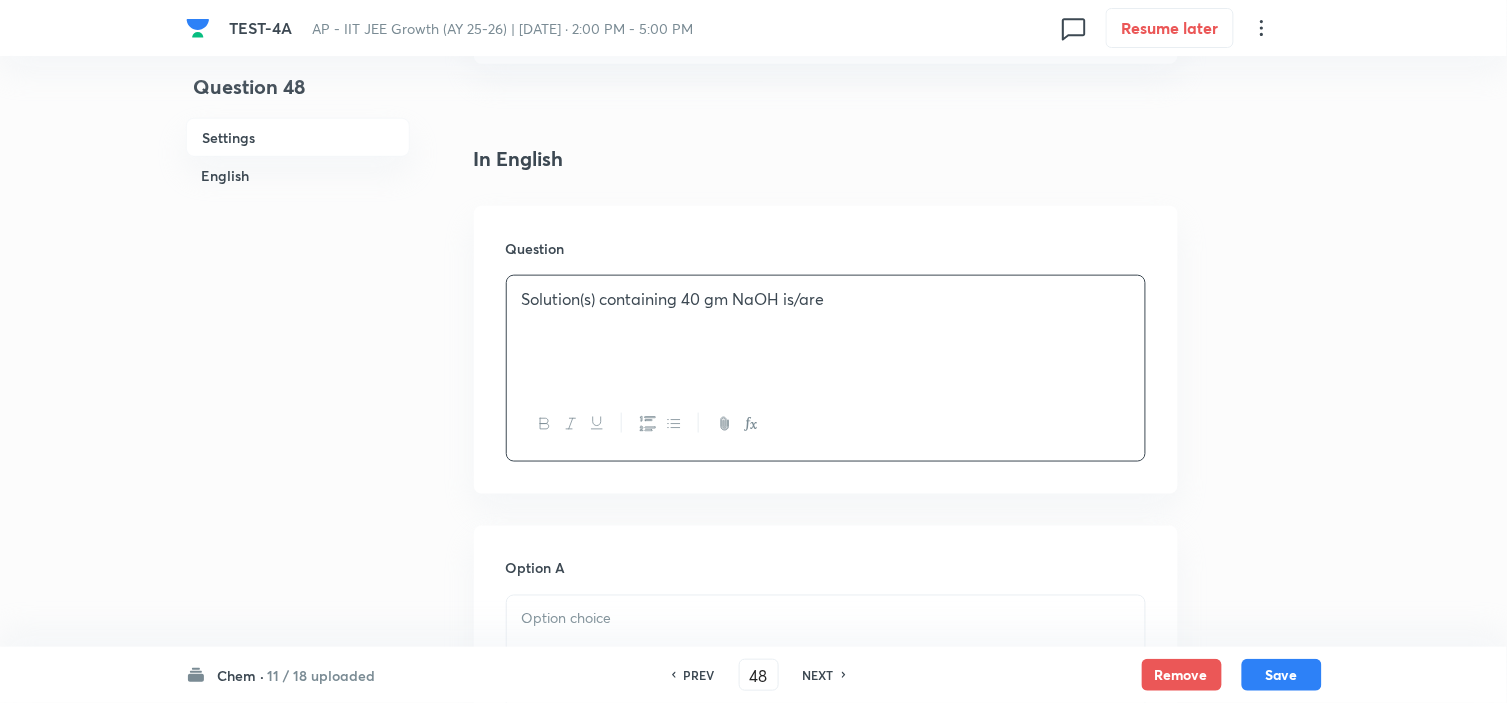 scroll, scrollTop: 777, scrollLeft: 0, axis: vertical 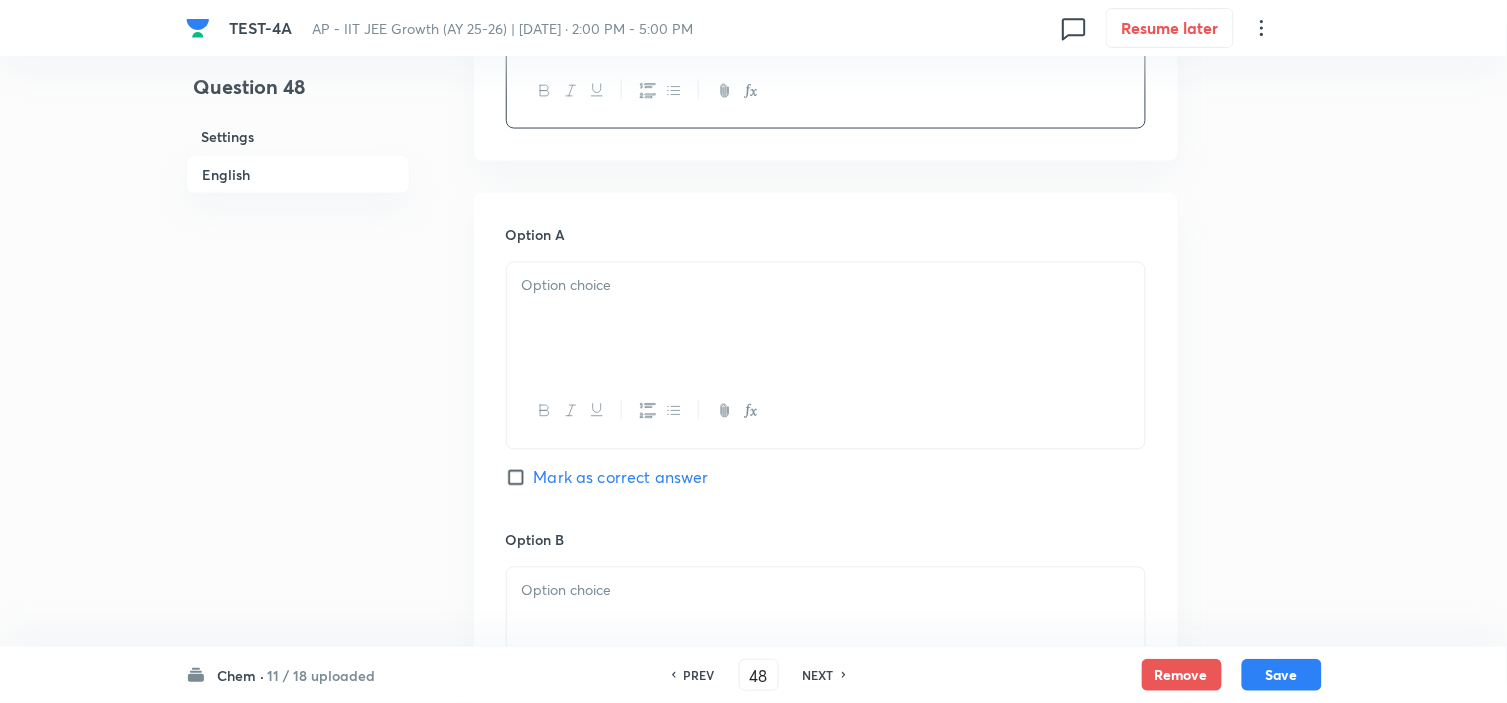 click at bounding box center (826, 319) 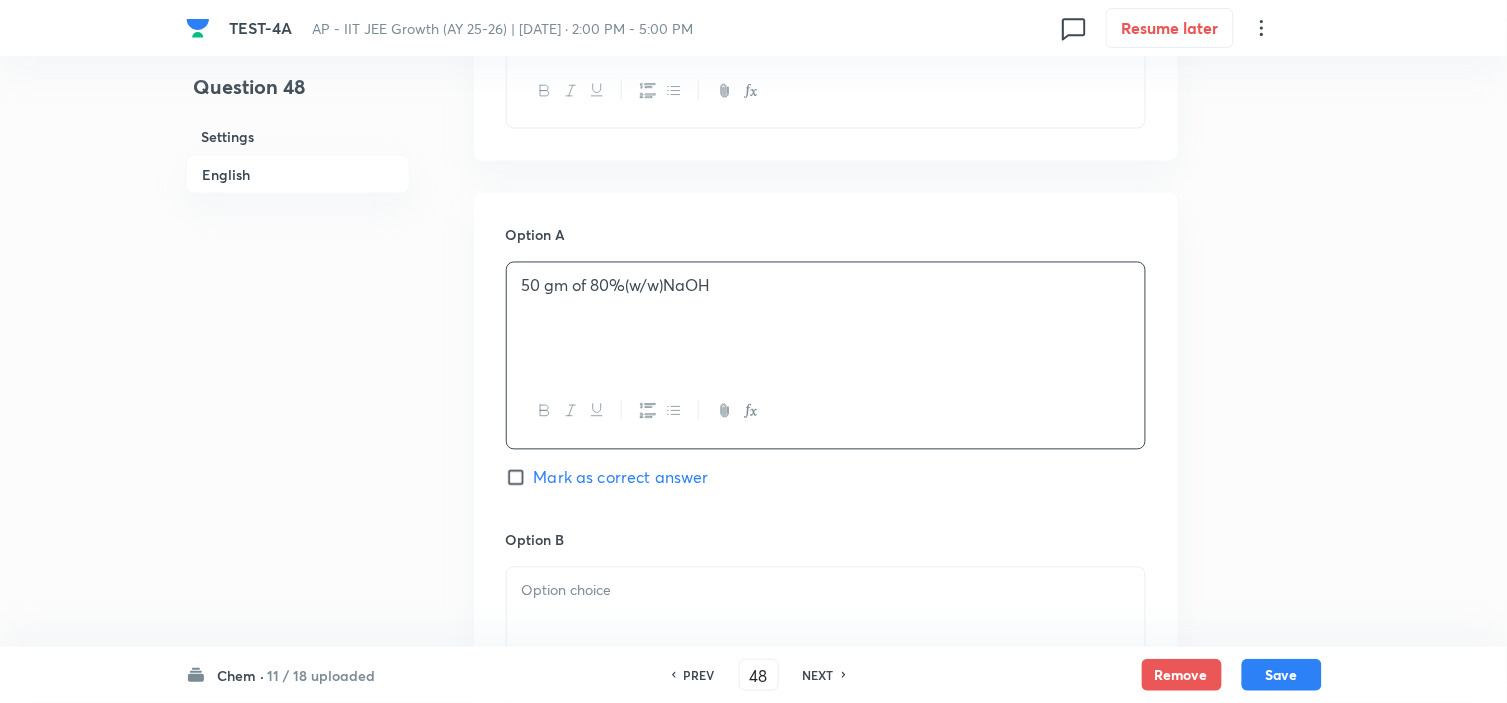scroll, scrollTop: 1222, scrollLeft: 0, axis: vertical 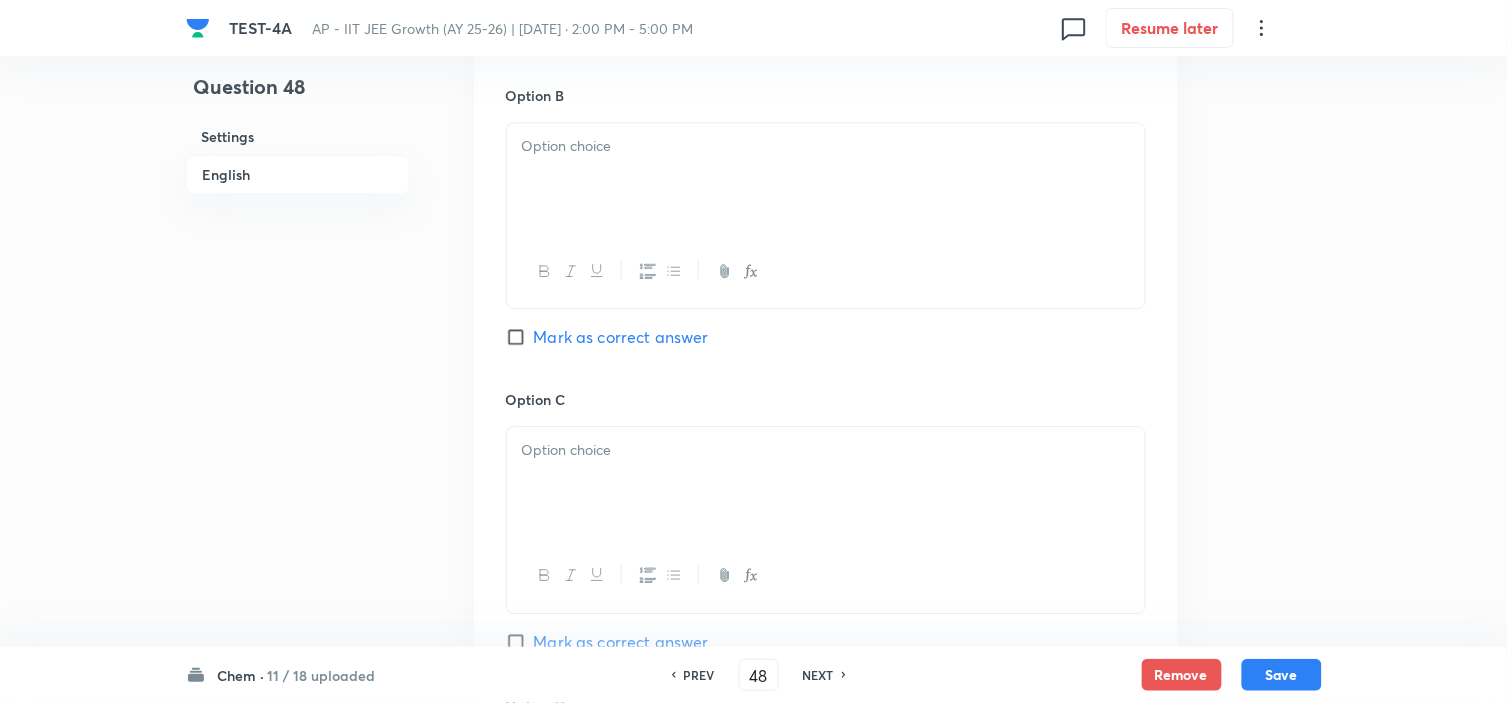 click at bounding box center (826, 179) 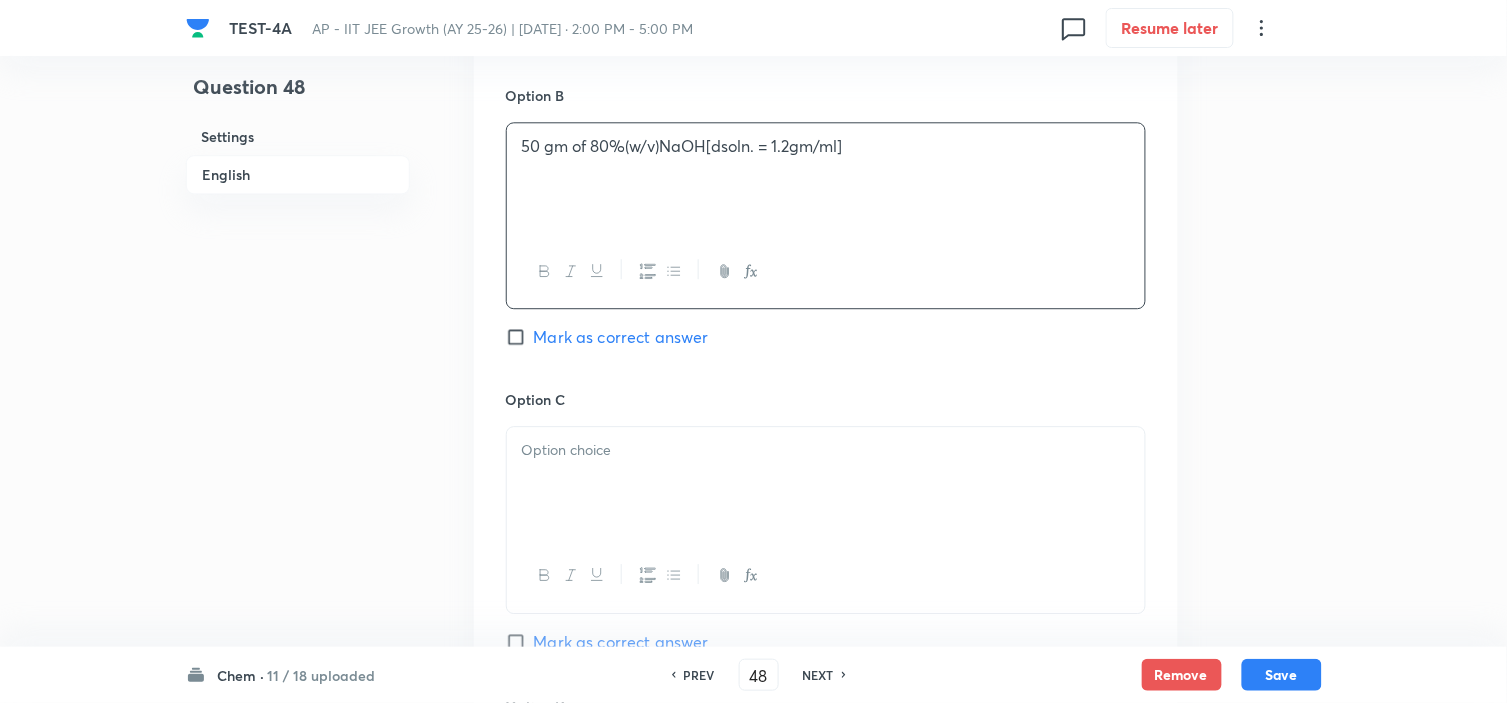 scroll, scrollTop: 1333, scrollLeft: 0, axis: vertical 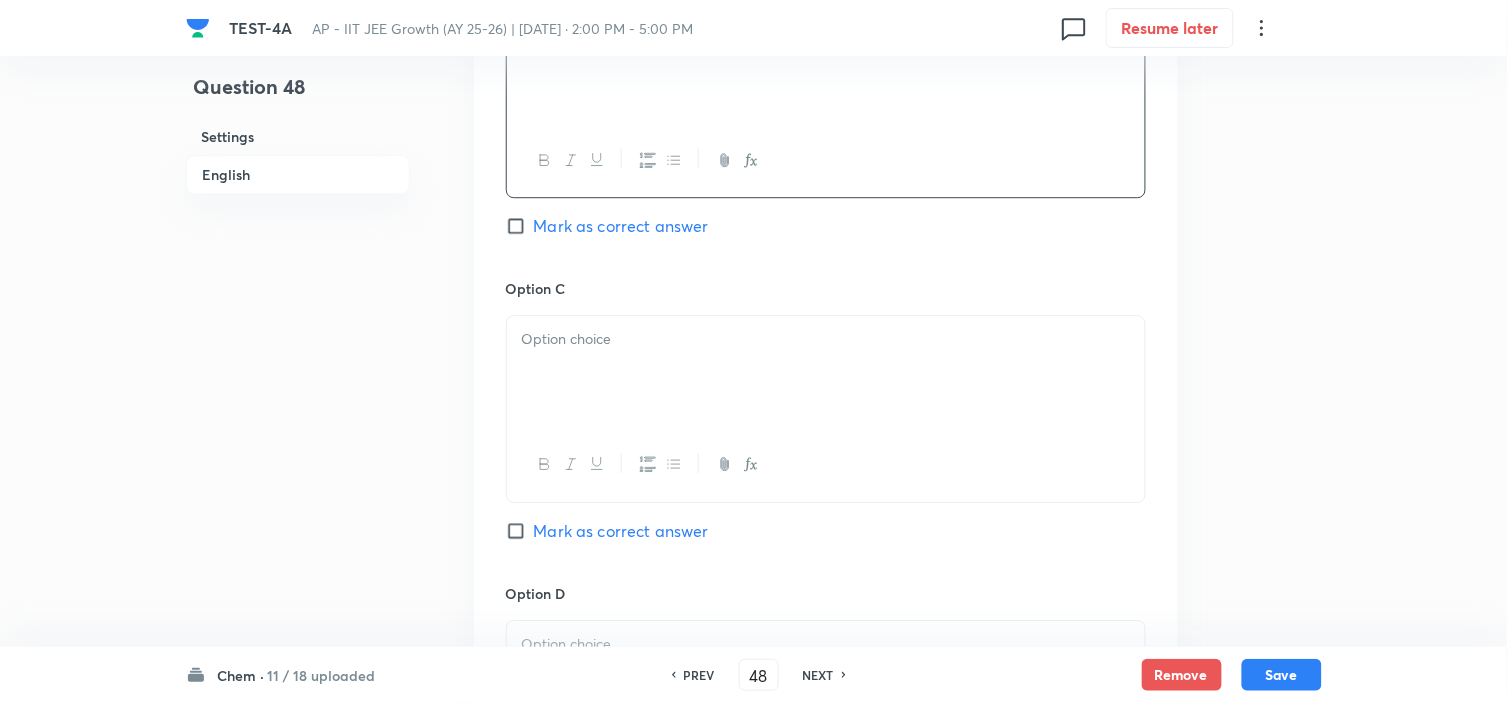 click at bounding box center (826, 372) 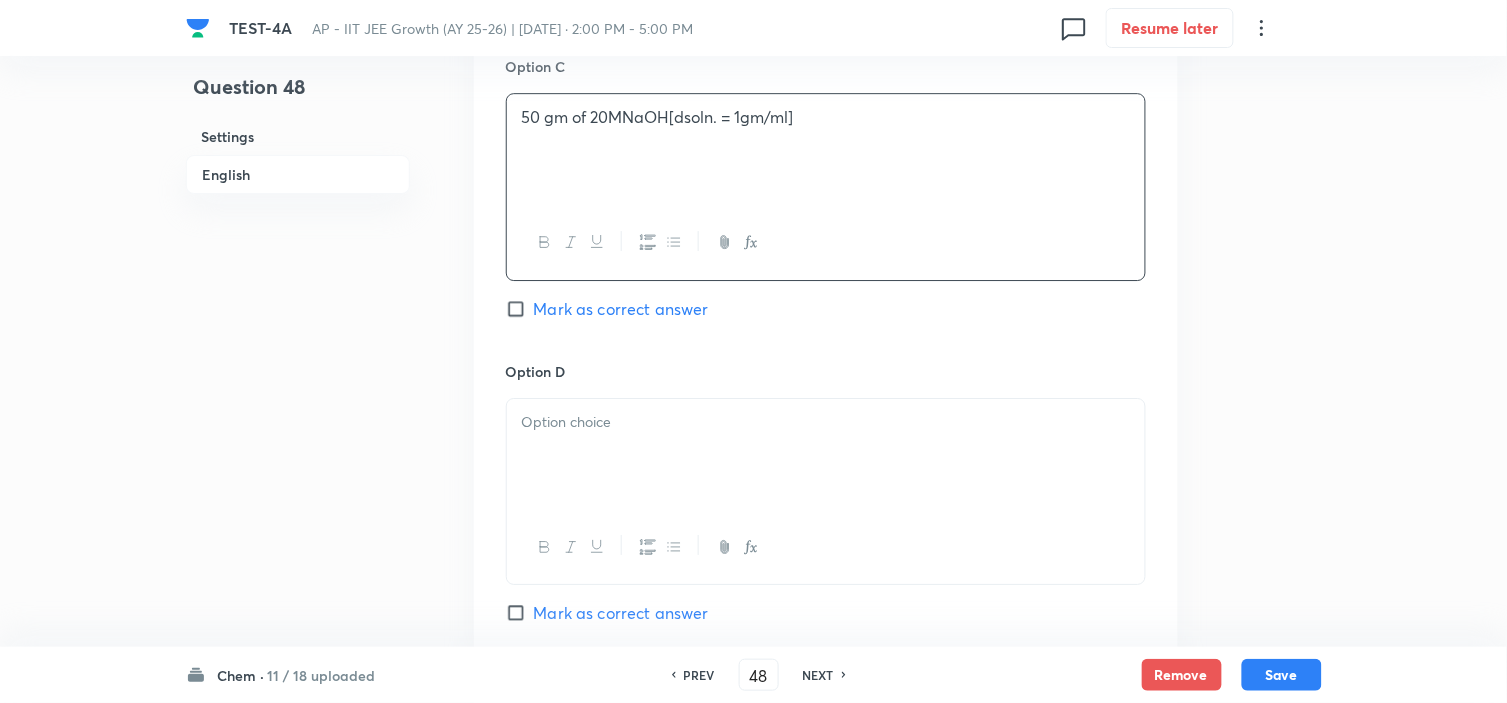 drag, startPoint x: 623, startPoint y: 446, endPoint x: 614, endPoint y: 422, distance: 25.632011 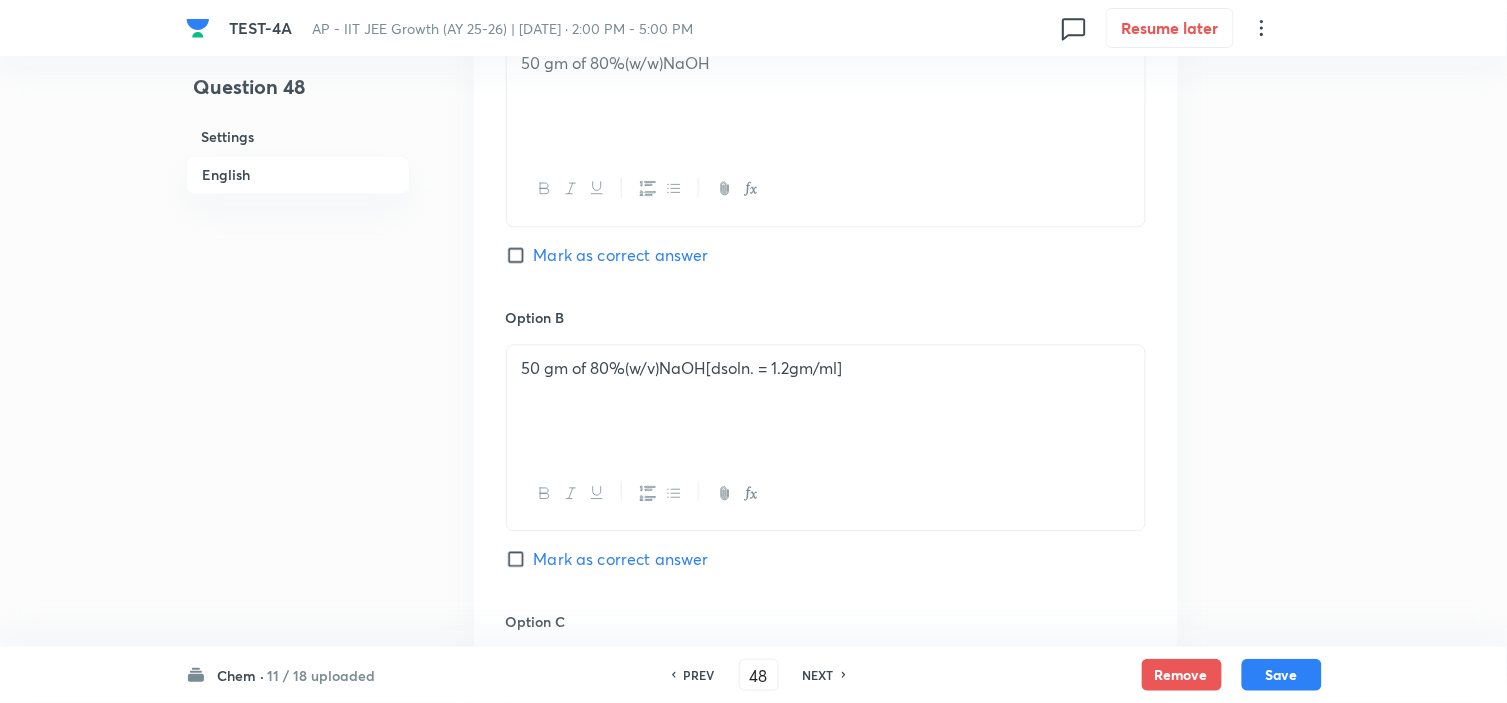 scroll, scrollTop: 888, scrollLeft: 0, axis: vertical 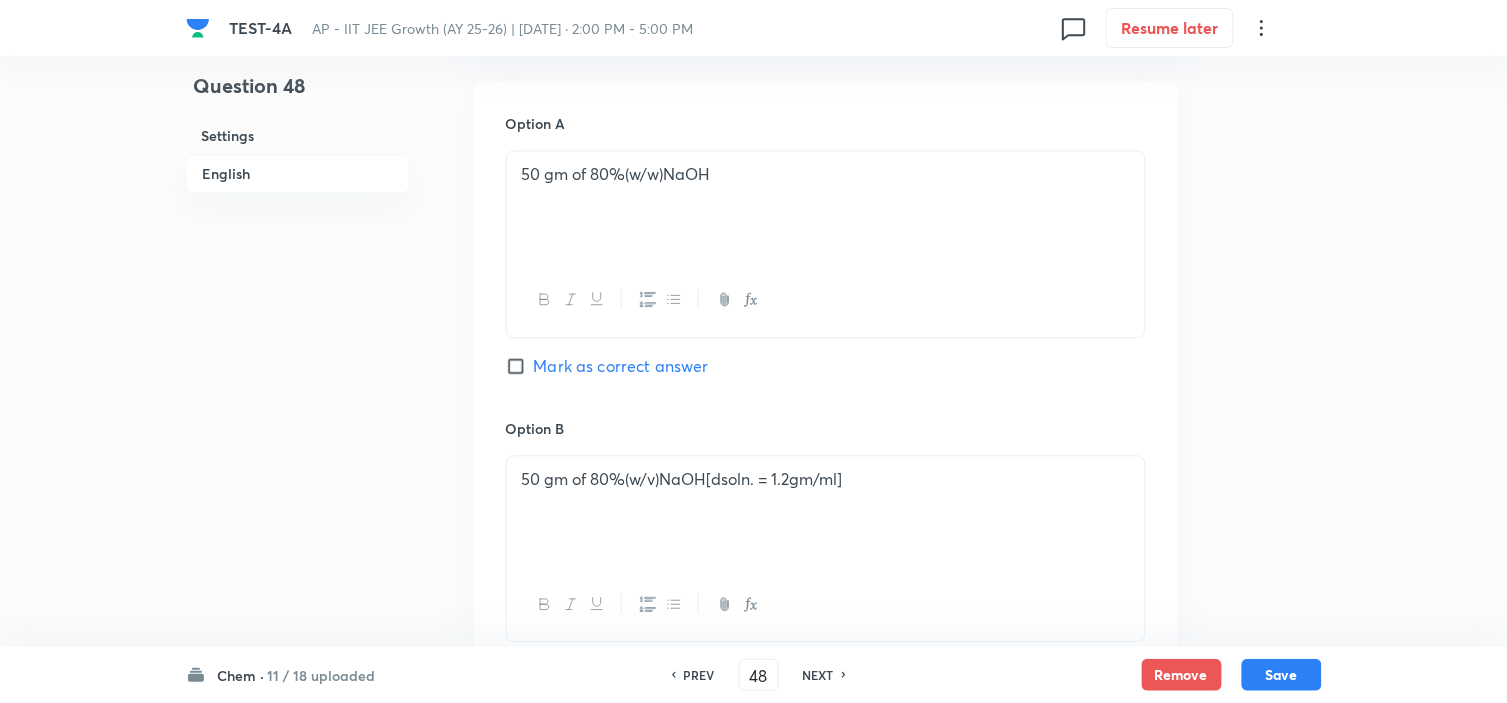 click on "Option A 50 gm of 80%(w/w)⁡[PERSON_NAME] as correct answer" at bounding box center (826, 266) 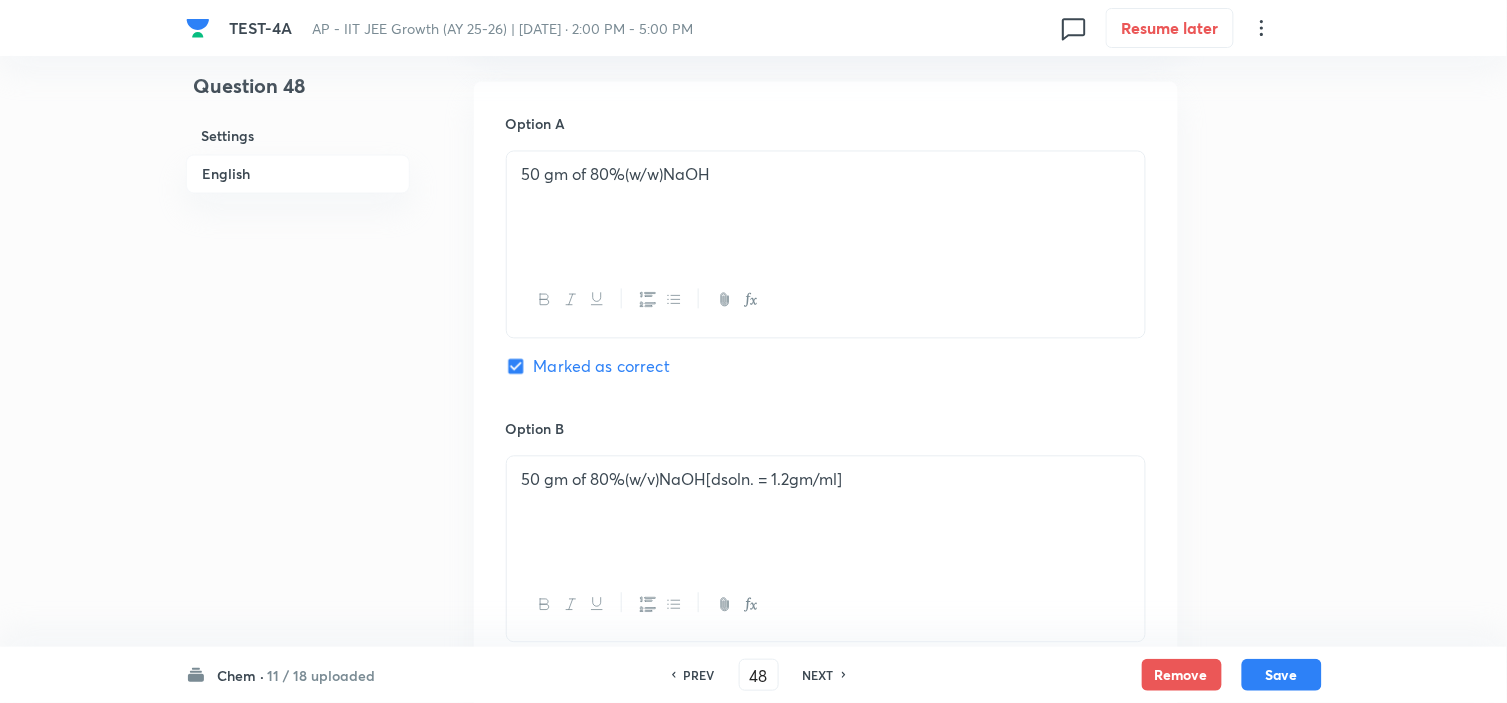 scroll, scrollTop: 1333, scrollLeft: 0, axis: vertical 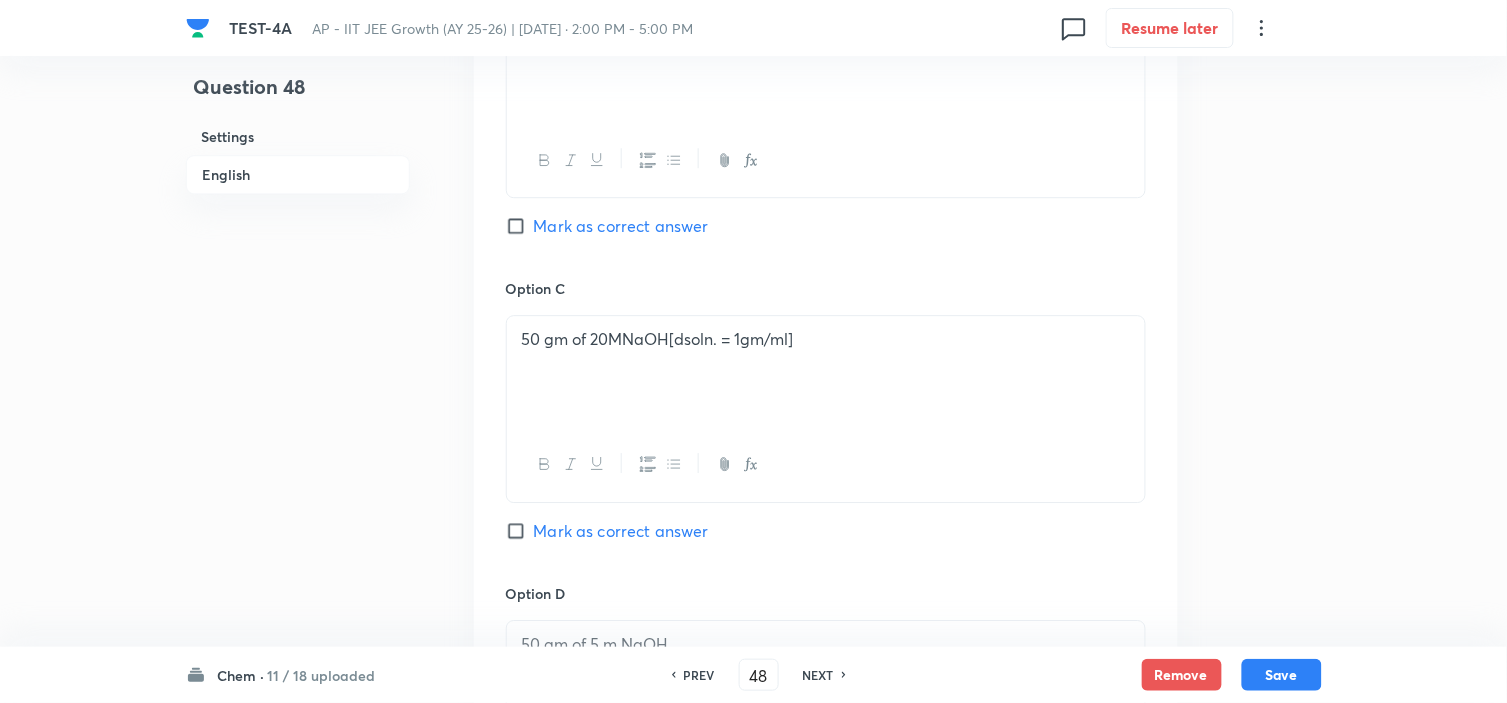 click on "Option C 50 gm of 20M⁡NaOH⁡[dsoln. = 1gm/ml] [PERSON_NAME] as correct answer" at bounding box center (826, 430) 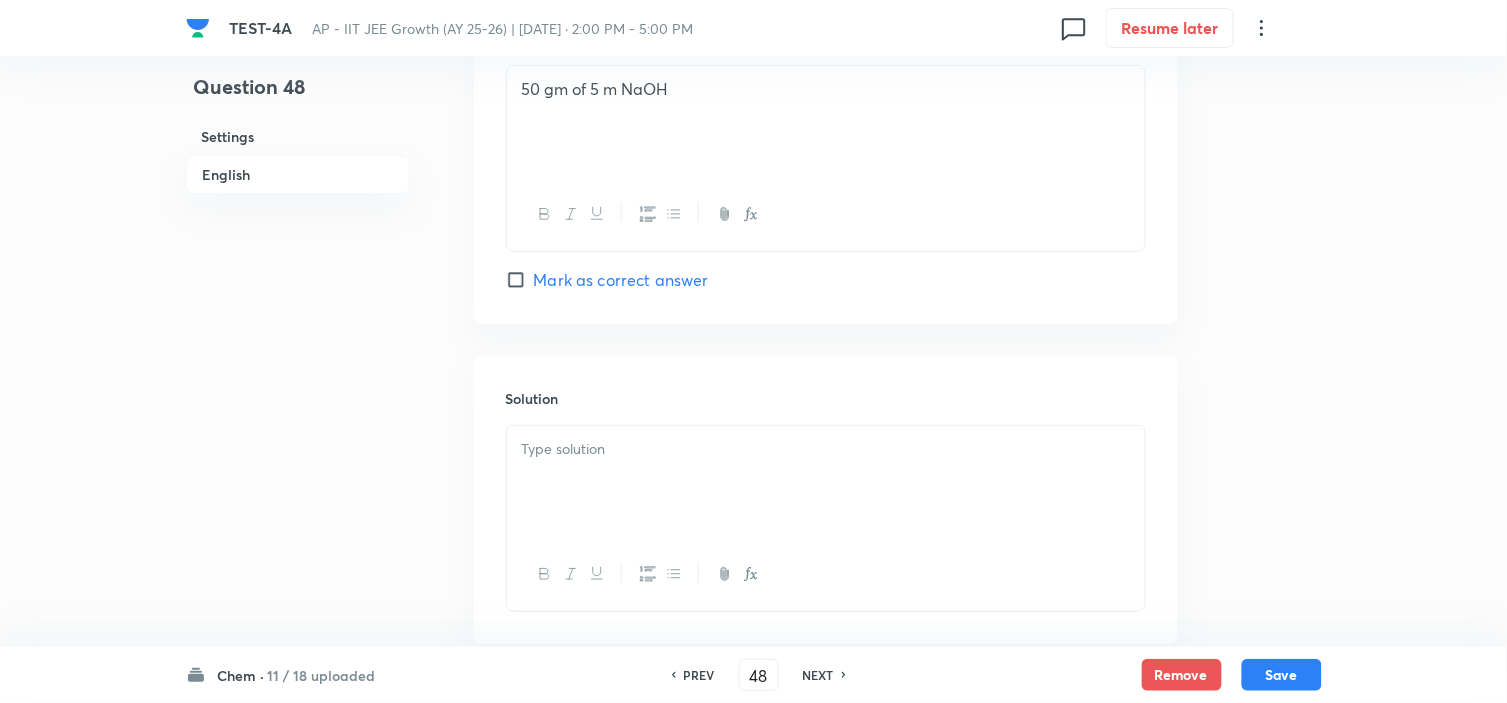 scroll, scrollTop: 2008, scrollLeft: 0, axis: vertical 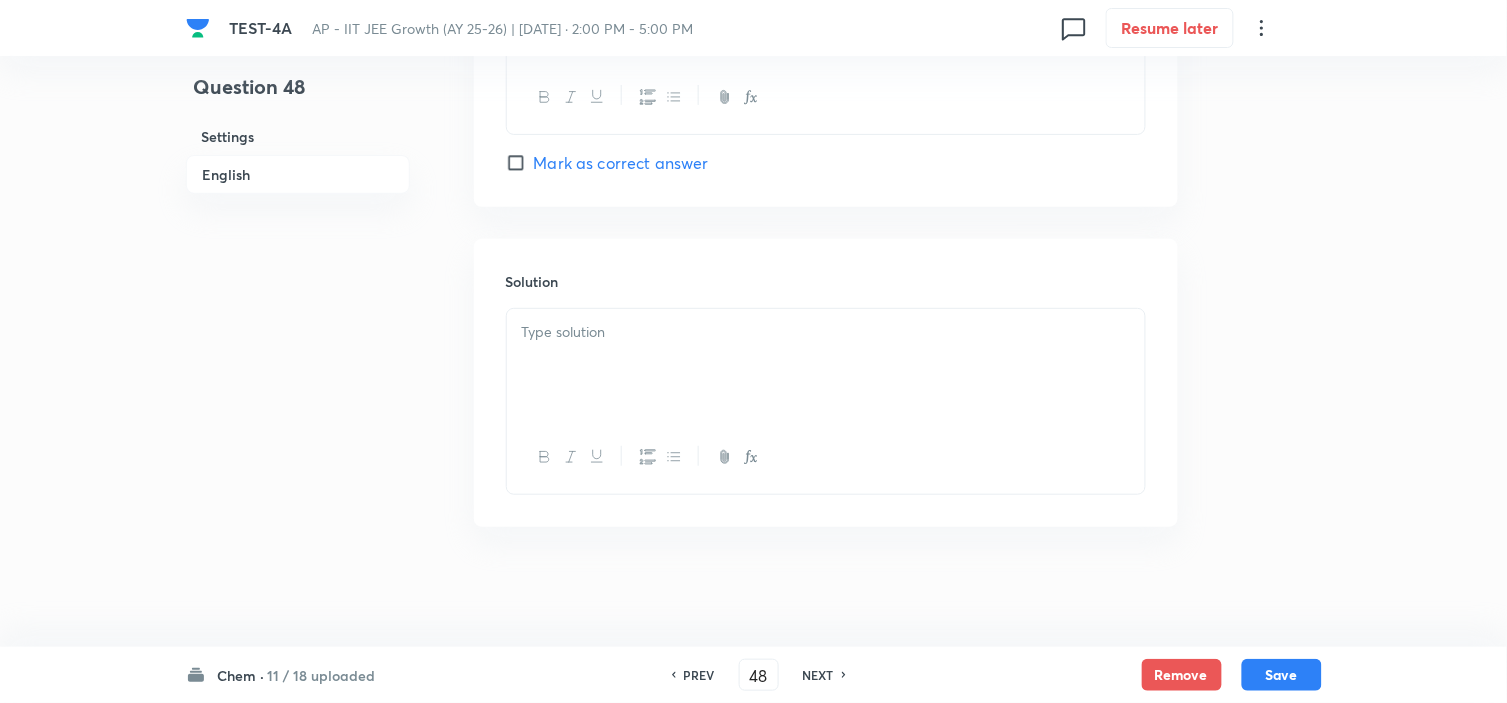 click at bounding box center [826, 365] 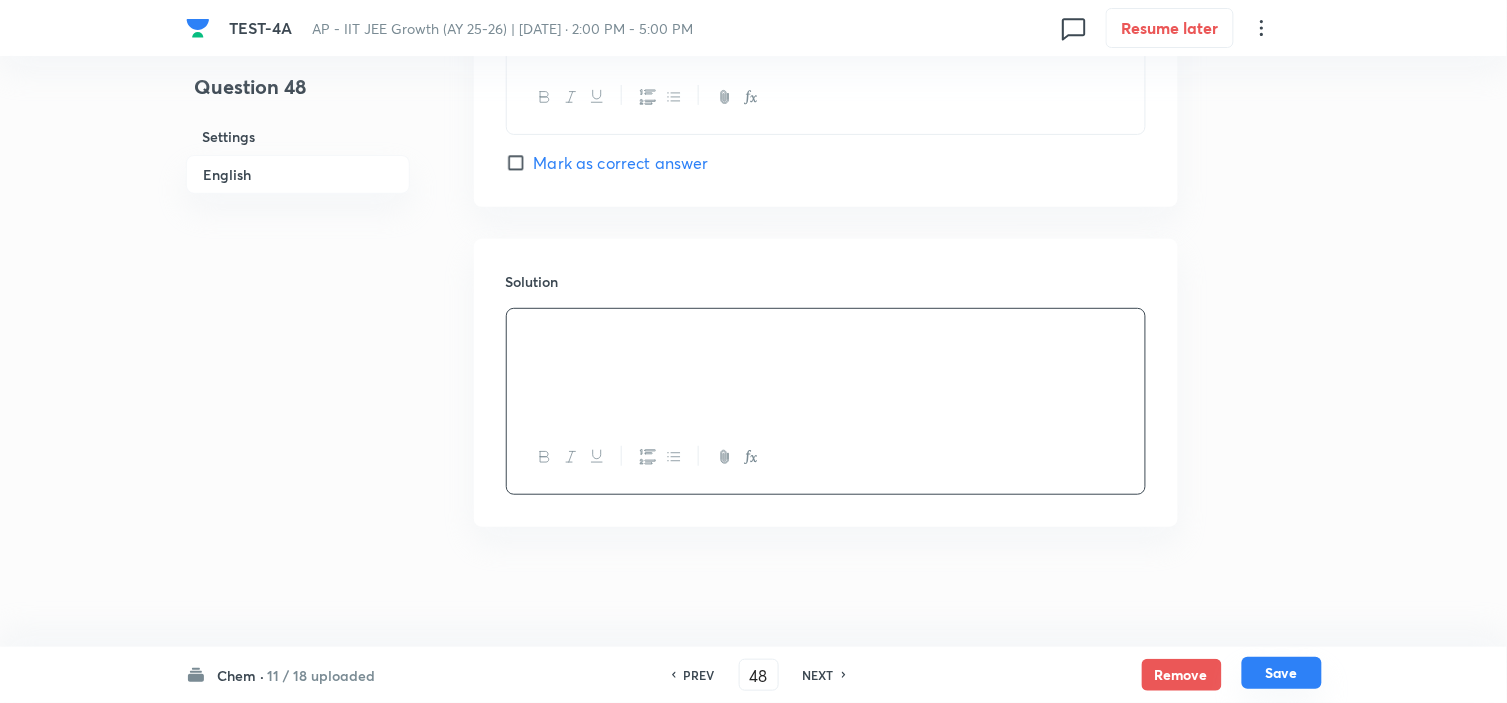 click on "Save" at bounding box center [1282, 673] 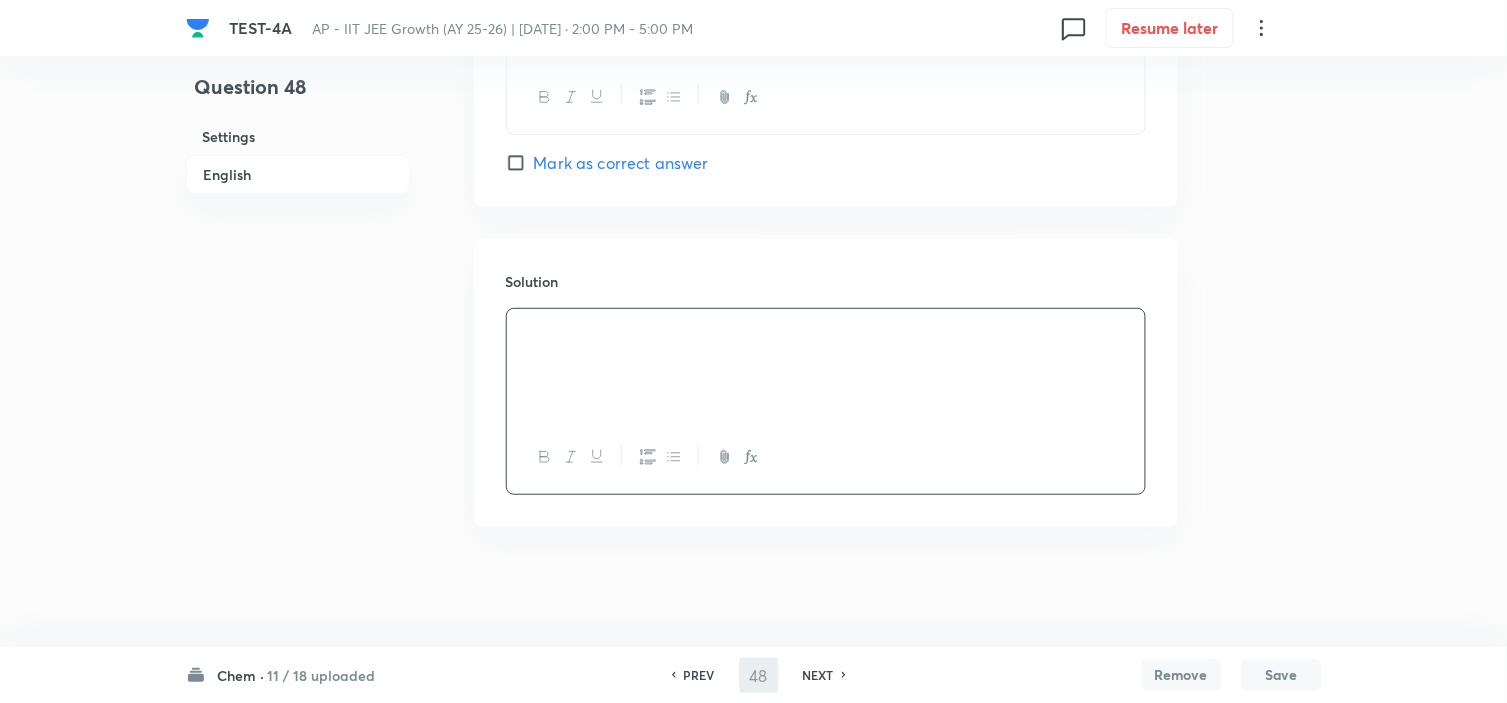 type on "49" 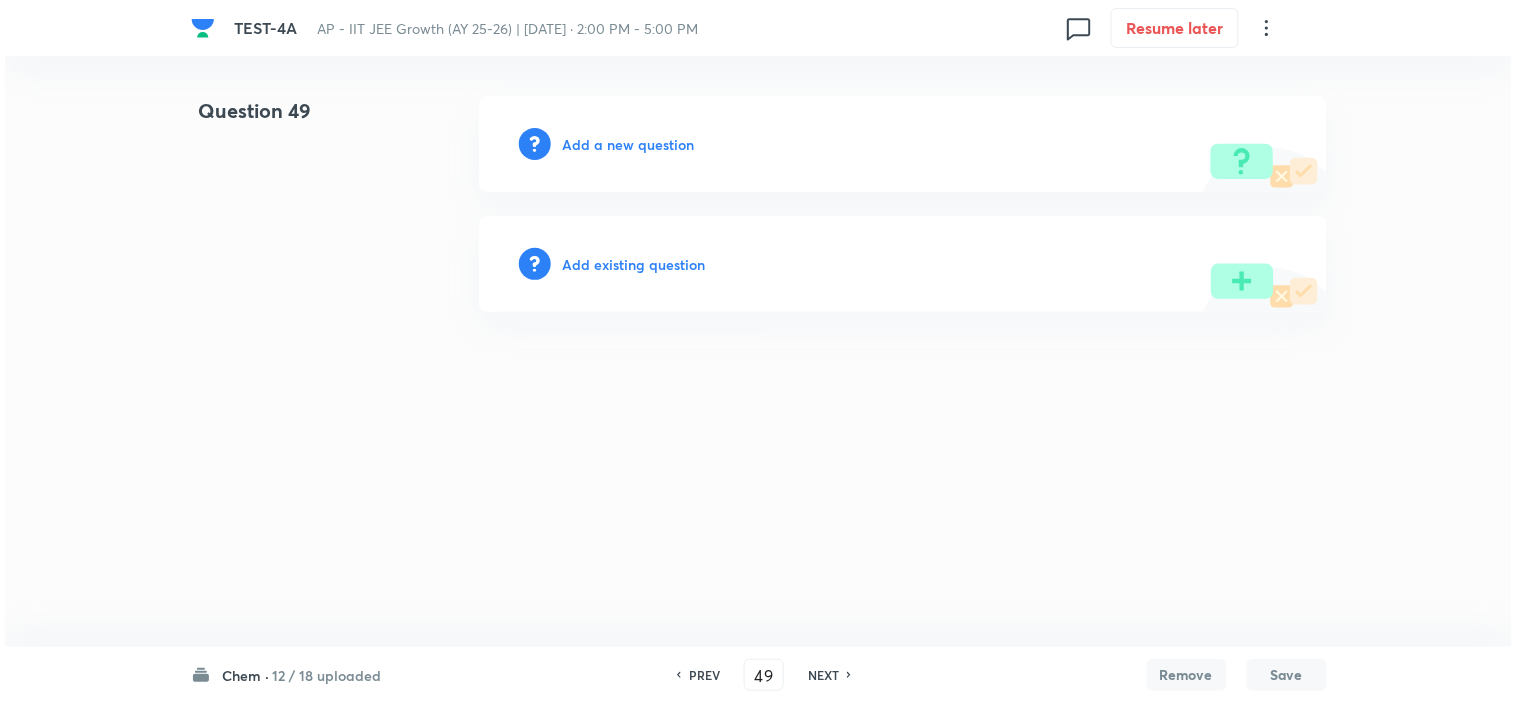 scroll, scrollTop: 0, scrollLeft: 0, axis: both 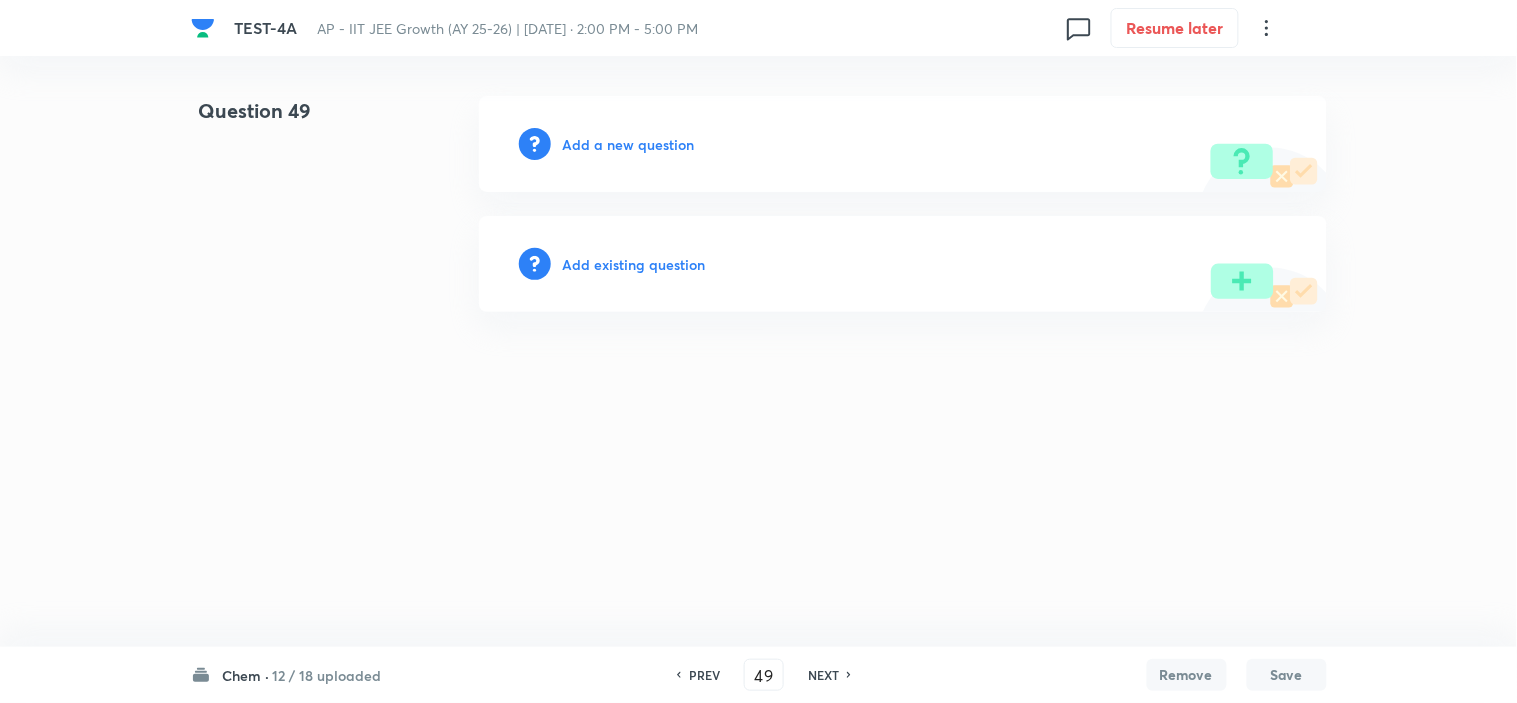 click on "Add a new question" at bounding box center (629, 144) 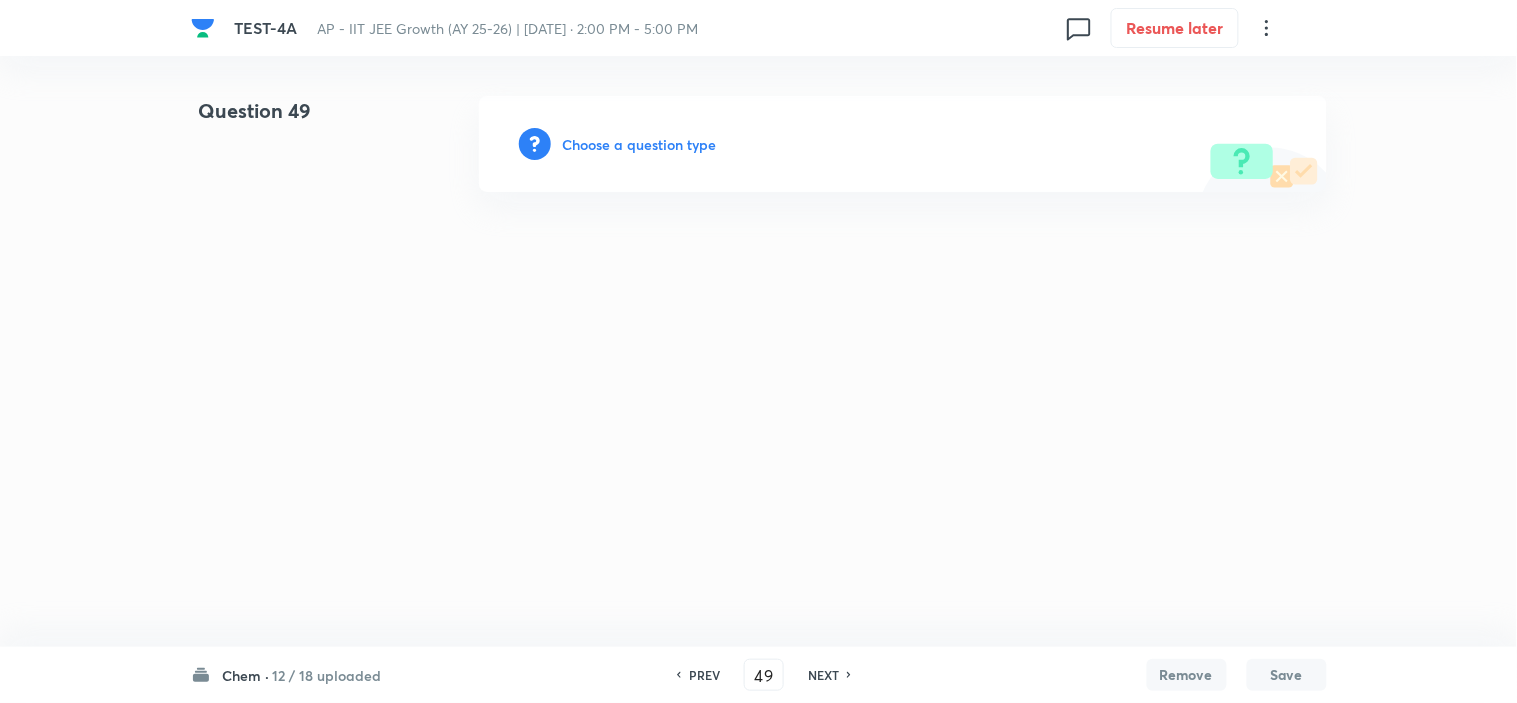 click on "Choose a question type" at bounding box center [640, 144] 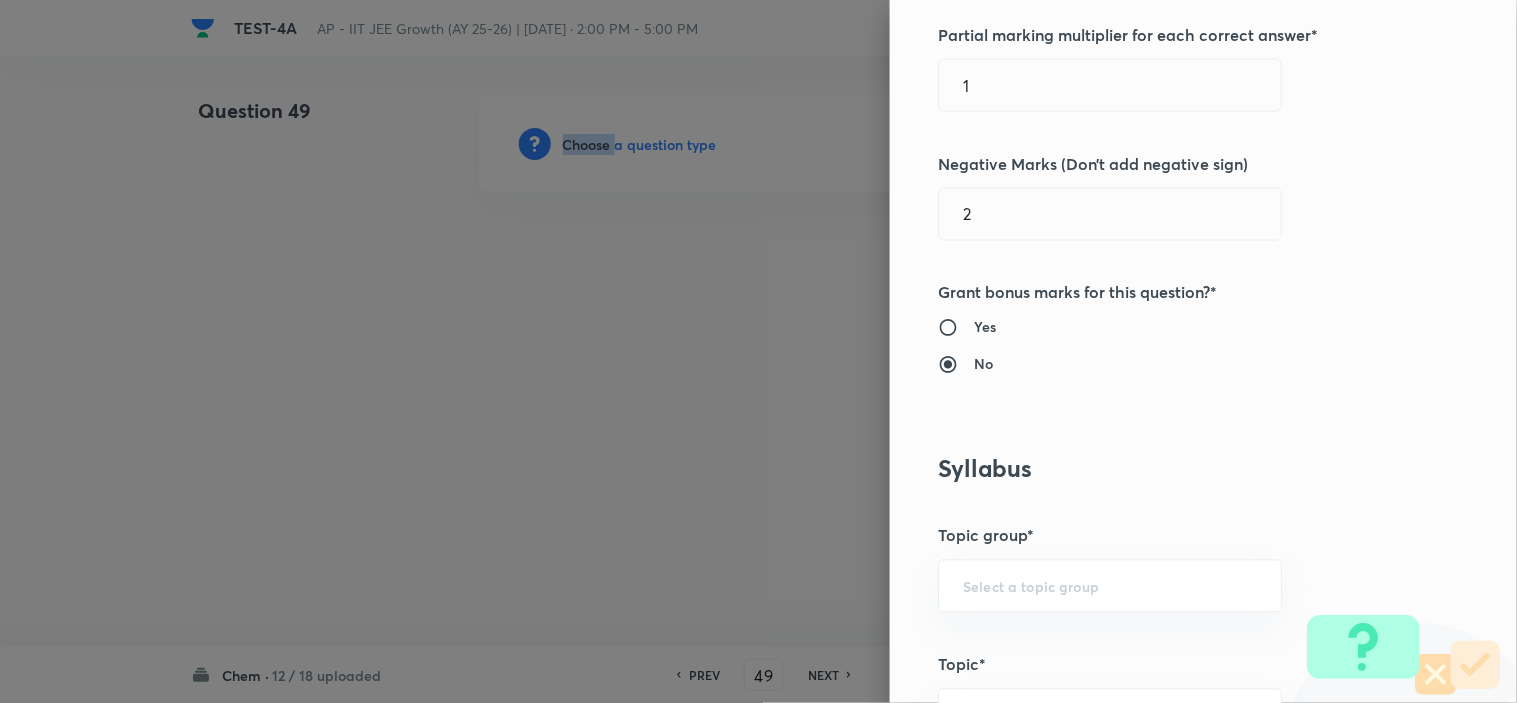 scroll, scrollTop: 1333, scrollLeft: 0, axis: vertical 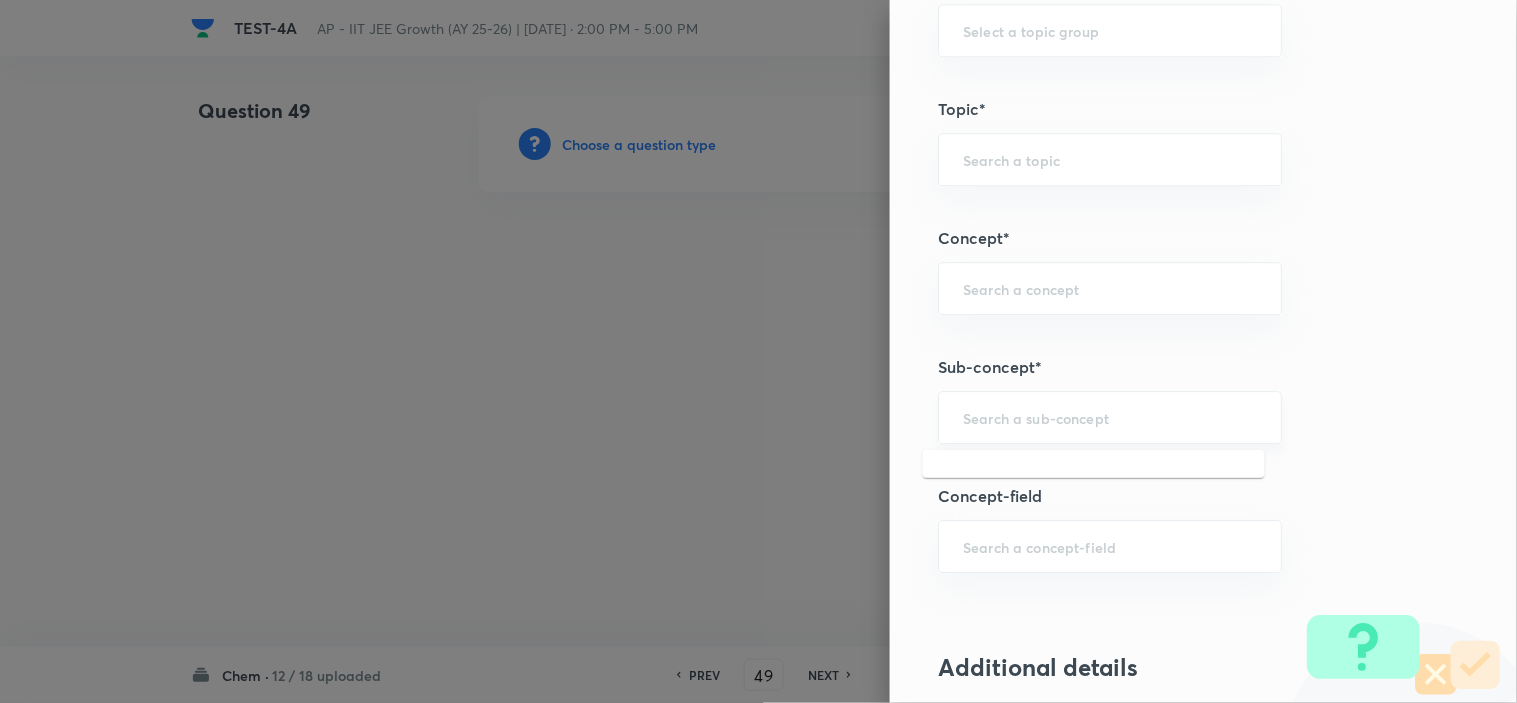 click at bounding box center [1110, 417] 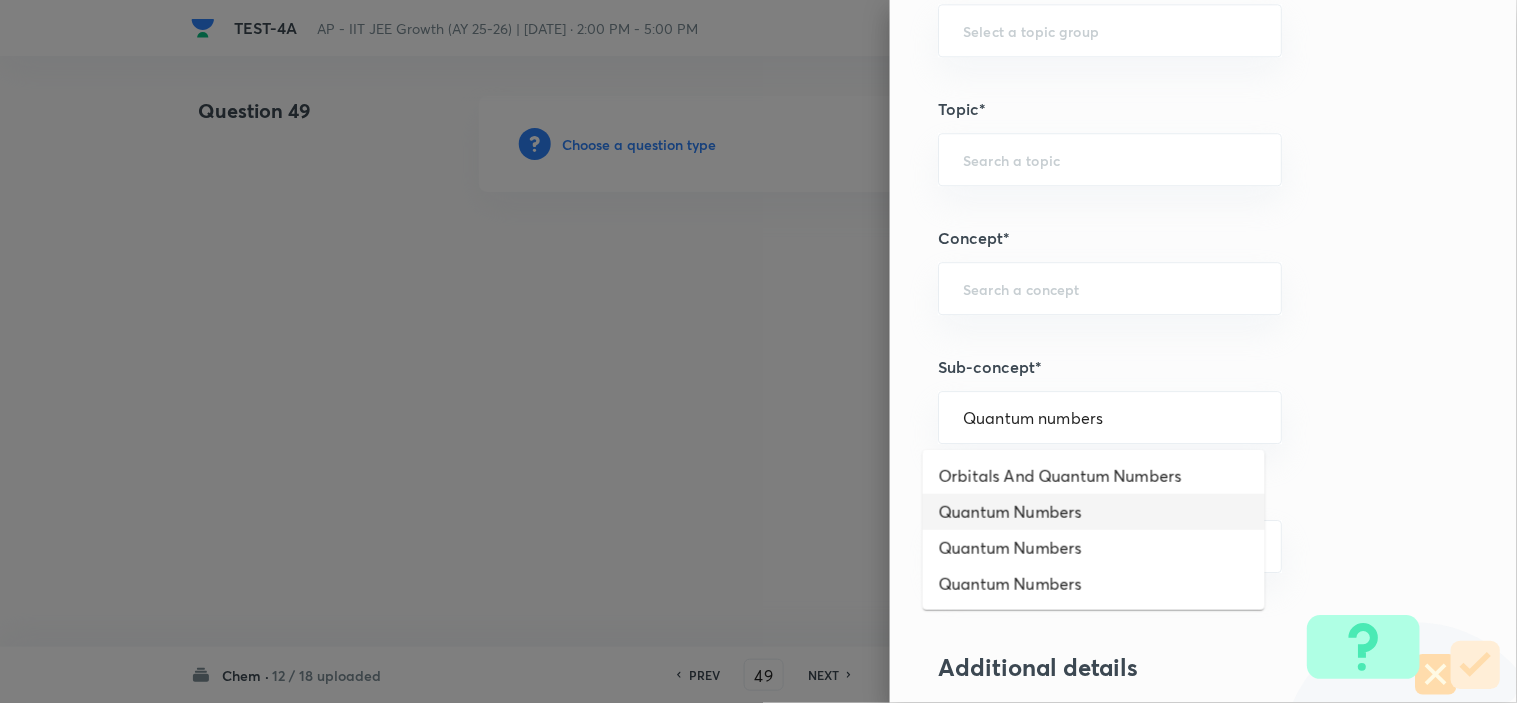 click on "Quantum Numbers" at bounding box center (1094, 512) 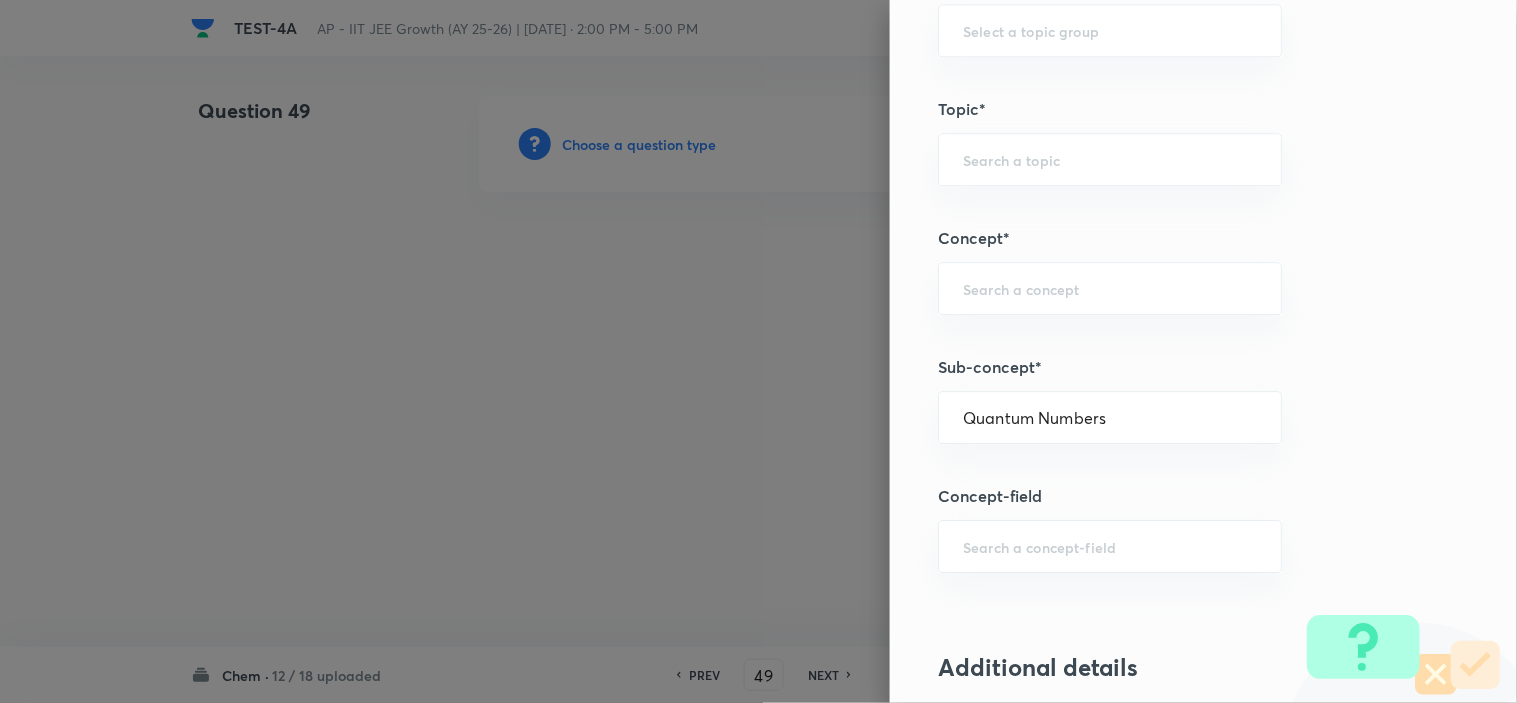type on "Chemistry" 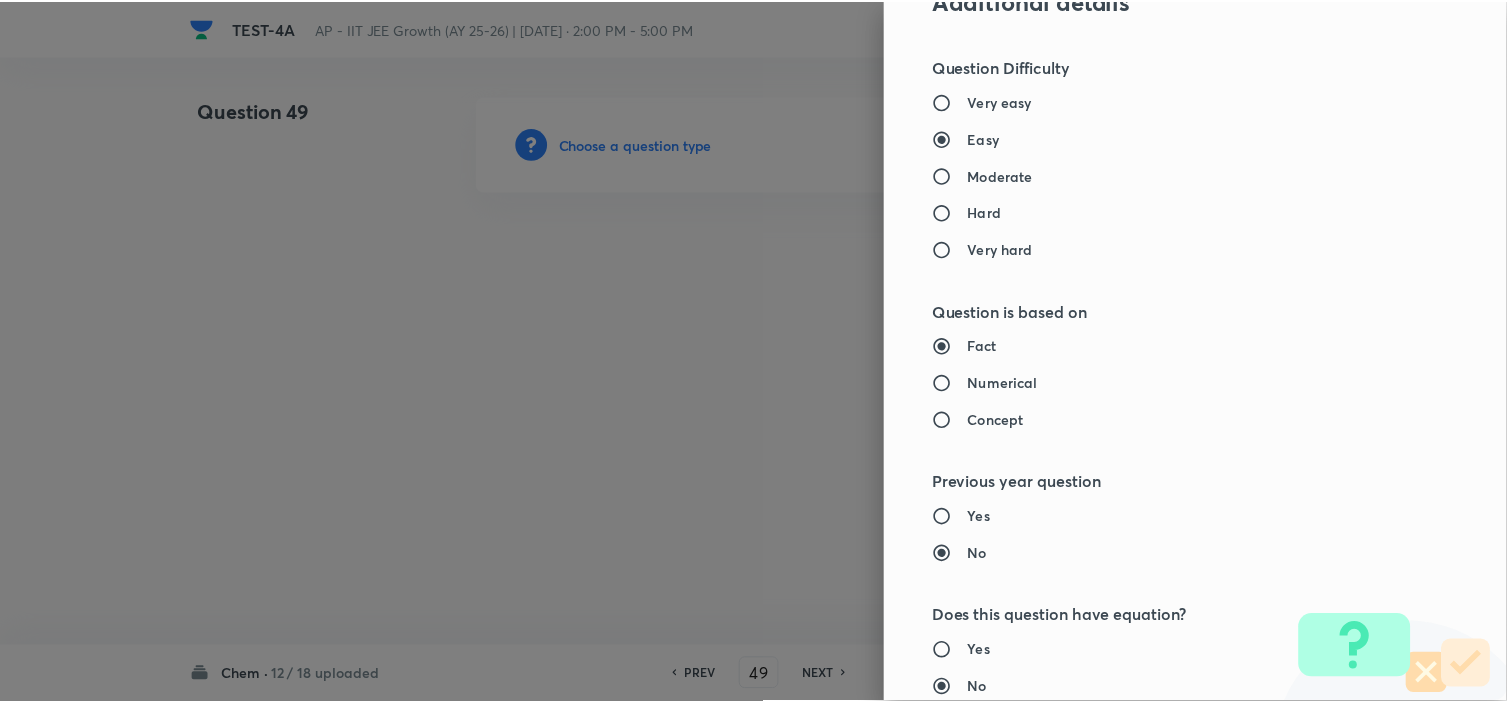 scroll, scrollTop: 2421, scrollLeft: 0, axis: vertical 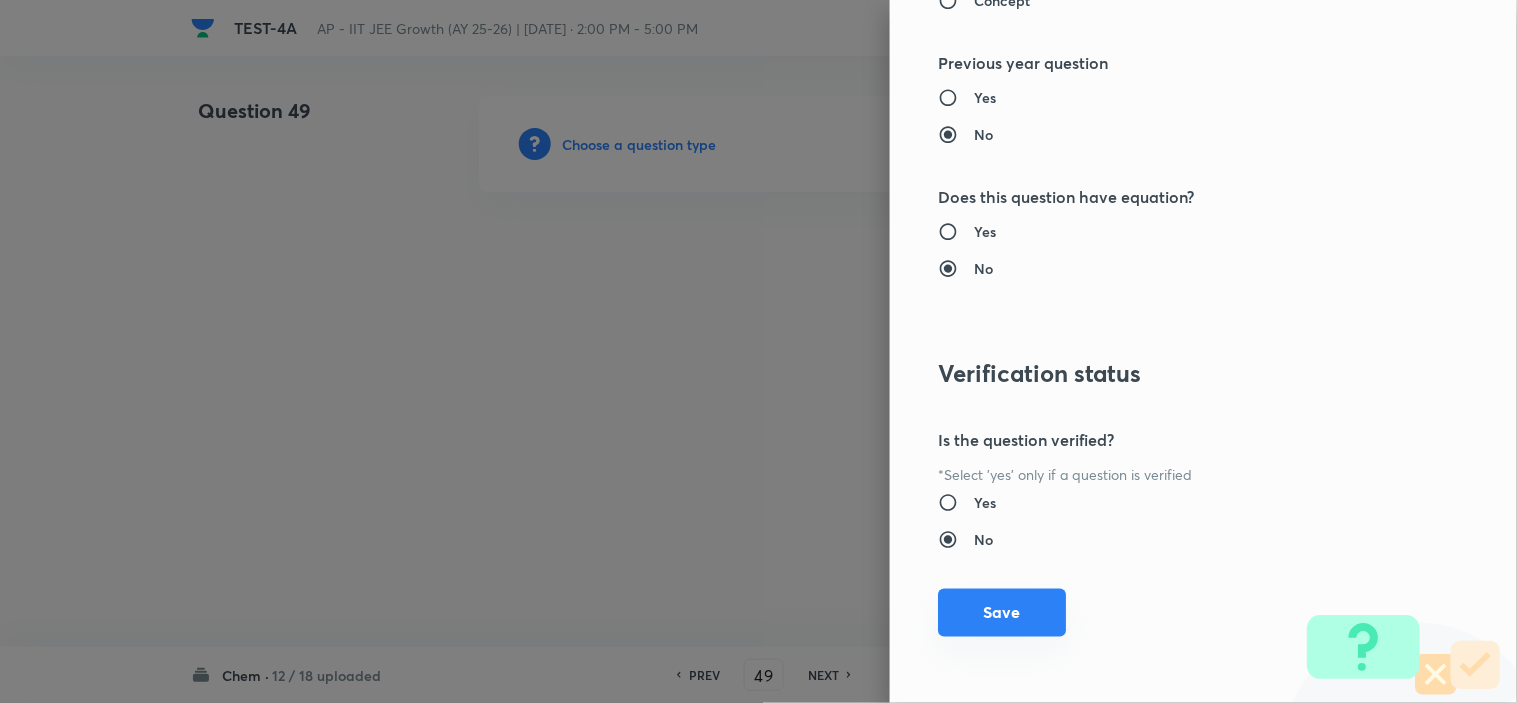 click on "Save" at bounding box center (1002, 613) 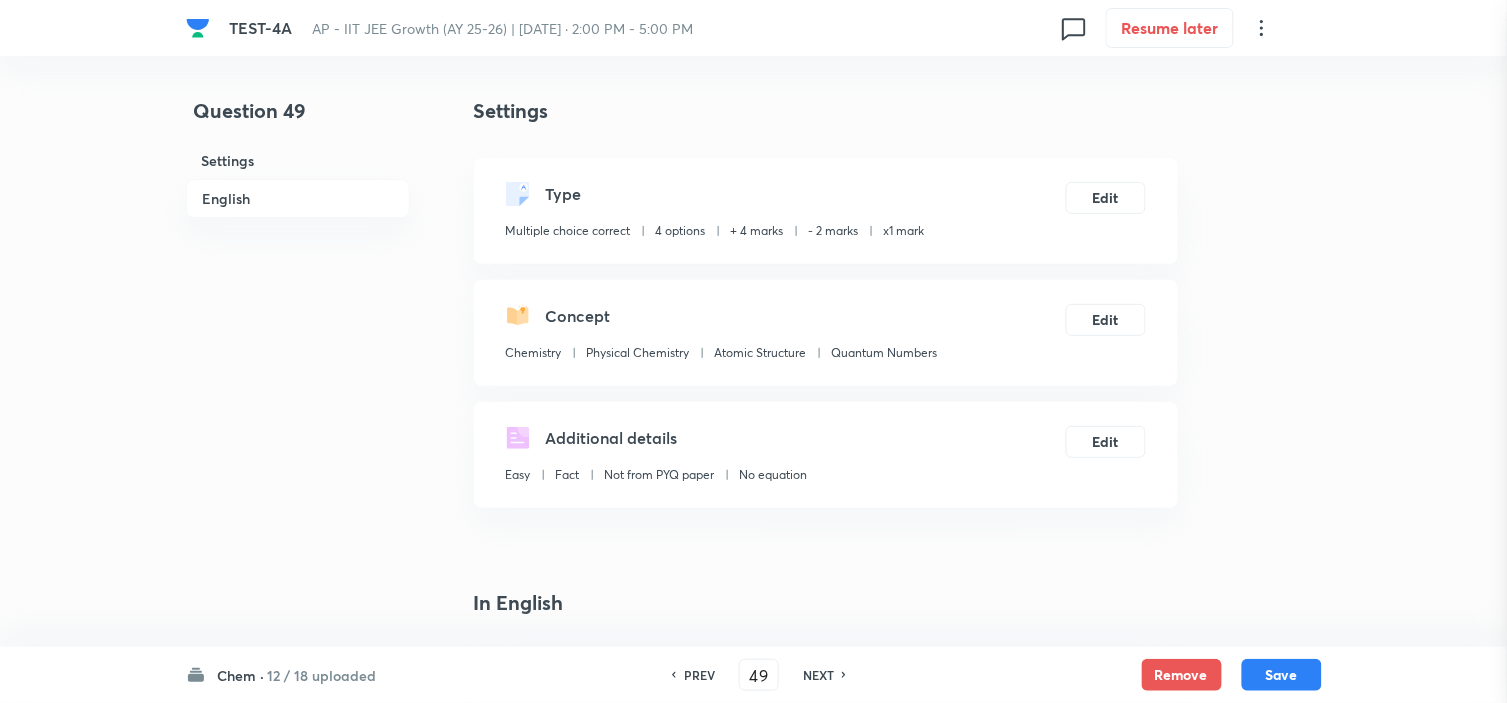 type 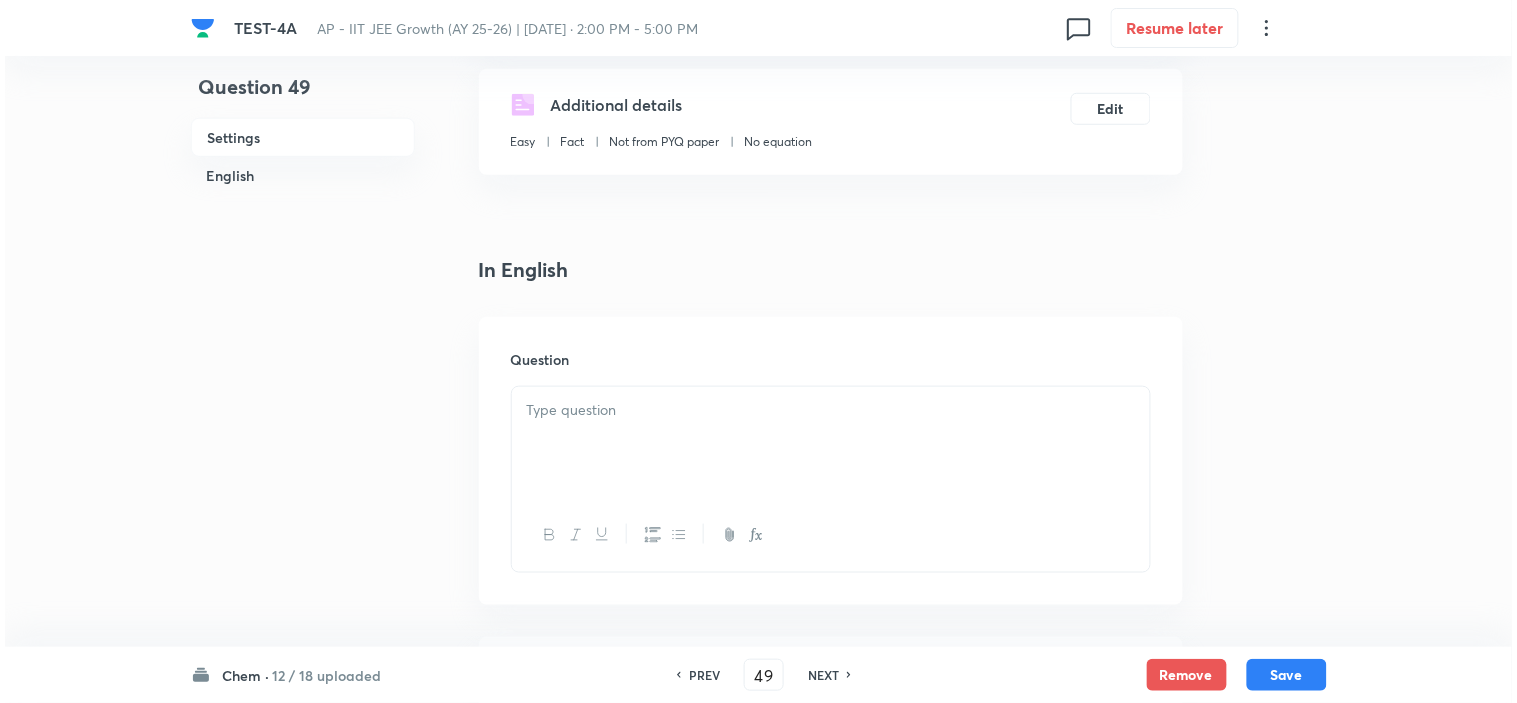 scroll, scrollTop: 444, scrollLeft: 0, axis: vertical 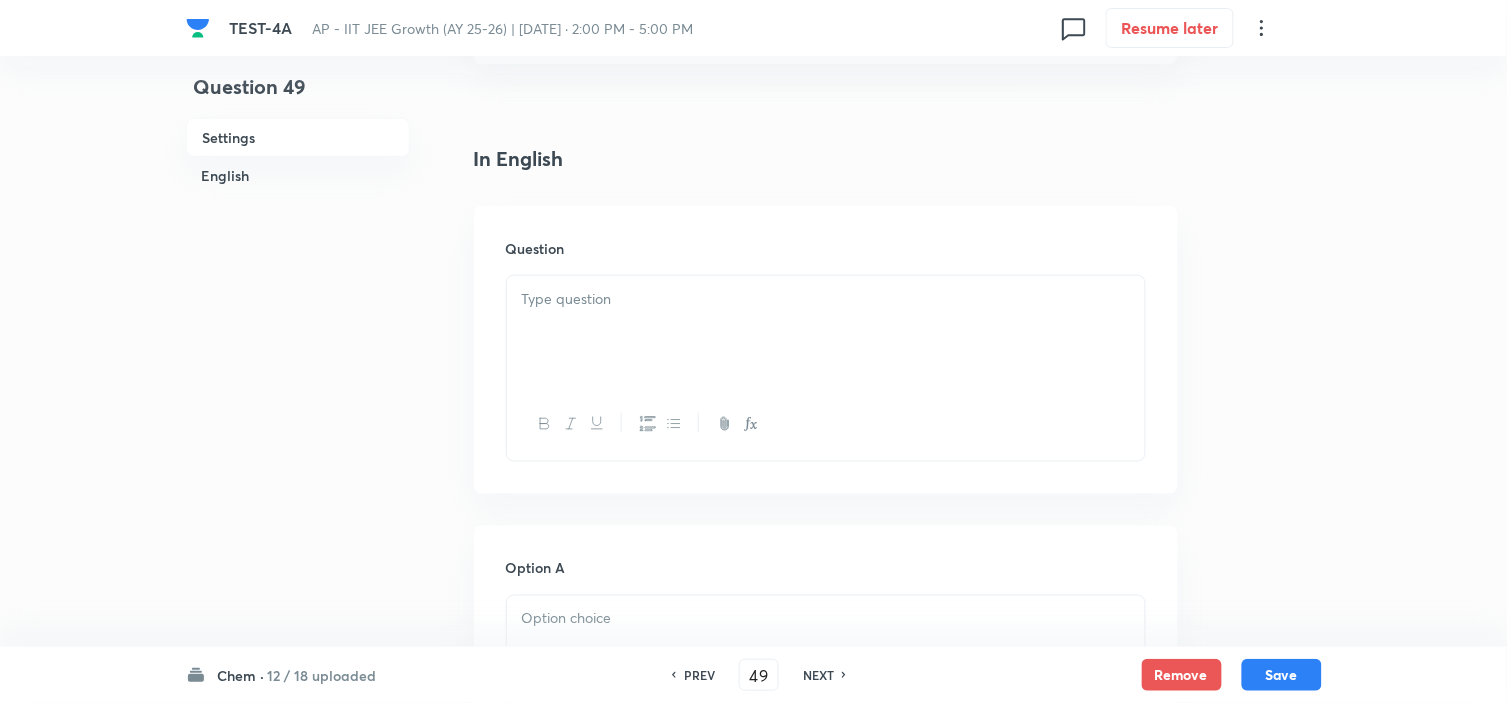 click at bounding box center [826, 332] 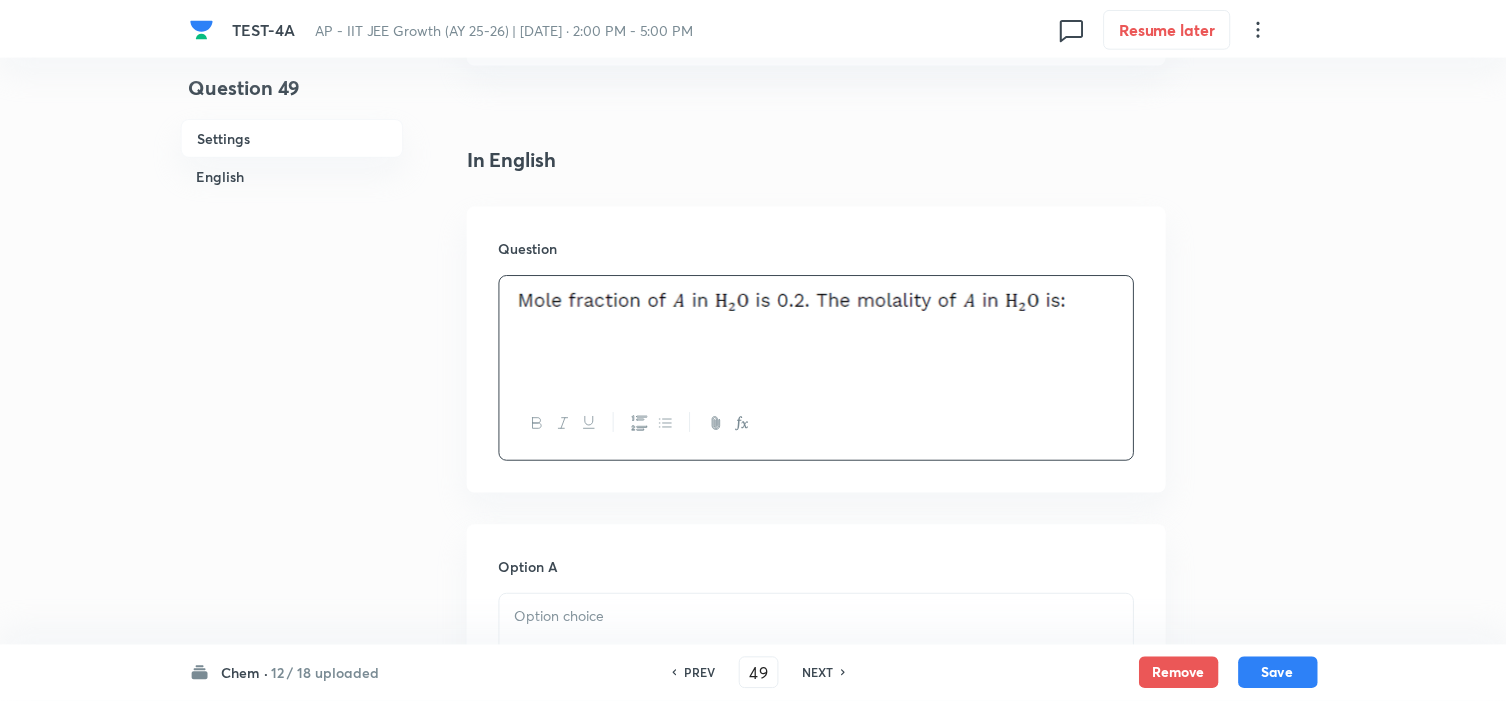 scroll, scrollTop: 888, scrollLeft: 0, axis: vertical 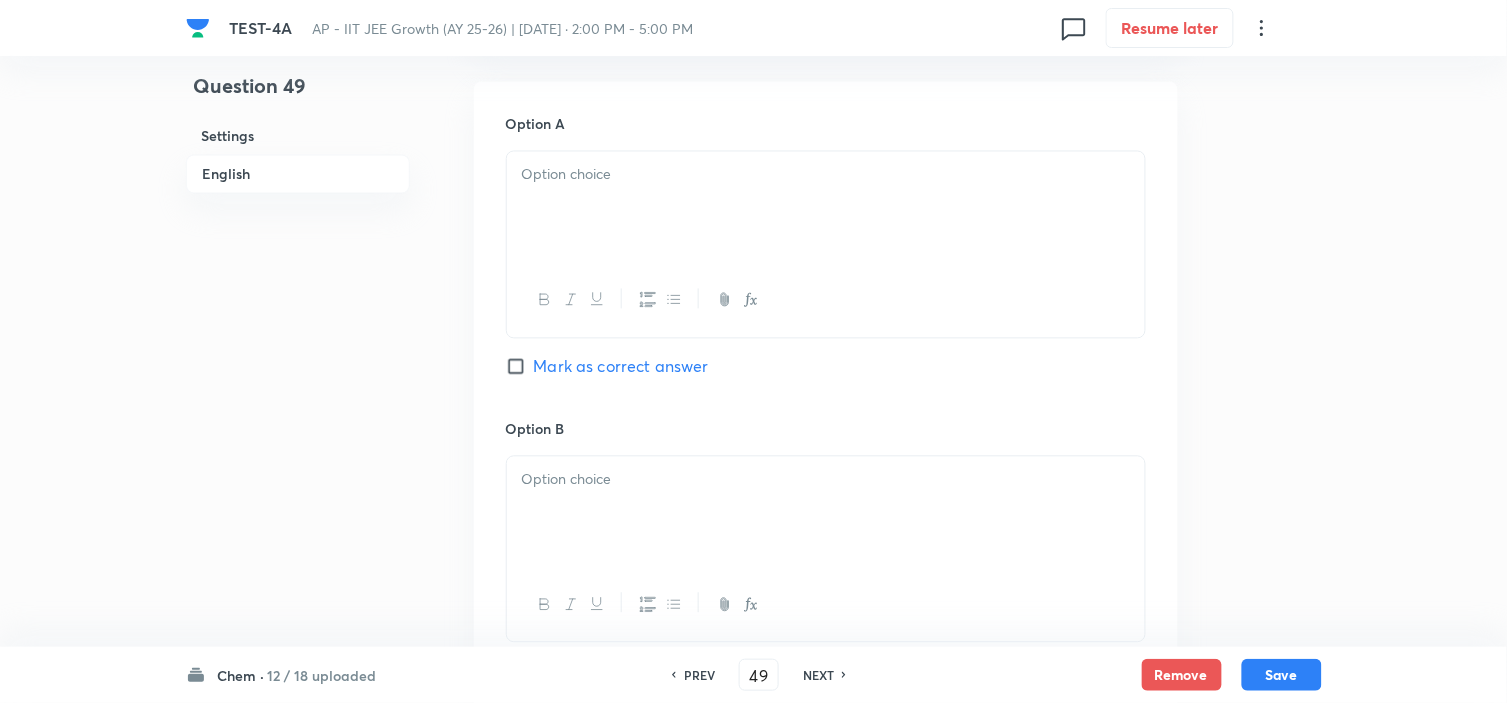 click at bounding box center [826, 208] 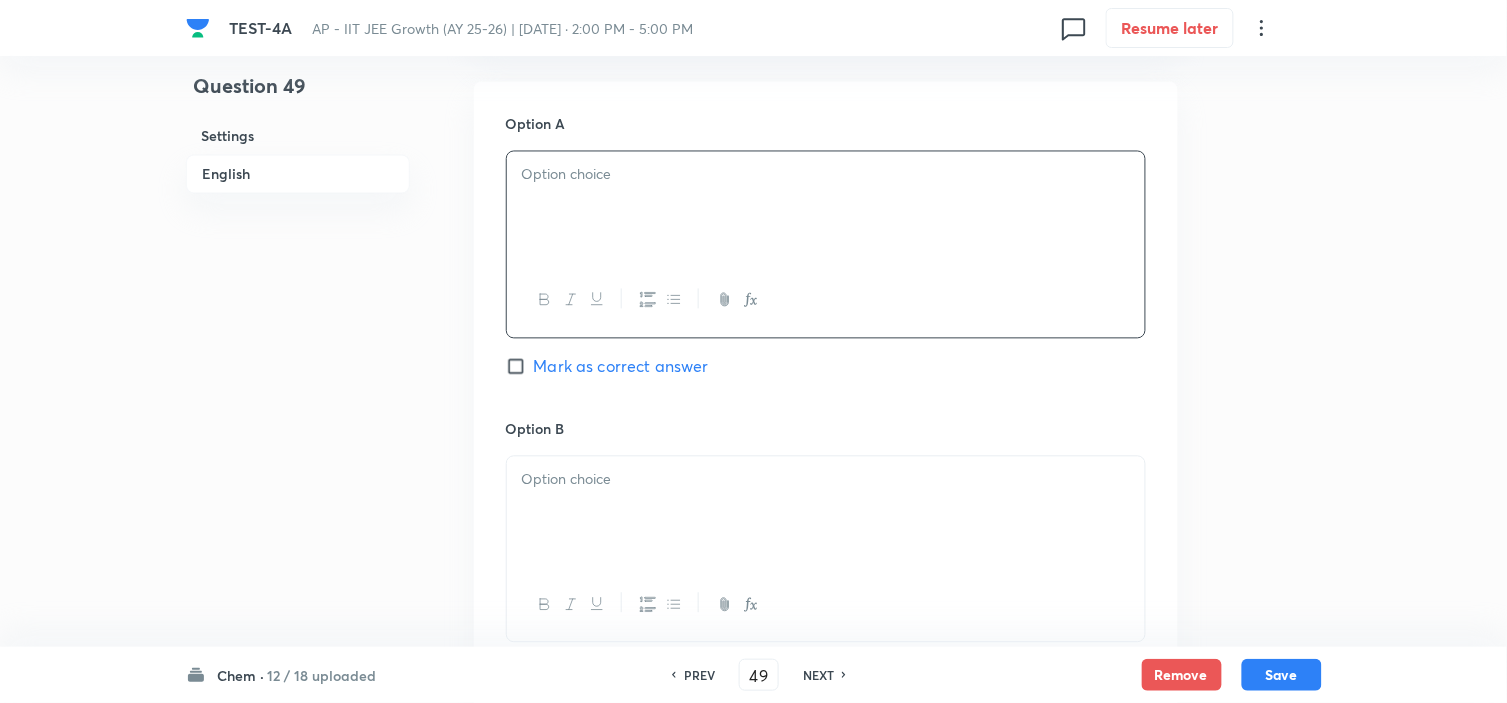type 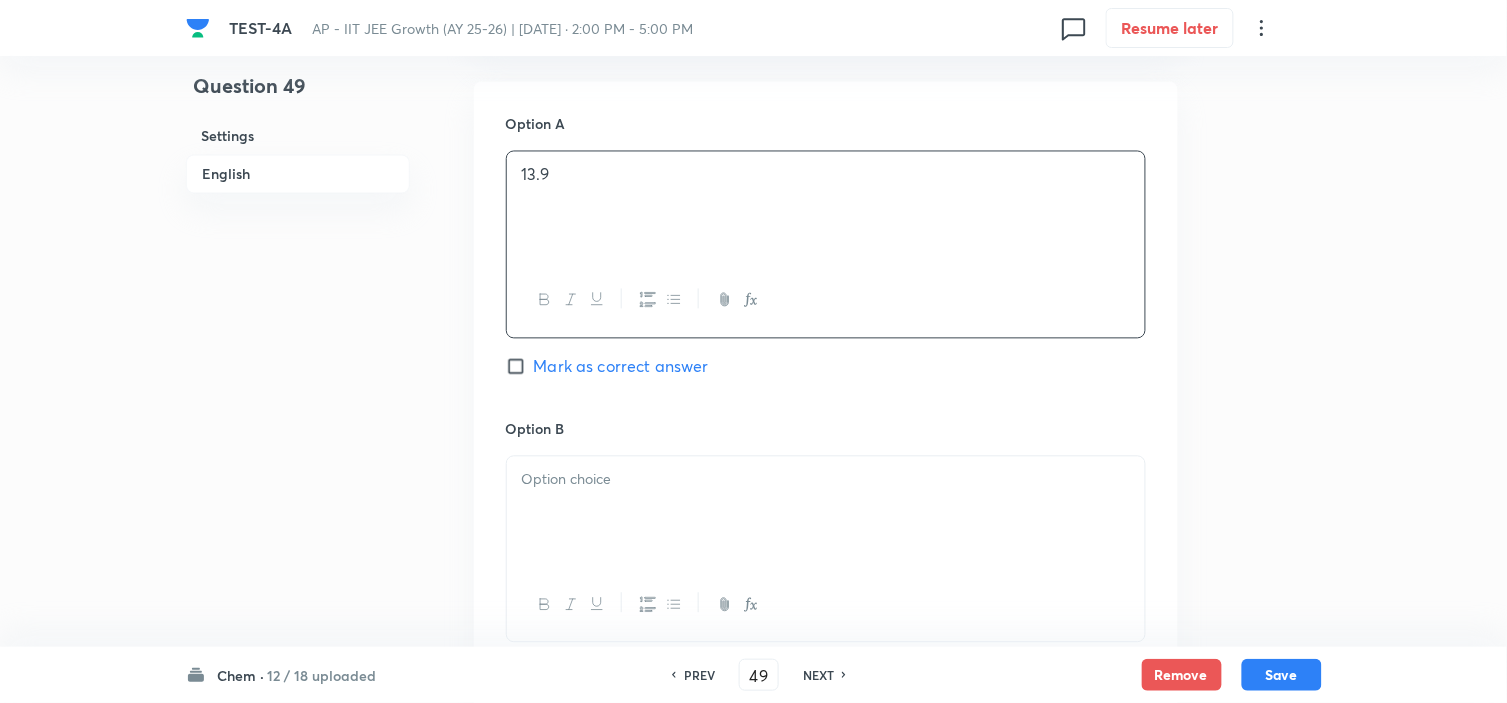 scroll, scrollTop: 1000, scrollLeft: 0, axis: vertical 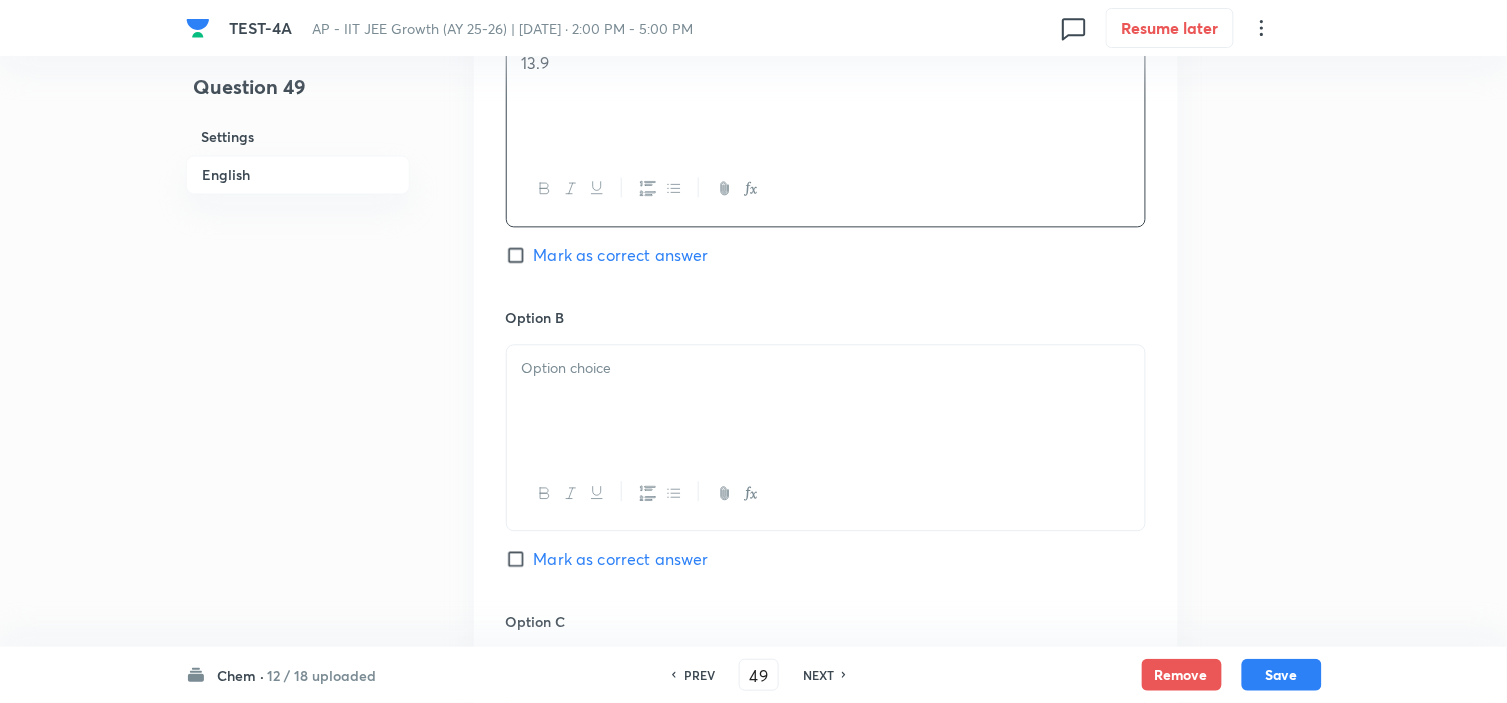 click at bounding box center [826, 401] 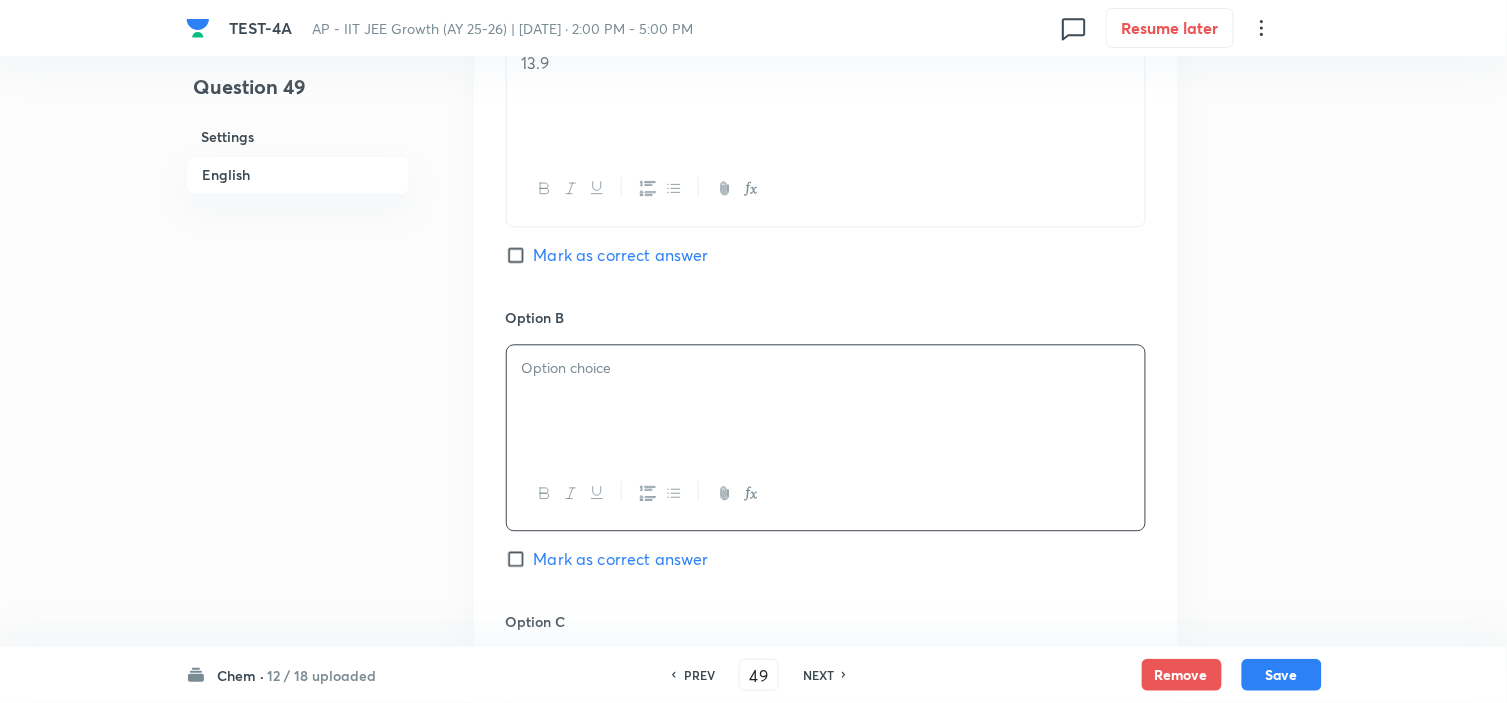 type 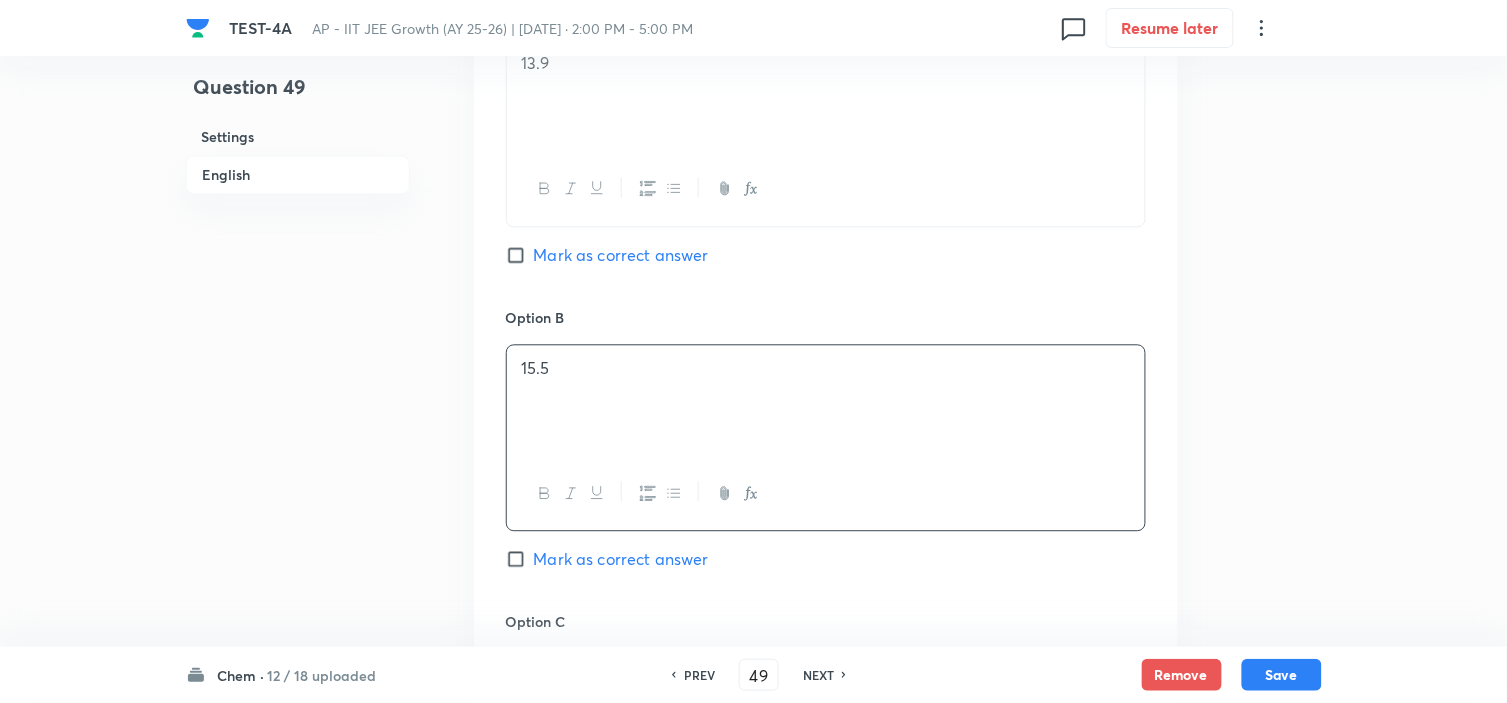 scroll, scrollTop: 1333, scrollLeft: 0, axis: vertical 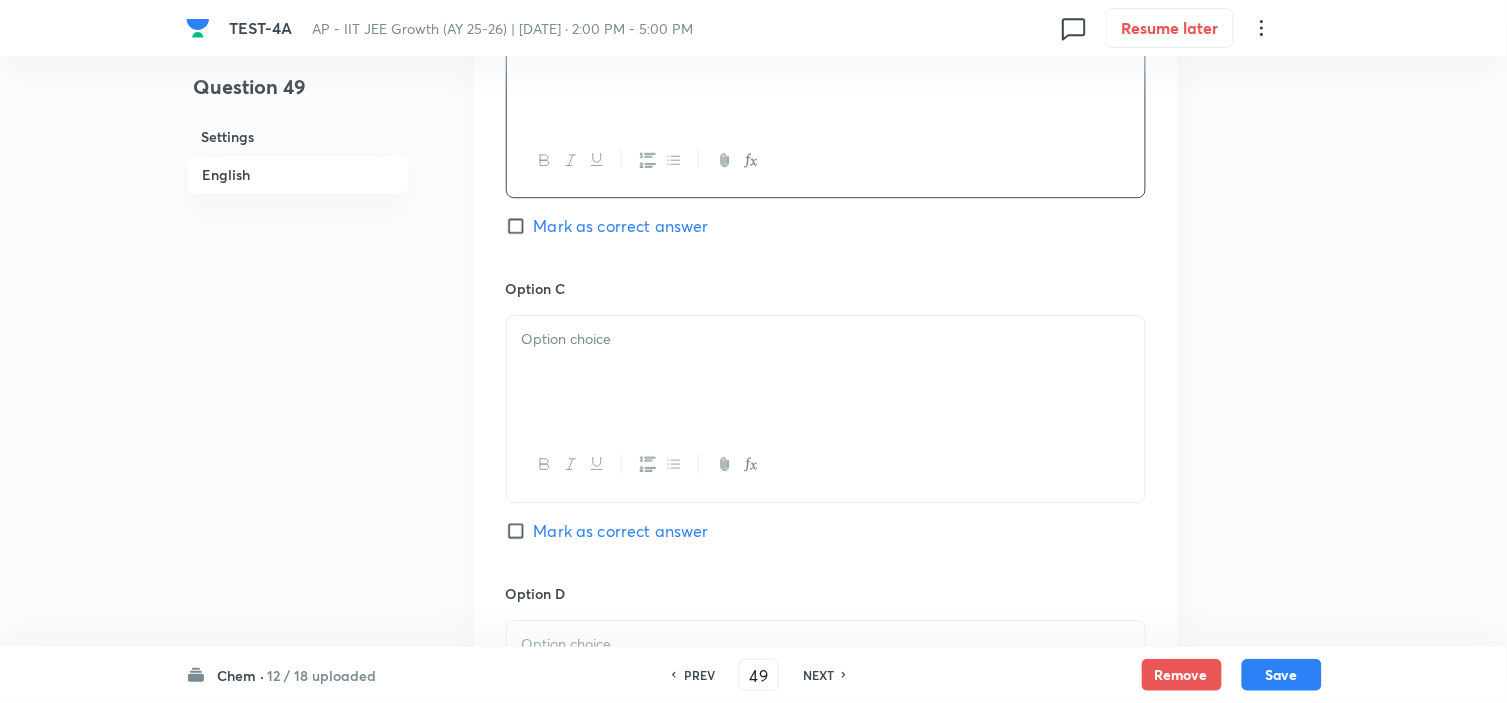 click at bounding box center [826, 372] 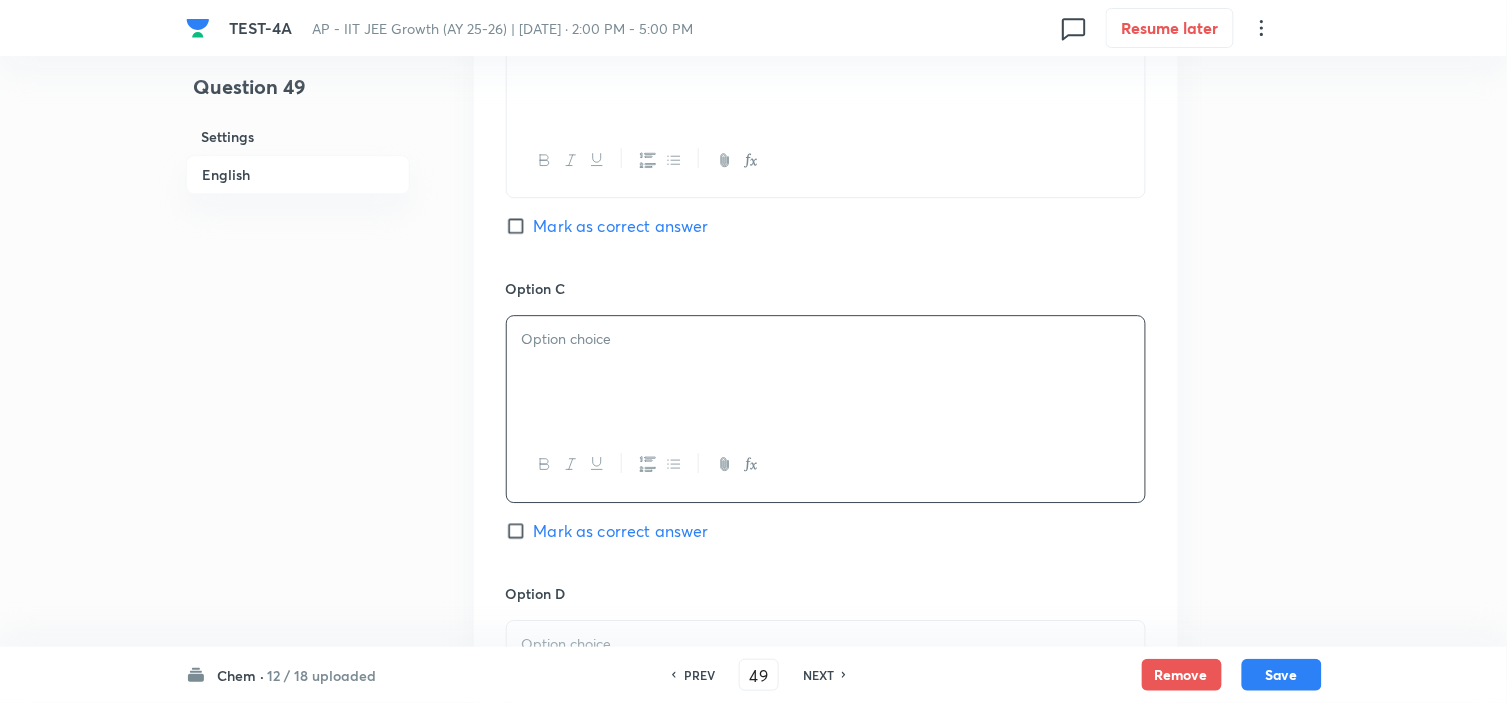 type 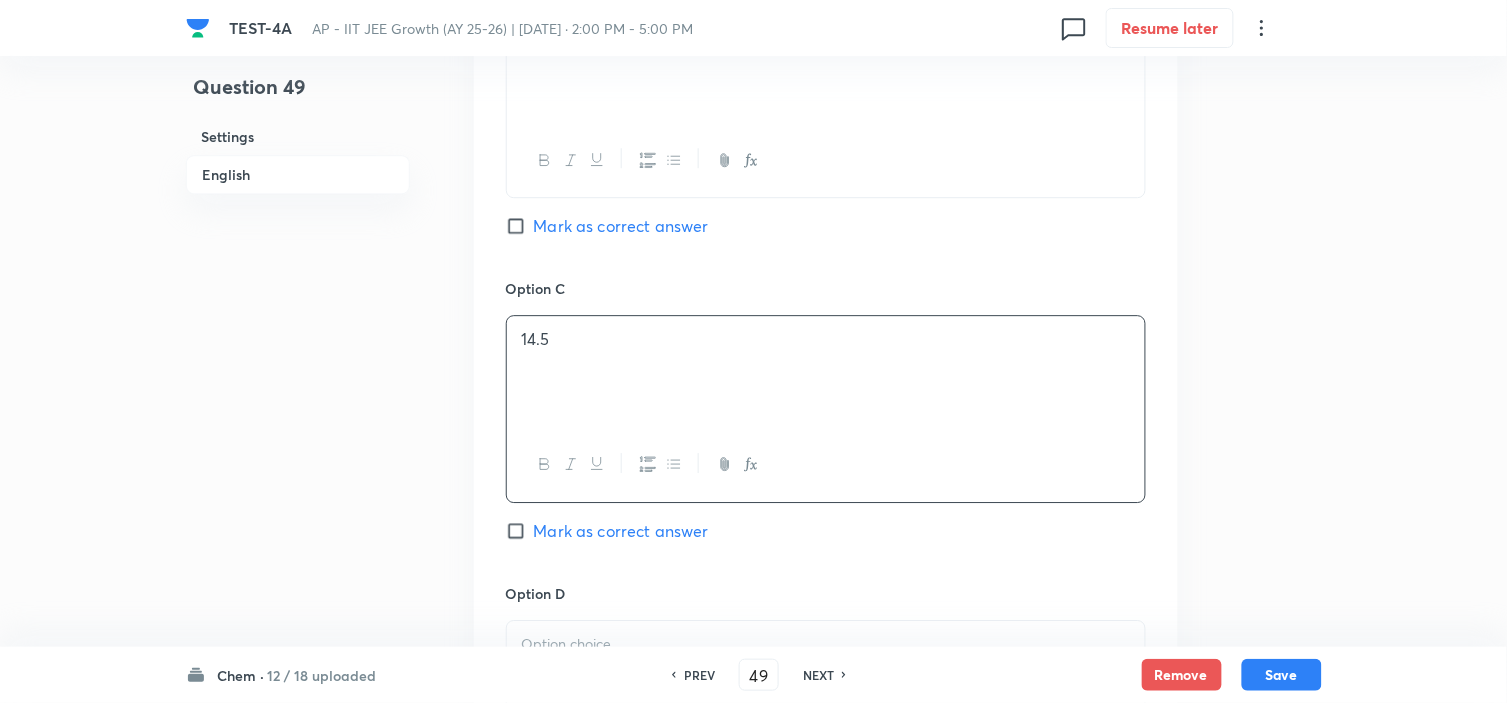 scroll, scrollTop: 1666, scrollLeft: 0, axis: vertical 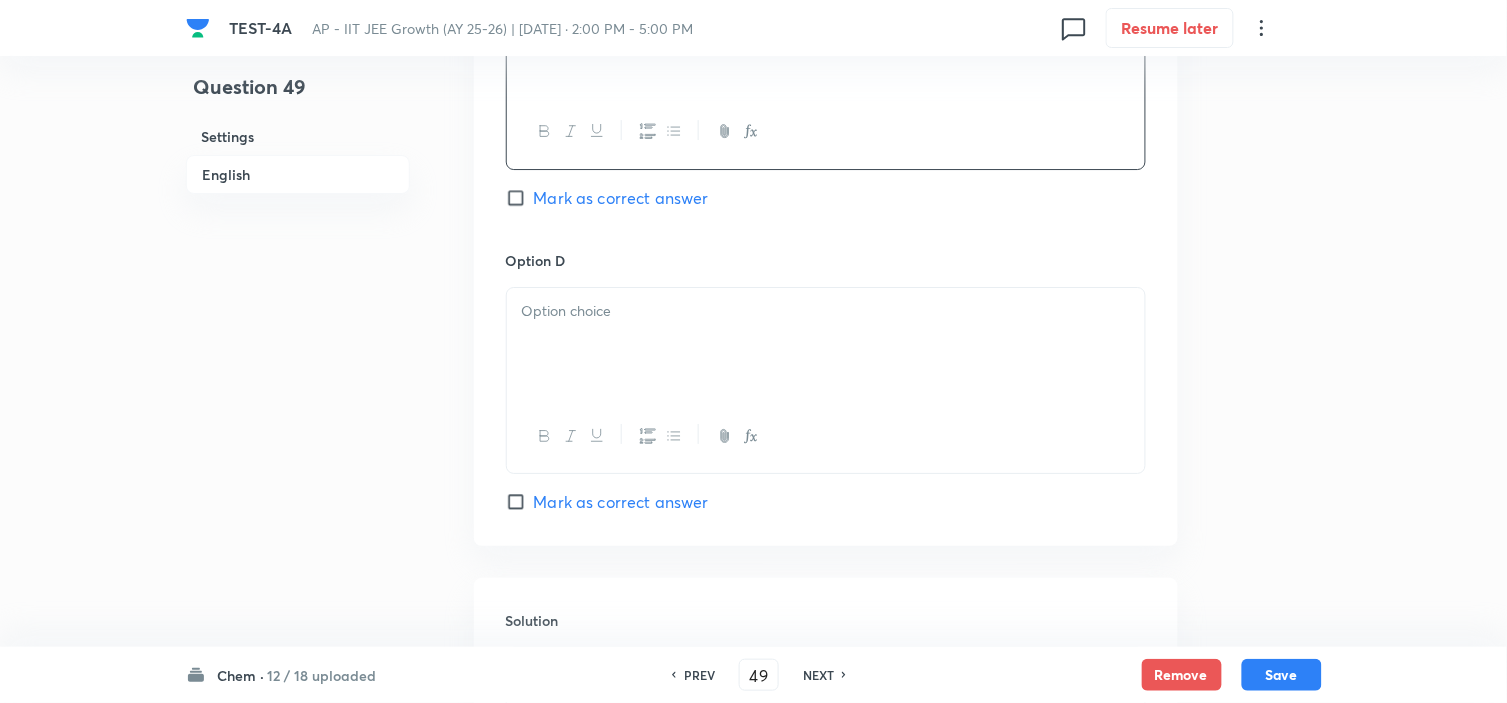 click at bounding box center (826, 344) 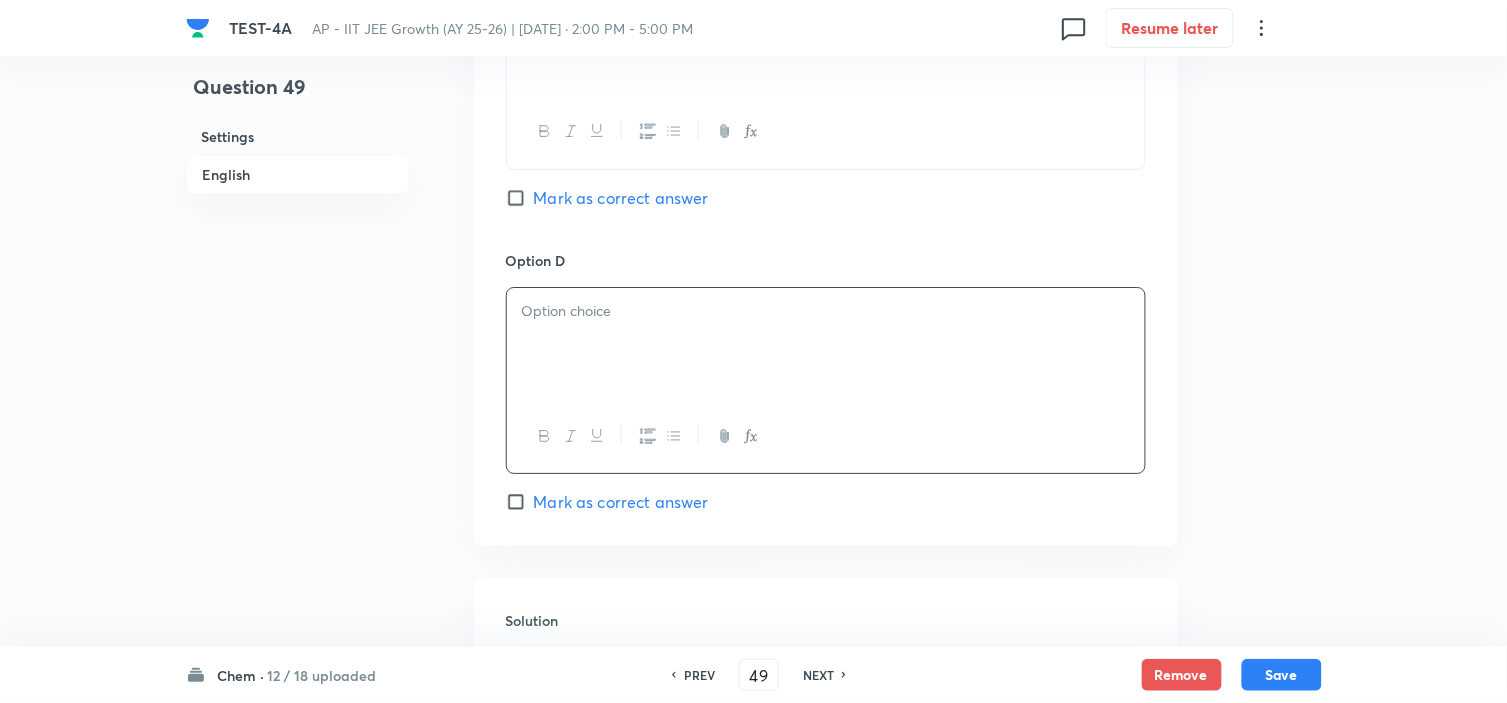 type 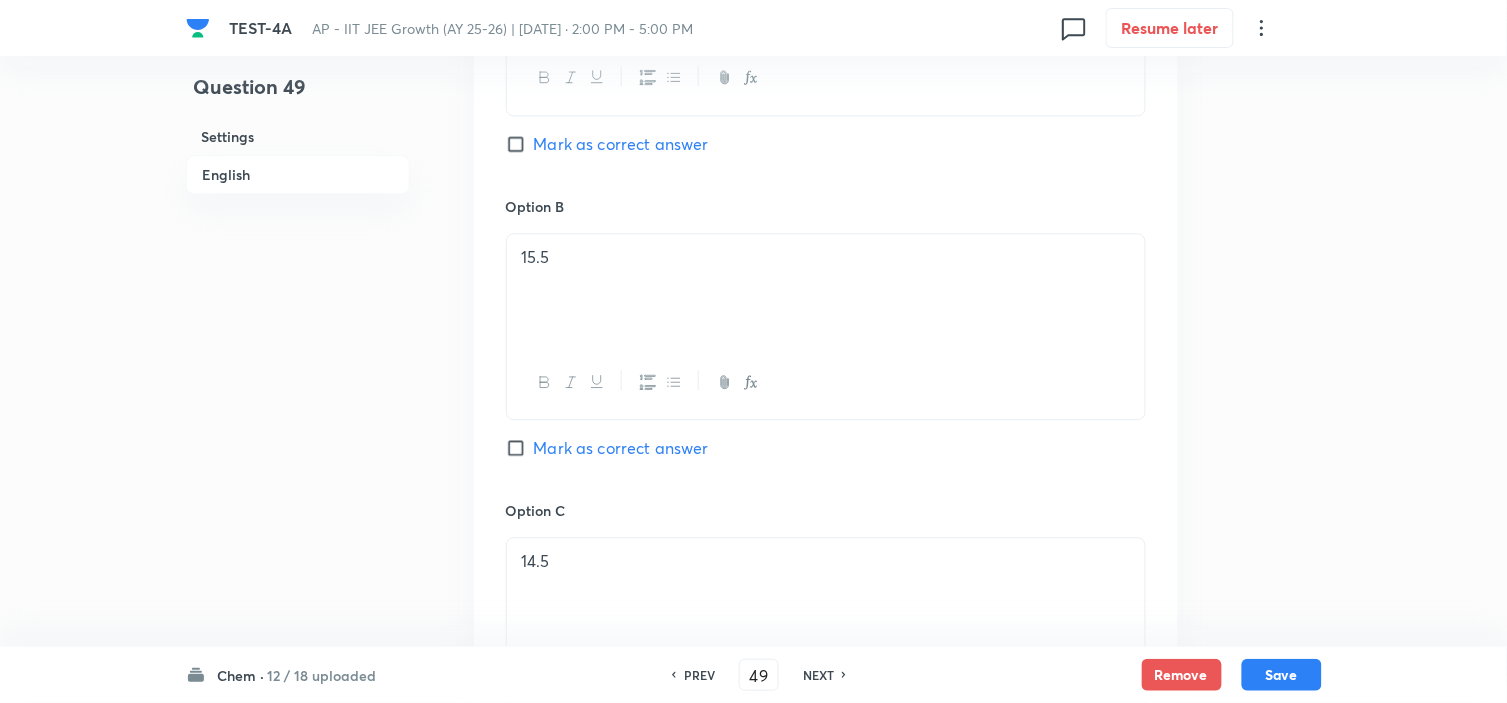 scroll, scrollTop: 777, scrollLeft: 0, axis: vertical 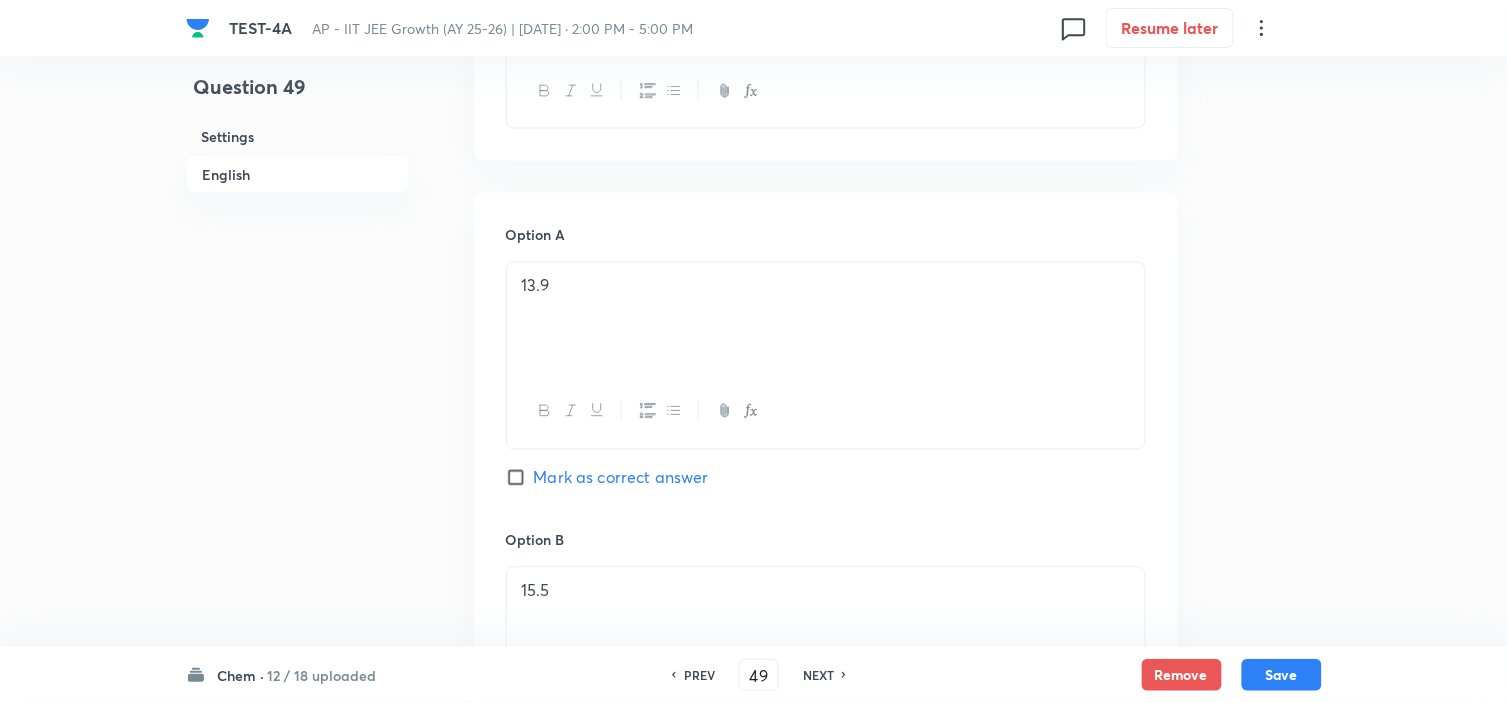 click on "Mark as correct answer" at bounding box center (621, 478) 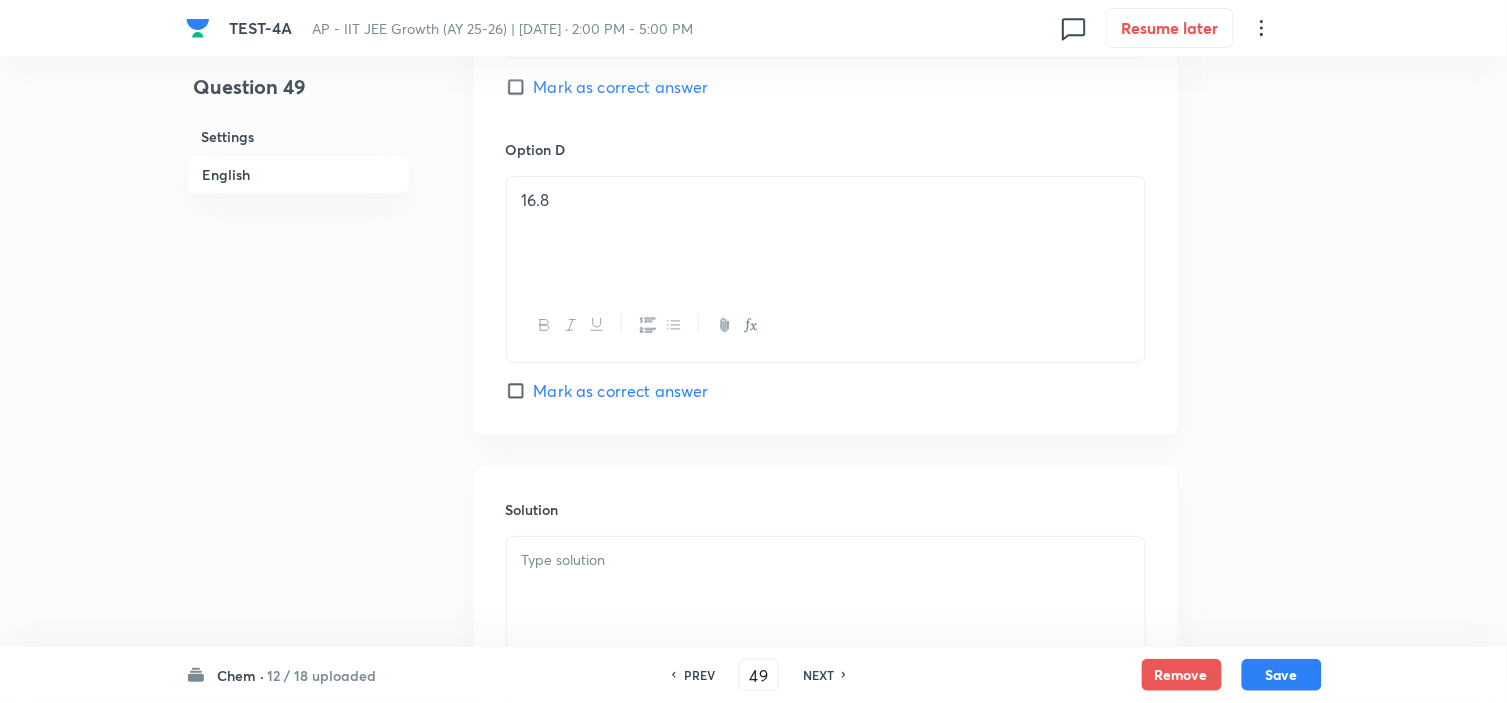 scroll, scrollTop: 2008, scrollLeft: 0, axis: vertical 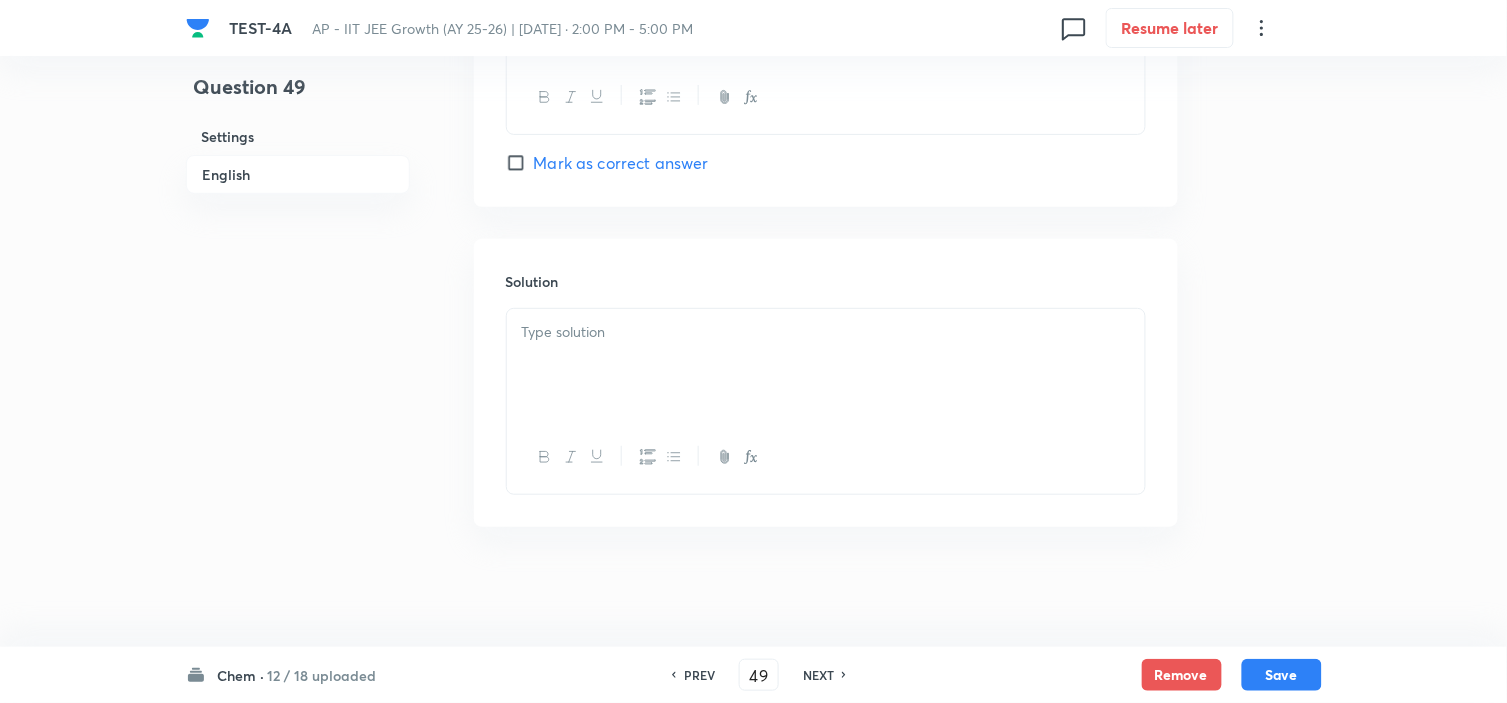 click at bounding box center (826, 332) 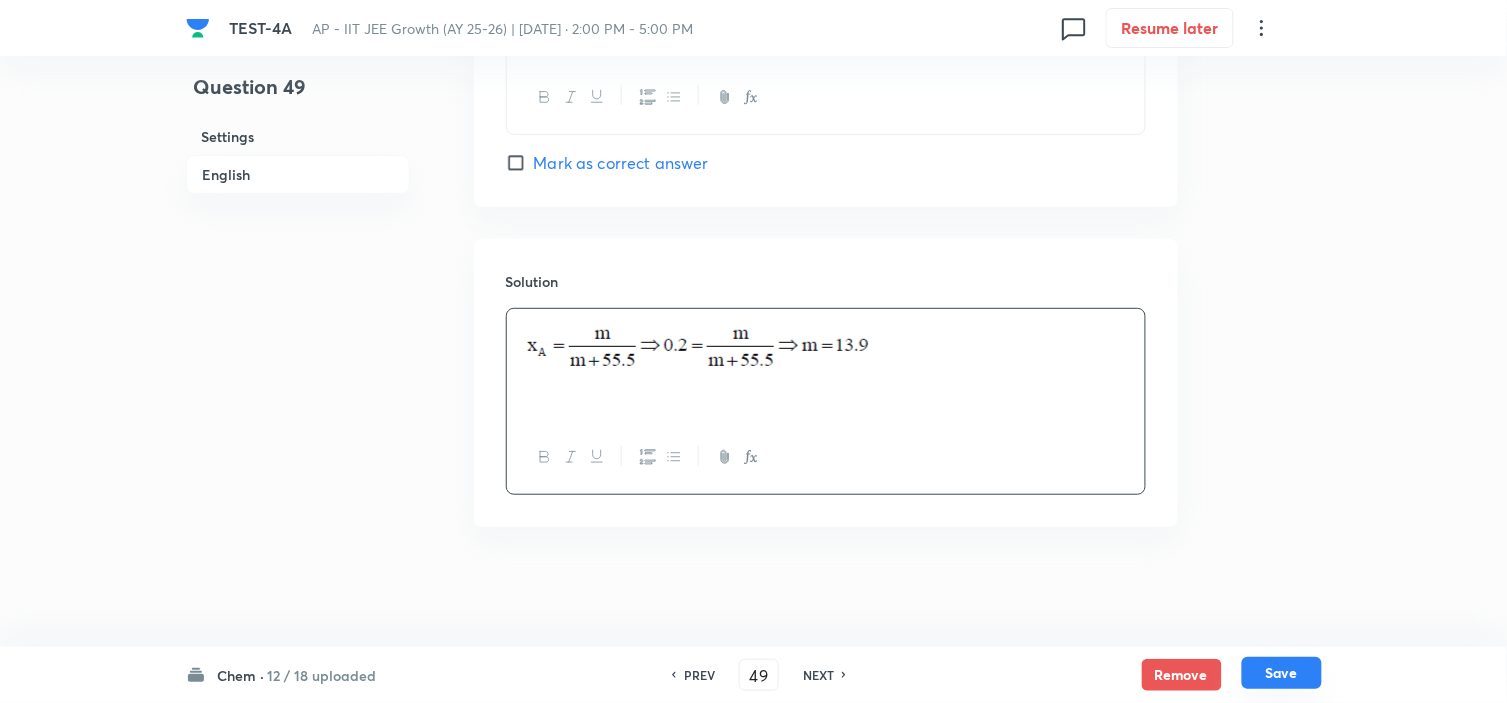 click on "Save" at bounding box center (1282, 673) 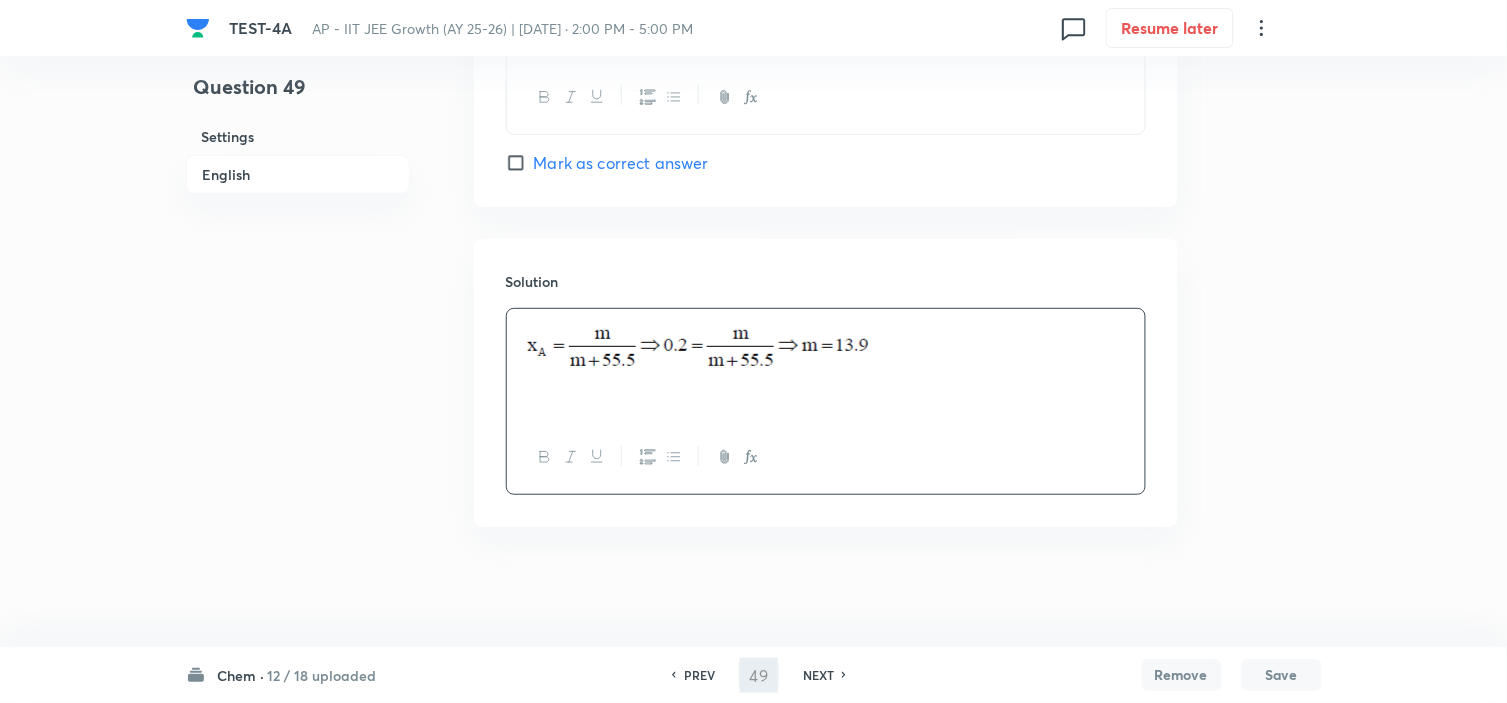type on "50" 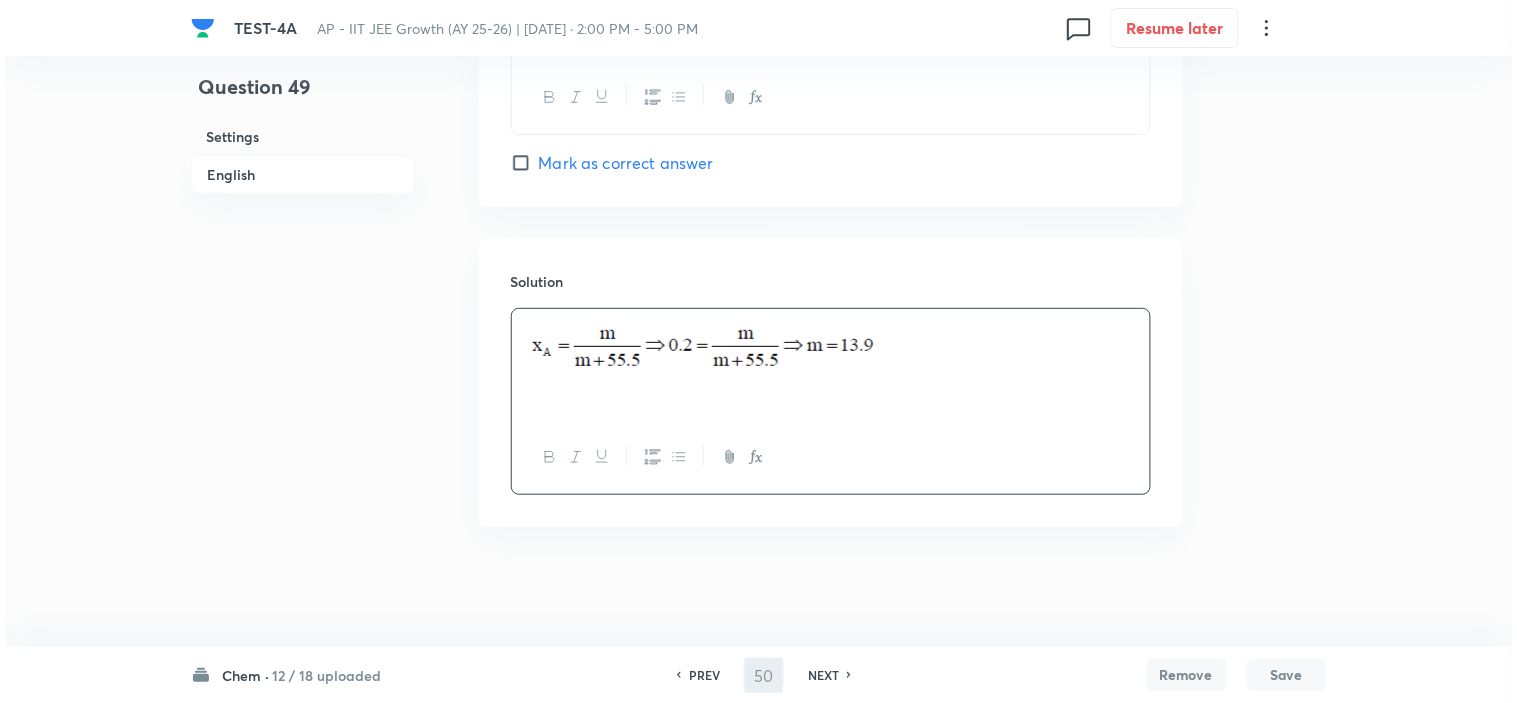 scroll, scrollTop: 0, scrollLeft: 0, axis: both 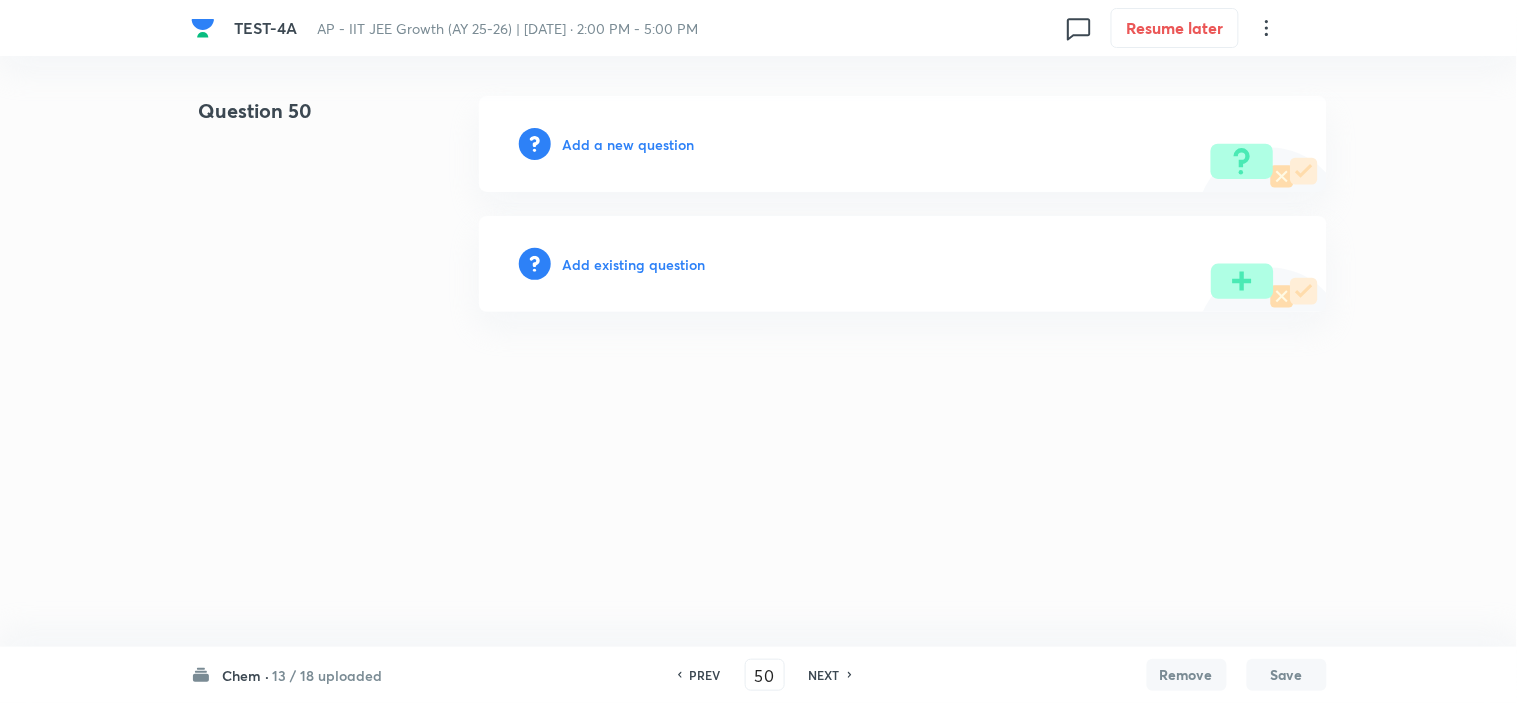 click on "Add a new question" at bounding box center (629, 144) 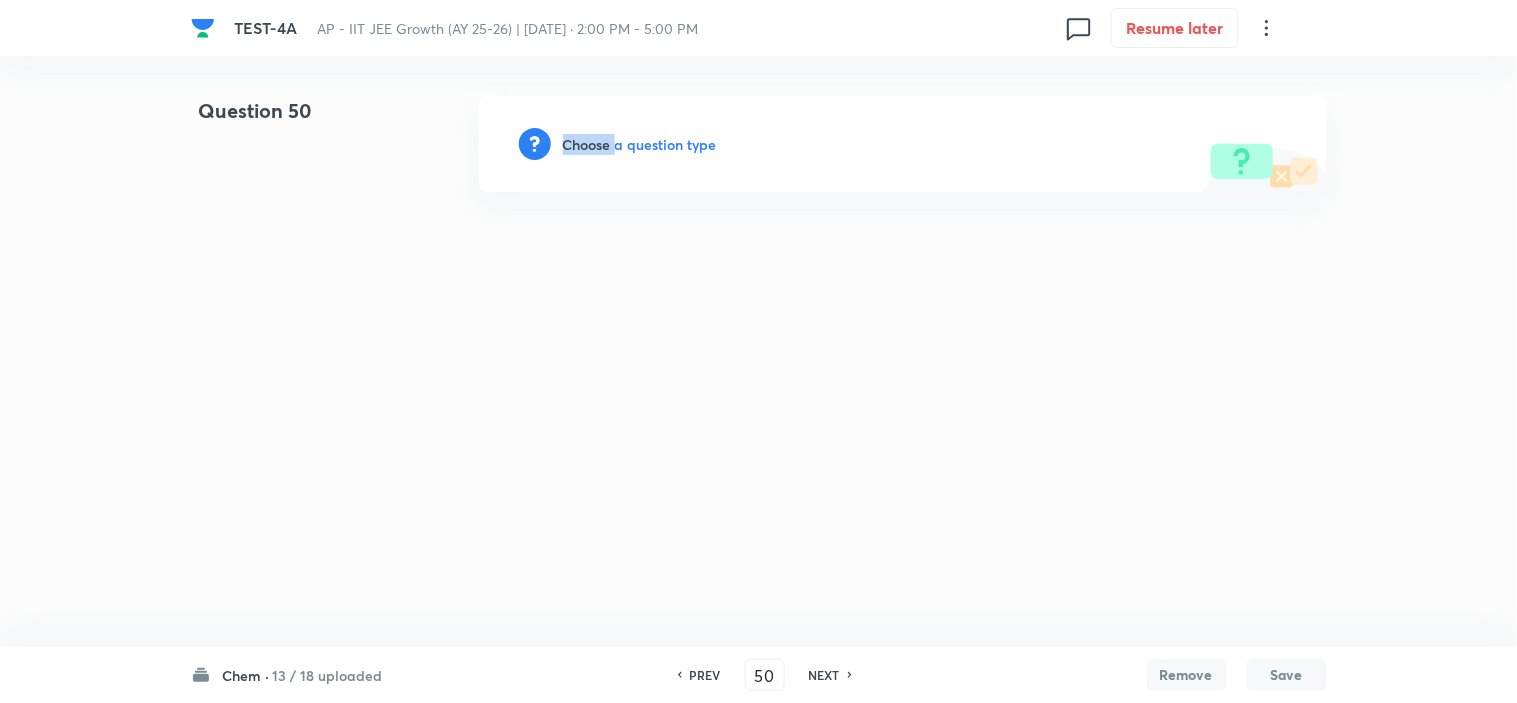 click on "Choose a question type" at bounding box center (640, 144) 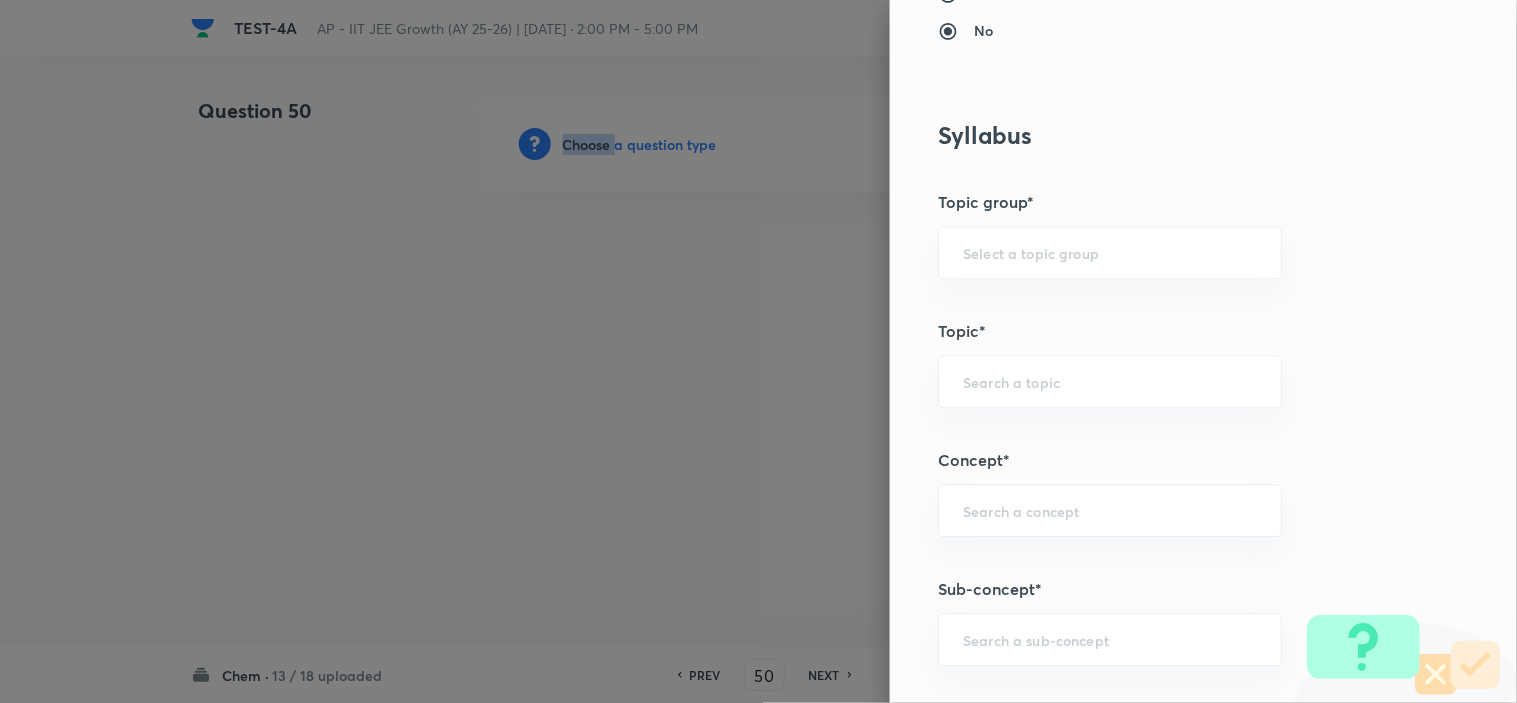 scroll, scrollTop: 1555, scrollLeft: 0, axis: vertical 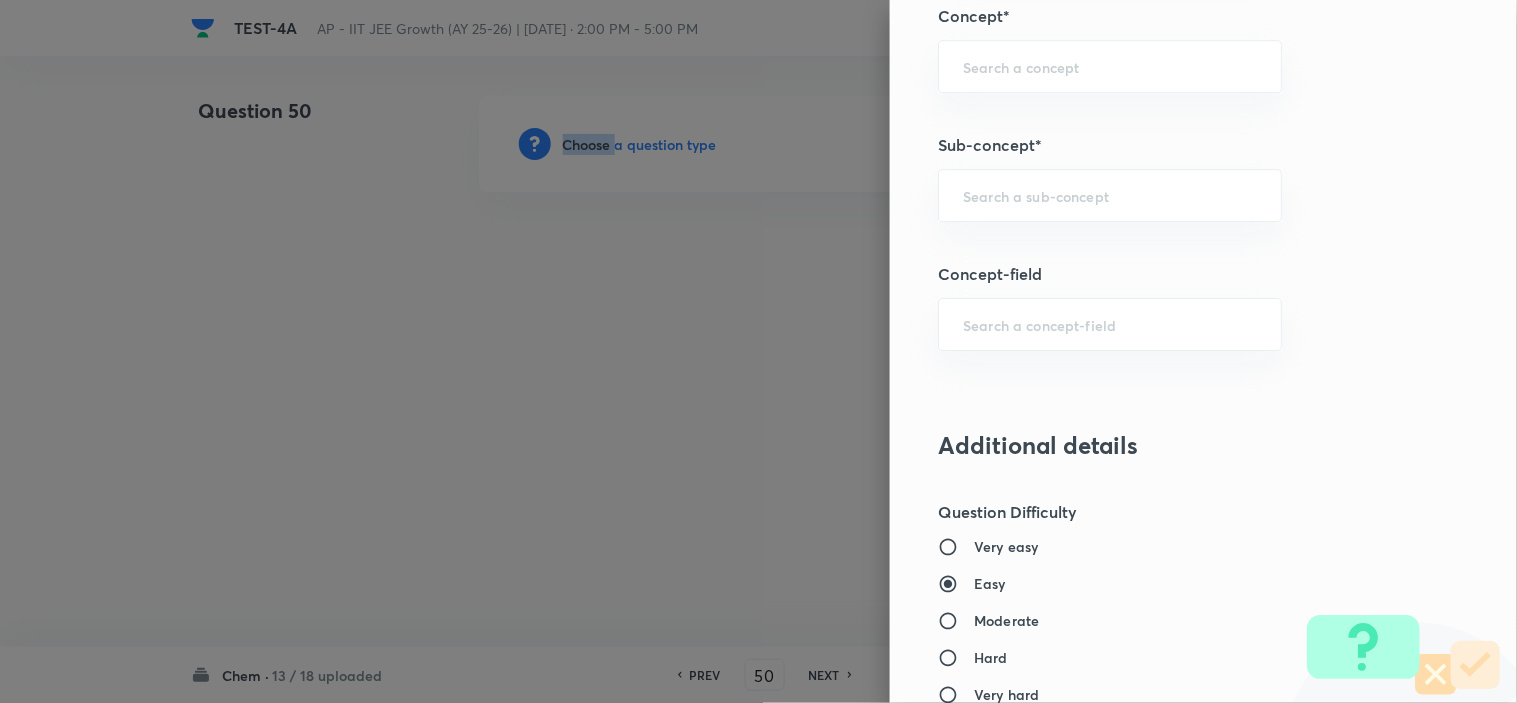 click on "Concept-field" at bounding box center [1170, 274] 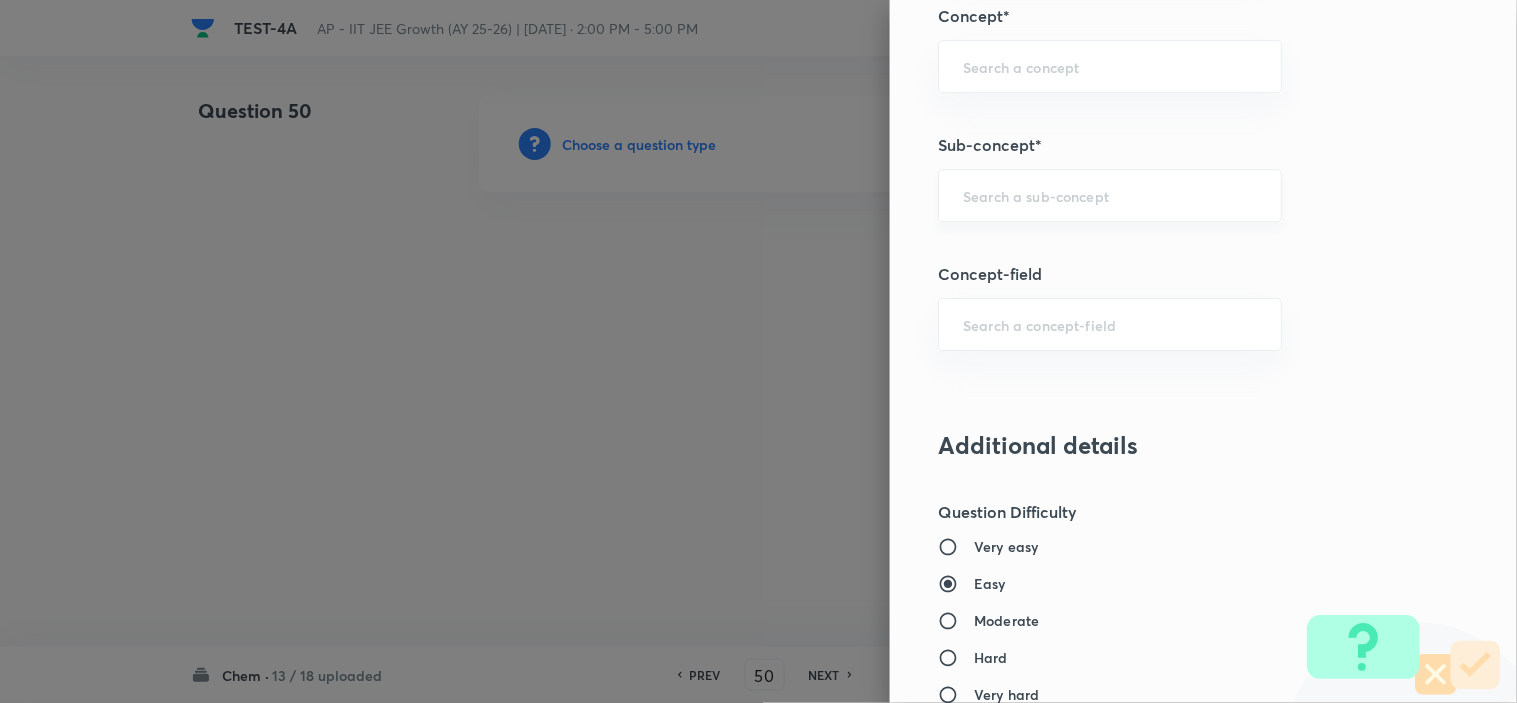 click at bounding box center [1110, 195] 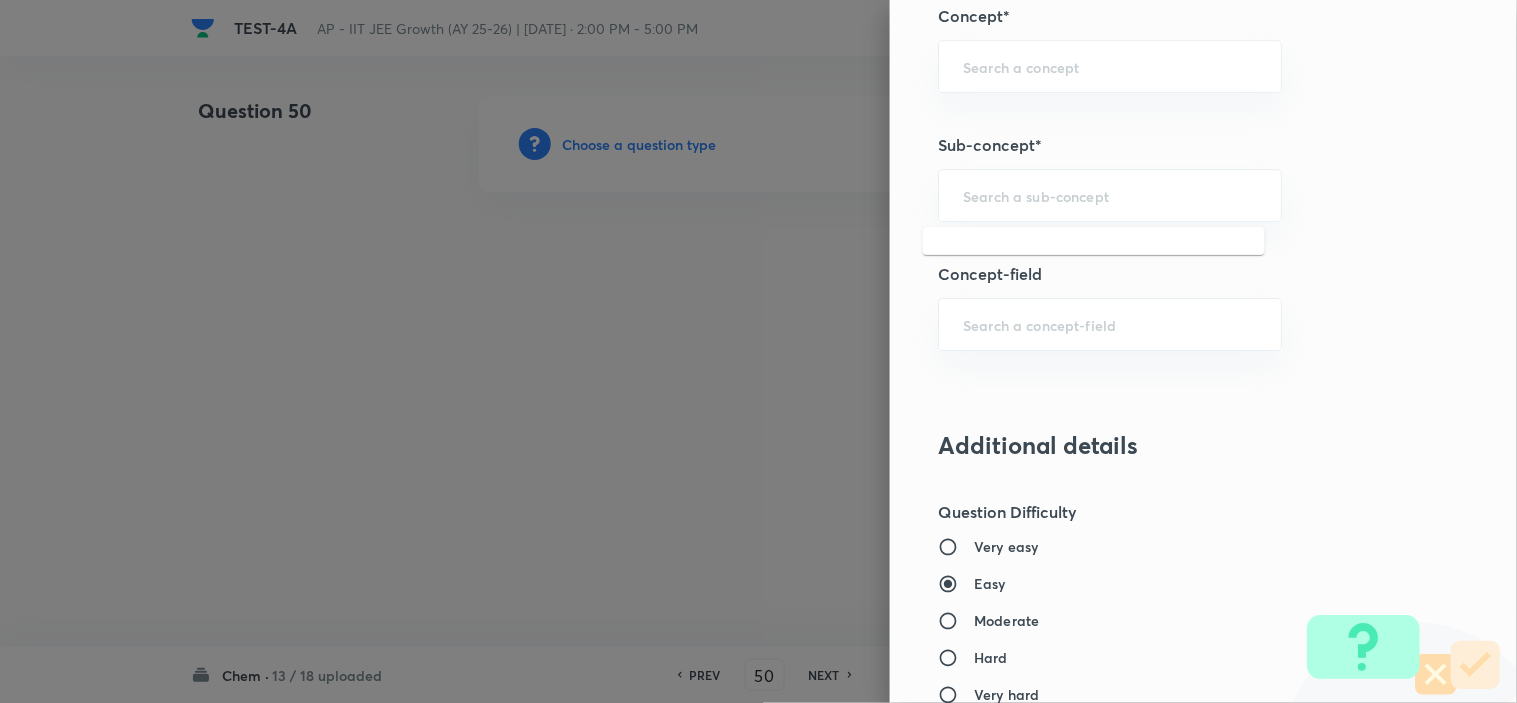 paste on "Quantum numbers" 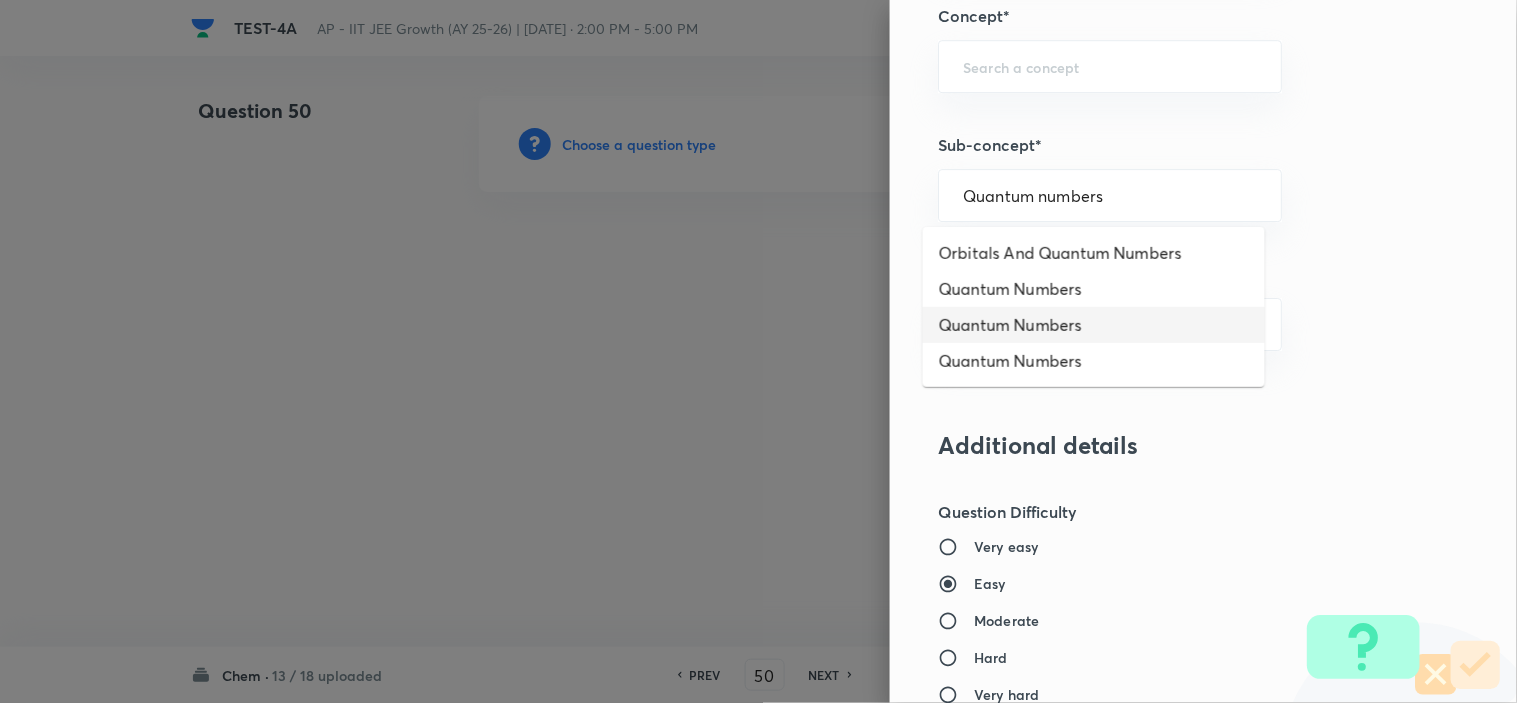 click on "Quantum Numbers" at bounding box center (1094, 325) 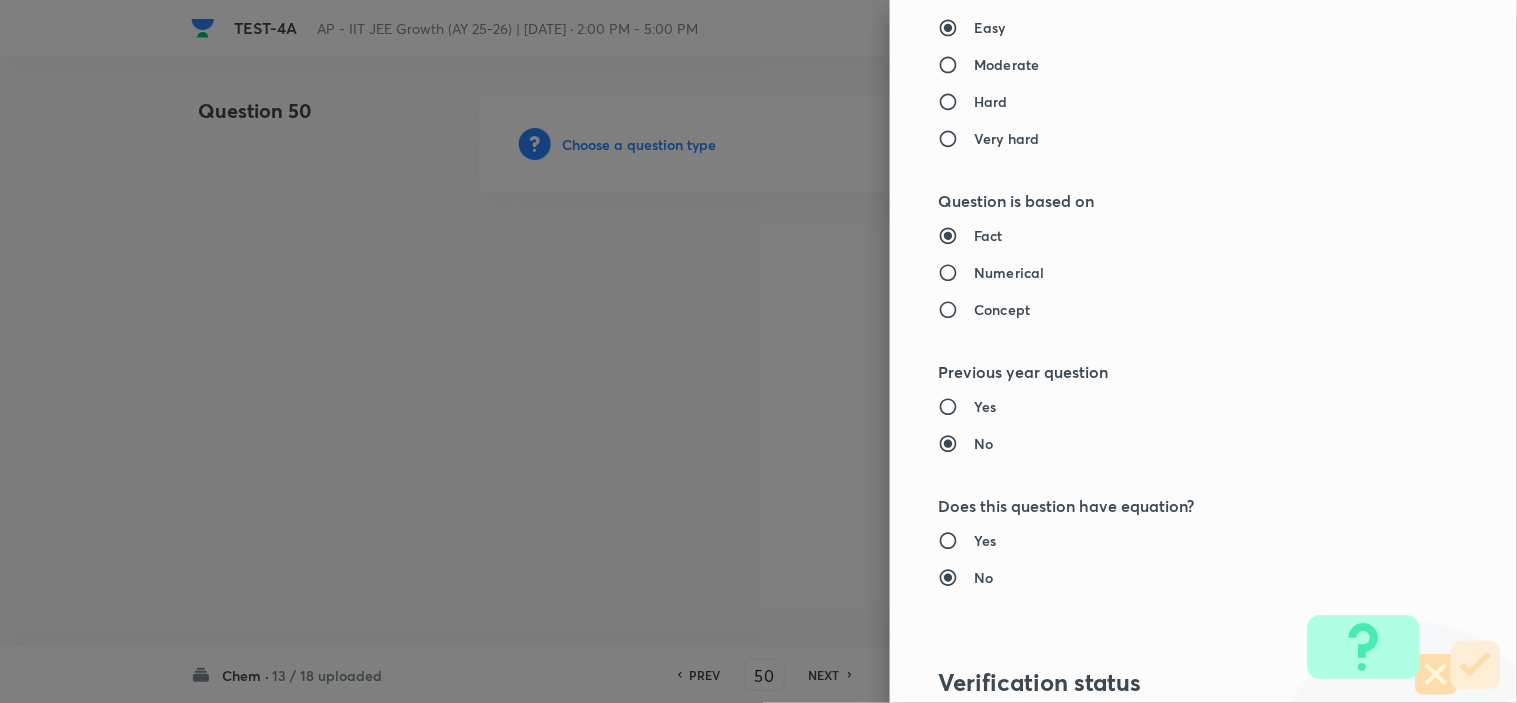 type on "Chemistry" 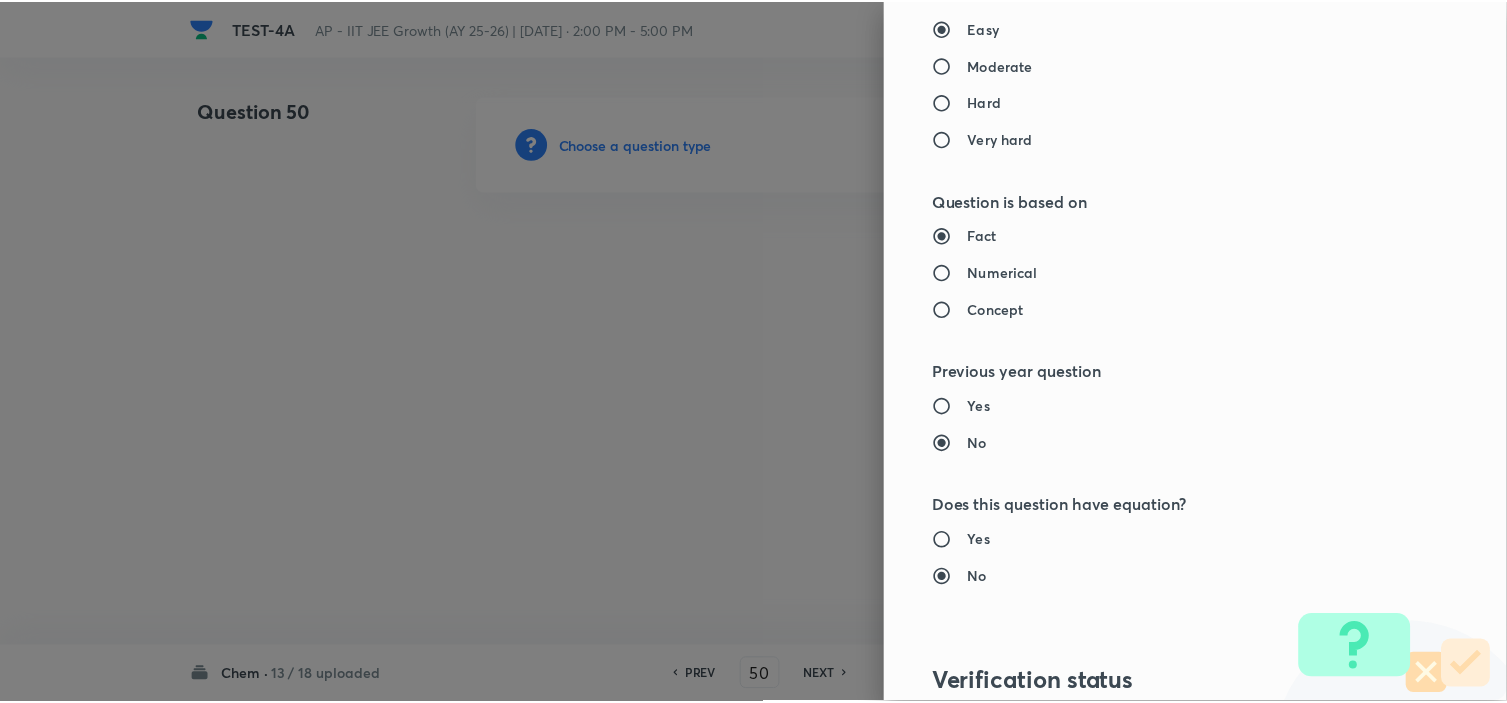 scroll, scrollTop: 2421, scrollLeft: 0, axis: vertical 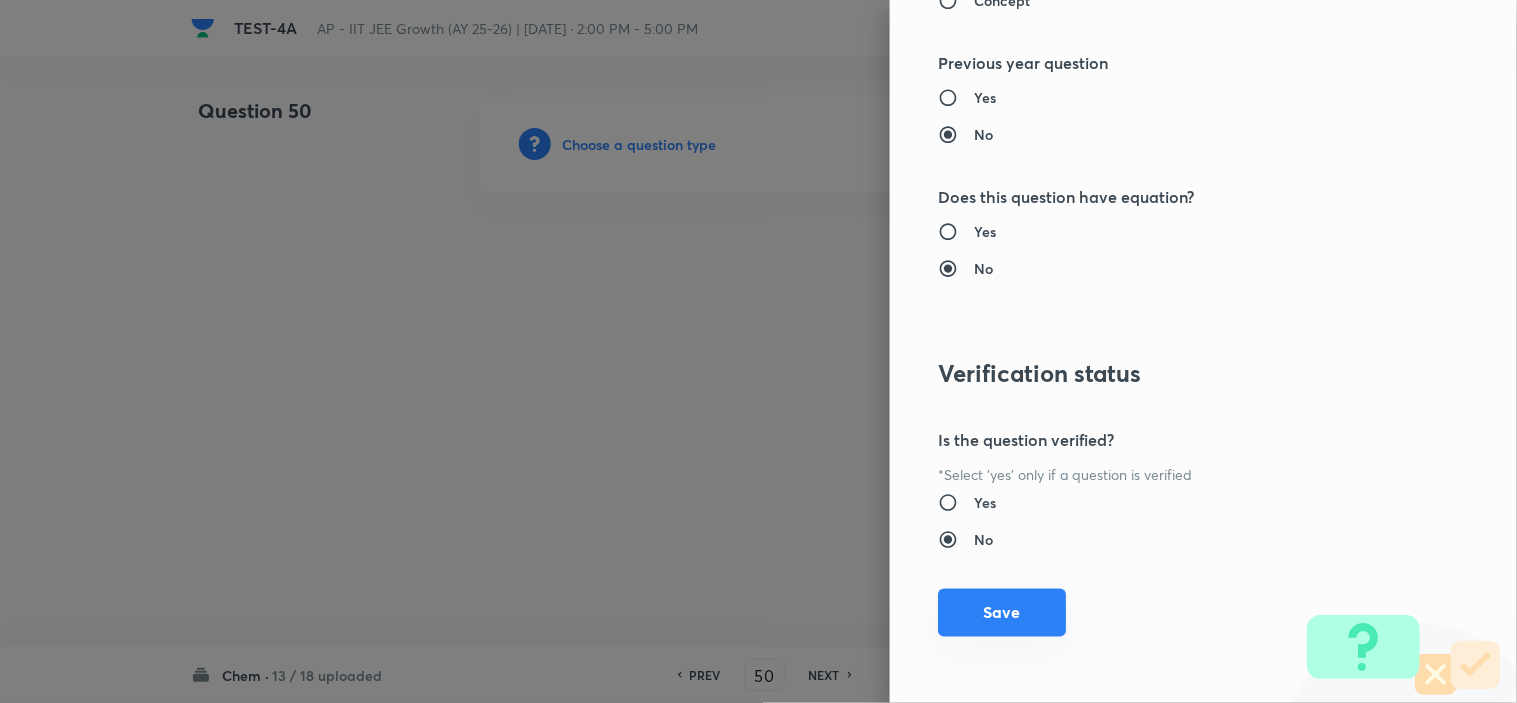 click on "Save" at bounding box center [1002, 613] 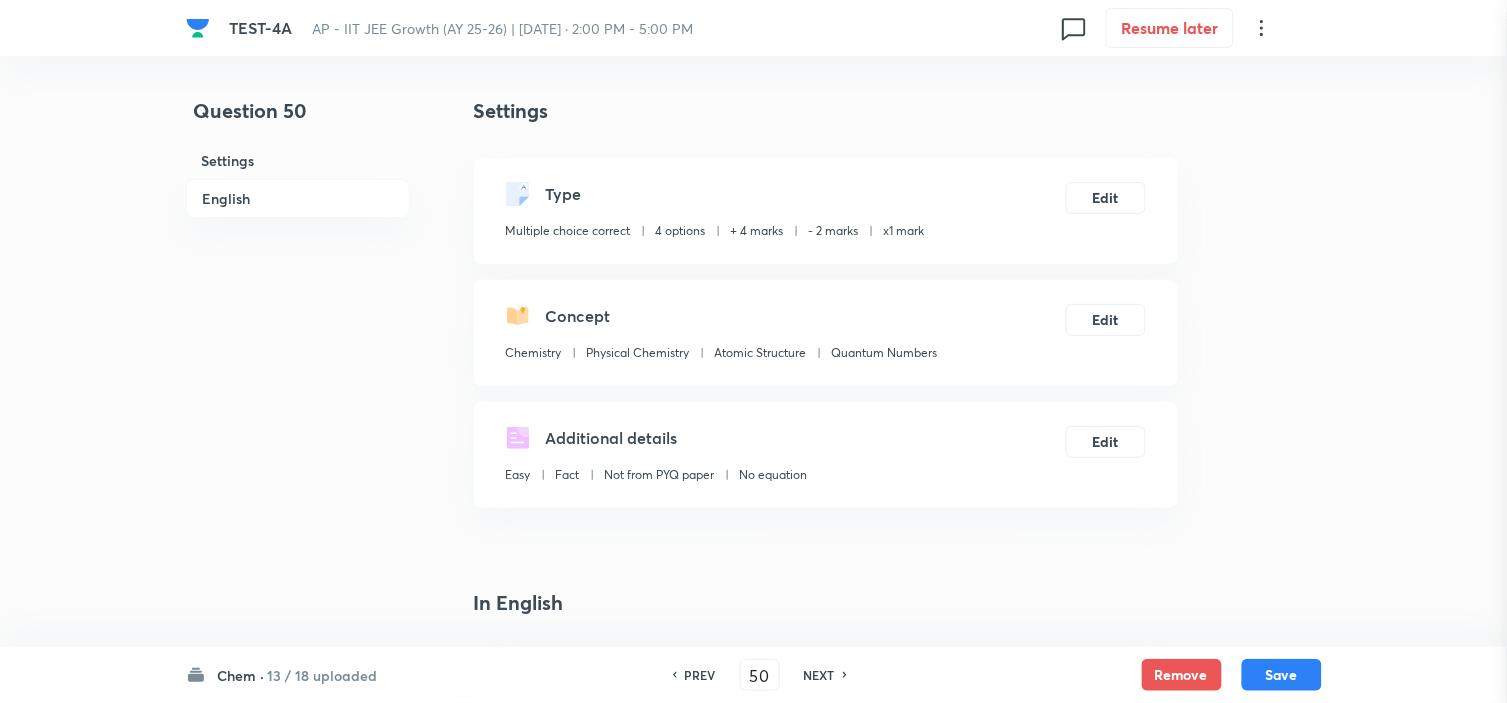 type 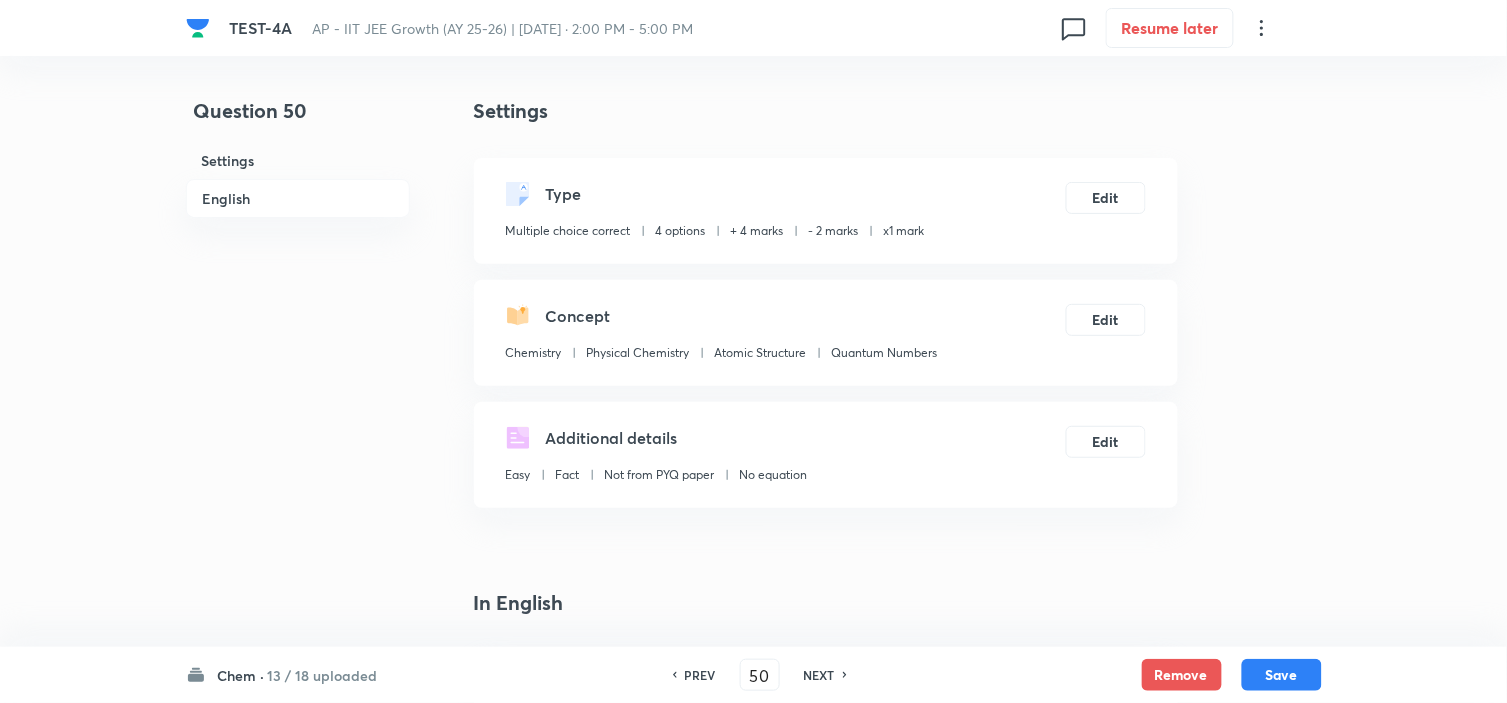 scroll, scrollTop: 444, scrollLeft: 0, axis: vertical 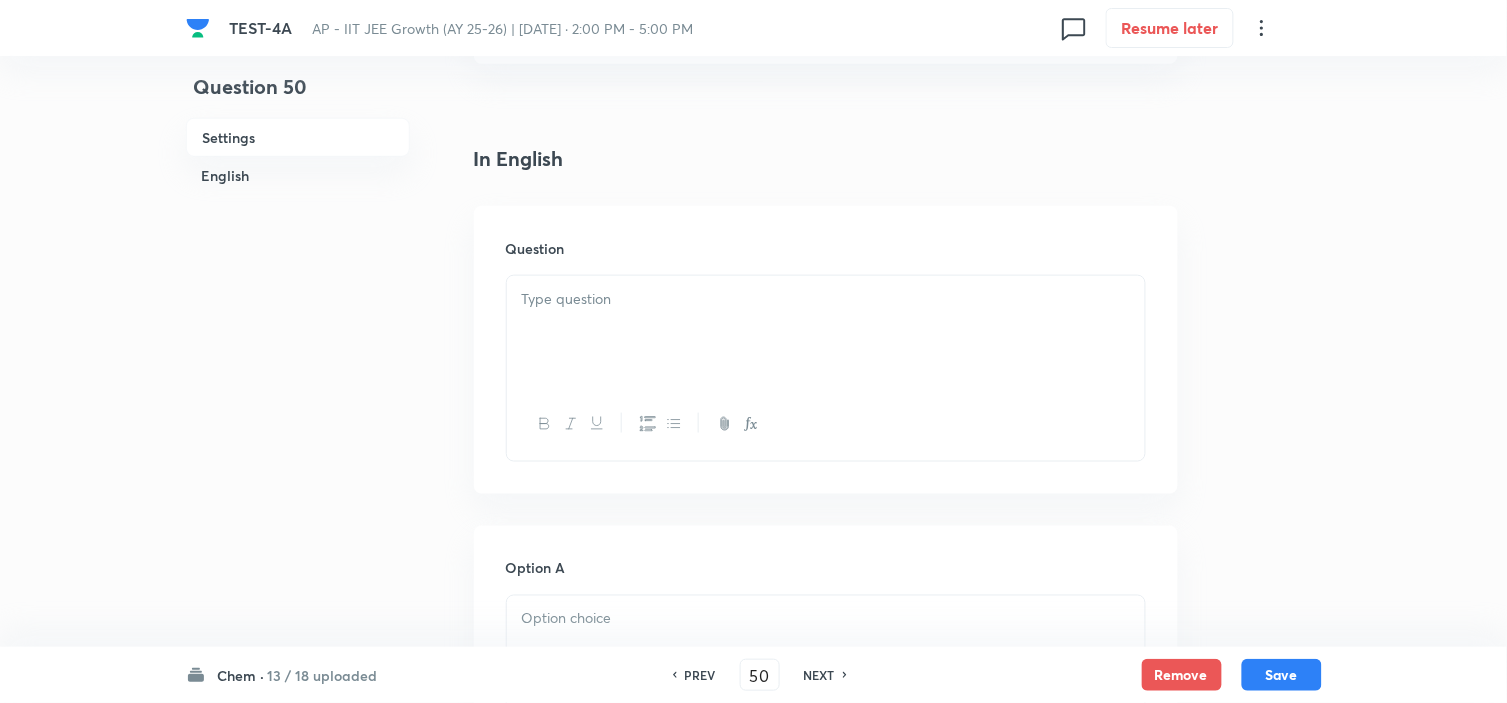 click at bounding box center [826, 299] 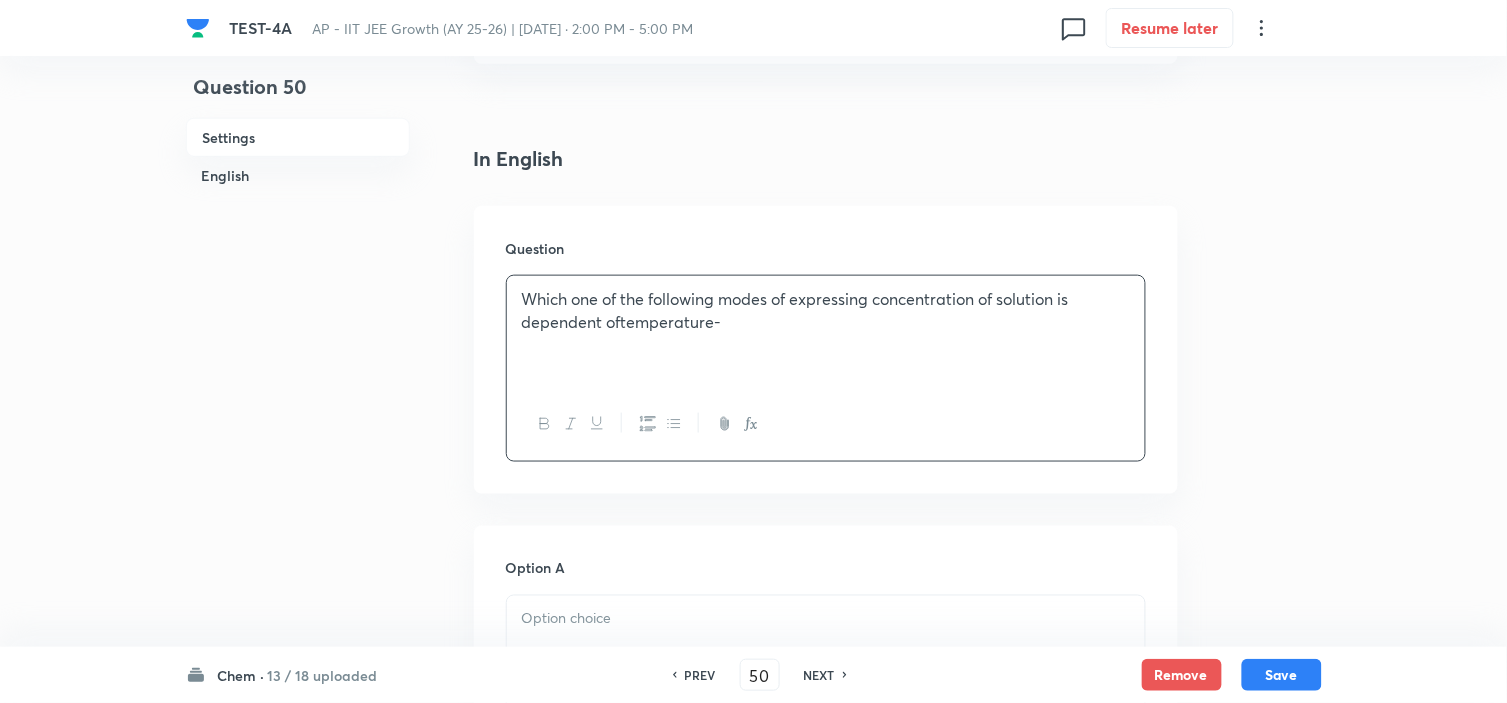 type 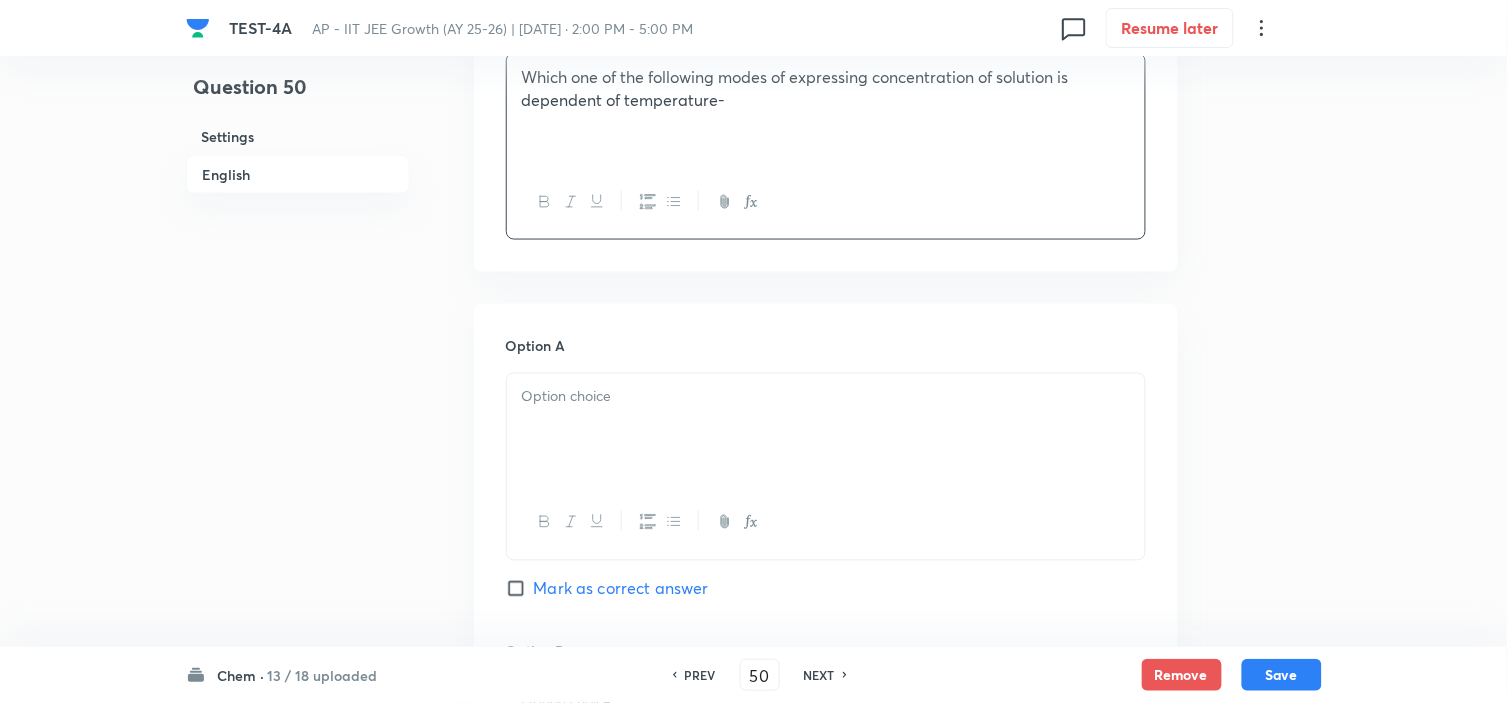 scroll, scrollTop: 777, scrollLeft: 0, axis: vertical 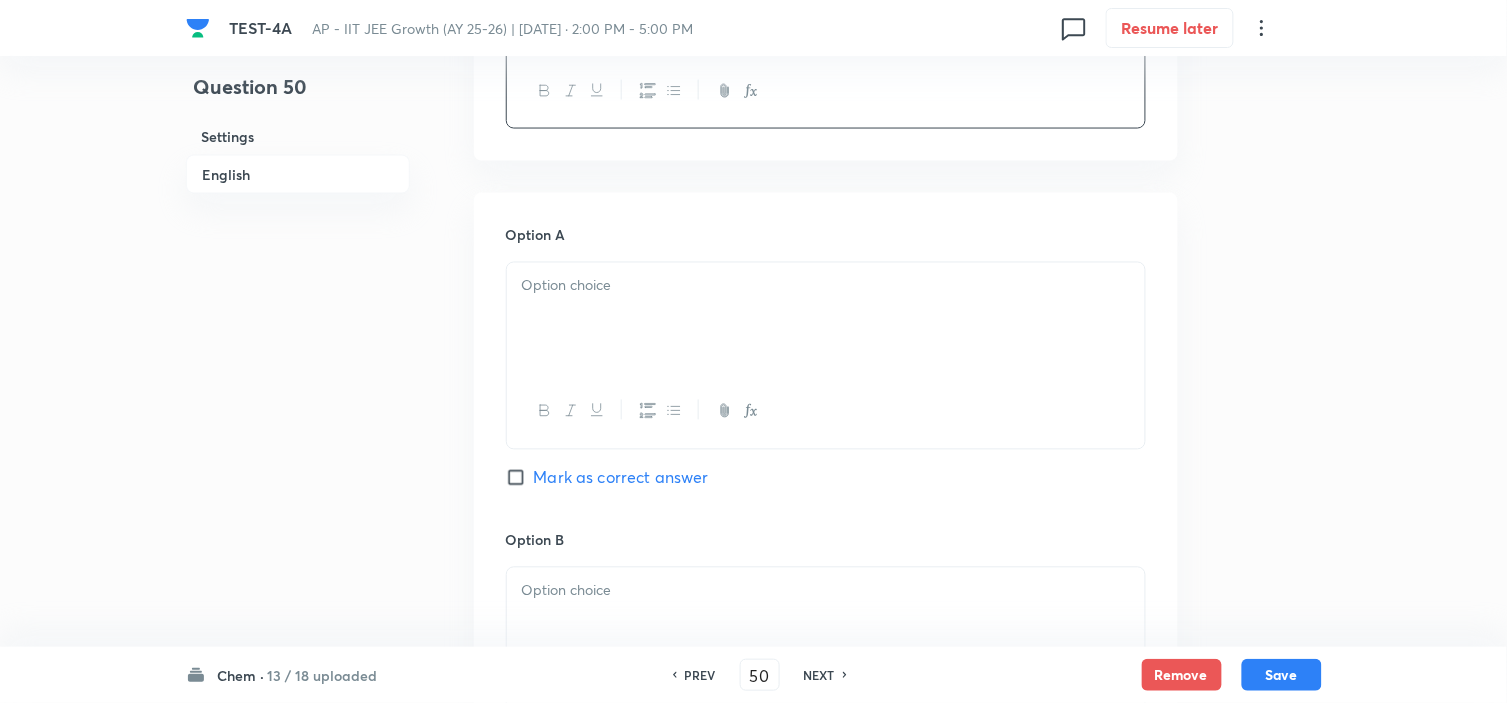 click at bounding box center [826, 319] 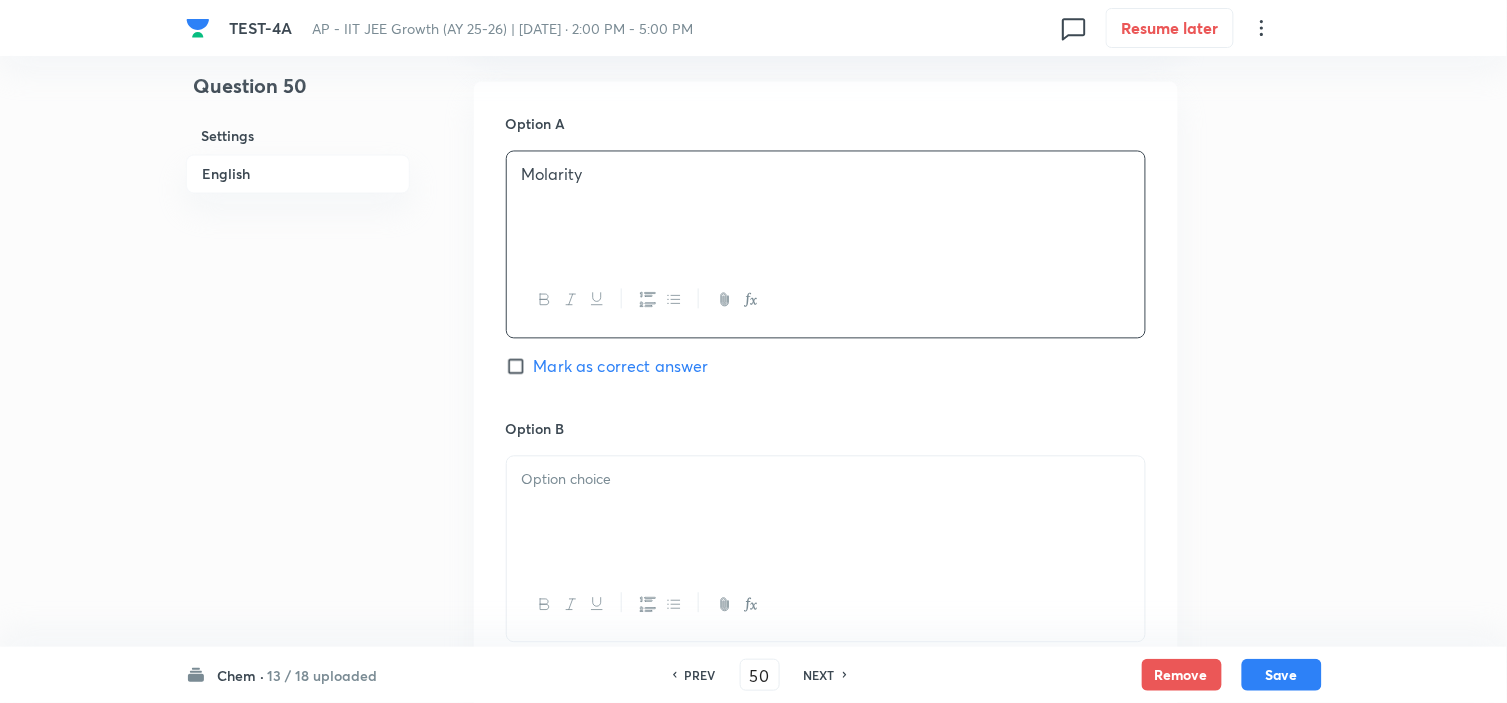 scroll, scrollTop: 1111, scrollLeft: 0, axis: vertical 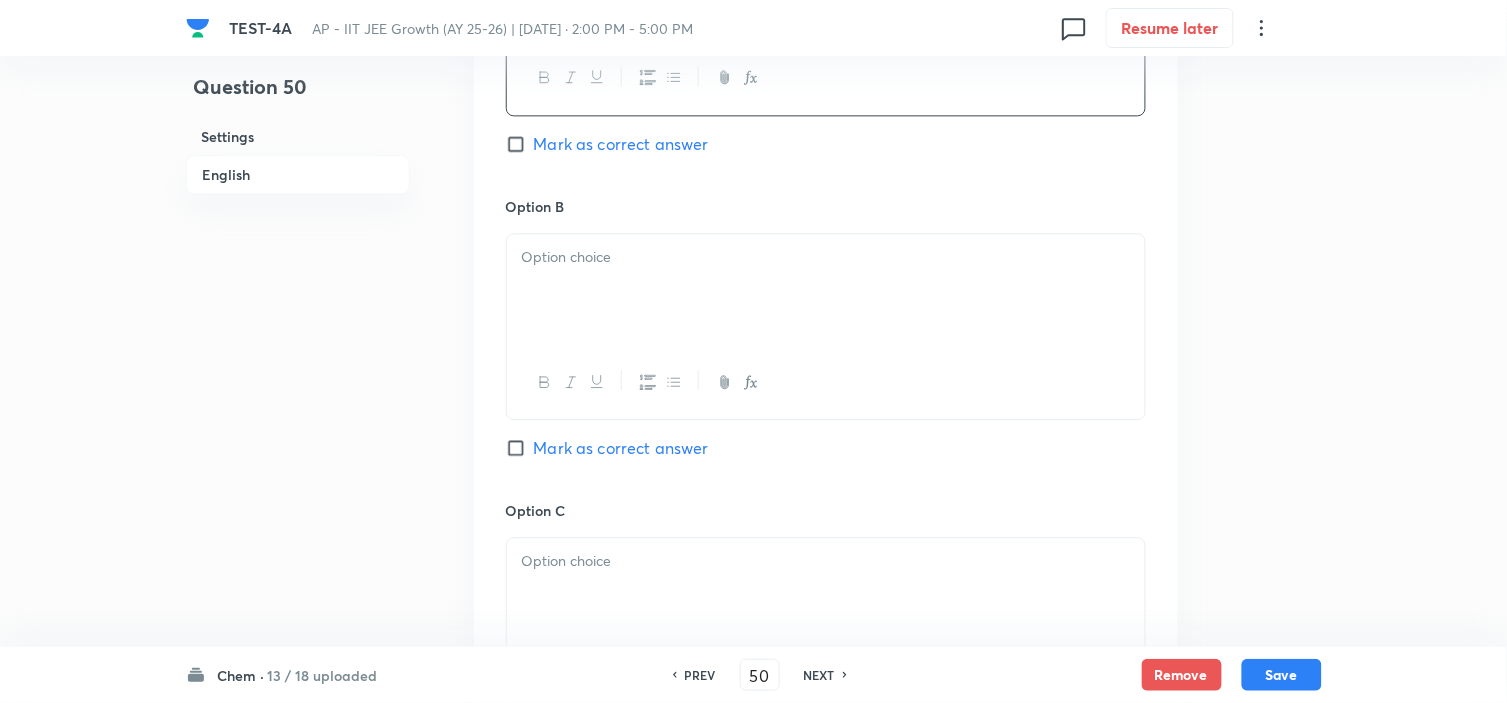 click at bounding box center [826, 290] 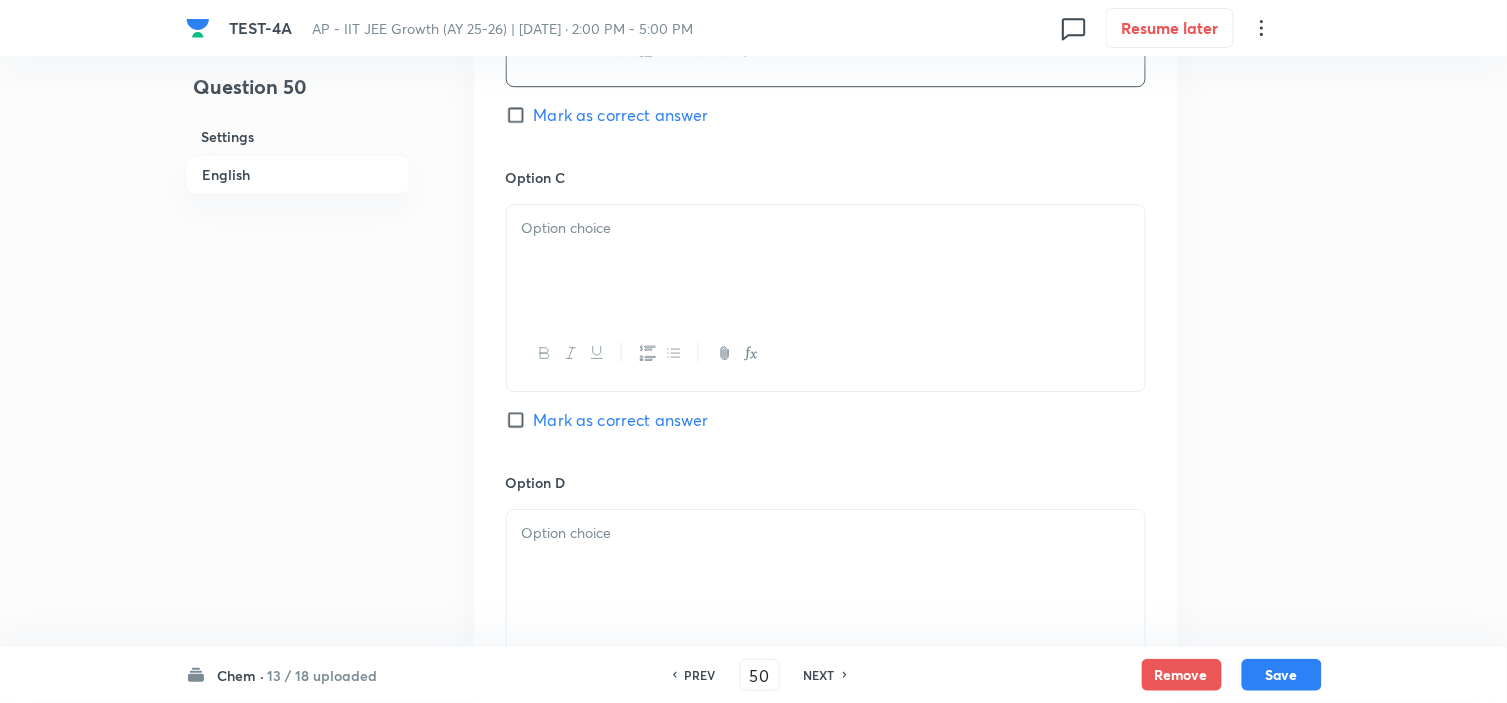 scroll, scrollTop: 1555, scrollLeft: 0, axis: vertical 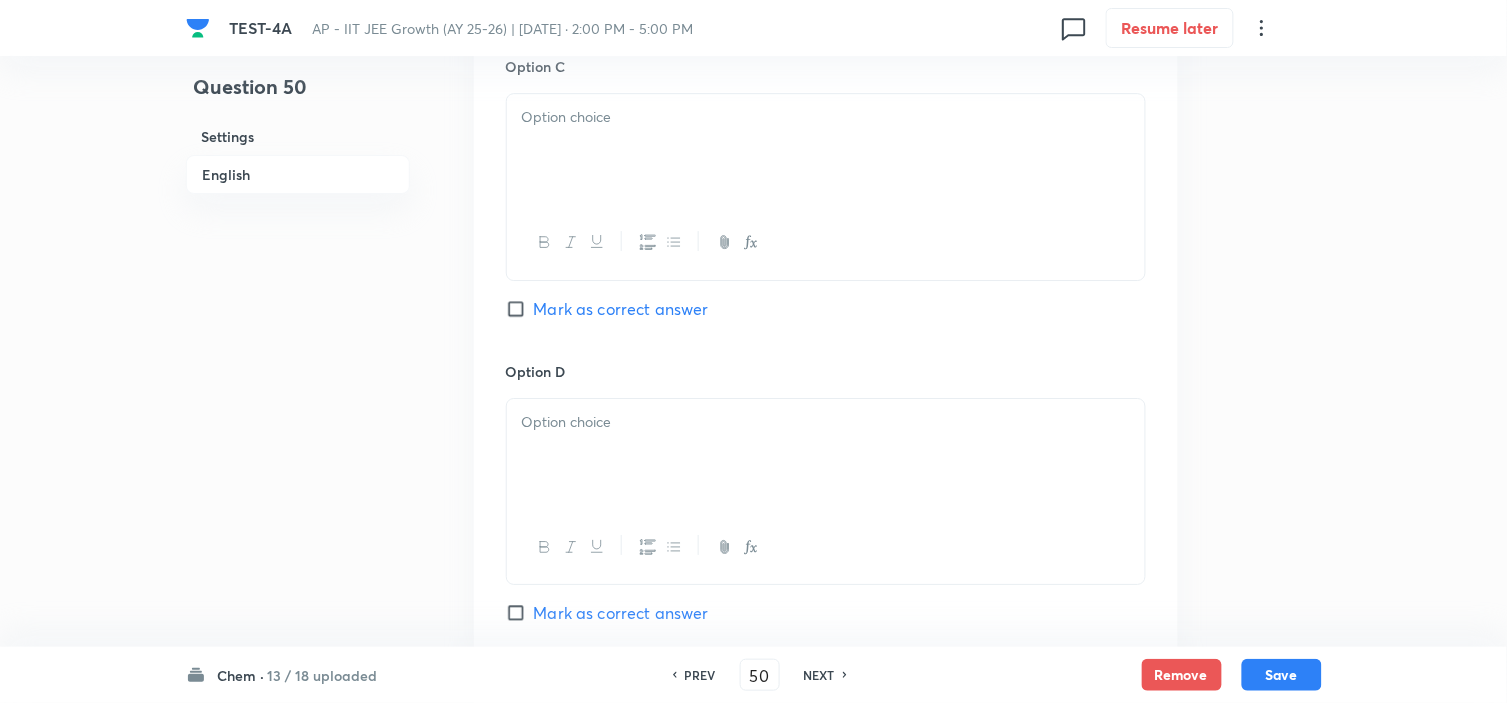 click at bounding box center (826, 150) 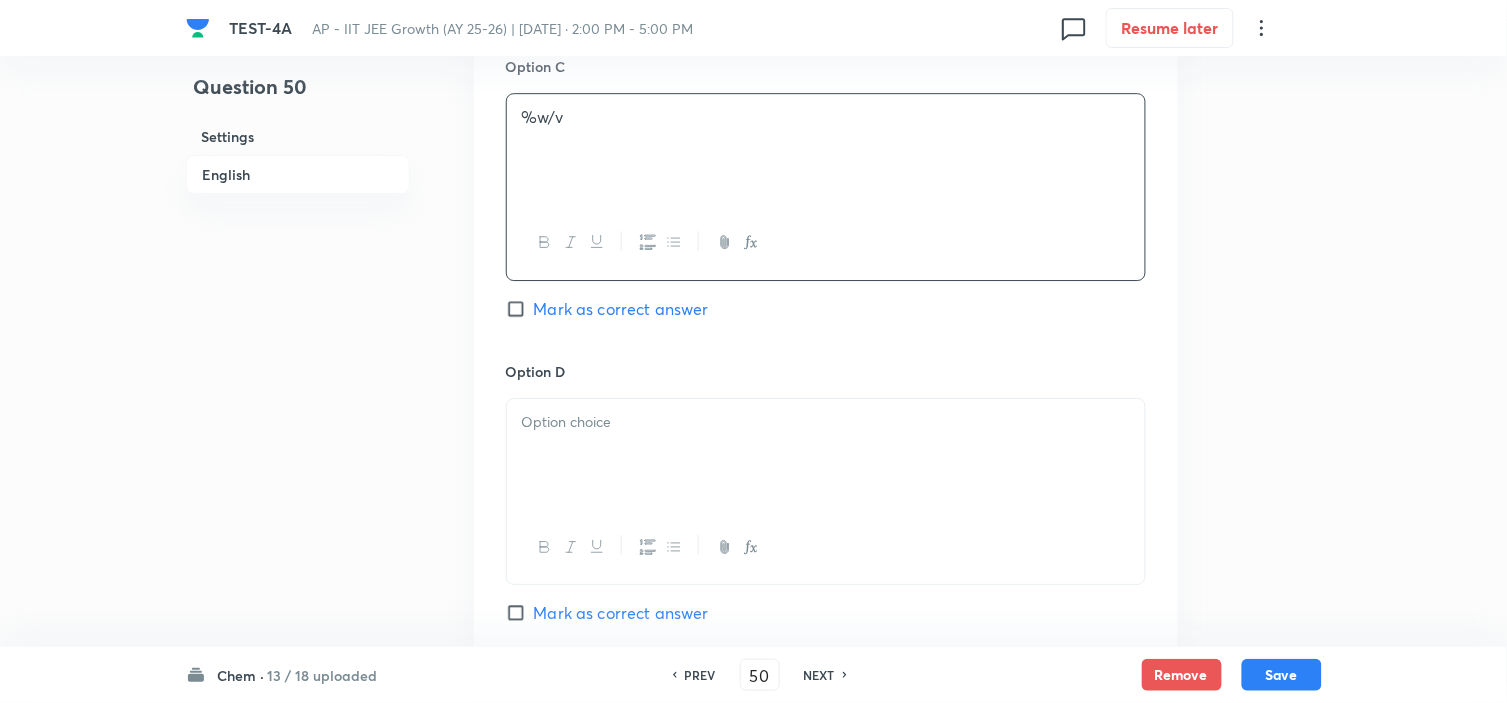 click at bounding box center (826, 455) 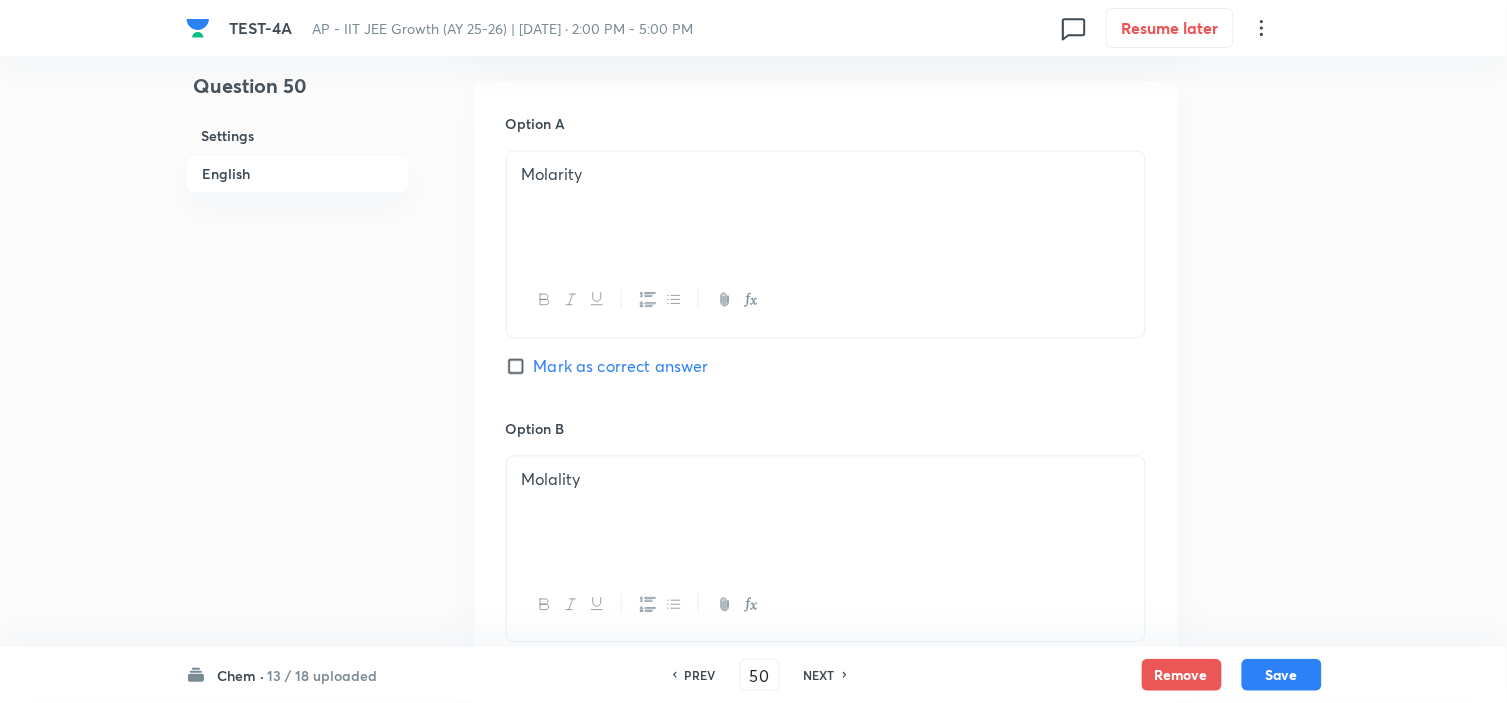 click on "Mark as correct answer" at bounding box center (621, 367) 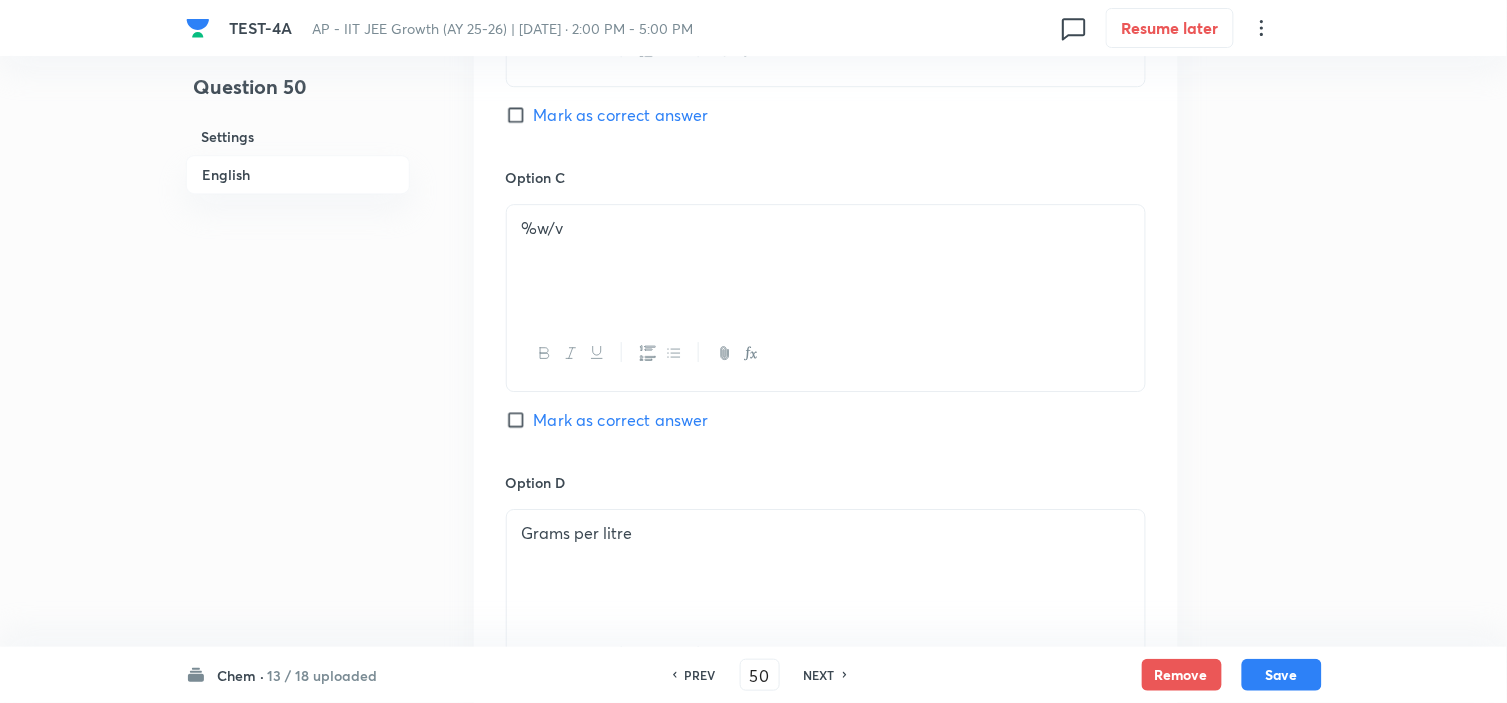 click on "Mark as correct answer" at bounding box center [621, 420] 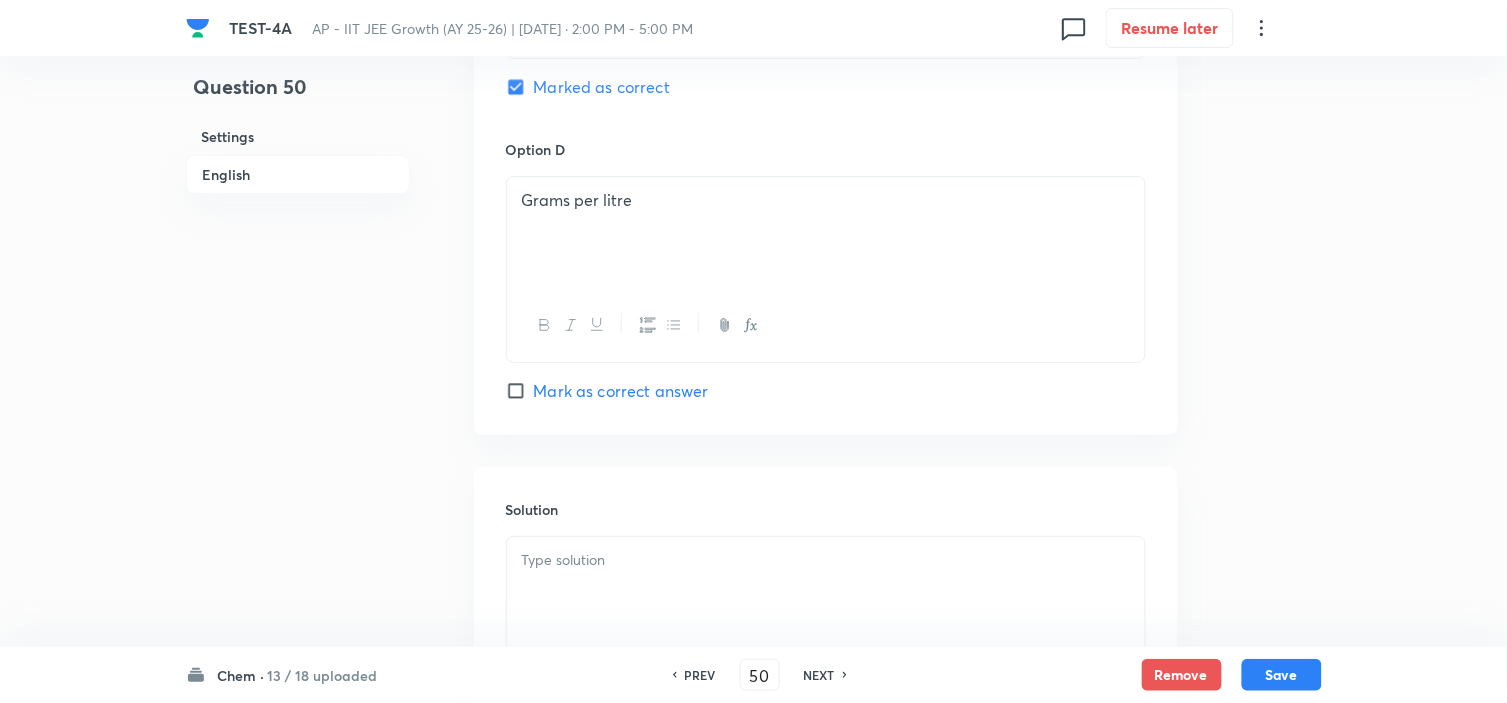 click on "Mark as correct answer" at bounding box center [621, 391] 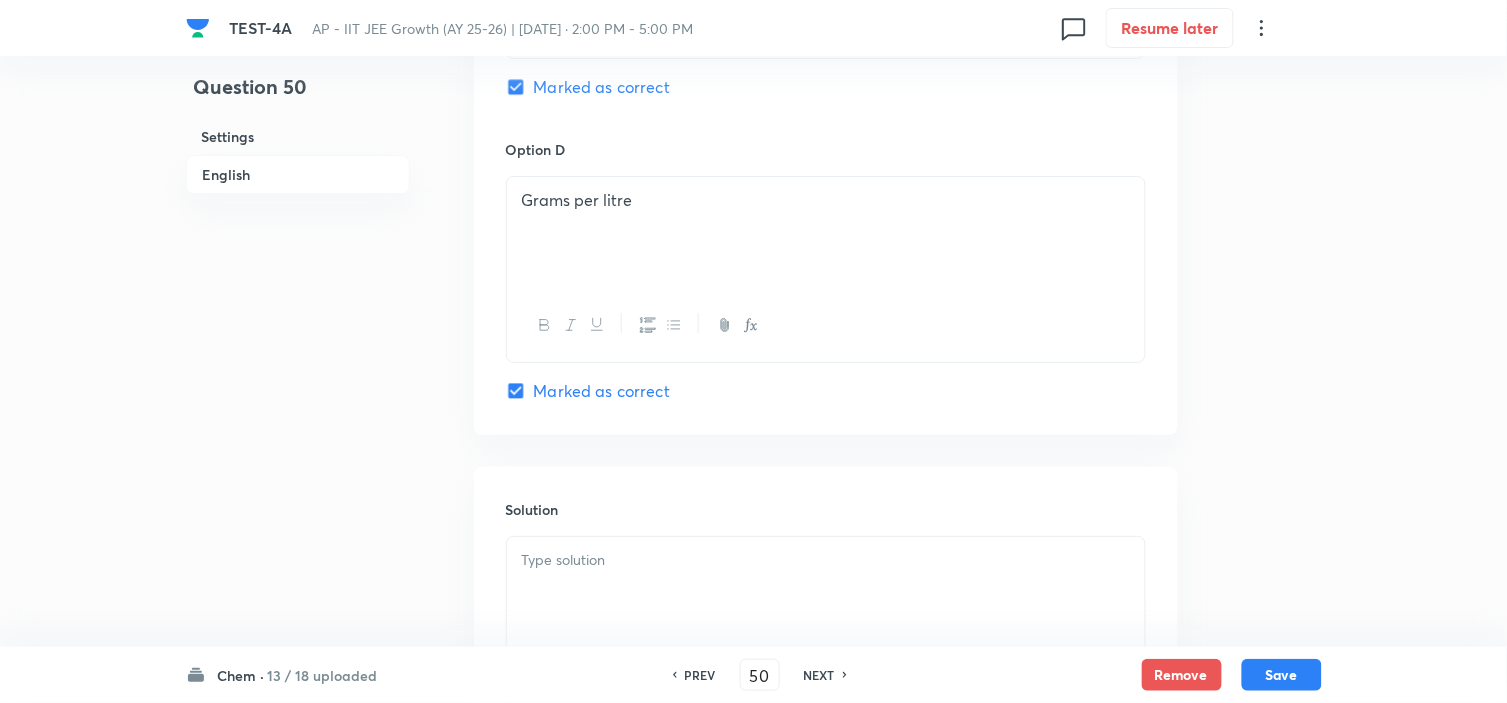 scroll, scrollTop: 2000, scrollLeft: 0, axis: vertical 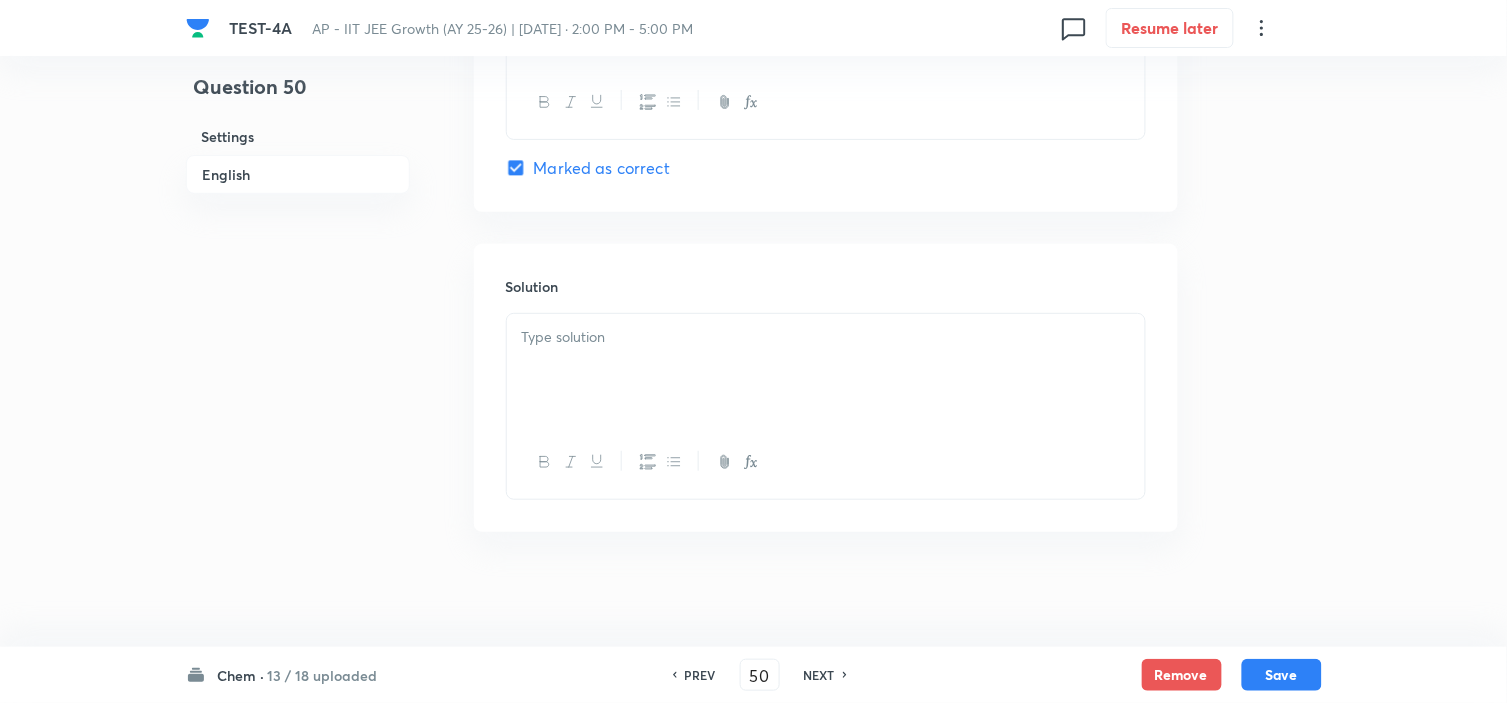 click at bounding box center (826, 370) 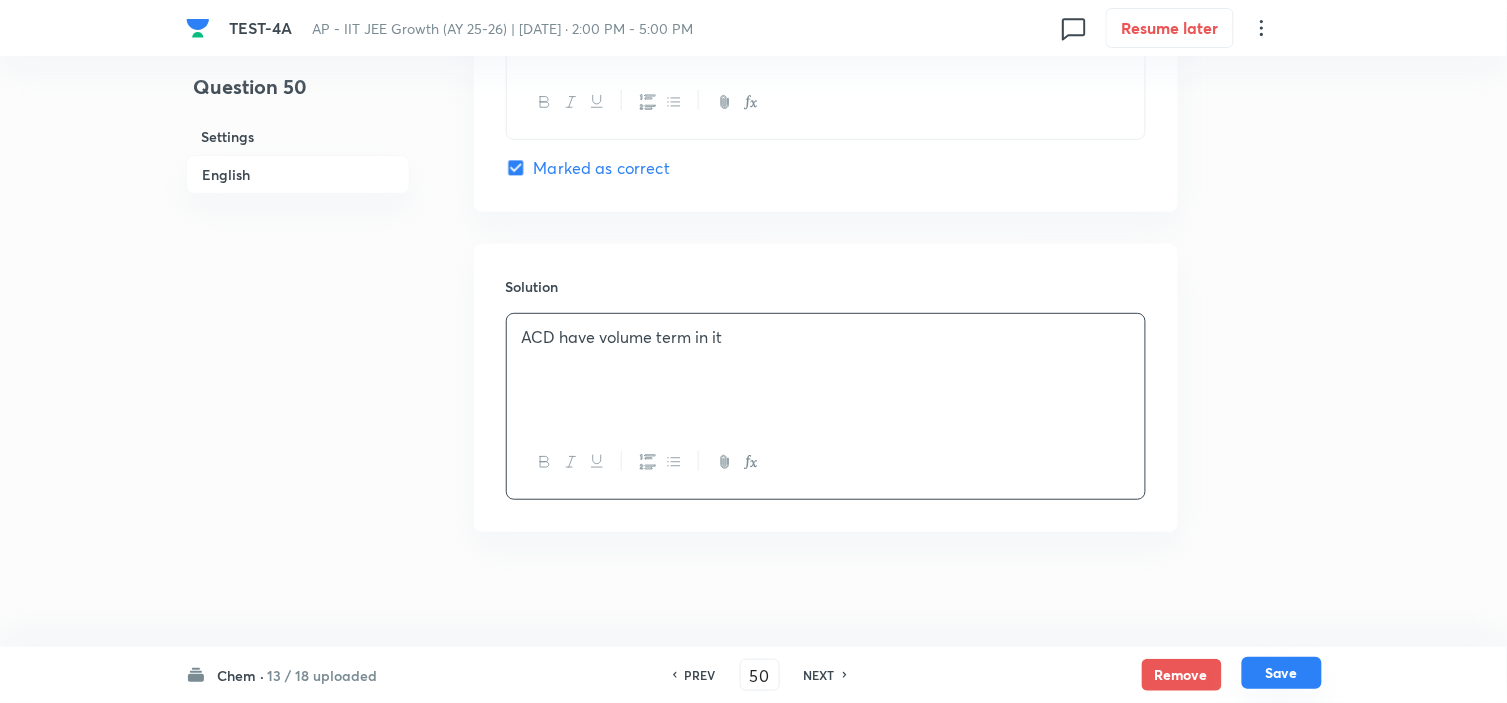 click on "Save" at bounding box center (1282, 673) 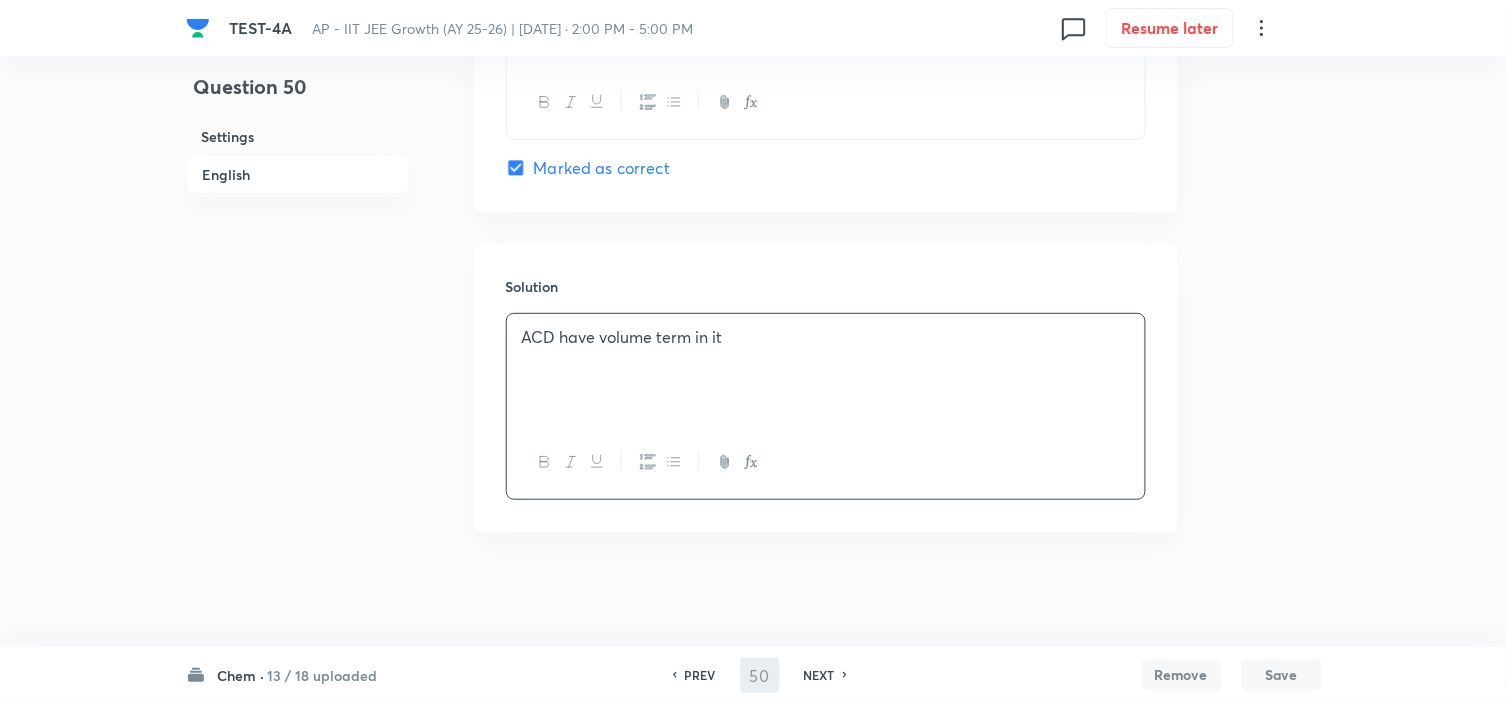 type on "51" 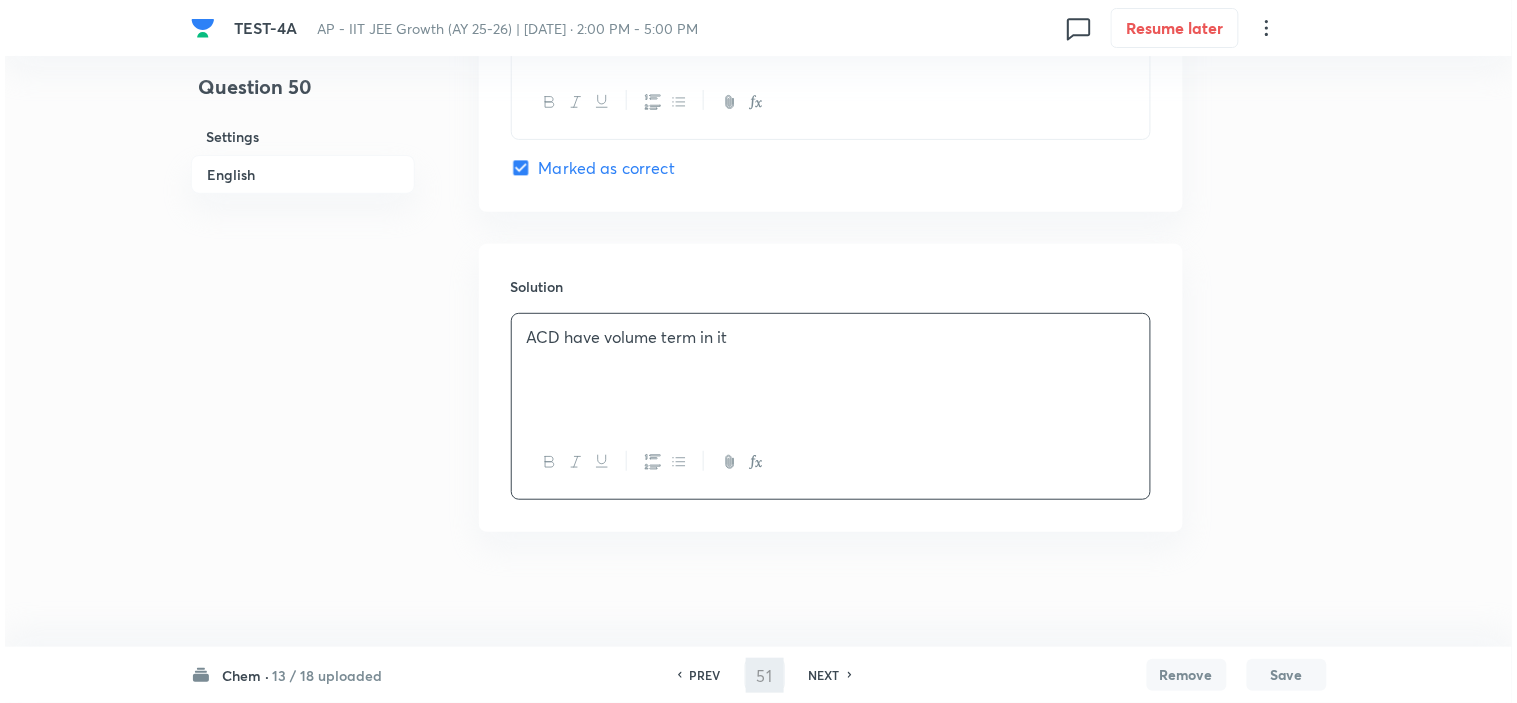 scroll, scrollTop: 0, scrollLeft: 0, axis: both 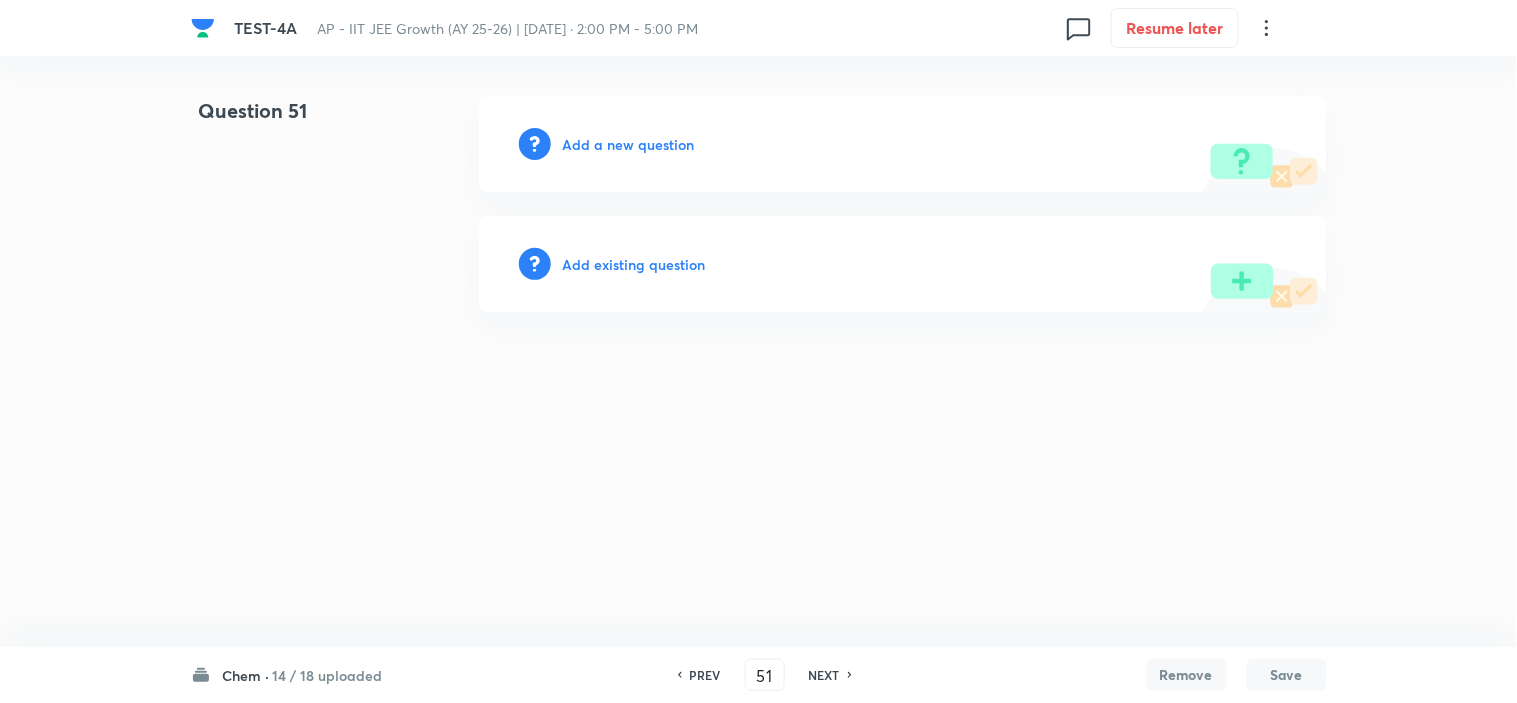click on "Add a new question" at bounding box center [629, 144] 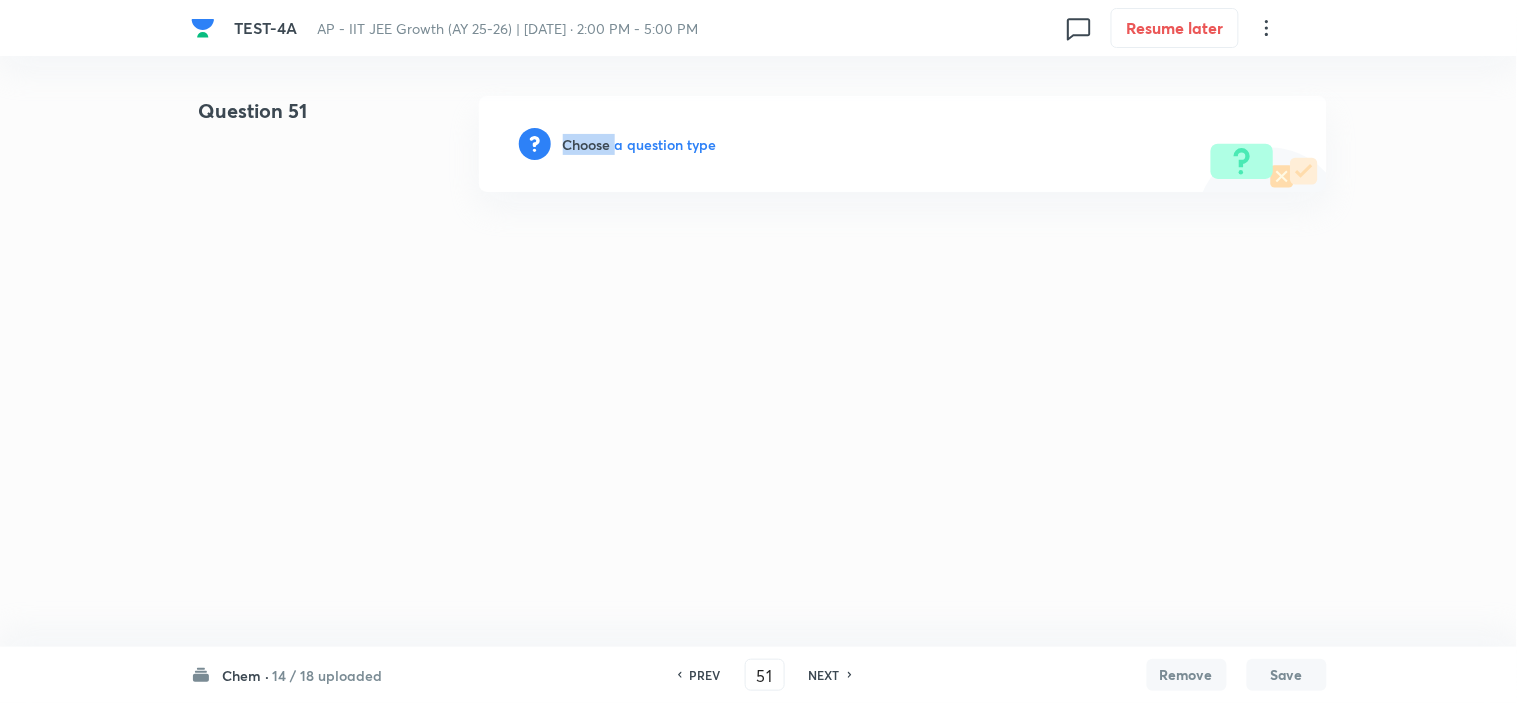 click on "Choose a question type" at bounding box center [640, 144] 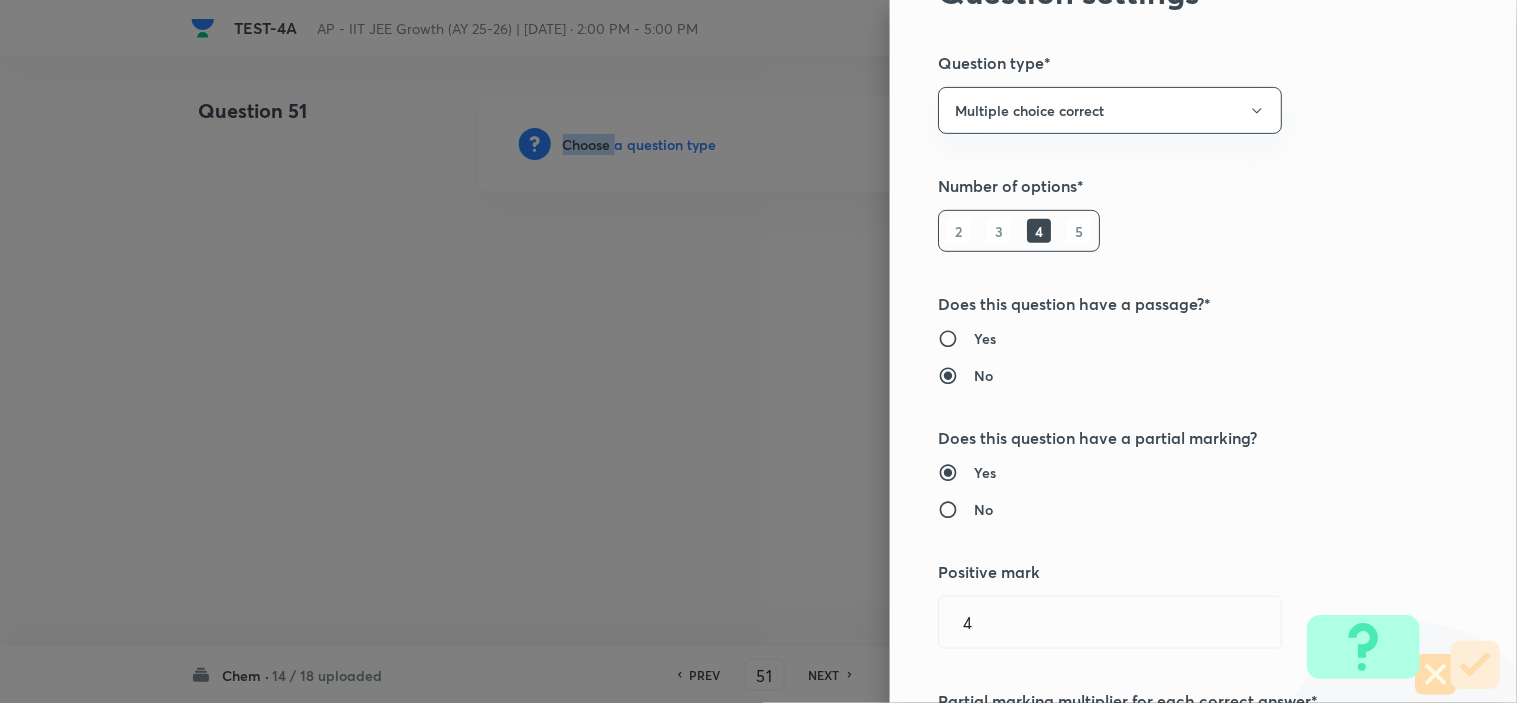 scroll, scrollTop: 0, scrollLeft: 0, axis: both 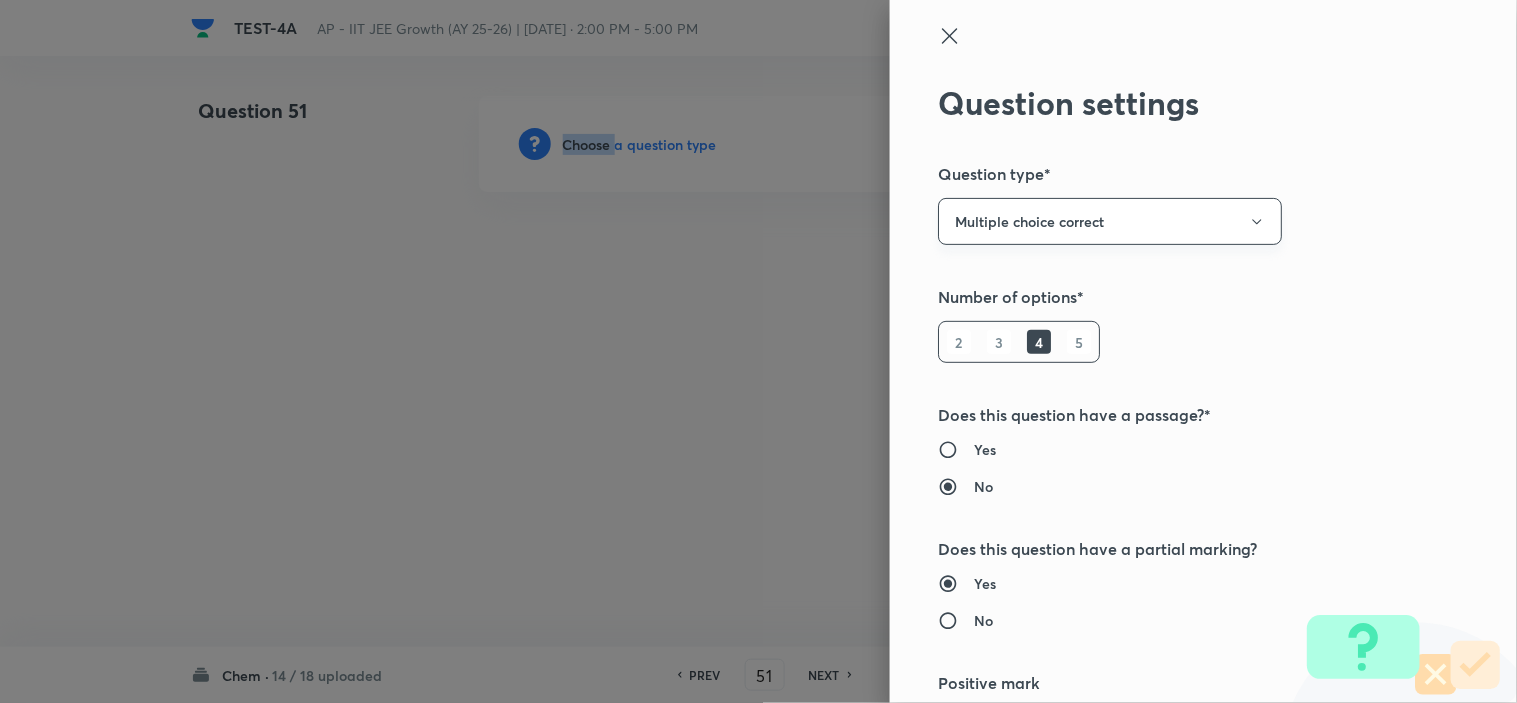 click on "Multiple choice correct" at bounding box center (1110, 221) 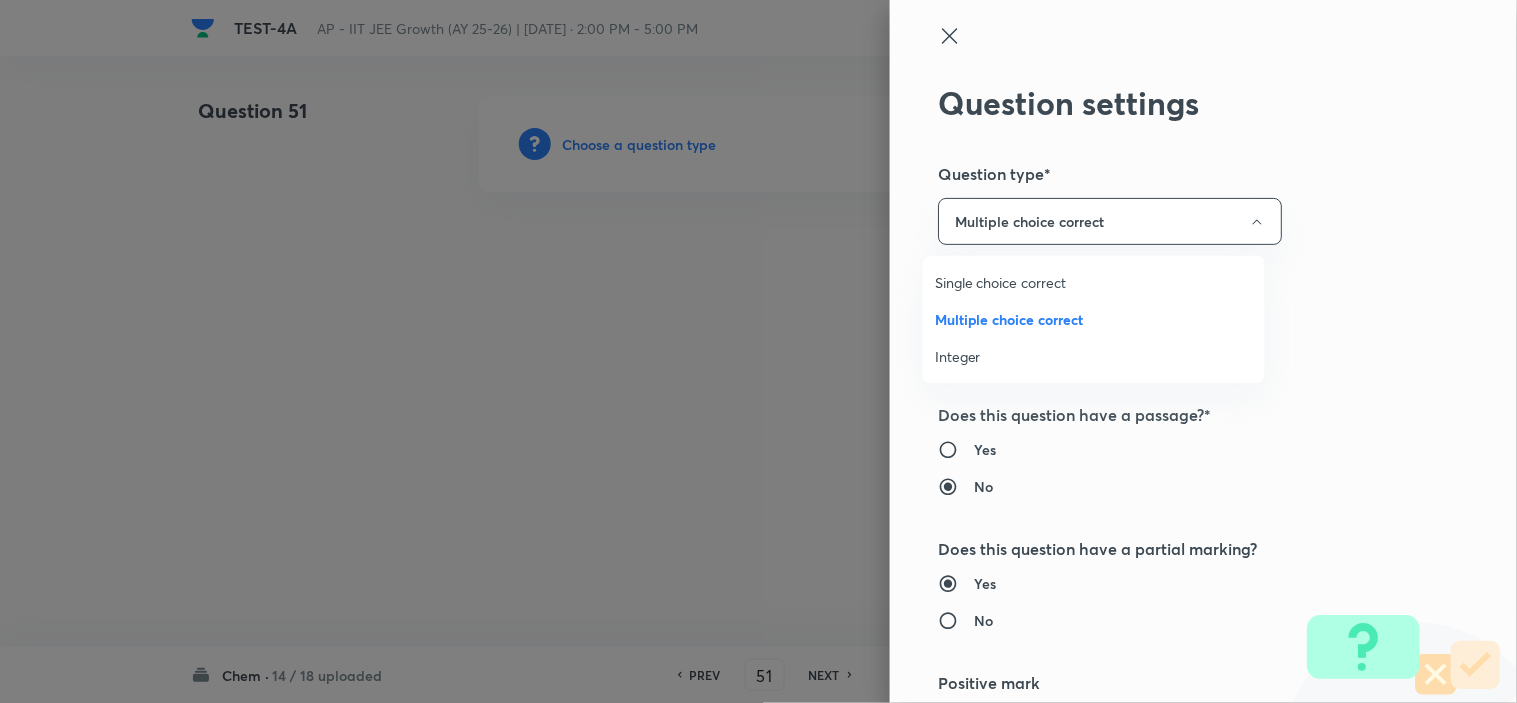 click on "Single choice correct" at bounding box center [1094, 282] 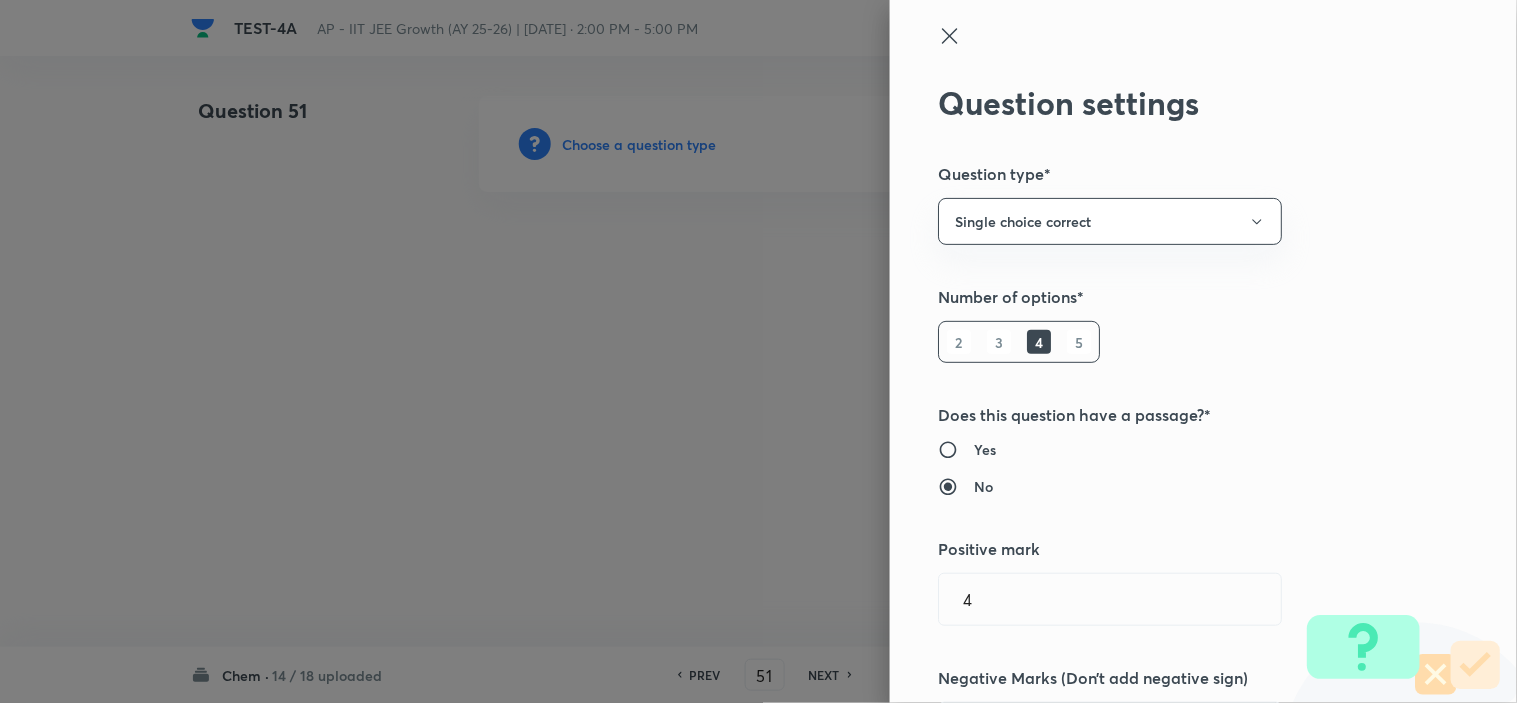 scroll, scrollTop: 222, scrollLeft: 0, axis: vertical 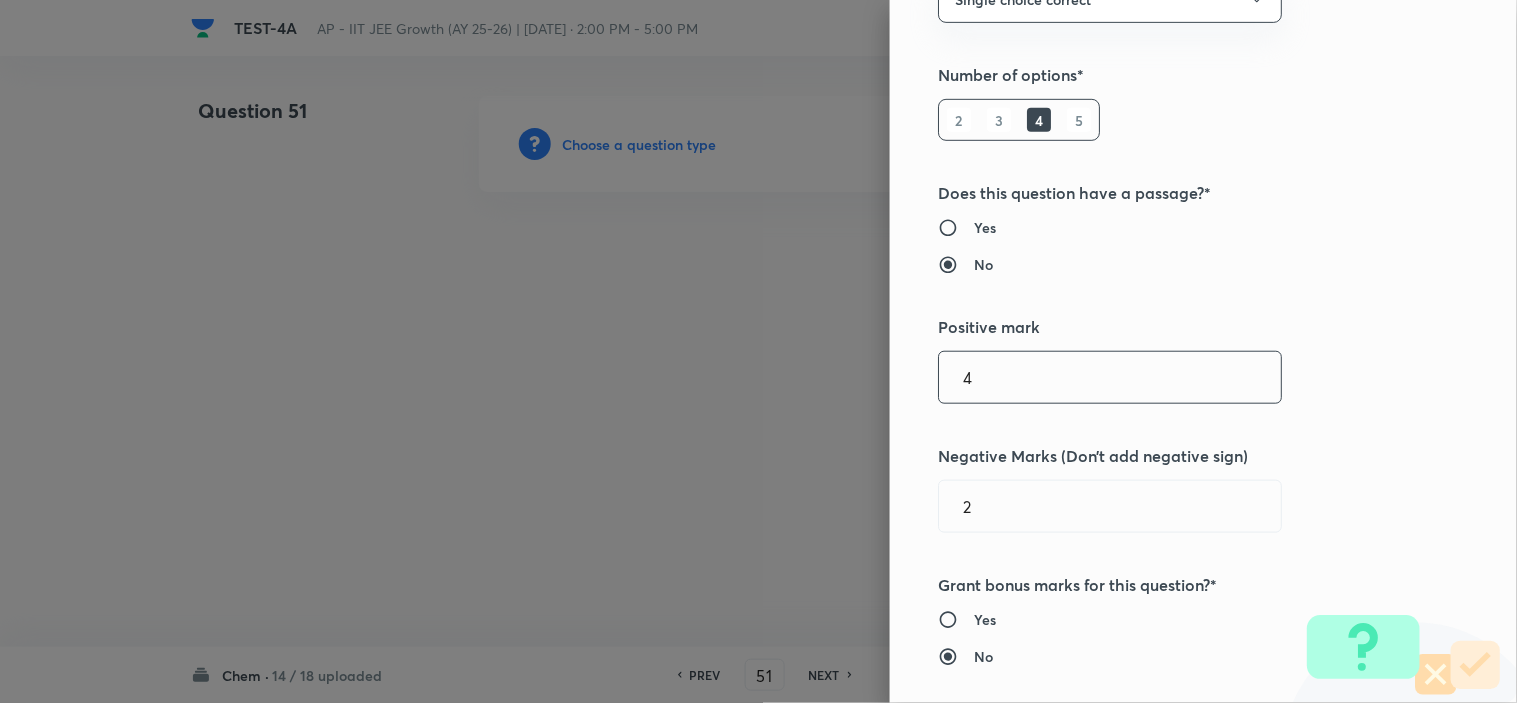 drag, startPoint x: 997, startPoint y: 368, endPoint x: 905, endPoint y: 363, distance: 92.13577 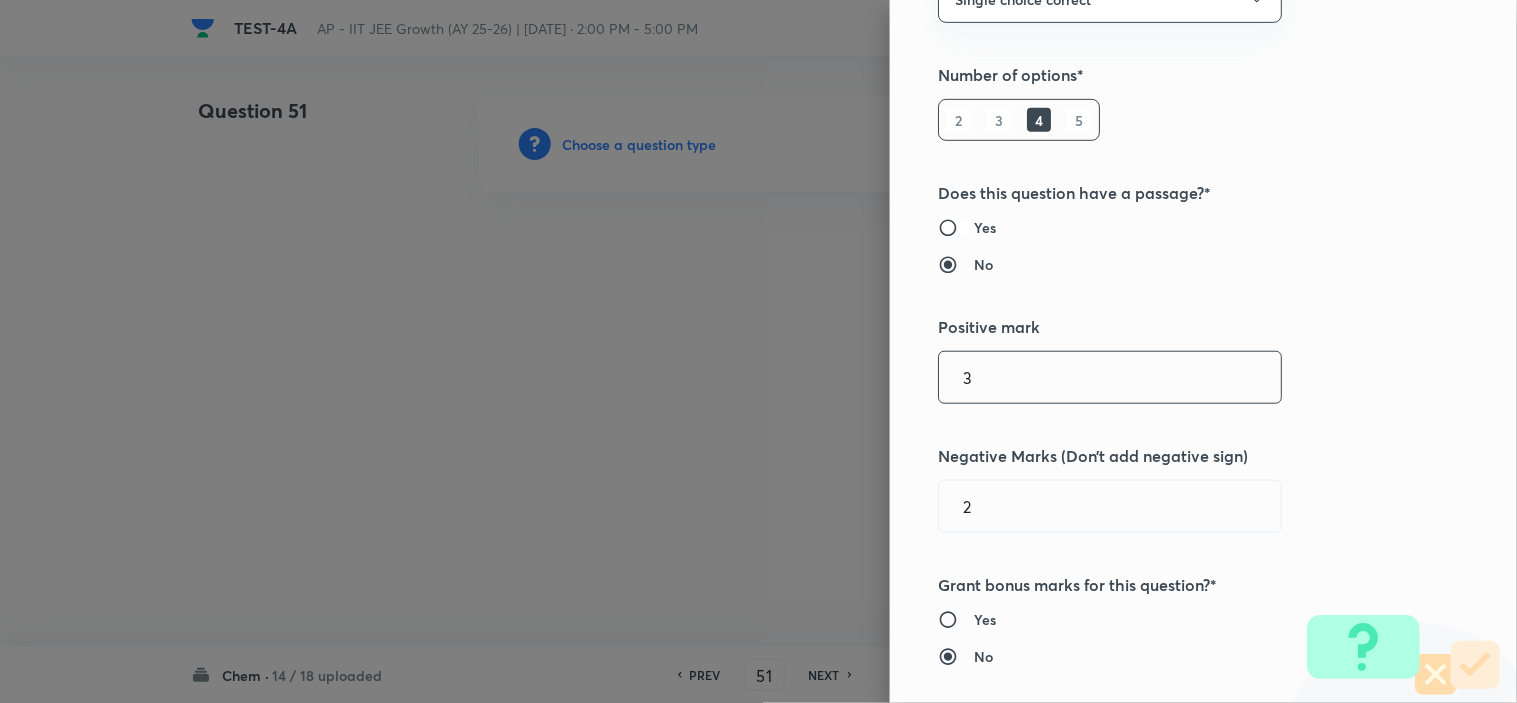 type on "3" 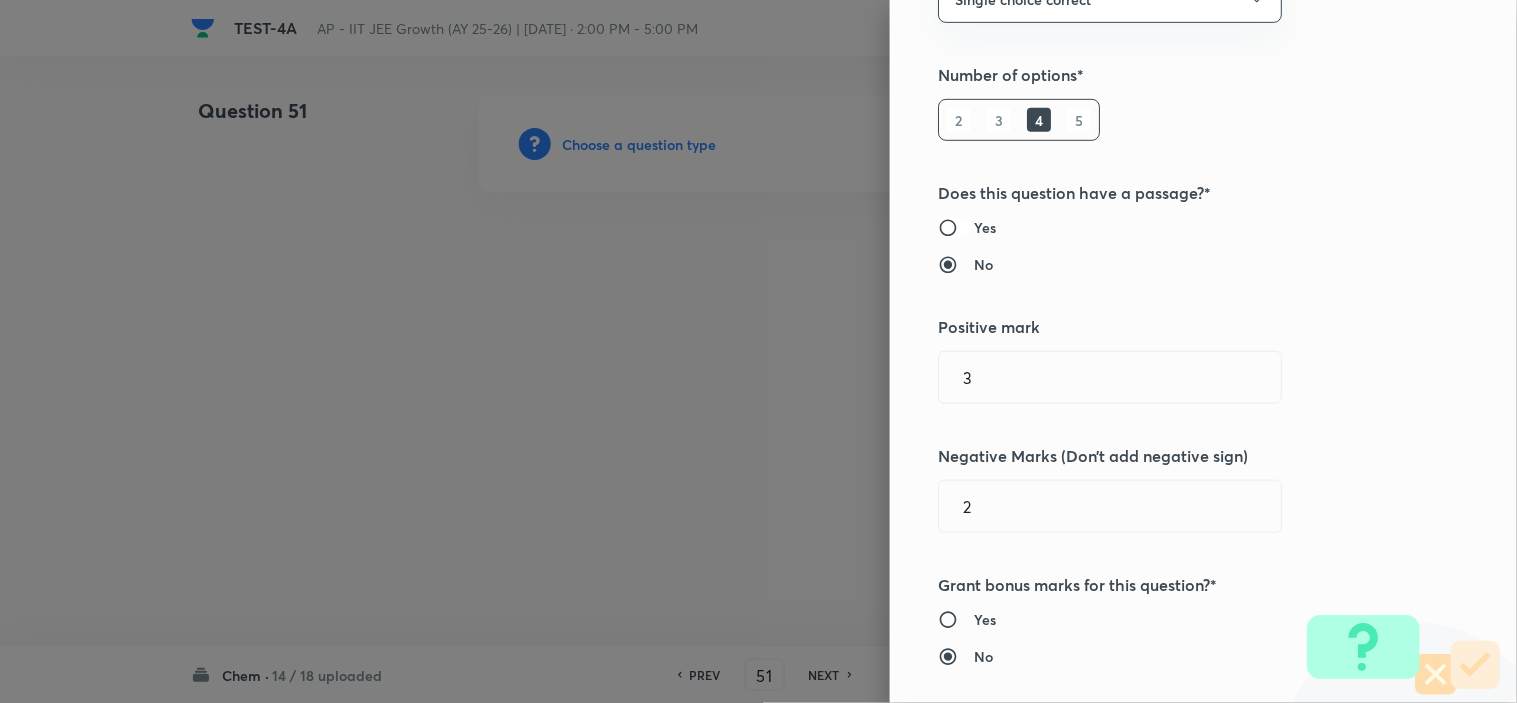 click on "Yes" at bounding box center (956, 228) 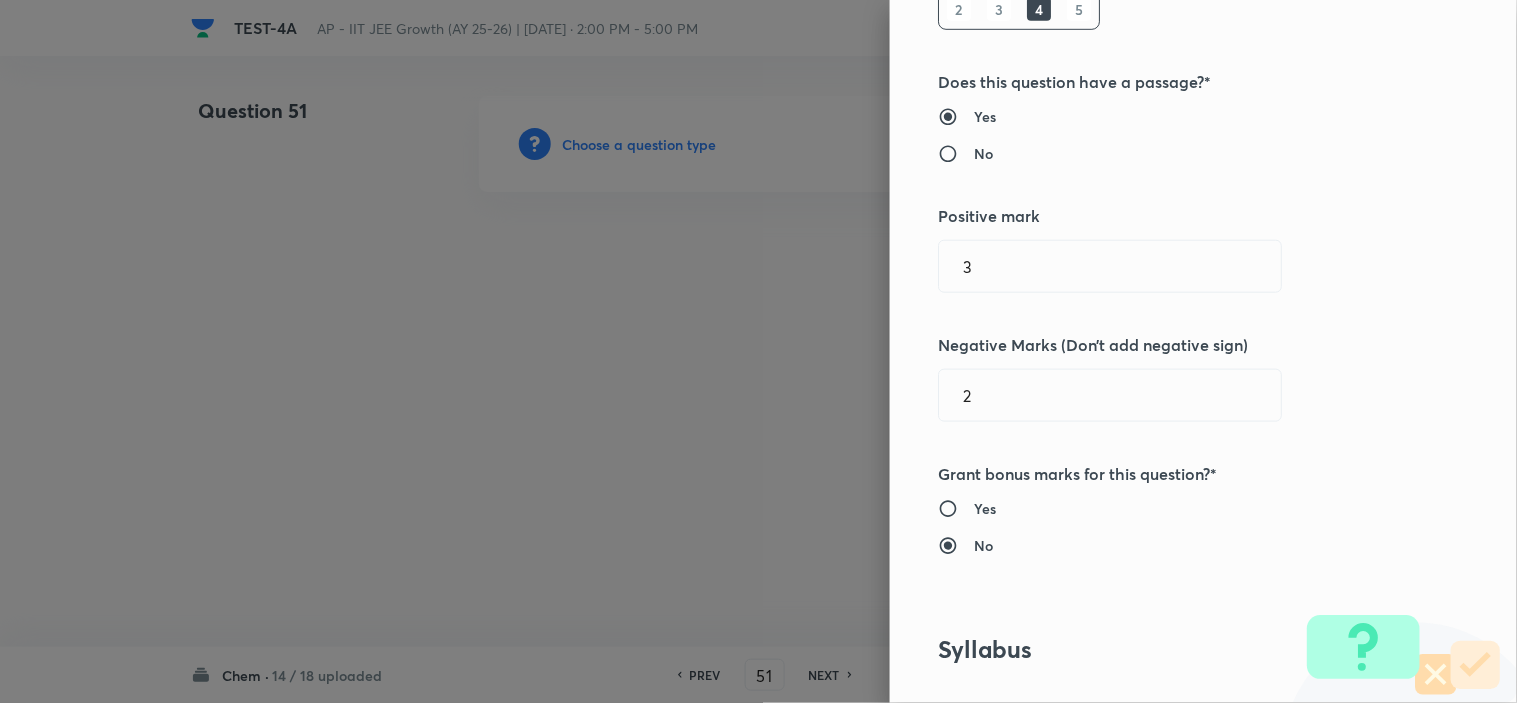 scroll, scrollTop: 444, scrollLeft: 0, axis: vertical 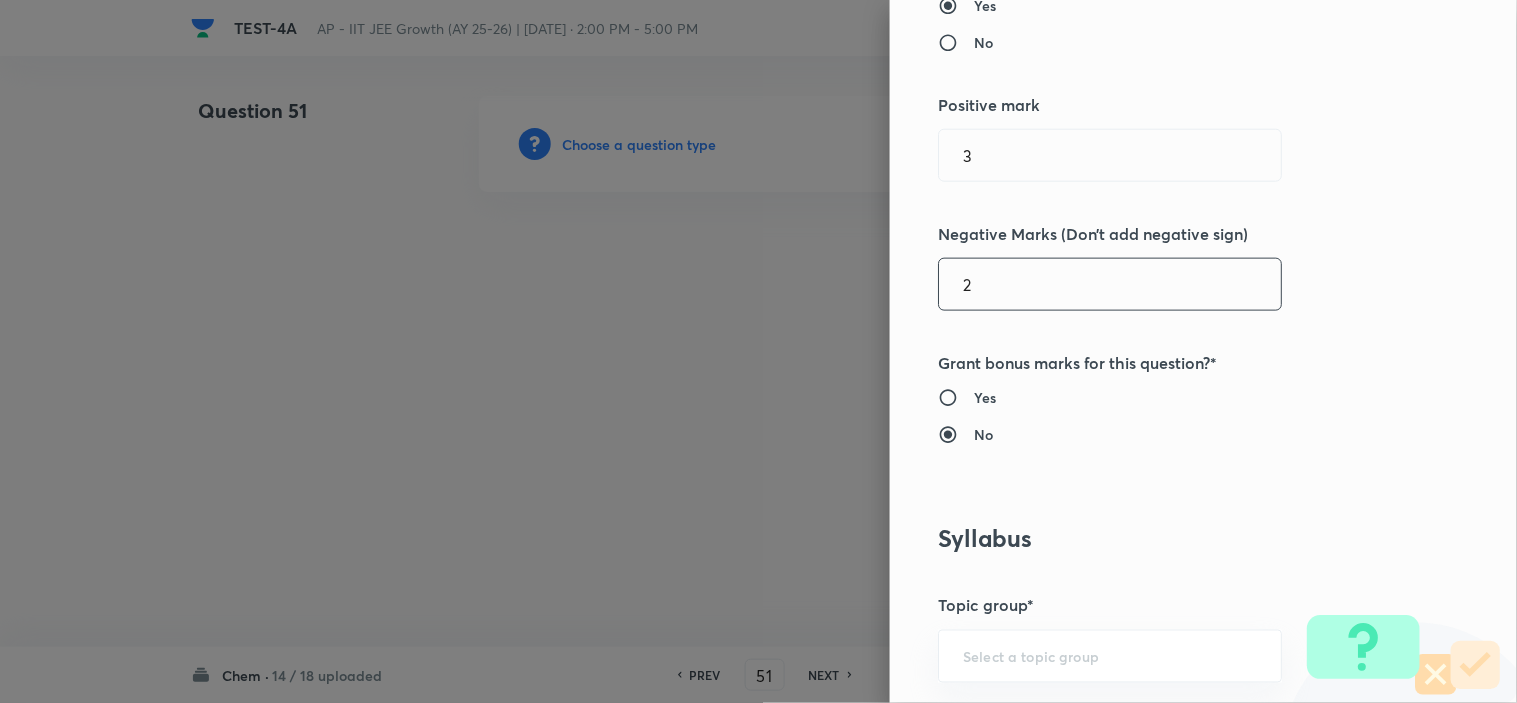 drag, startPoint x: 978, startPoint y: 280, endPoint x: 885, endPoint y: 285, distance: 93.13431 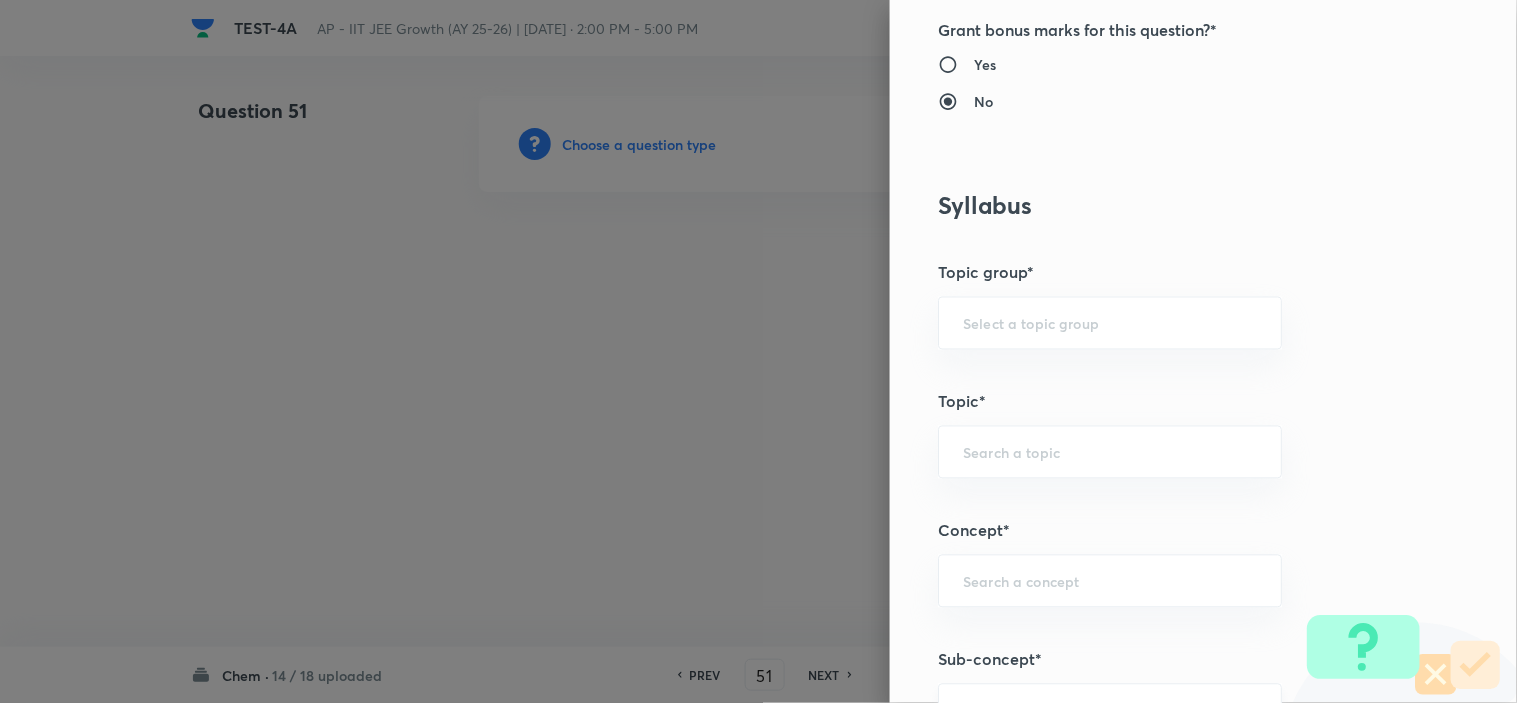 scroll, scrollTop: 1111, scrollLeft: 0, axis: vertical 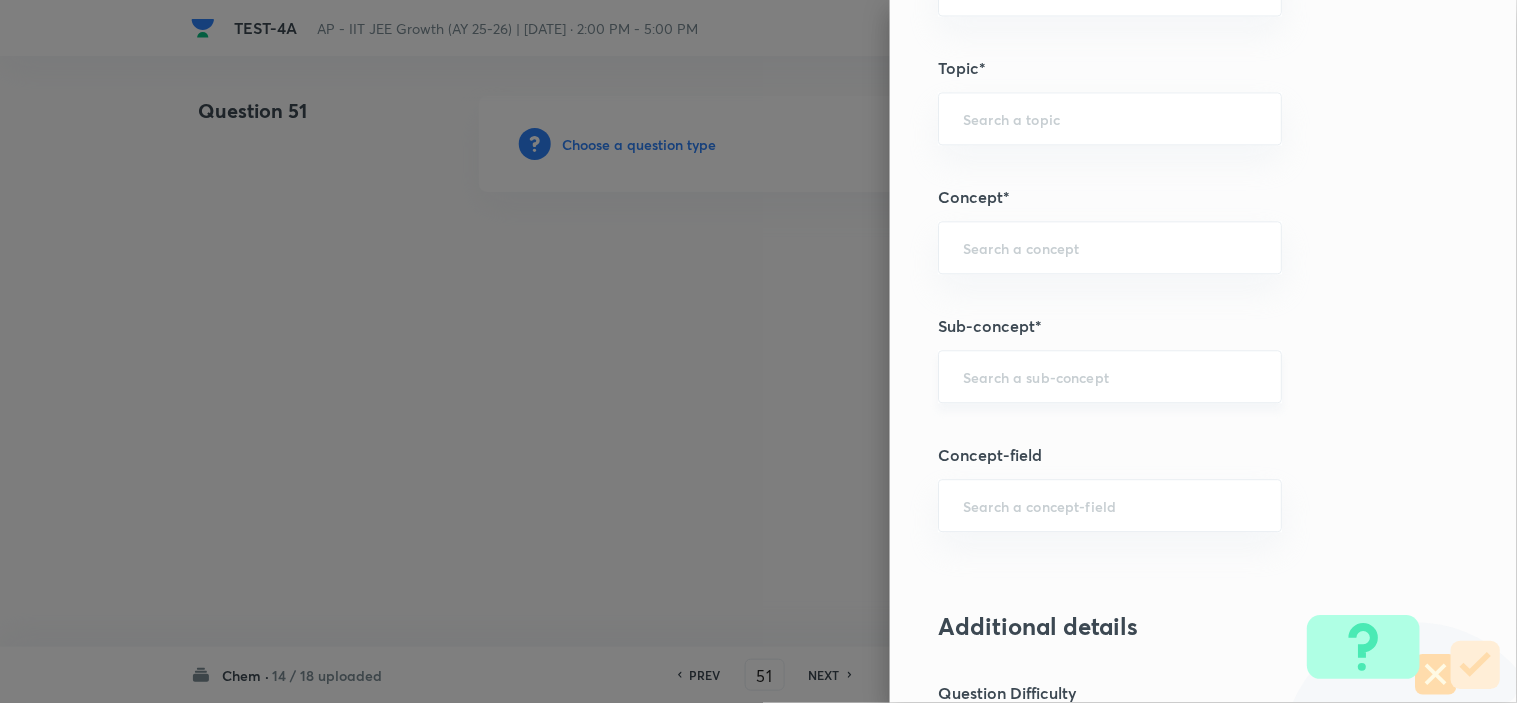 type on "1" 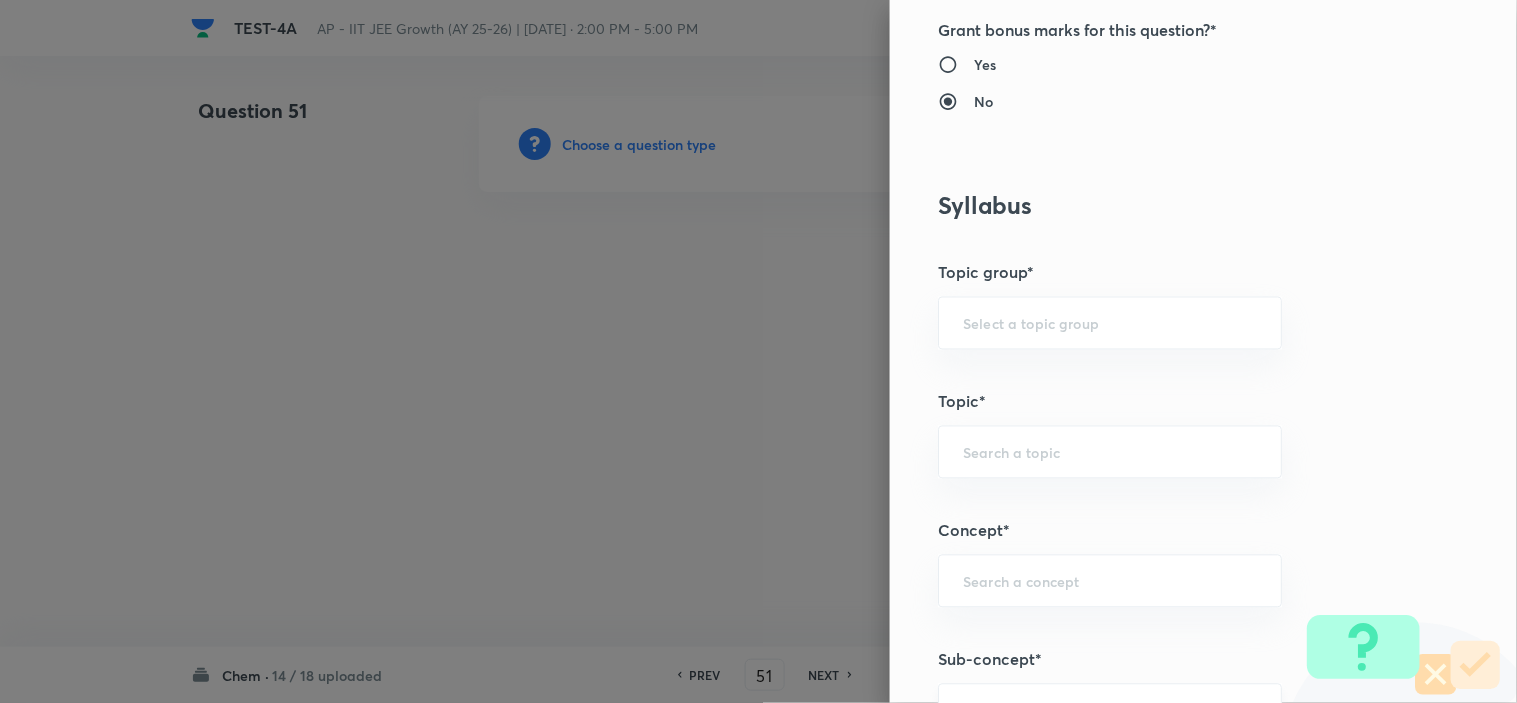 scroll, scrollTop: 1000, scrollLeft: 0, axis: vertical 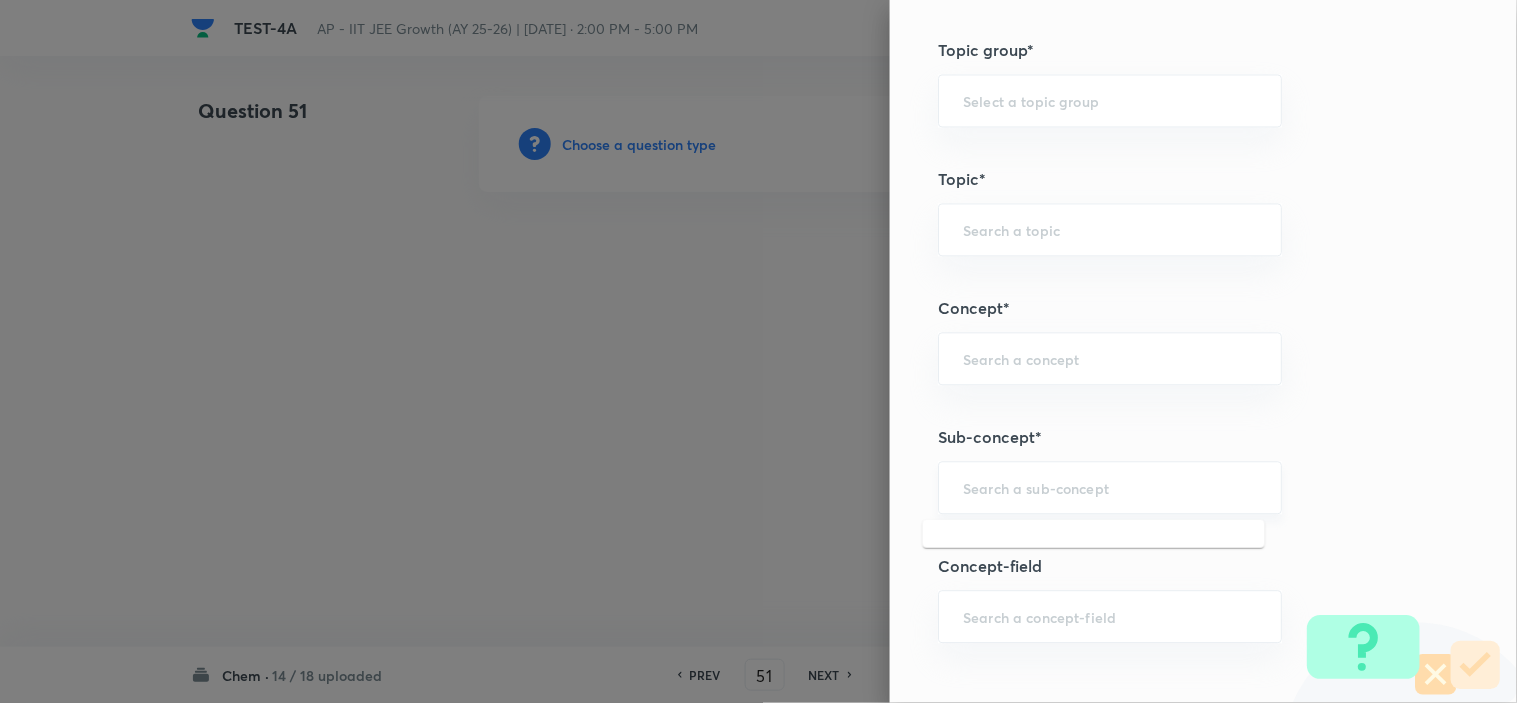 click at bounding box center [1110, 487] 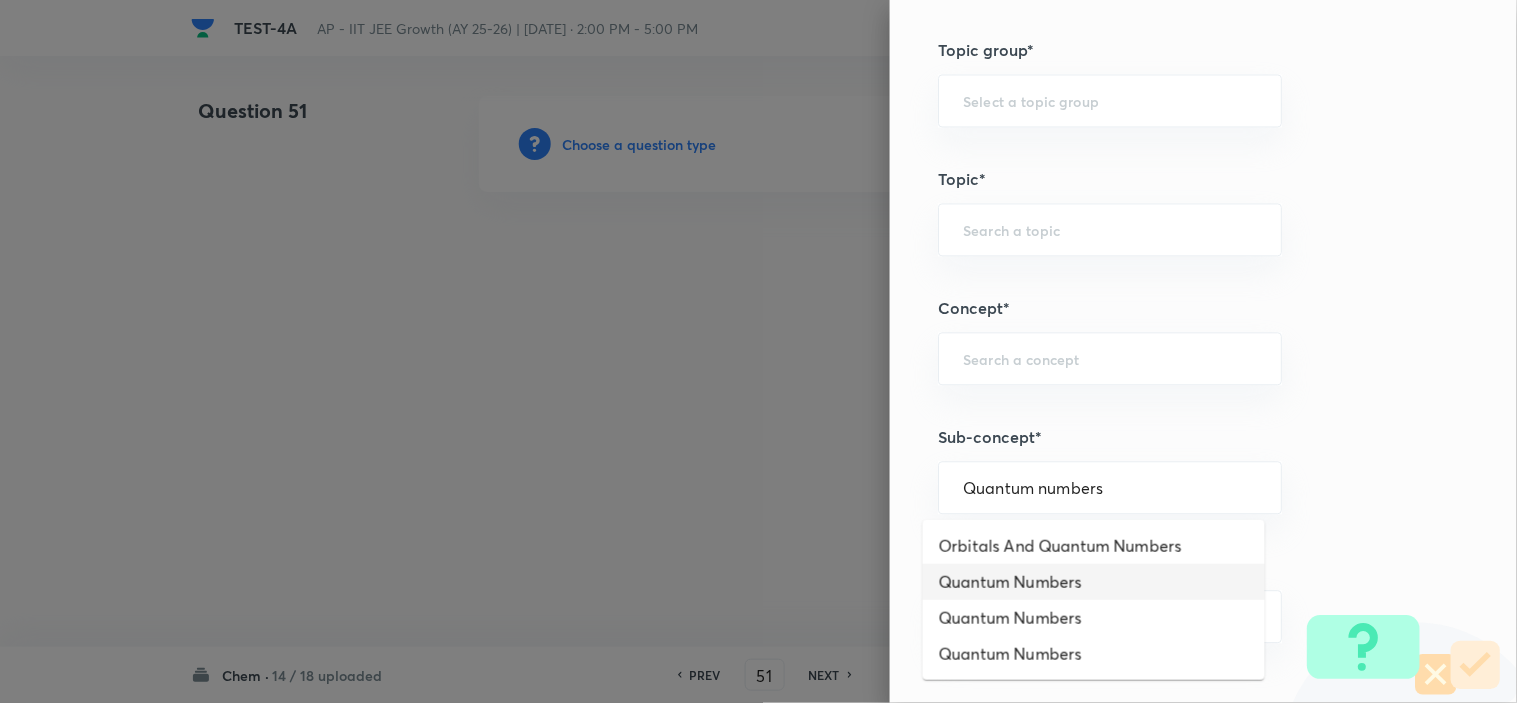 click on "Quantum Numbers" at bounding box center [1094, 582] 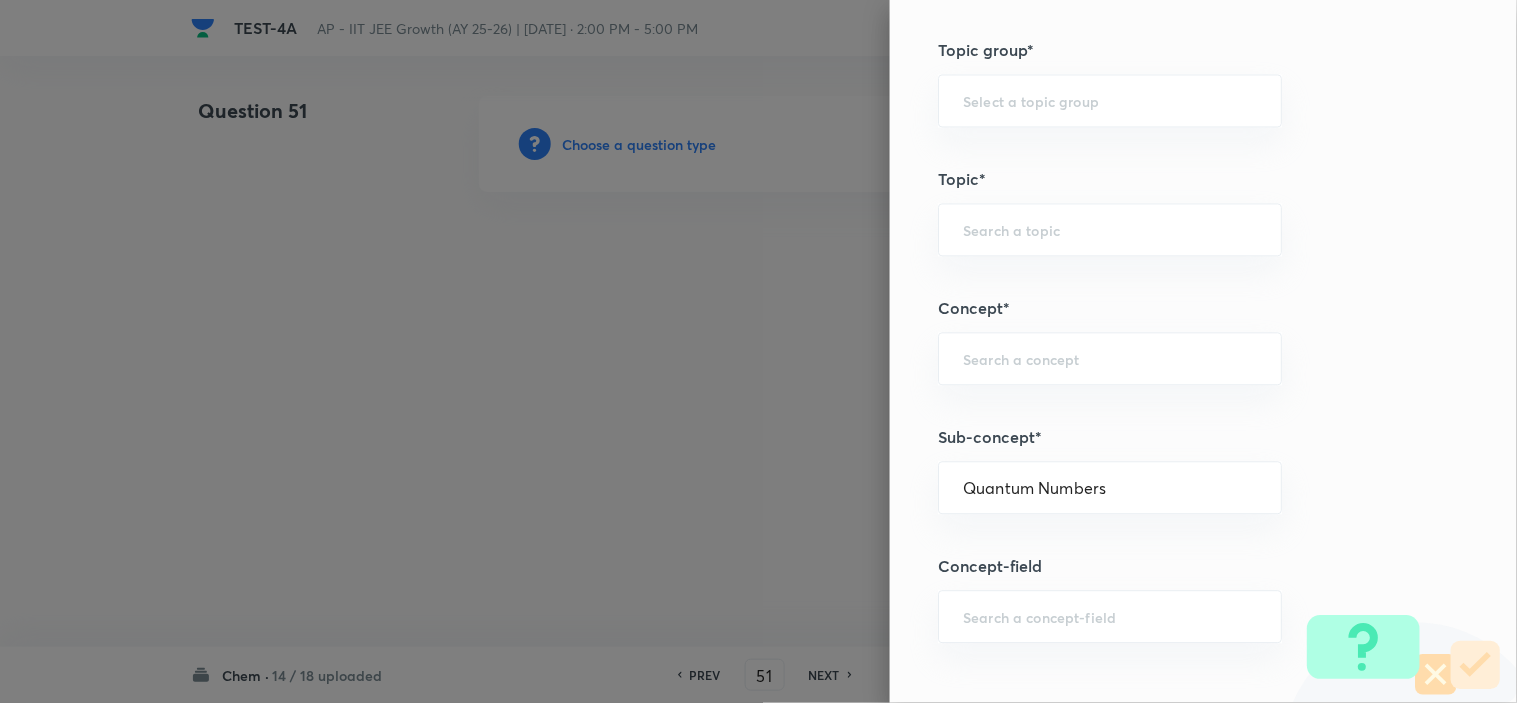 type on "Chemistry" 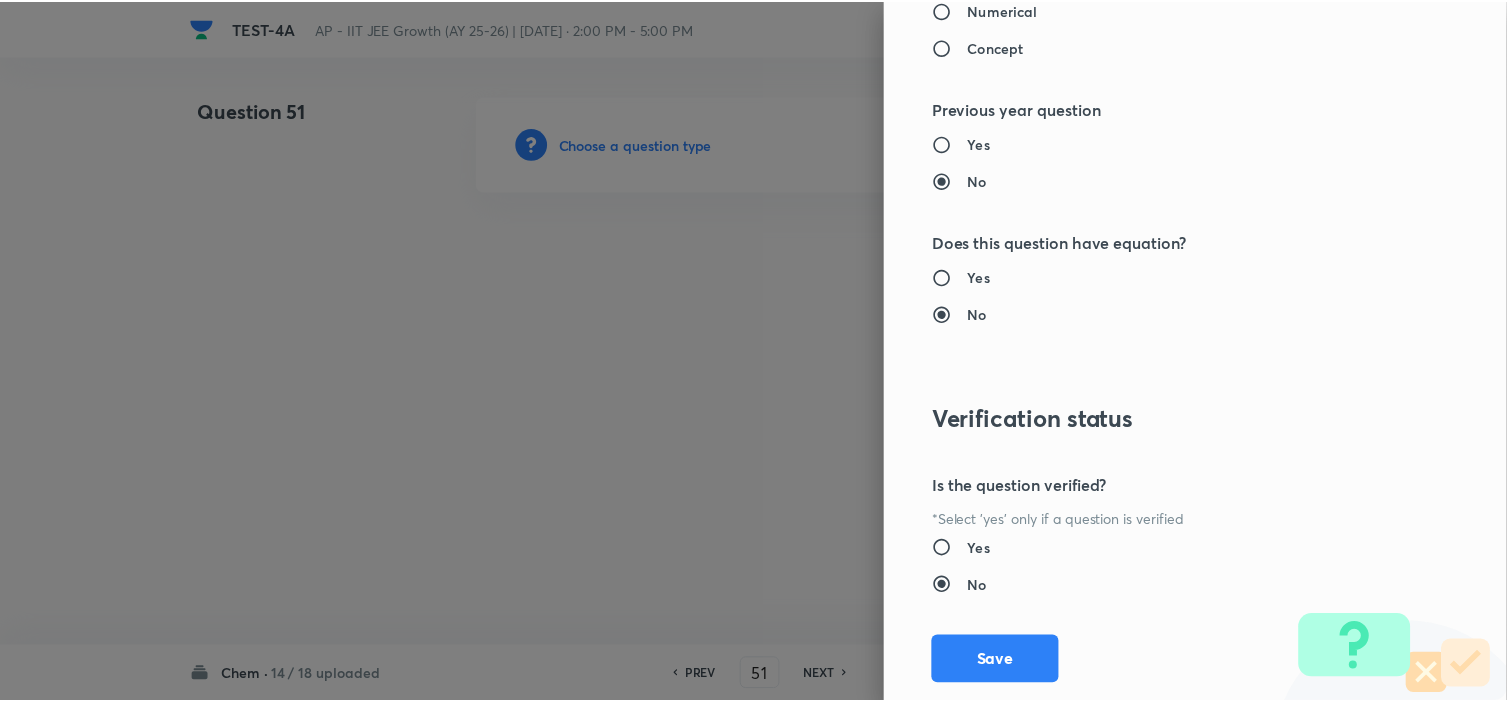scroll, scrollTop: 2157, scrollLeft: 0, axis: vertical 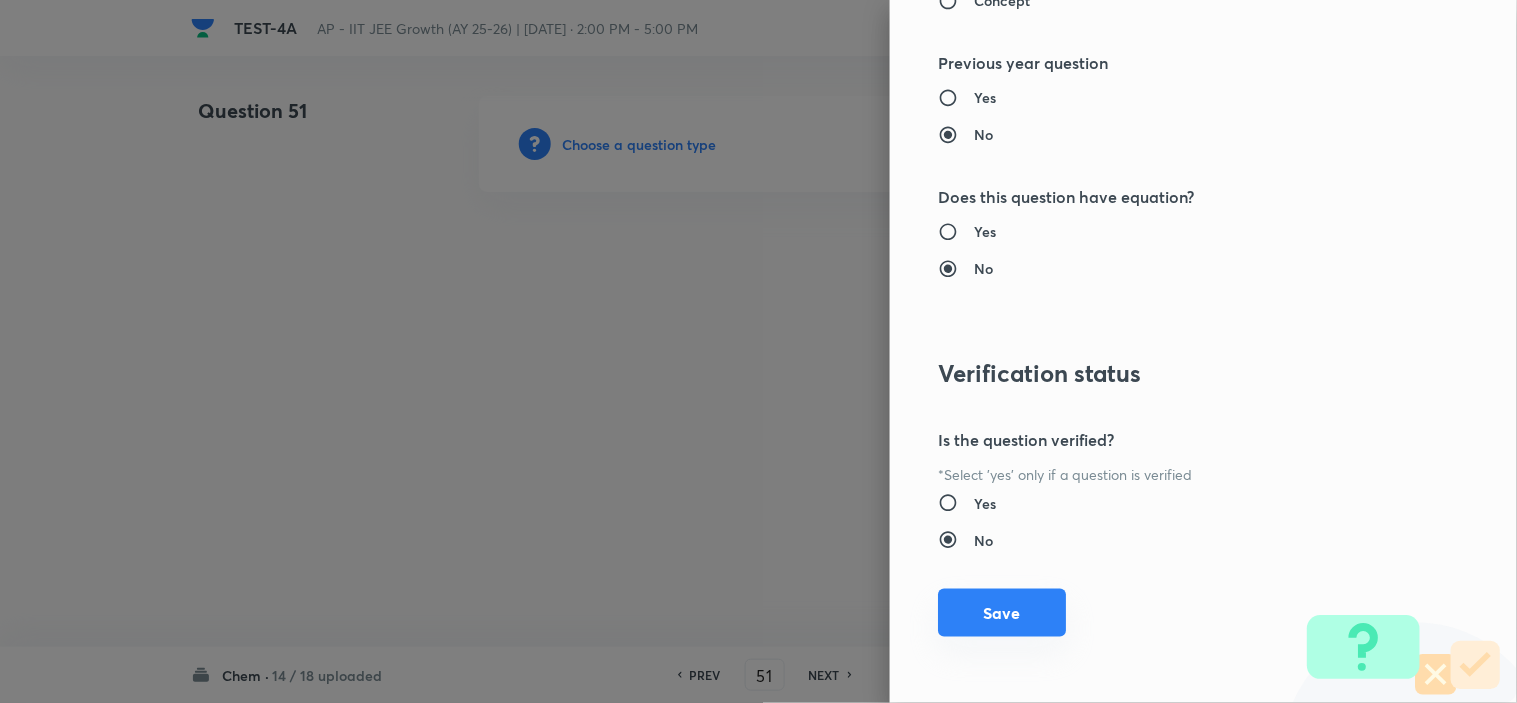 click on "Save" at bounding box center [1002, 613] 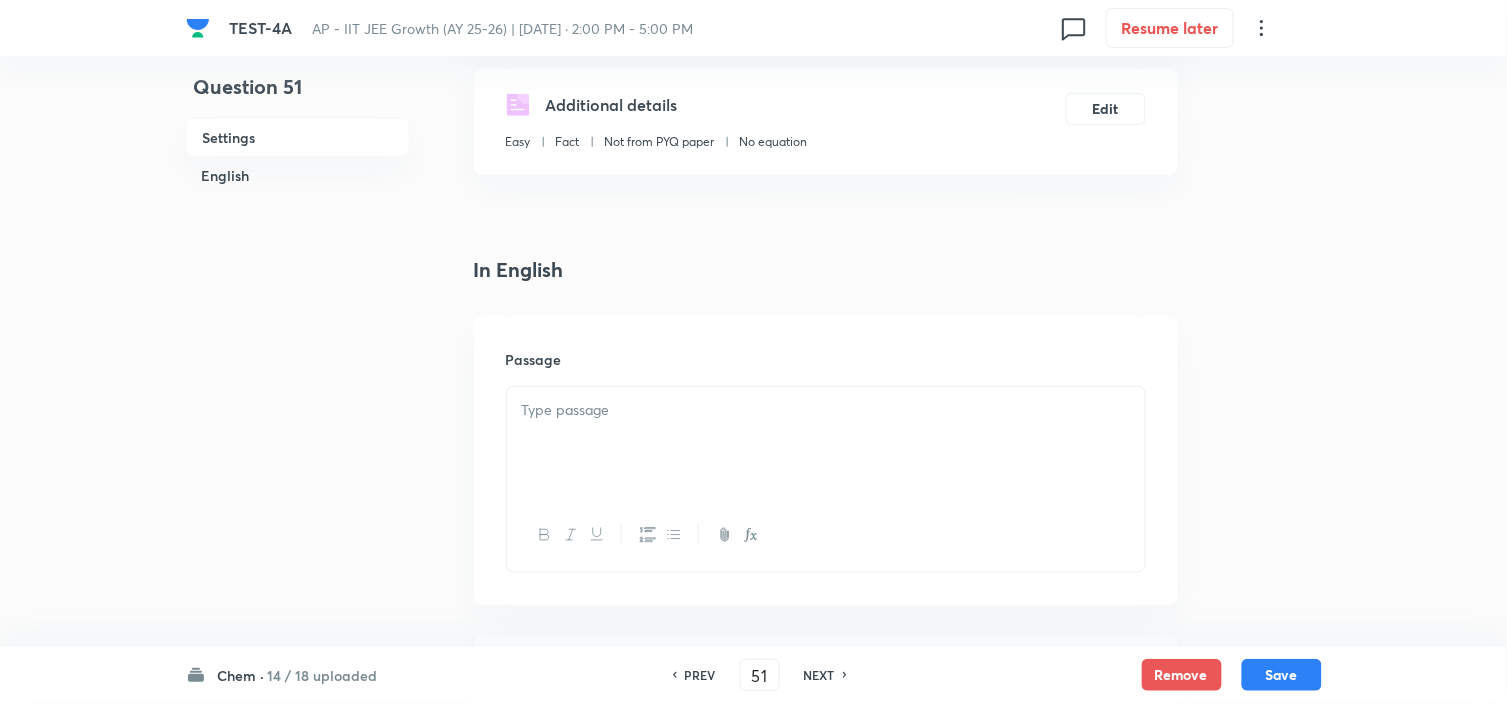 scroll, scrollTop: 444, scrollLeft: 0, axis: vertical 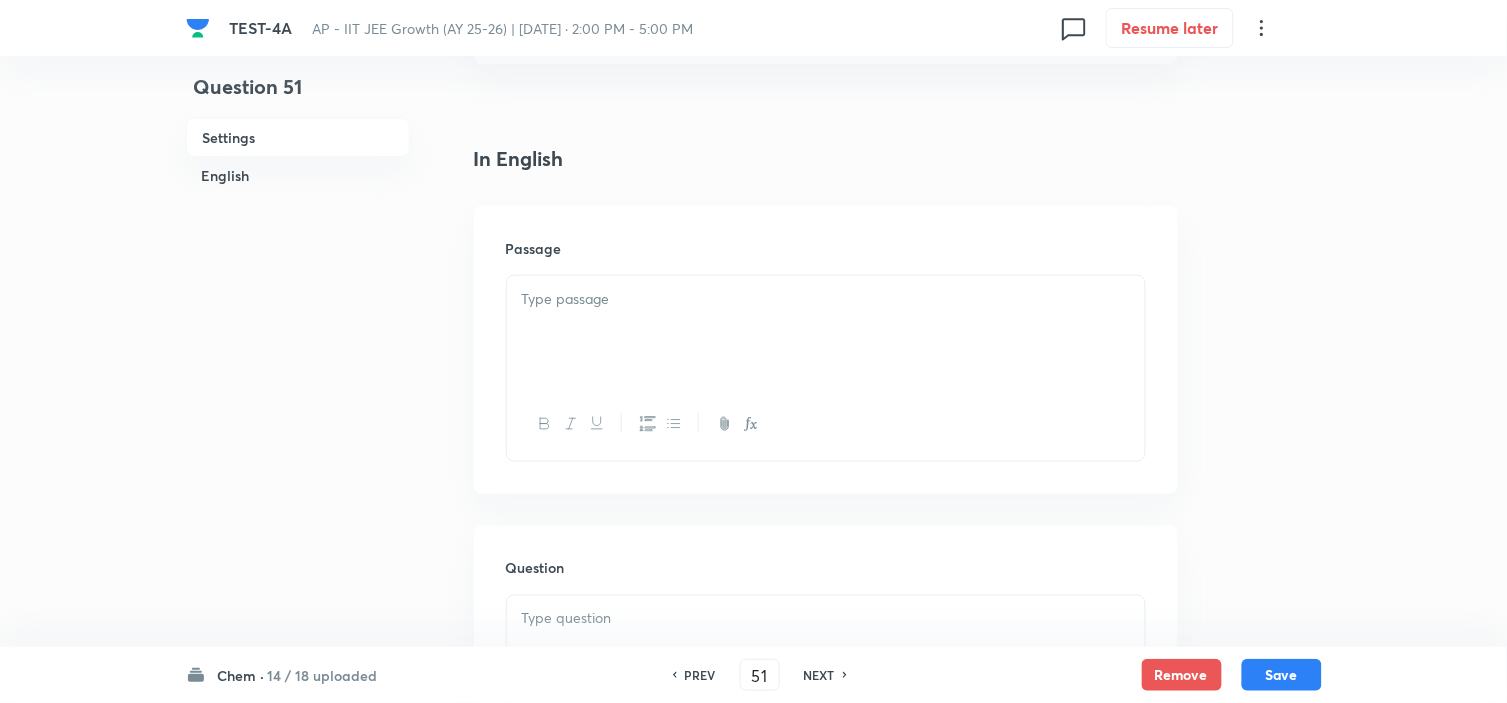 click at bounding box center (826, 332) 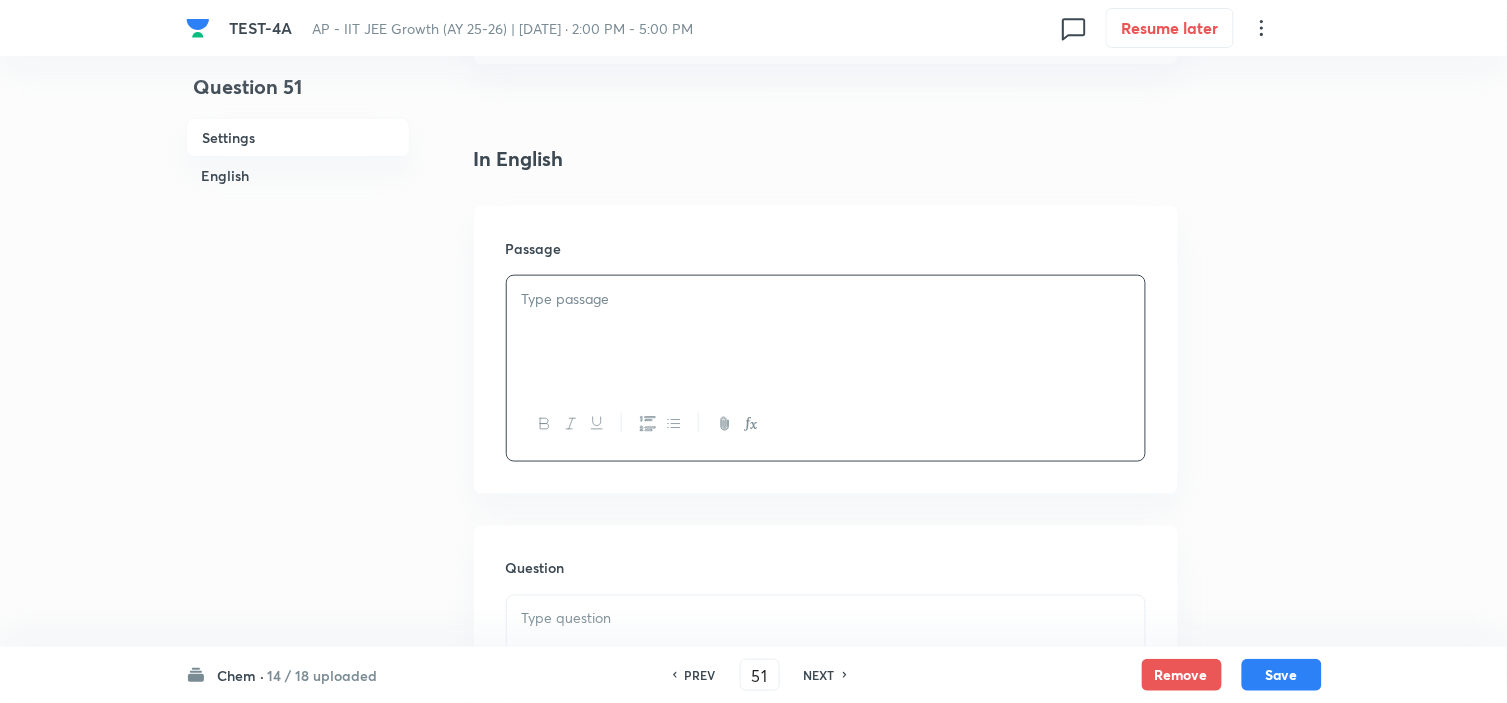 paste 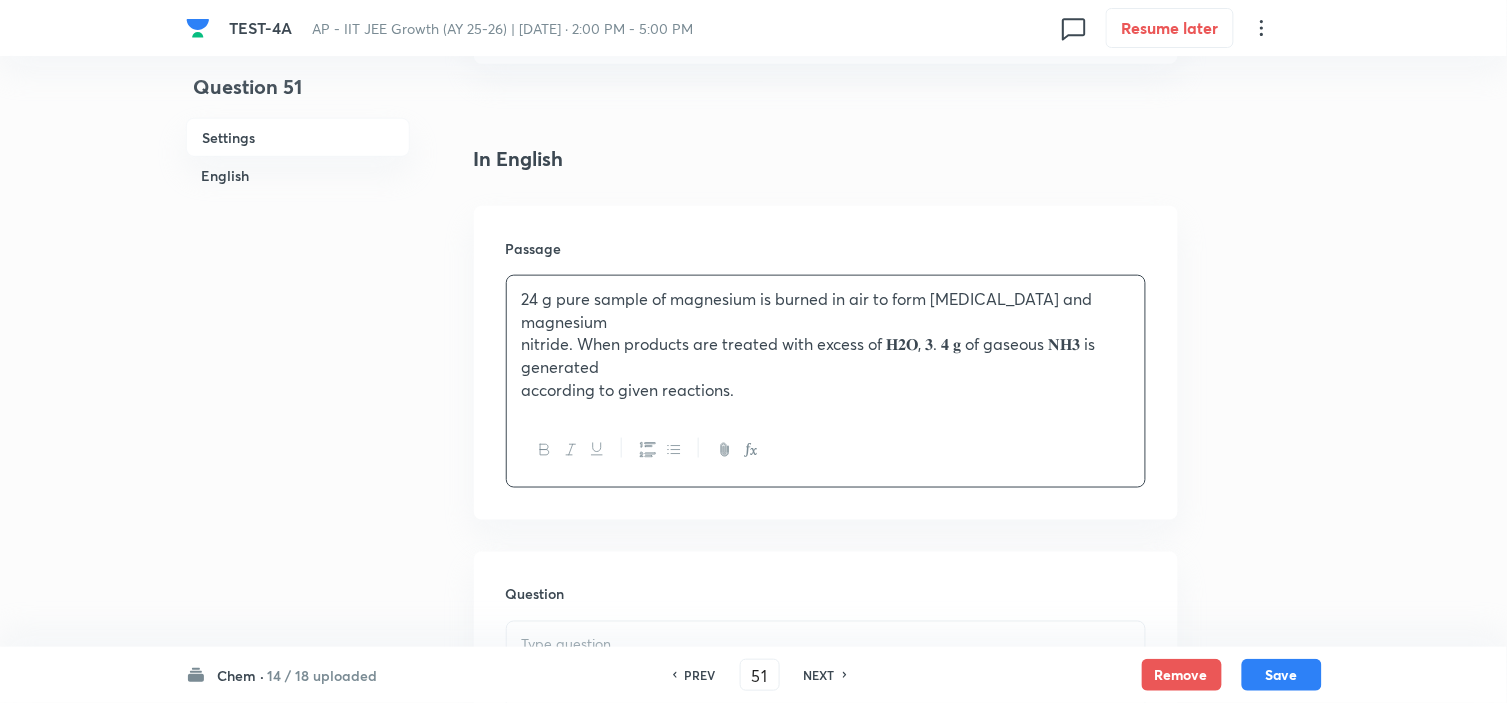 click on "nitride. When products are treated with excess of 𝐇𝟐𝐎, 𝟑. 𝟒 𝐠 of gaseous 𝐍𝐇𝟑 is generated" at bounding box center (826, 355) 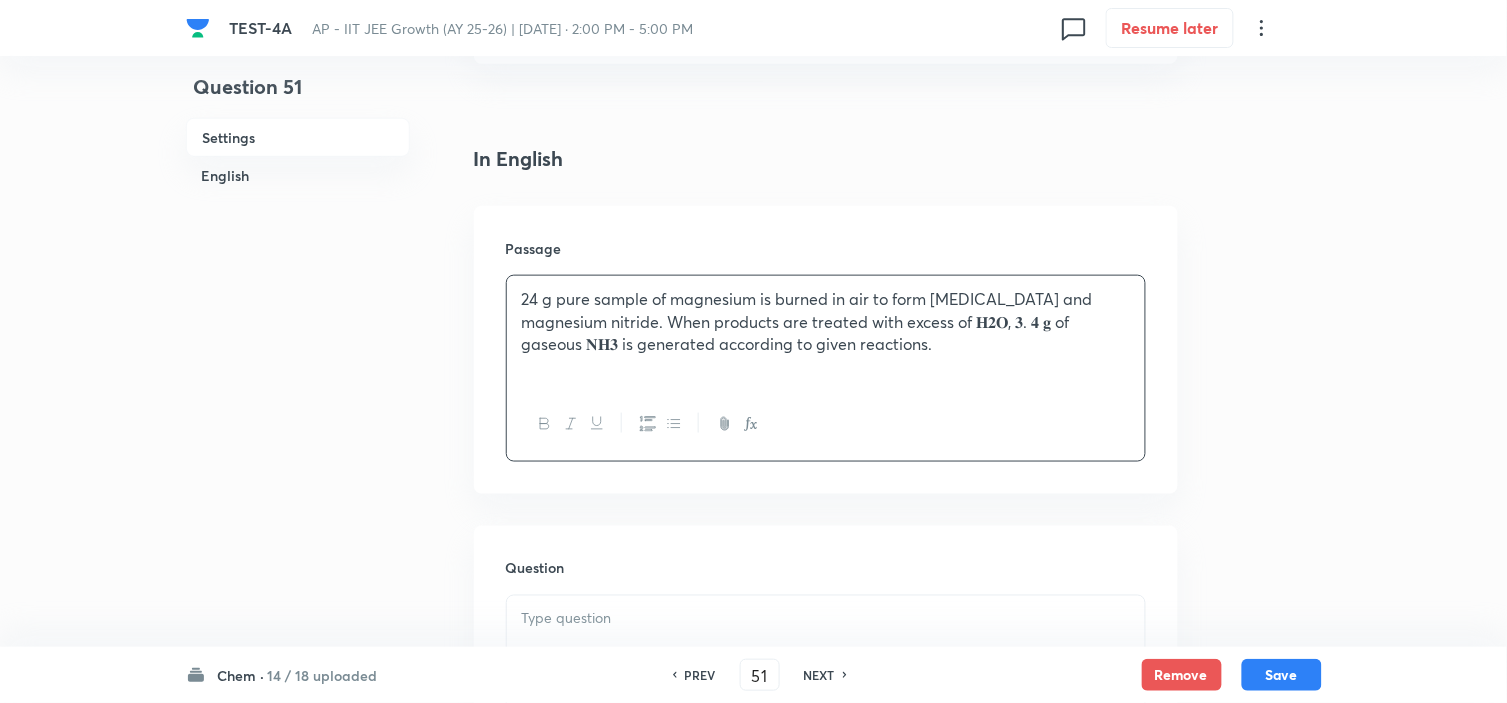 click on "24 g pure sample of magnesium is burned in air to form [MEDICAL_DATA] and magnesium nitride. When products are treated with excess of 𝐇𝟐𝐎, 𝟑. 𝟒 𝐠 of gaseous 𝐍𝐇𝟑 is generated according to given reactions." at bounding box center [826, 332] 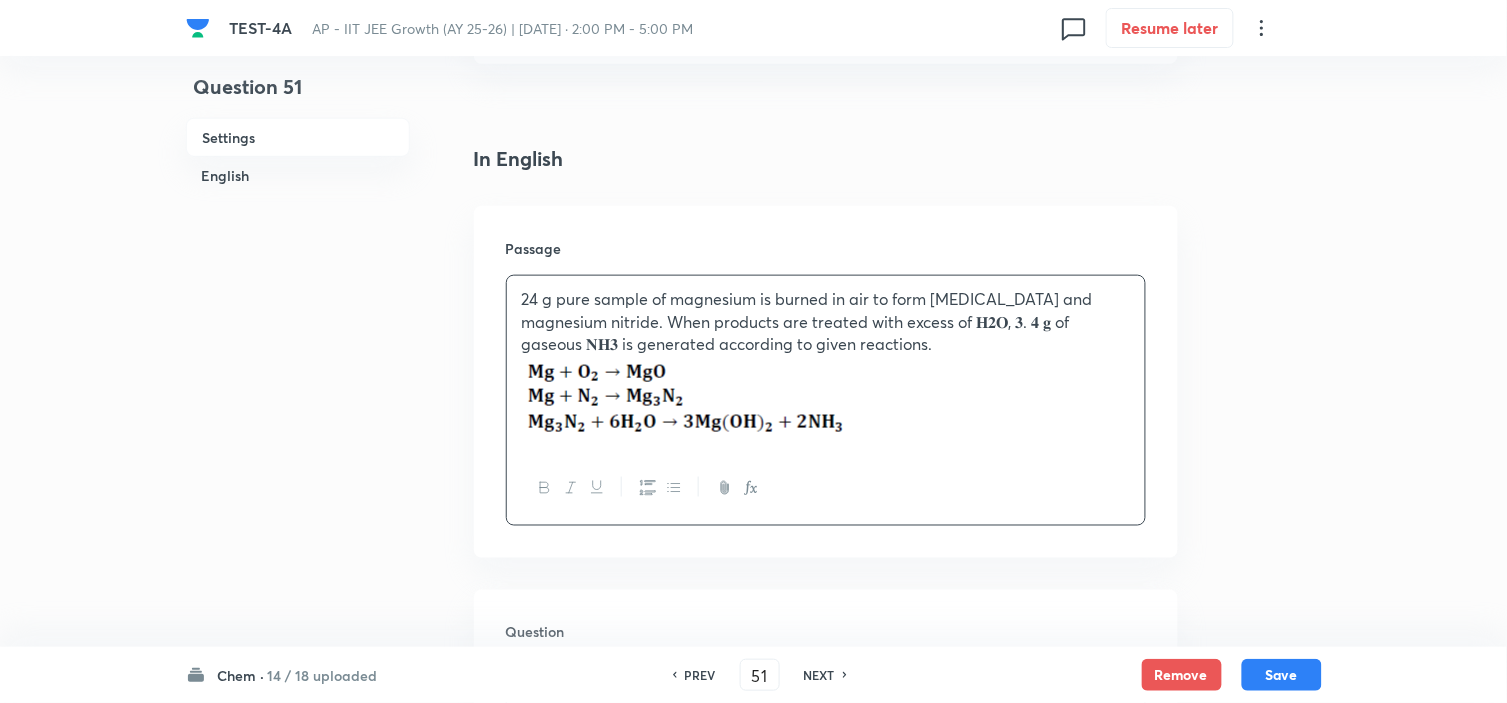 scroll, scrollTop: 888, scrollLeft: 0, axis: vertical 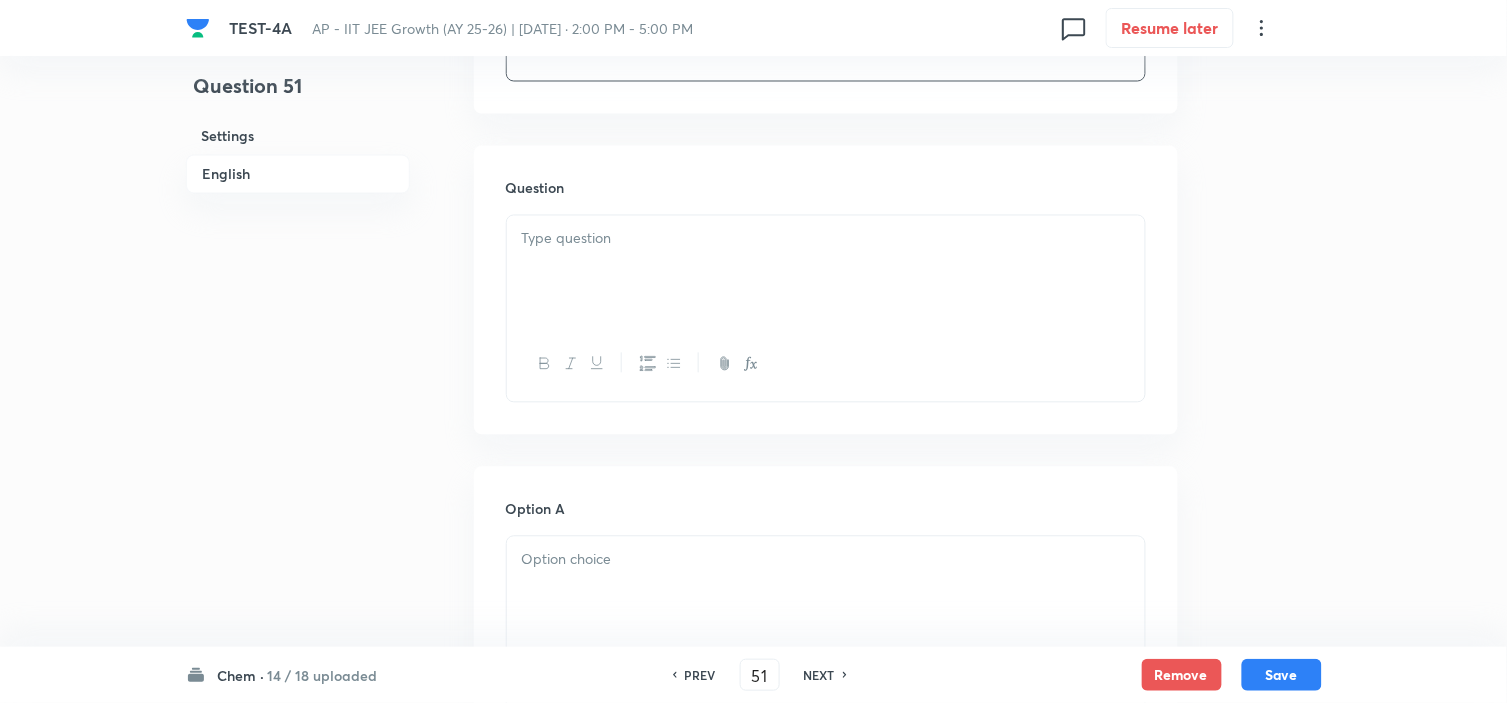 click at bounding box center (826, 272) 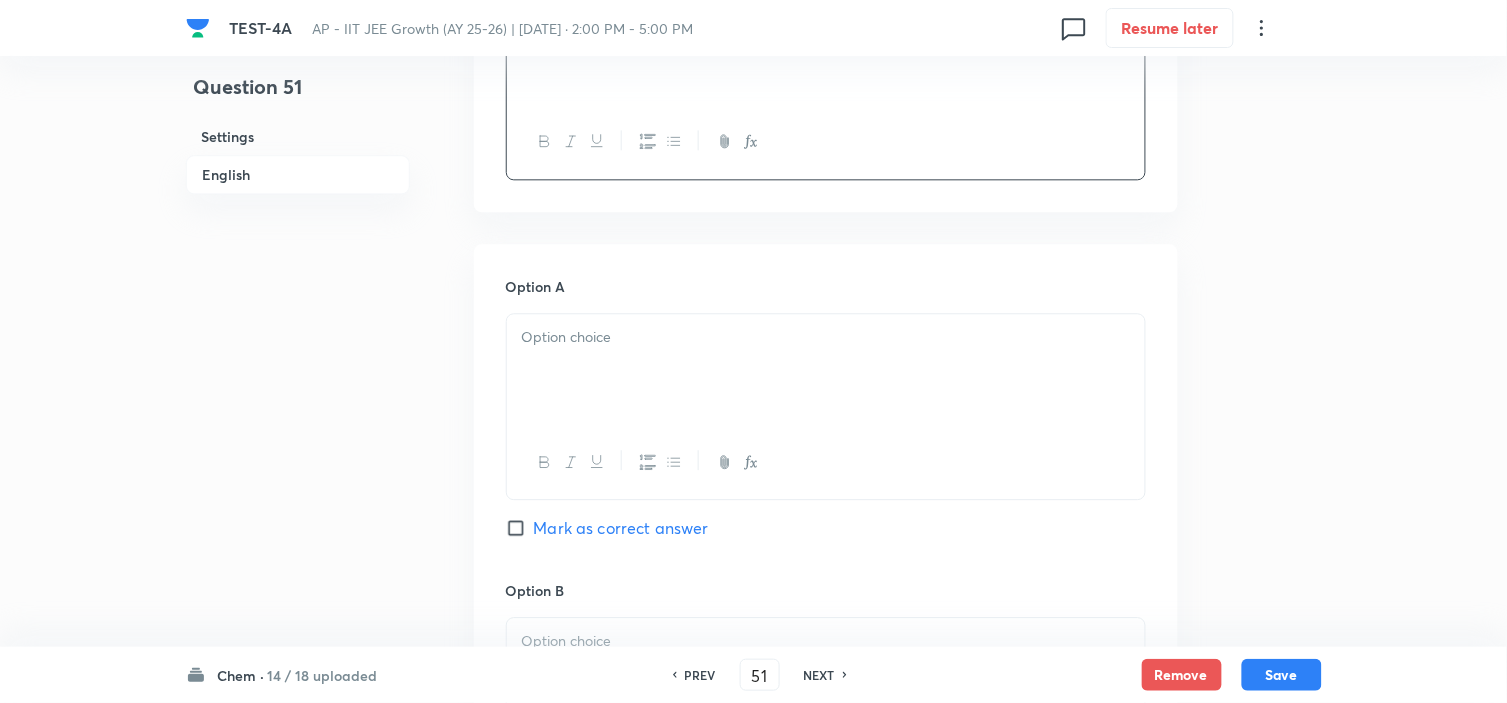 scroll, scrollTop: 1222, scrollLeft: 0, axis: vertical 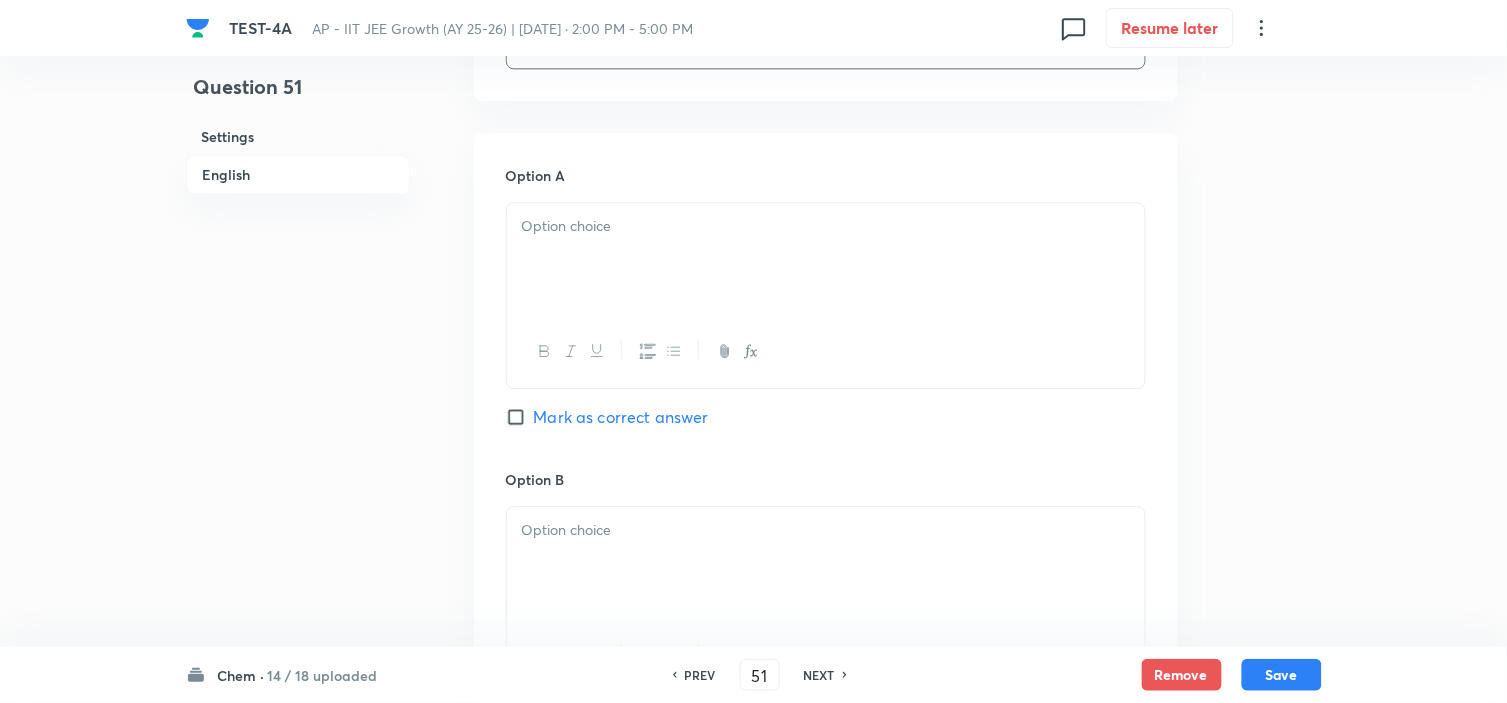 click at bounding box center (826, 259) 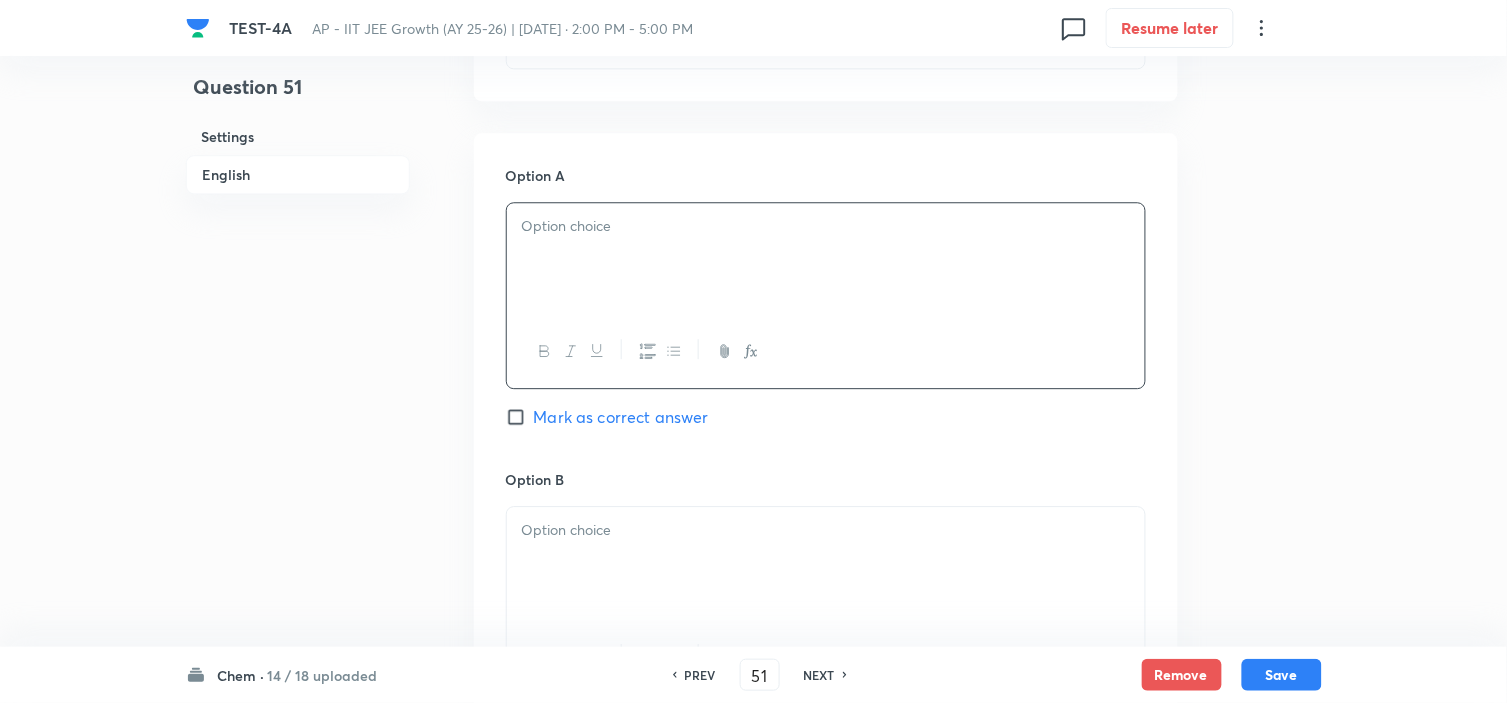 type 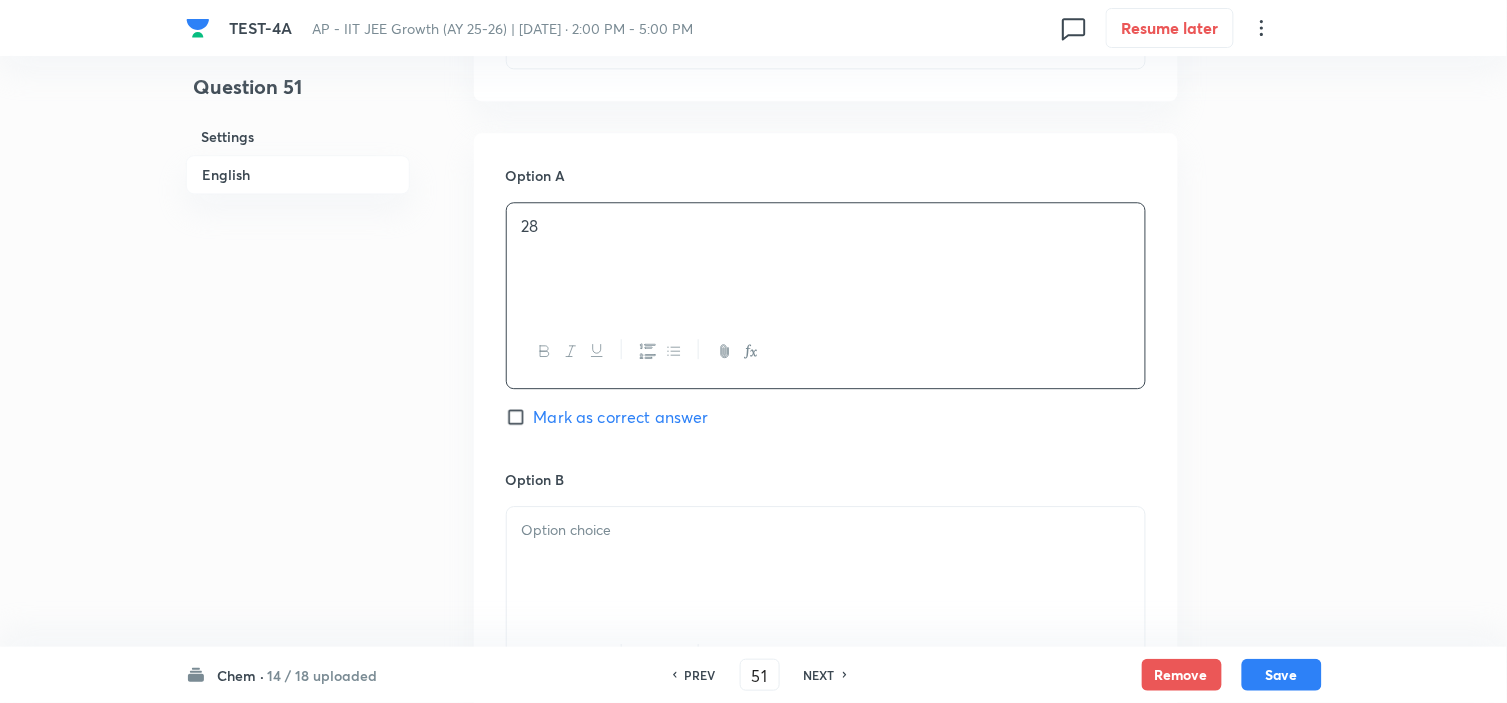 scroll, scrollTop: 1444, scrollLeft: 0, axis: vertical 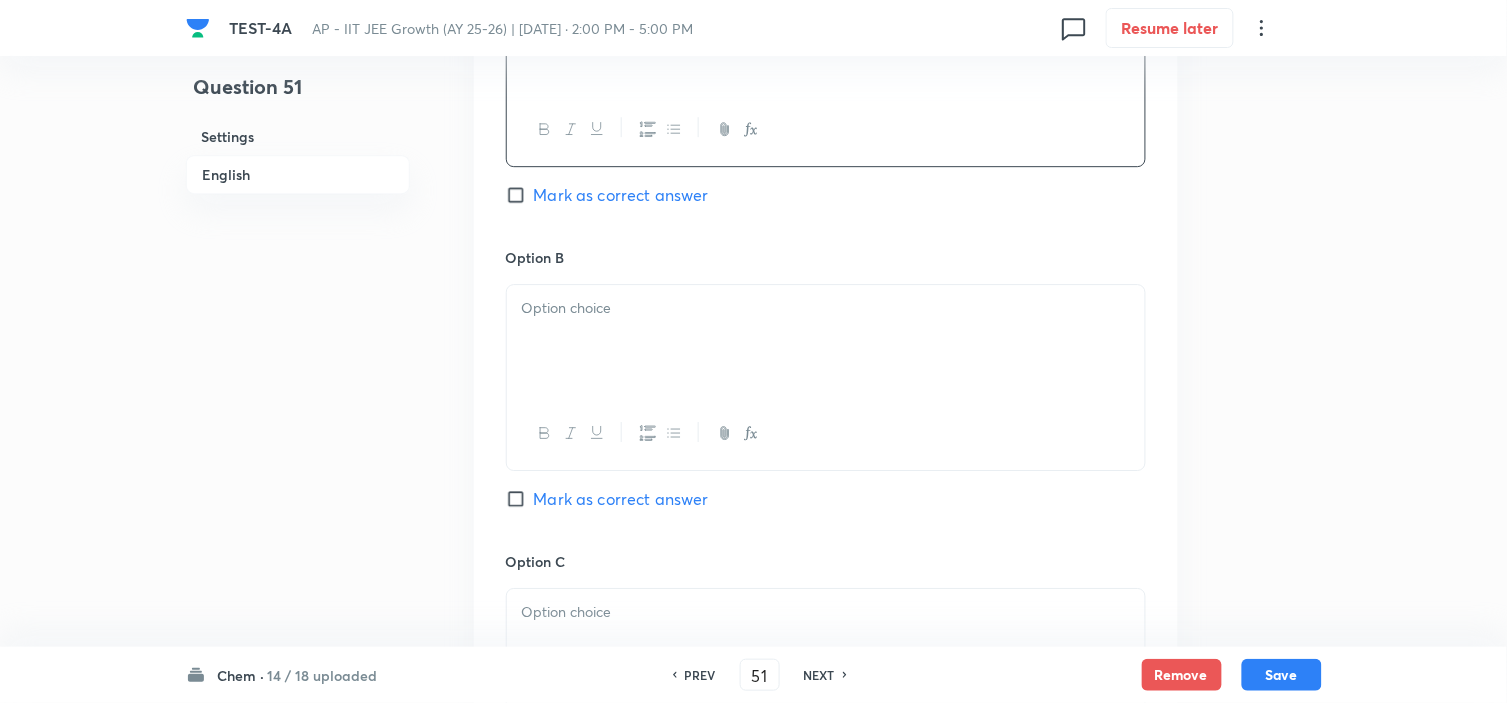 click at bounding box center [826, 308] 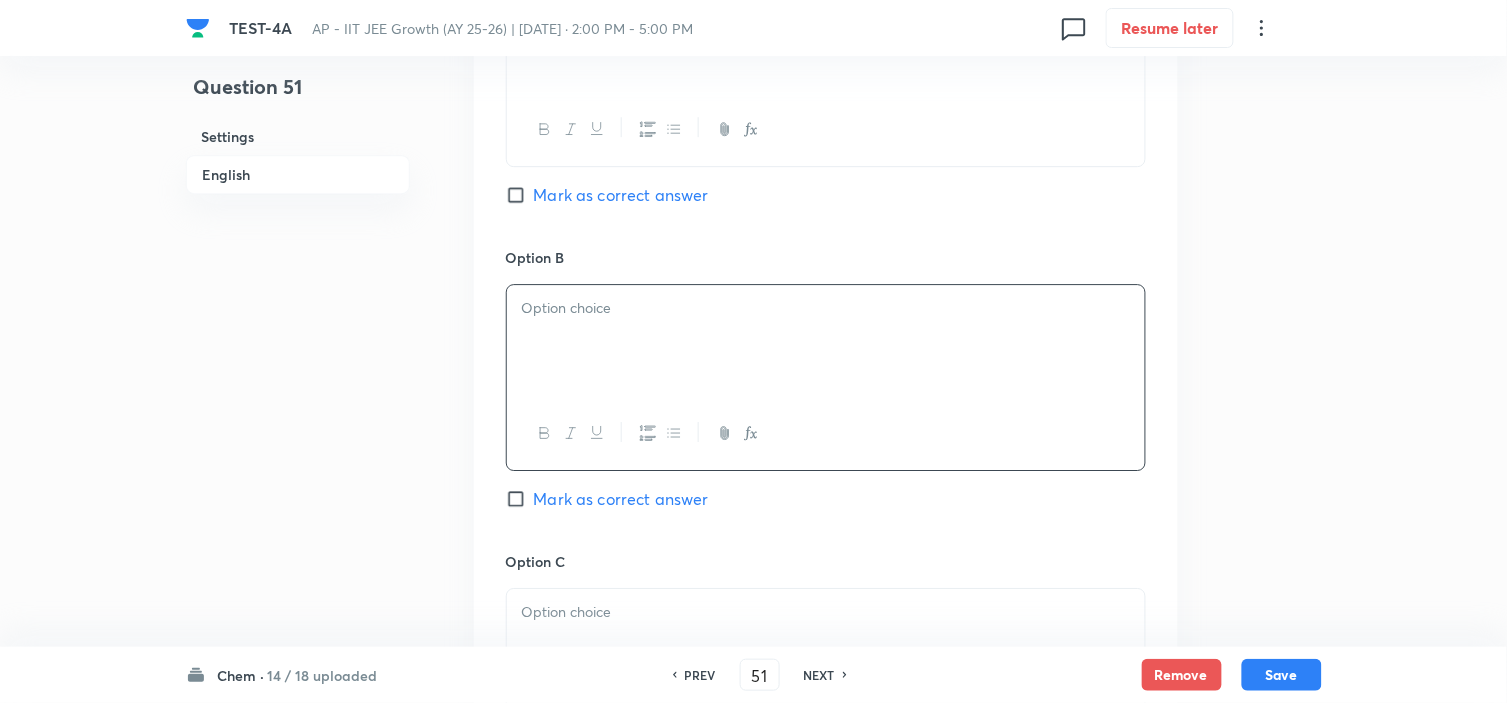 type 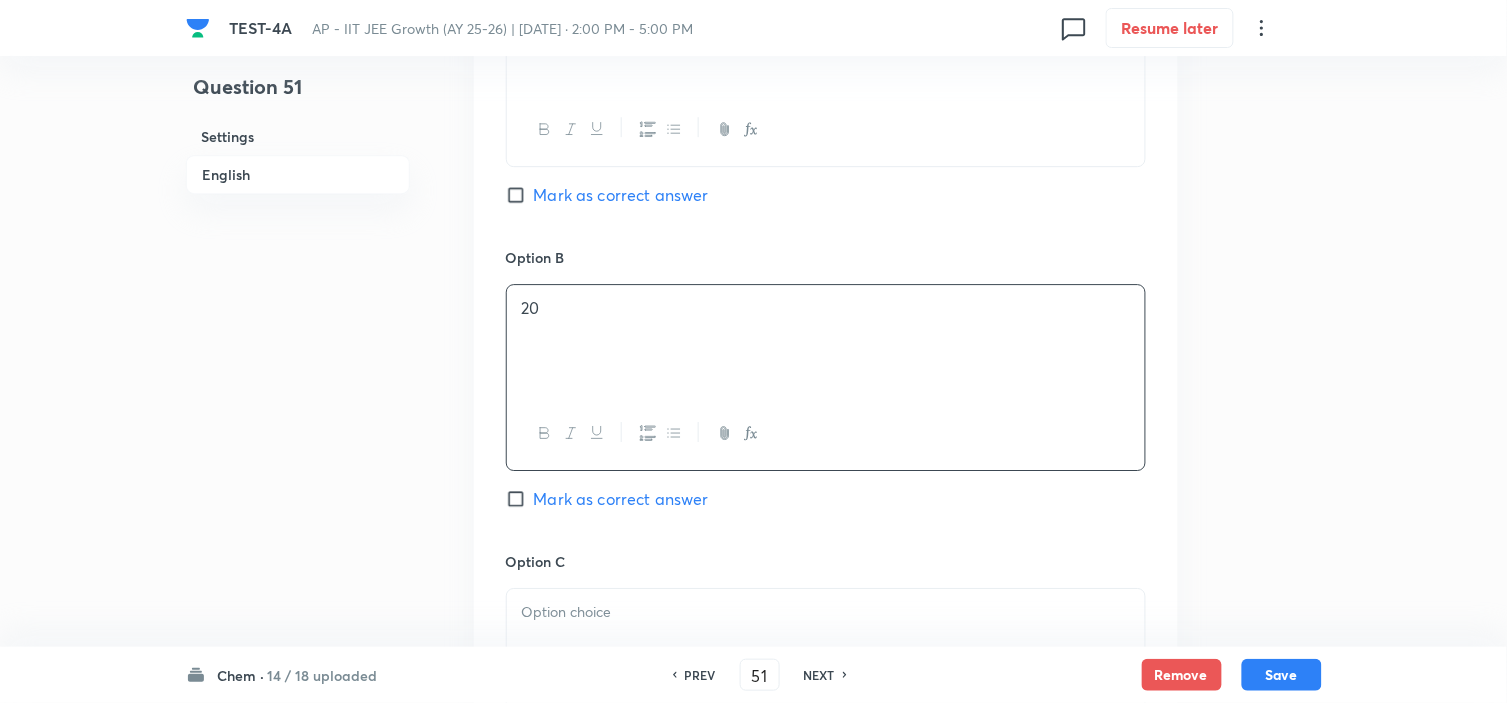 scroll, scrollTop: 1777, scrollLeft: 0, axis: vertical 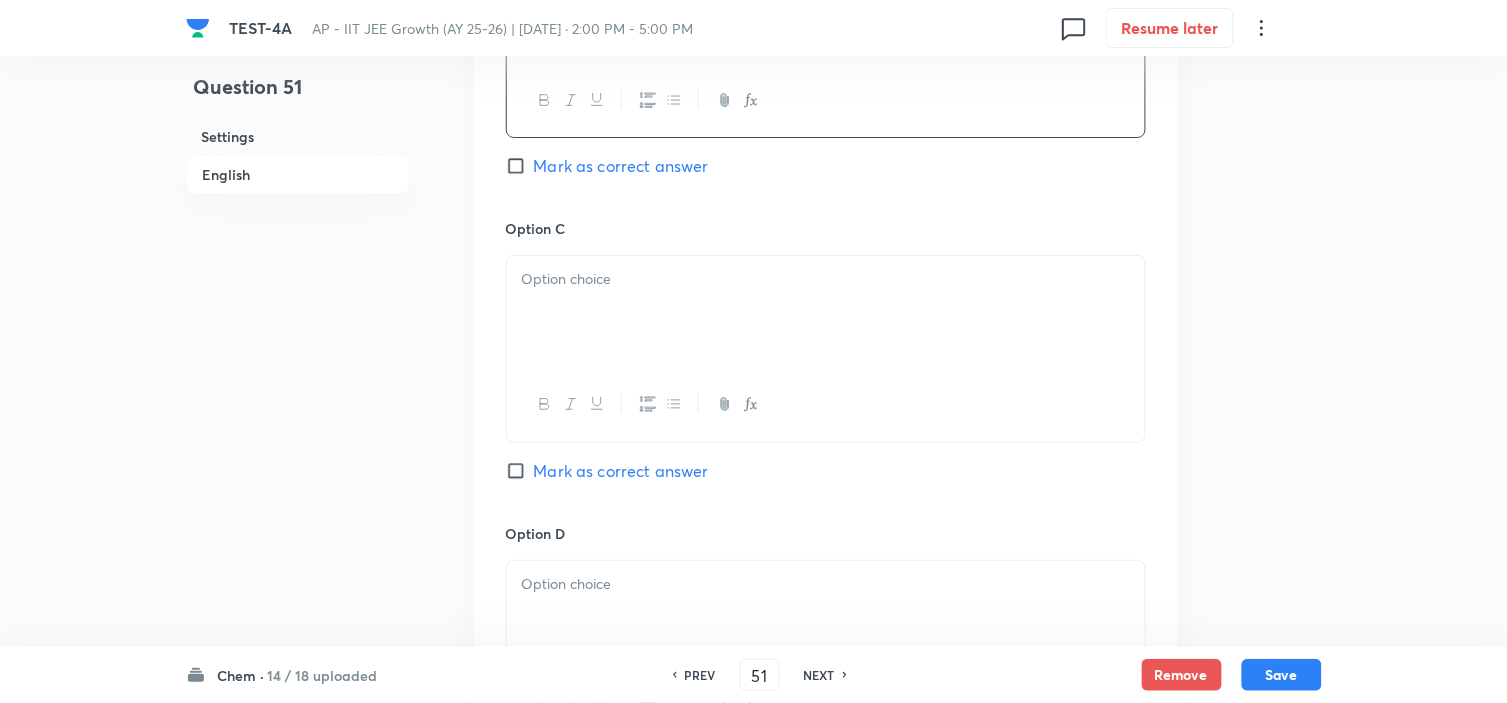 click at bounding box center (826, 312) 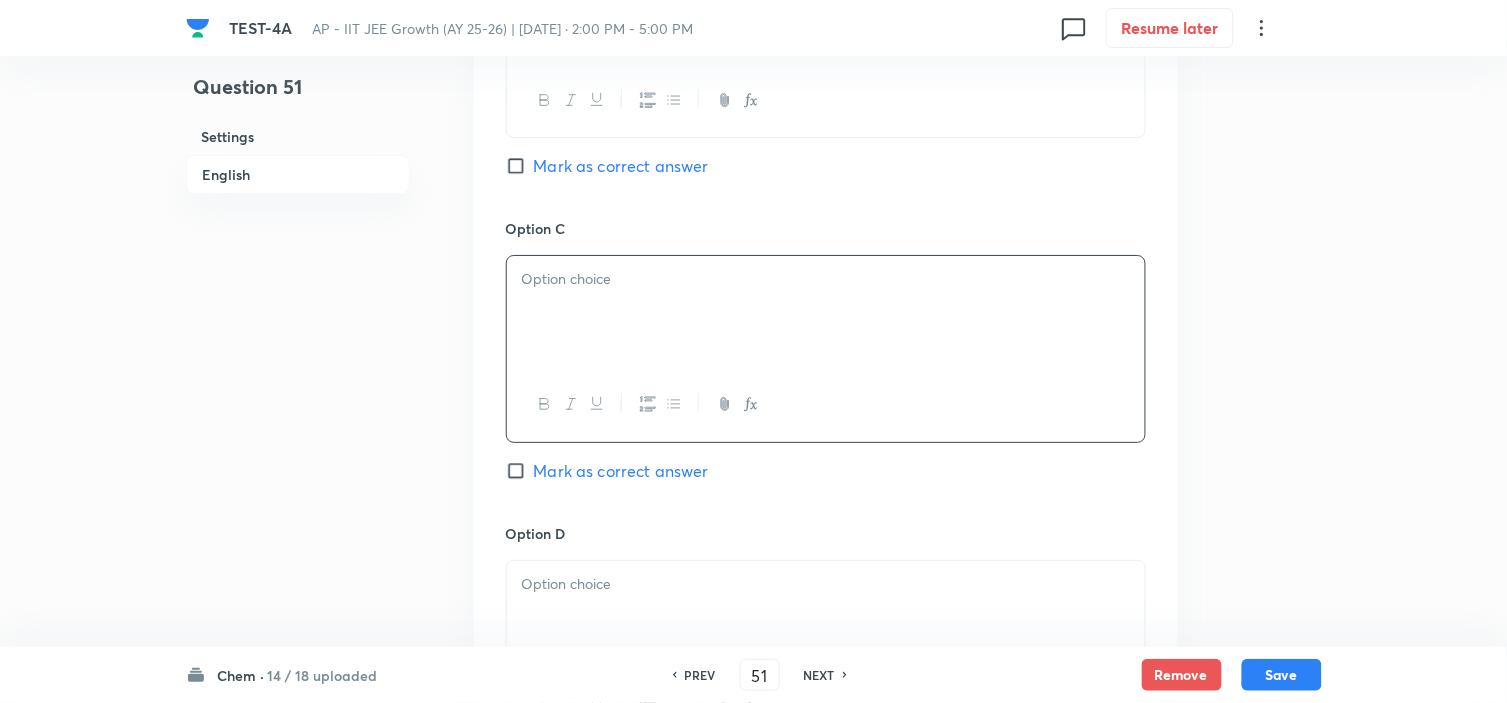 type 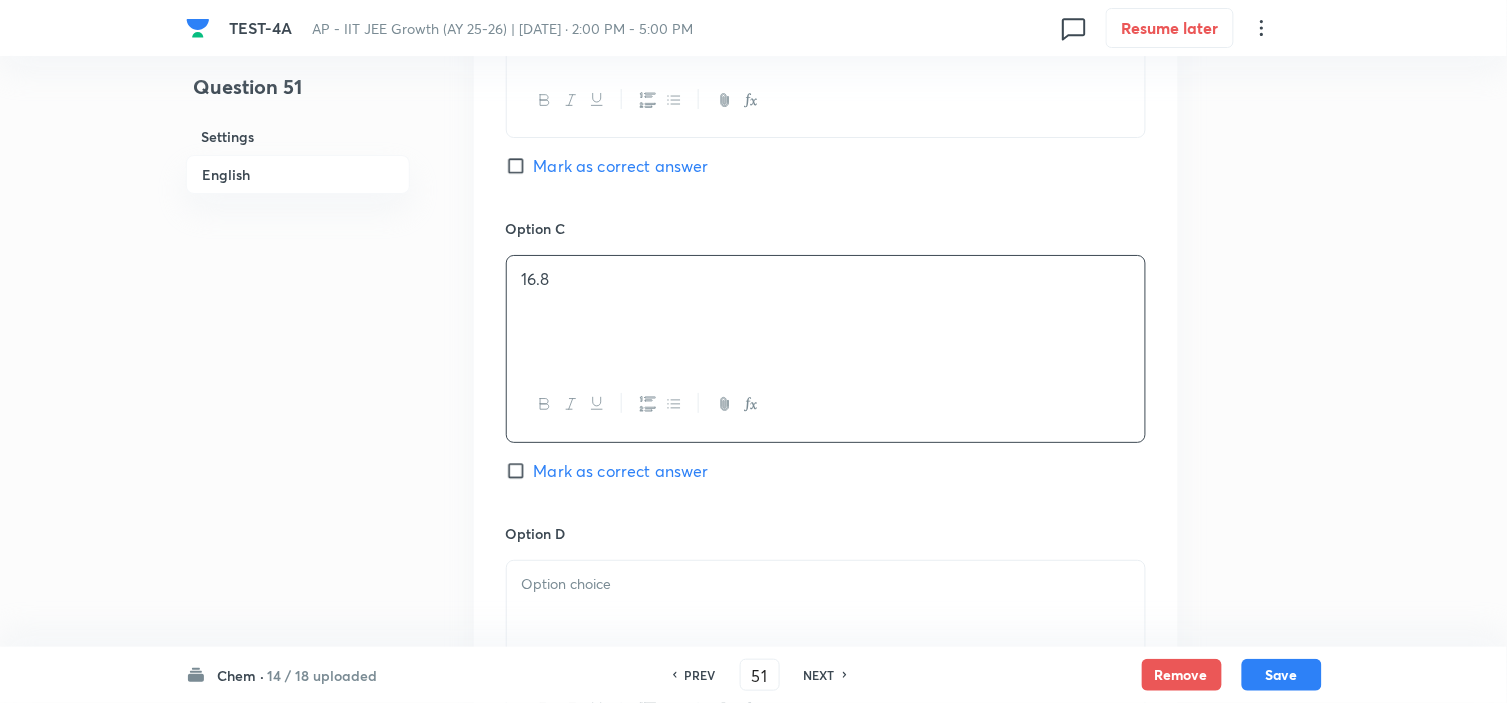 scroll, scrollTop: 2000, scrollLeft: 0, axis: vertical 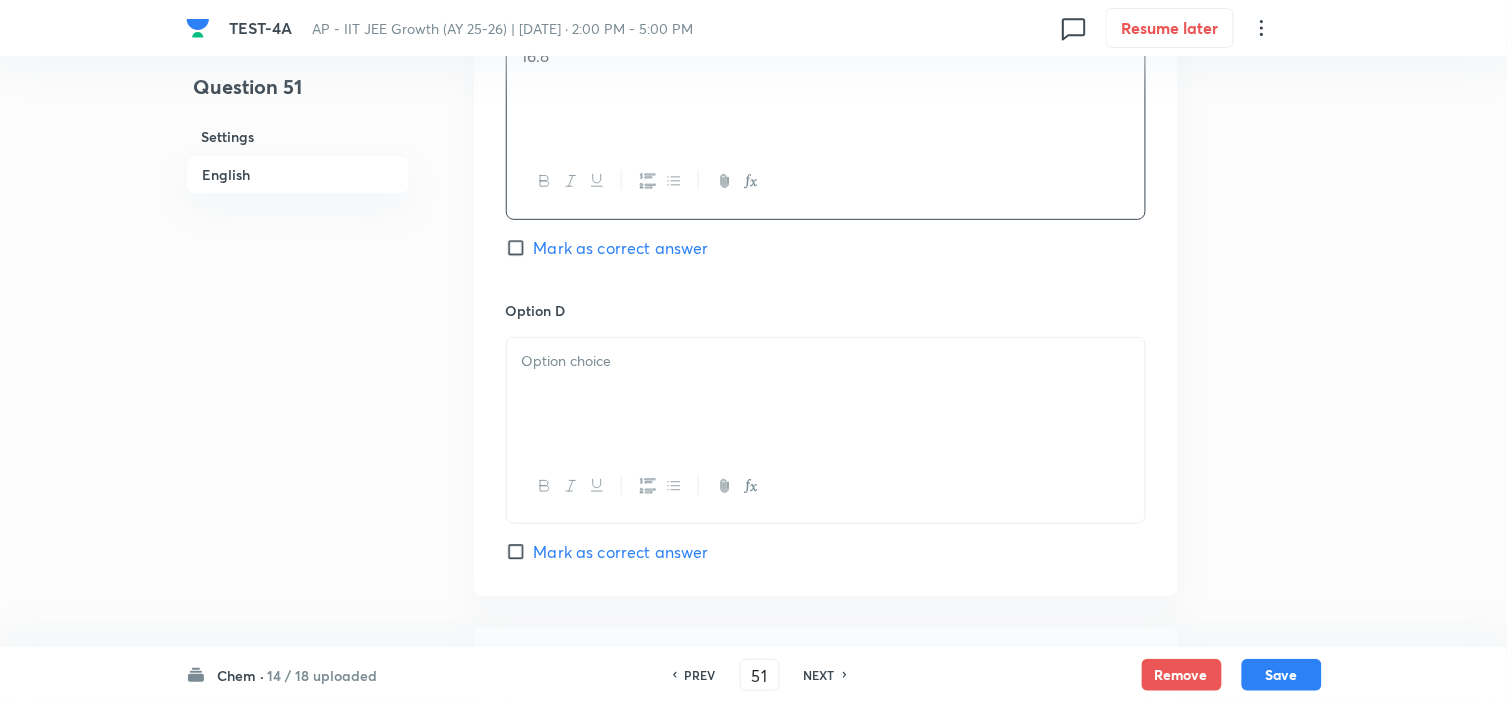 click at bounding box center [826, 361] 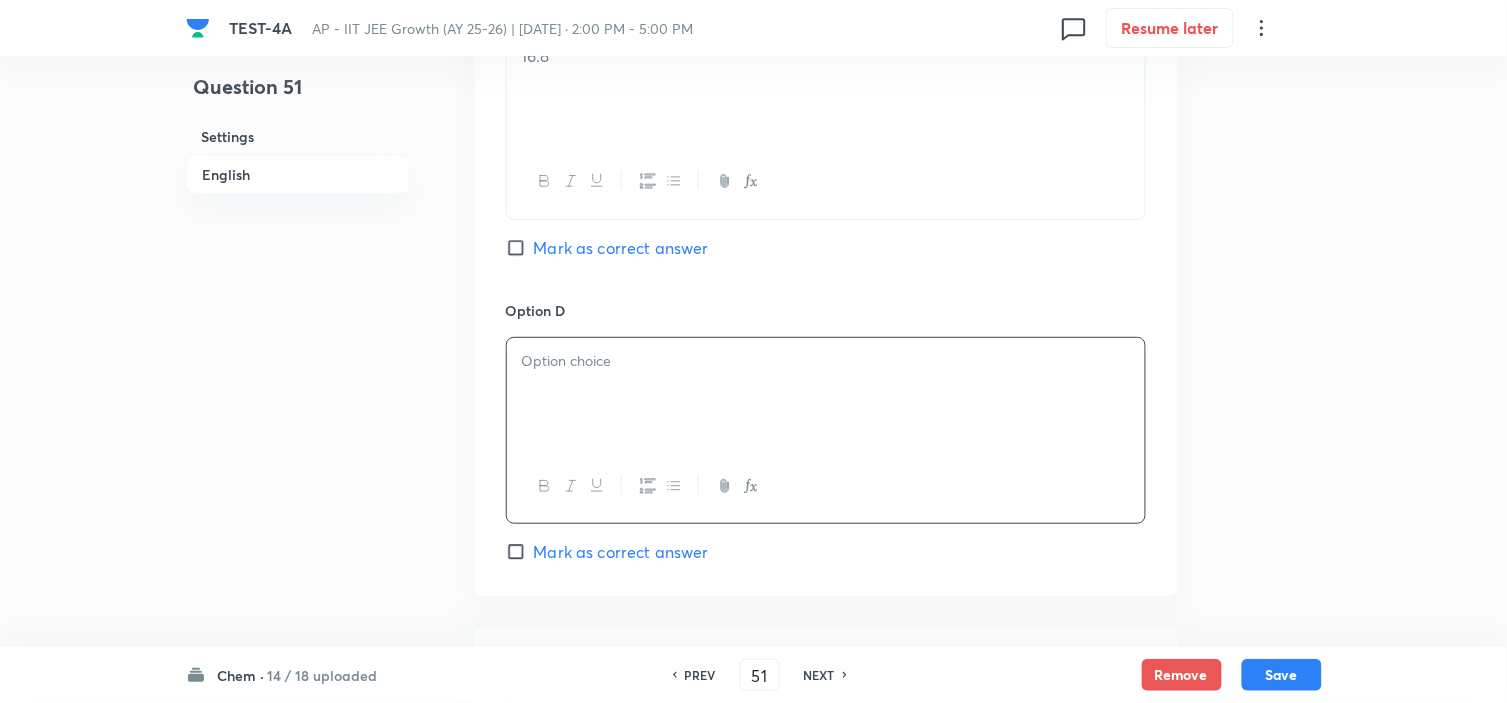 type 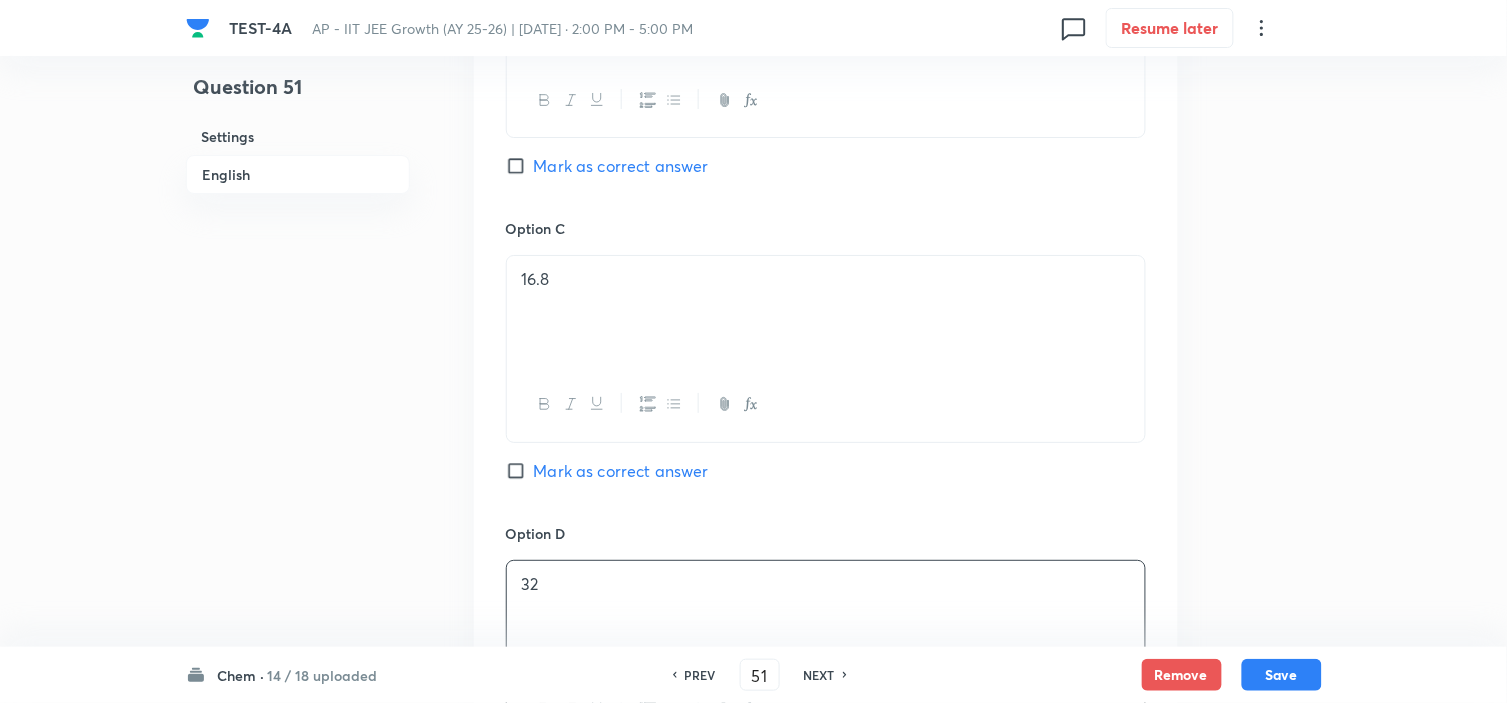 scroll, scrollTop: 1222, scrollLeft: 0, axis: vertical 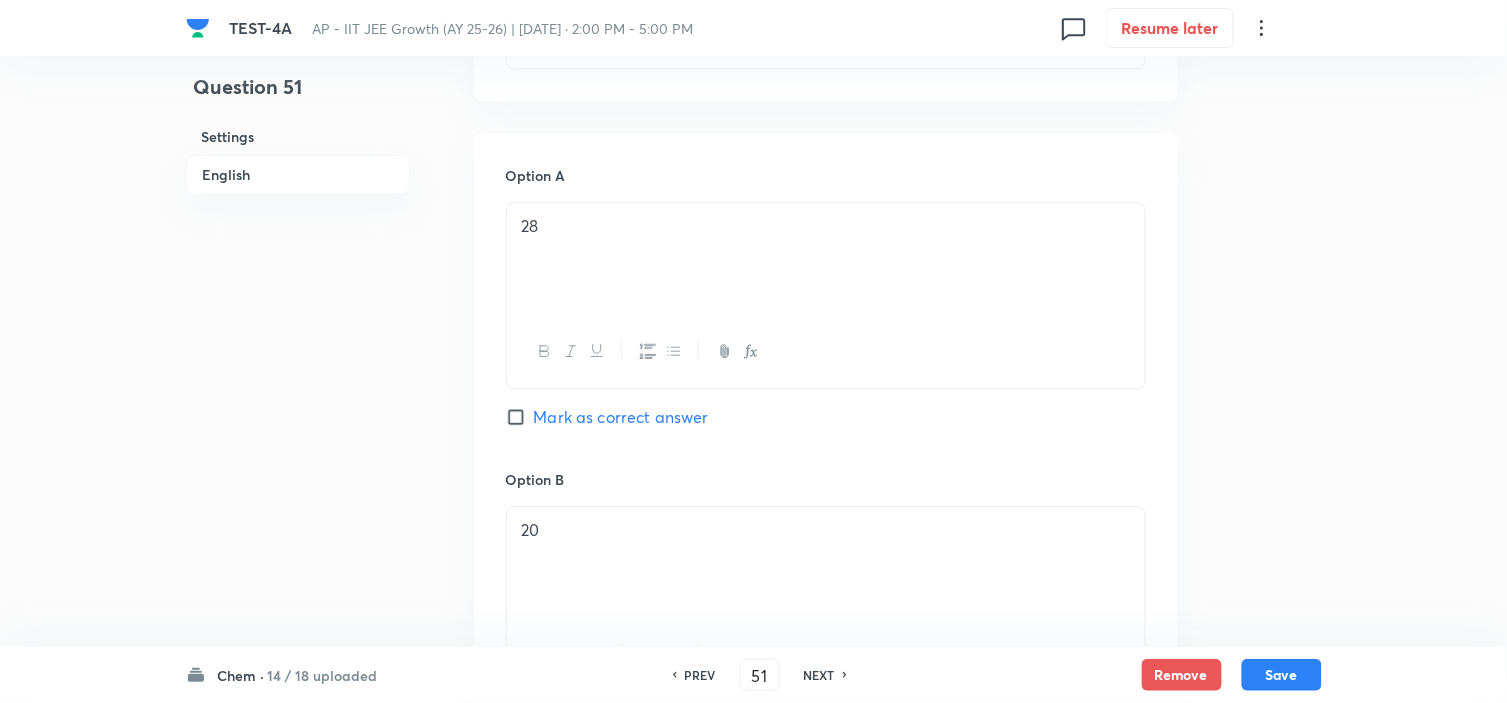click on "Option A 28 Mark as correct answer" at bounding box center (826, 317) 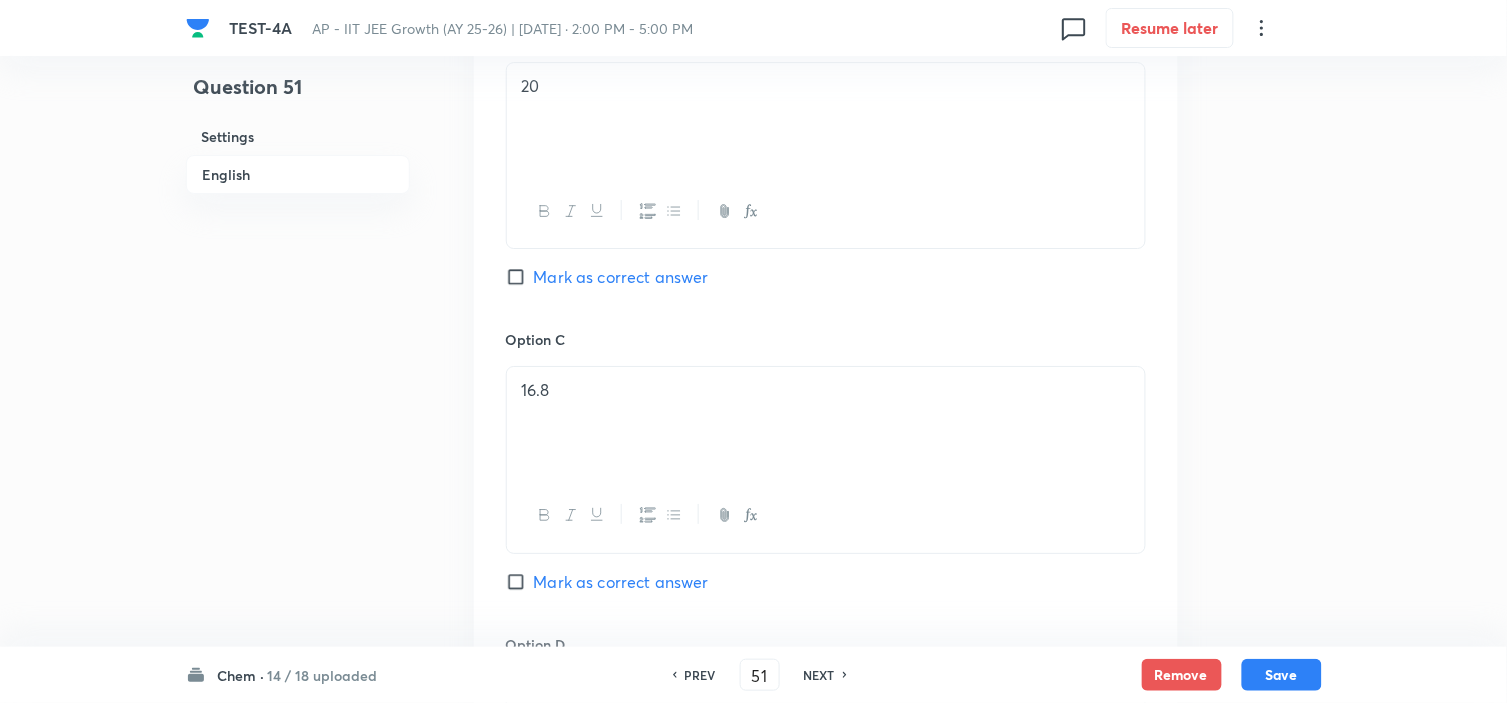 scroll, scrollTop: 1333, scrollLeft: 0, axis: vertical 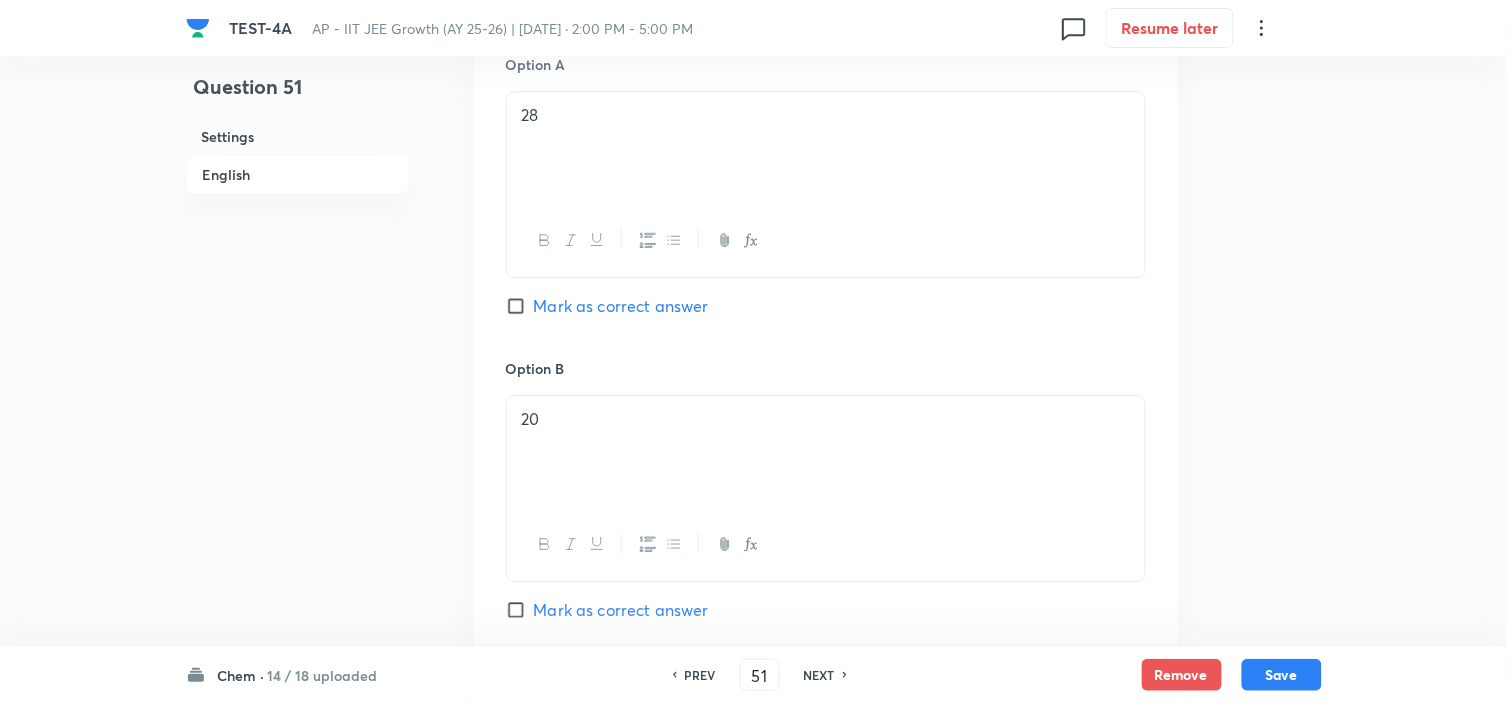 click on "Mark as correct answer" at bounding box center [621, 306] 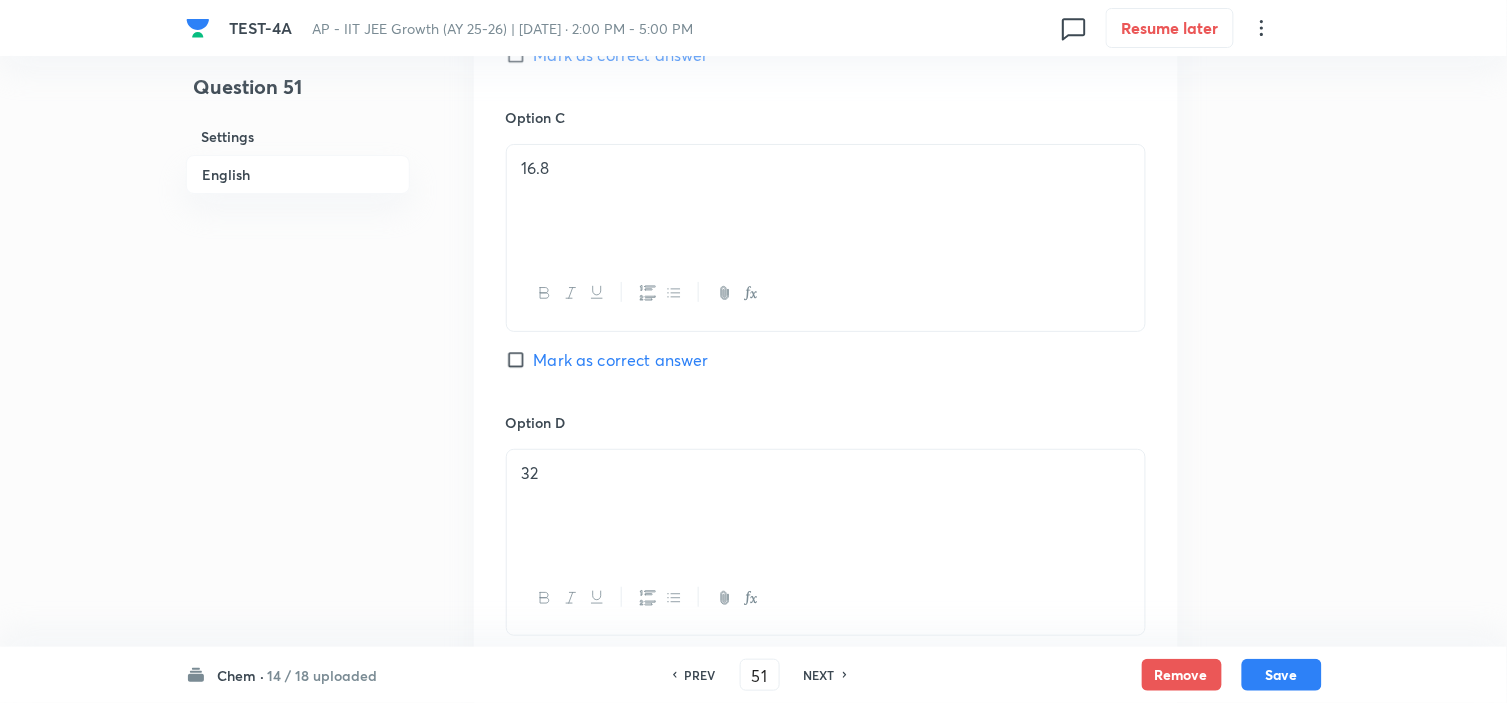 scroll, scrollTop: 2394, scrollLeft: 0, axis: vertical 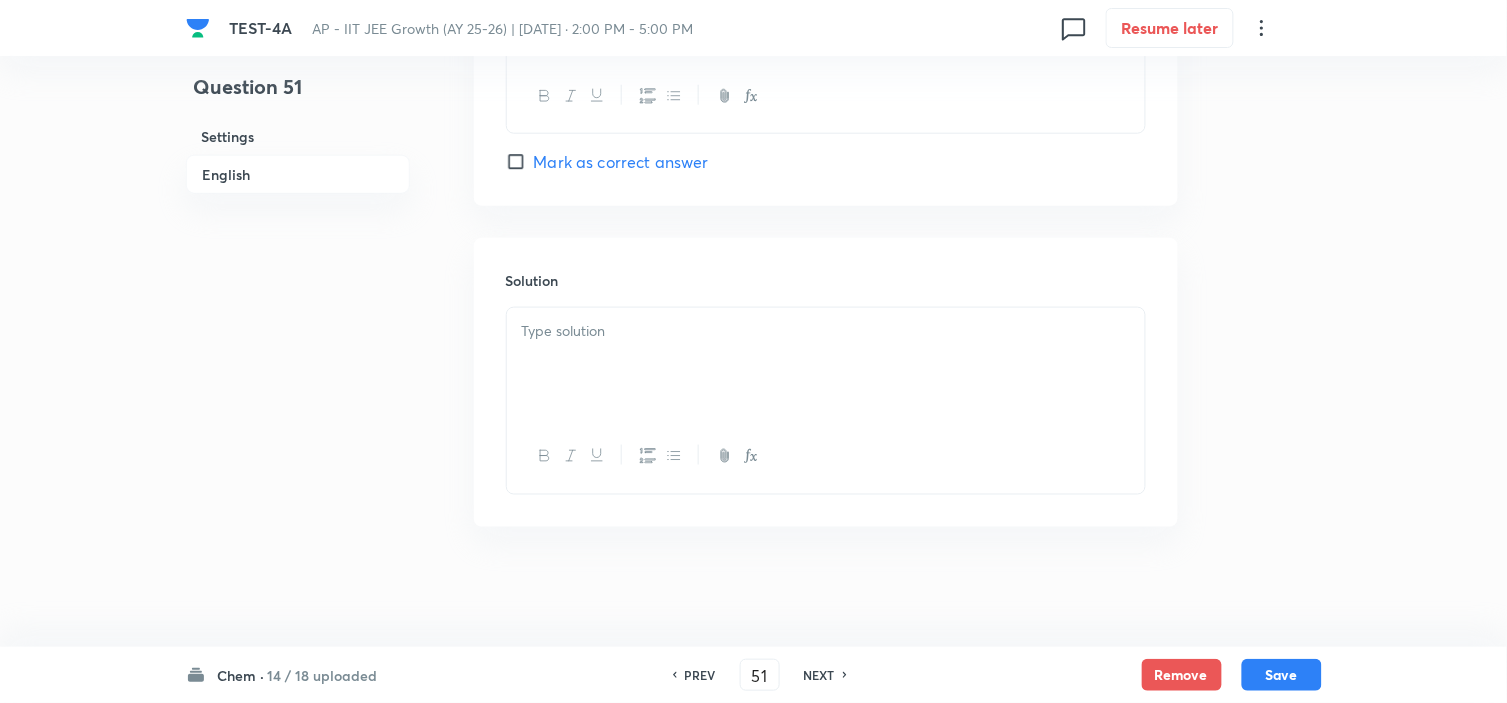 click at bounding box center [826, 364] 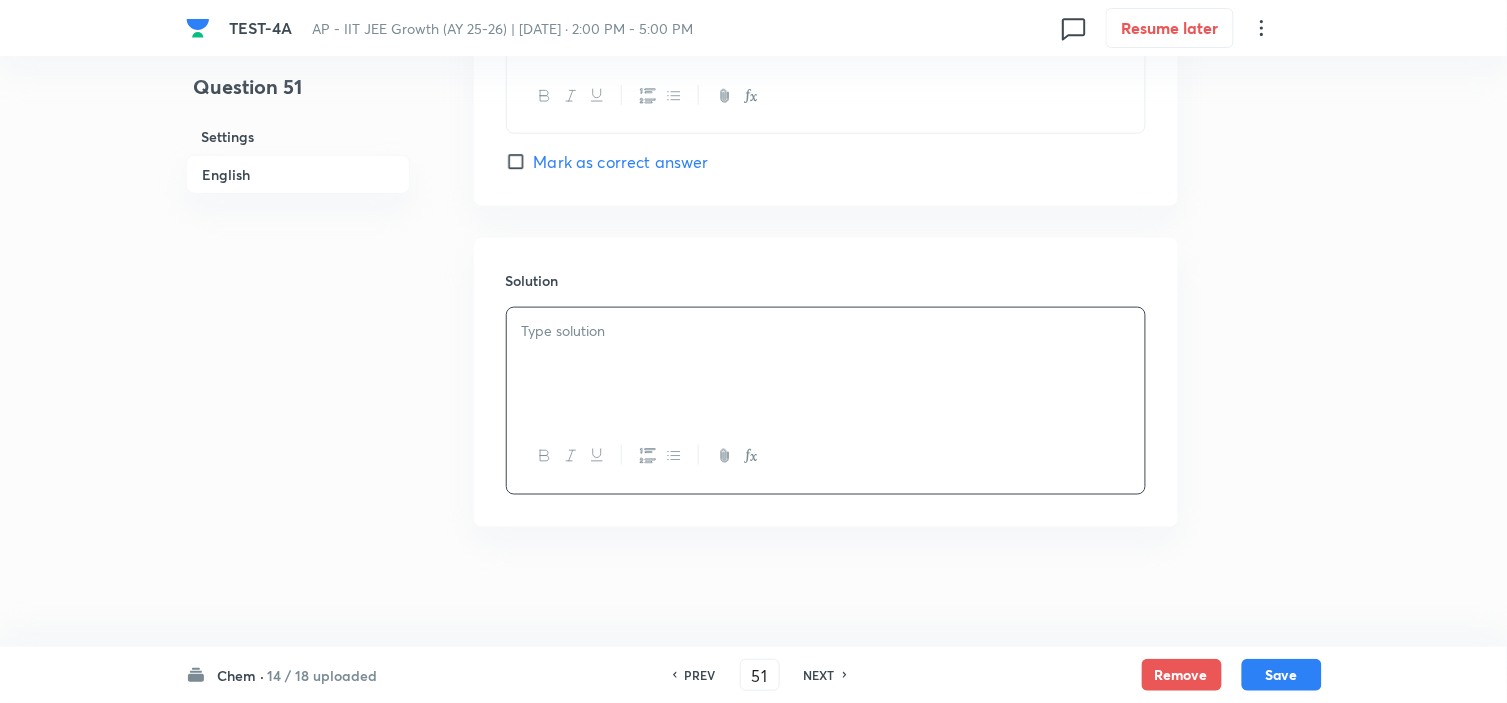 type 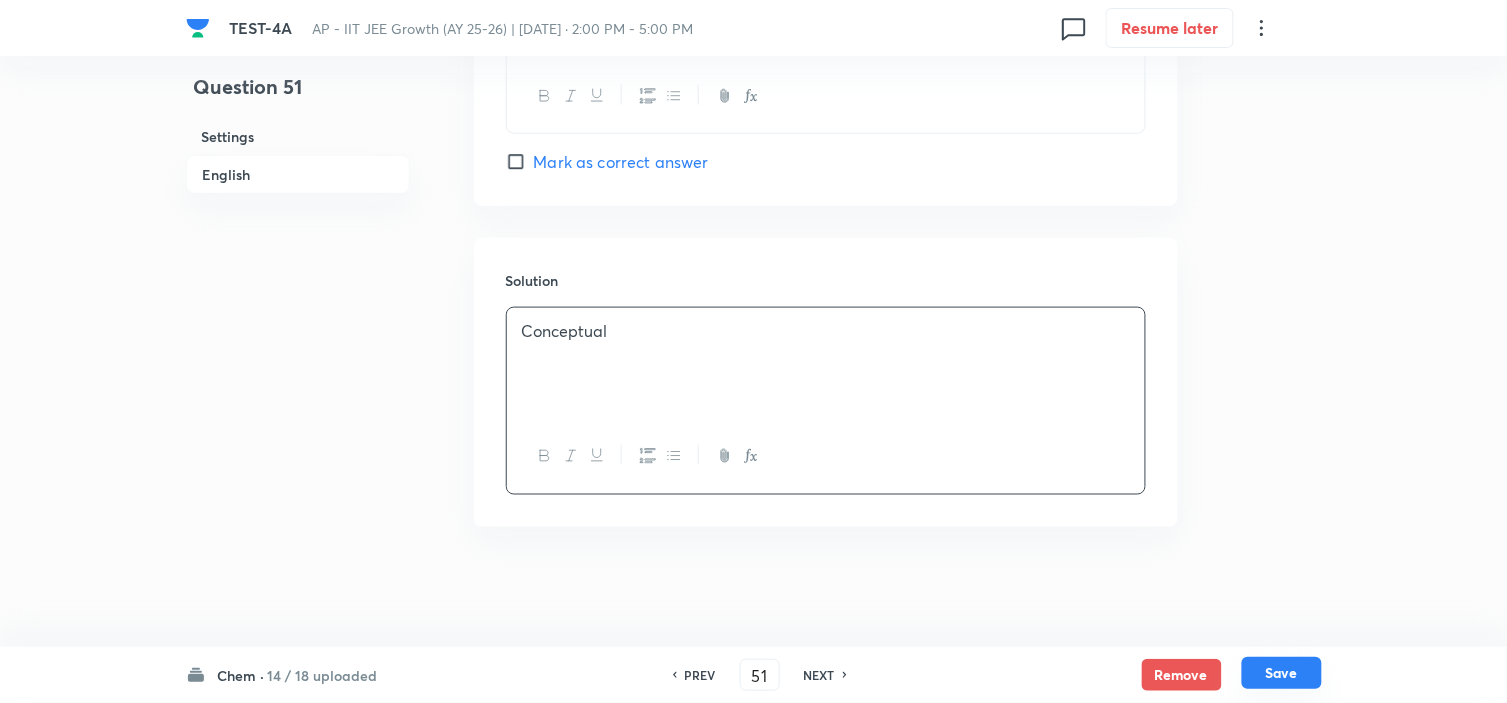 click on "Save" at bounding box center (1282, 673) 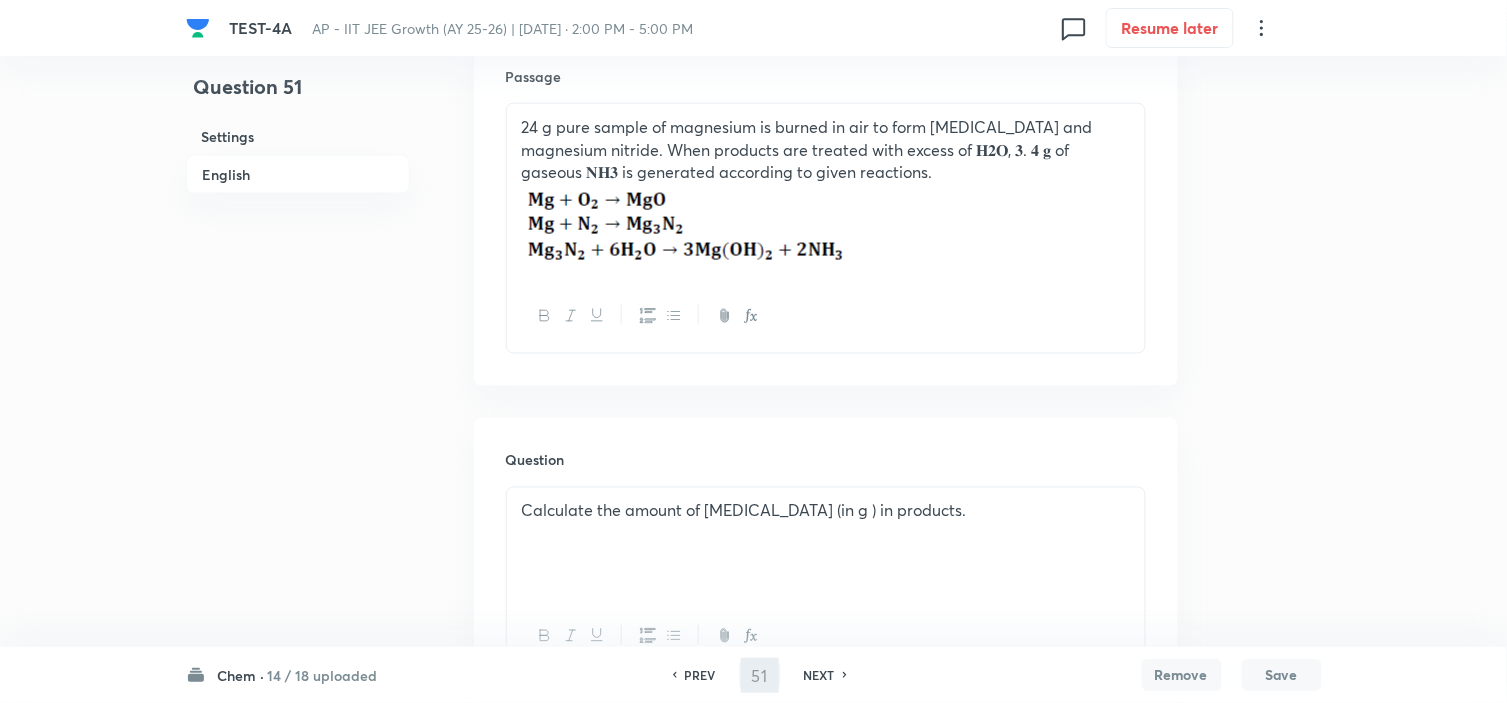 scroll, scrollTop: 1061, scrollLeft: 0, axis: vertical 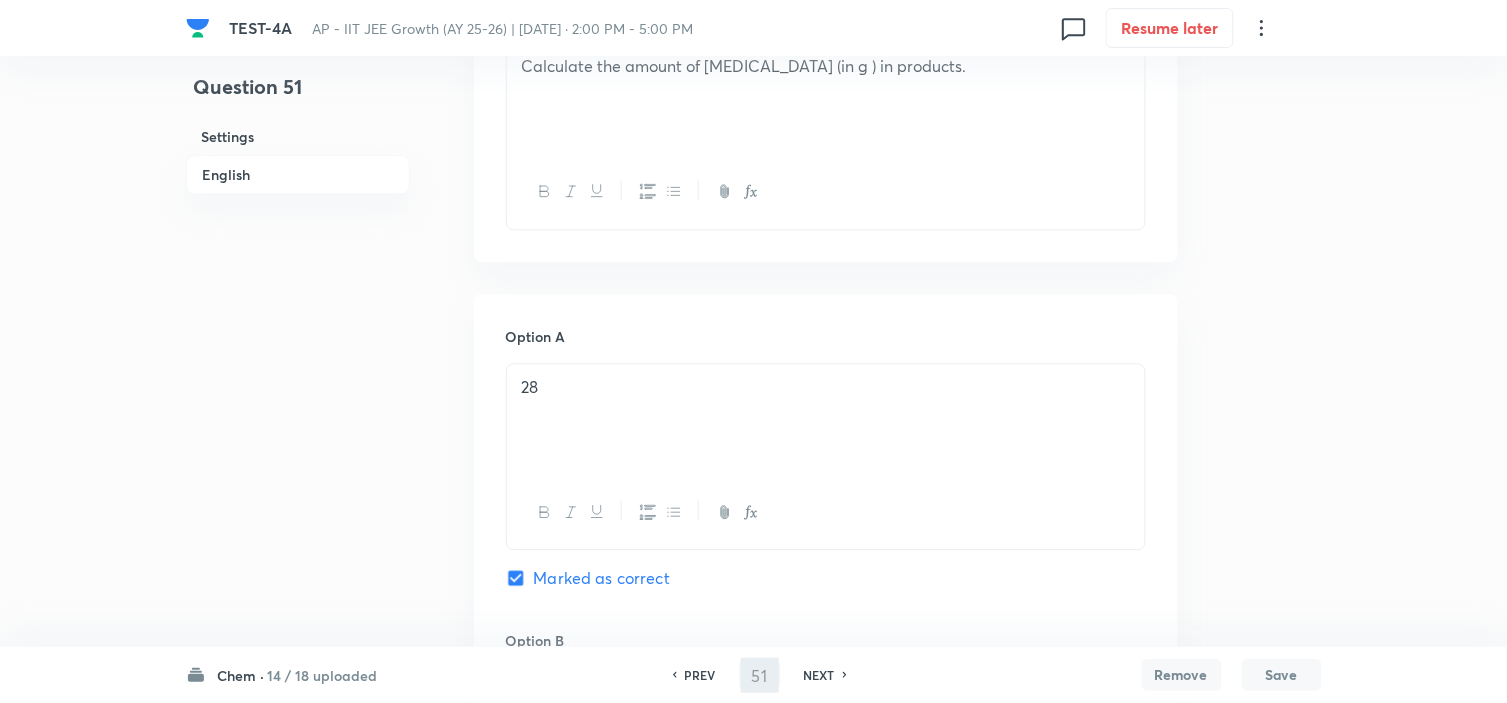 type on "52" 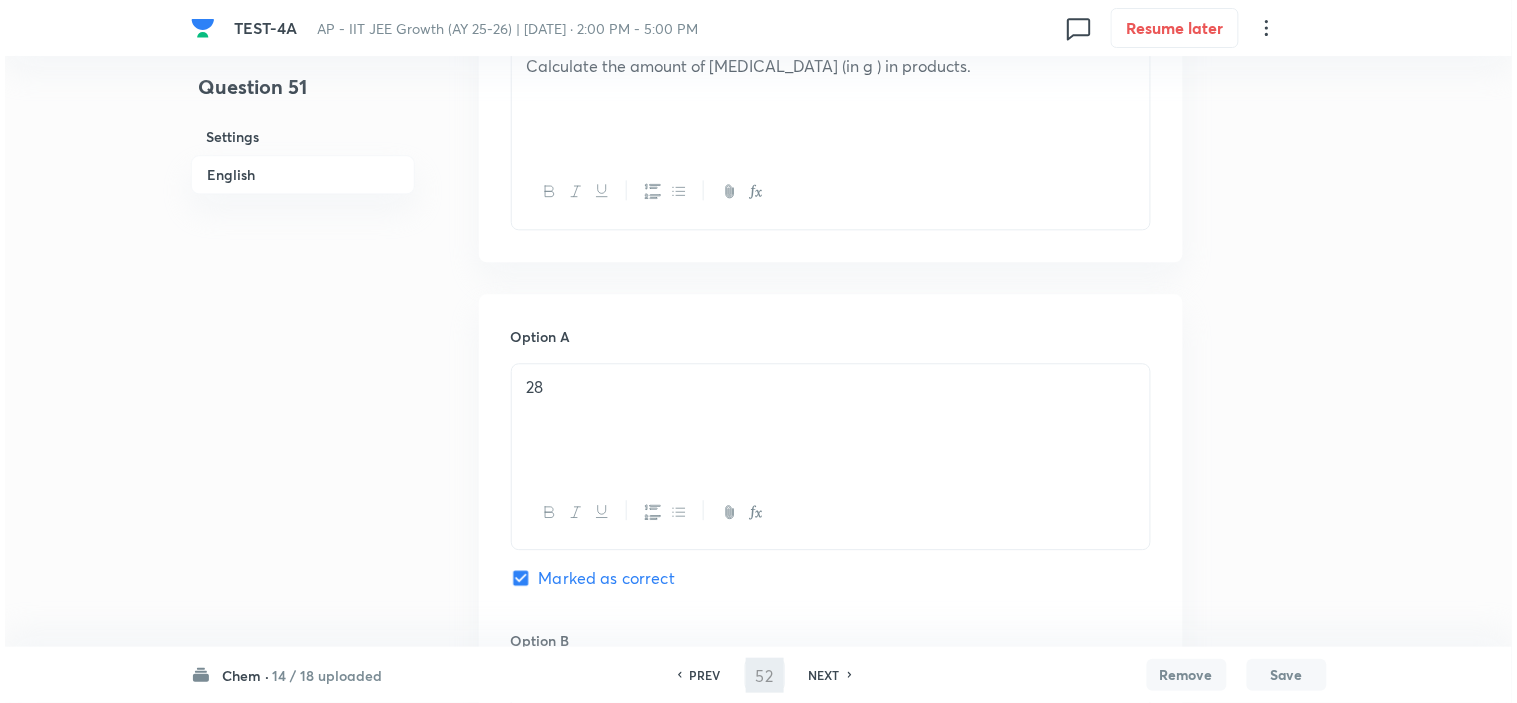 scroll, scrollTop: 0, scrollLeft: 0, axis: both 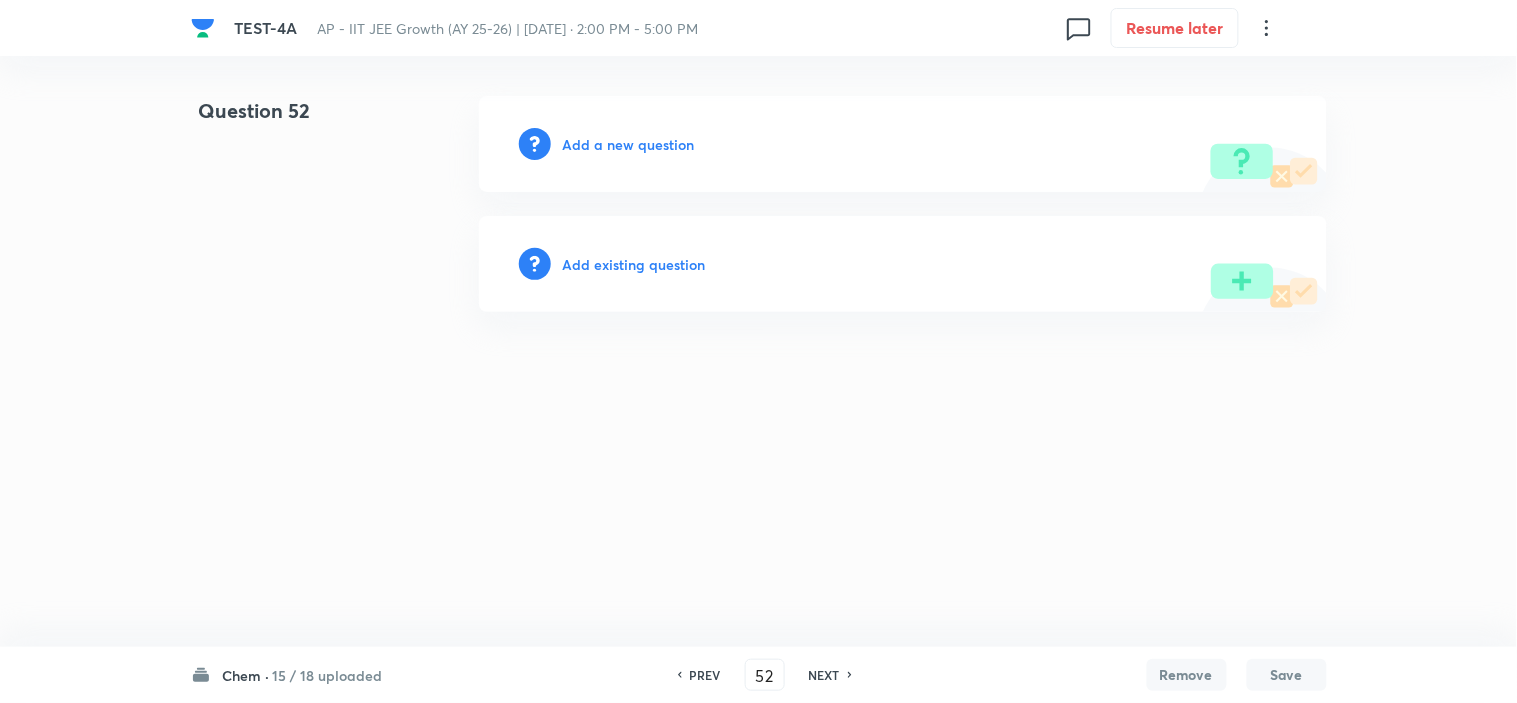 click on "Add a new question" at bounding box center [629, 144] 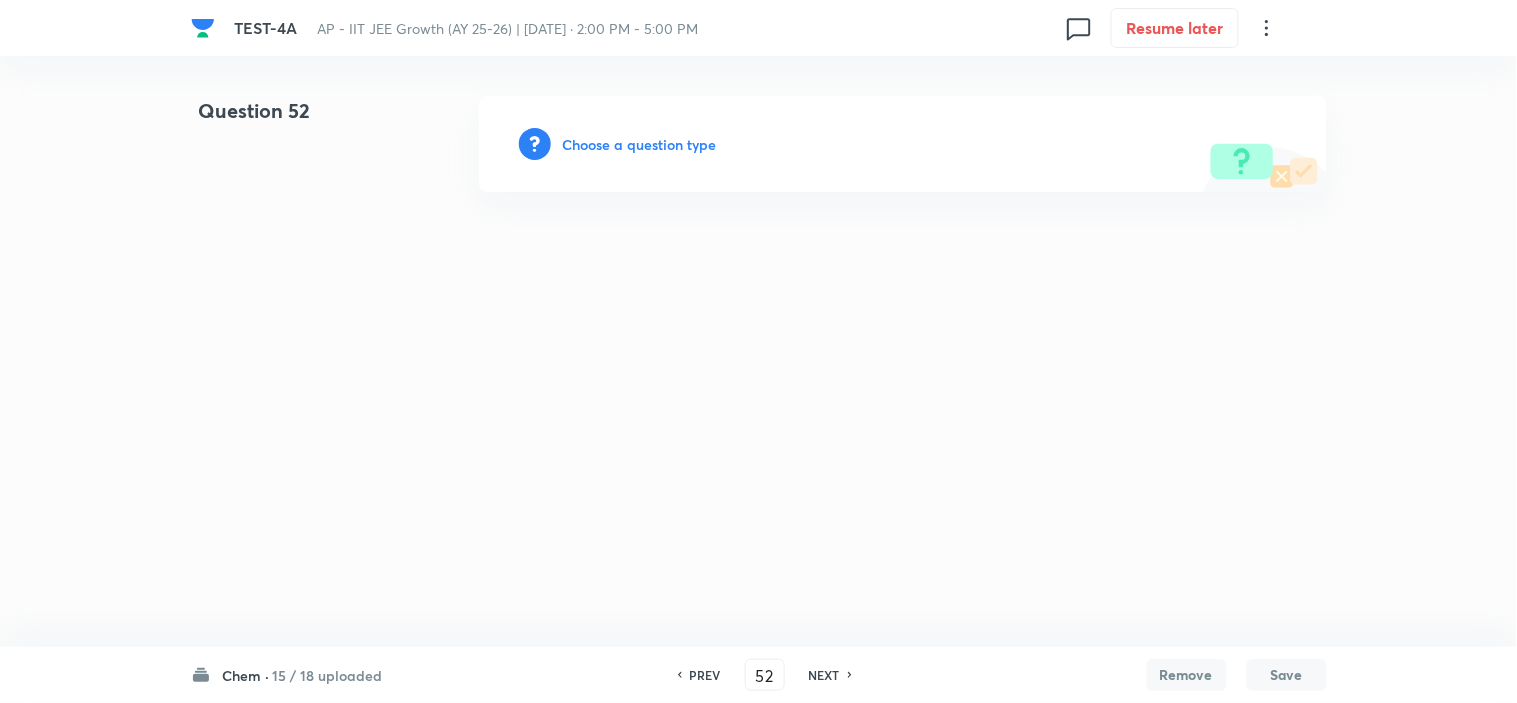 click on "Choose a question type" at bounding box center [640, 144] 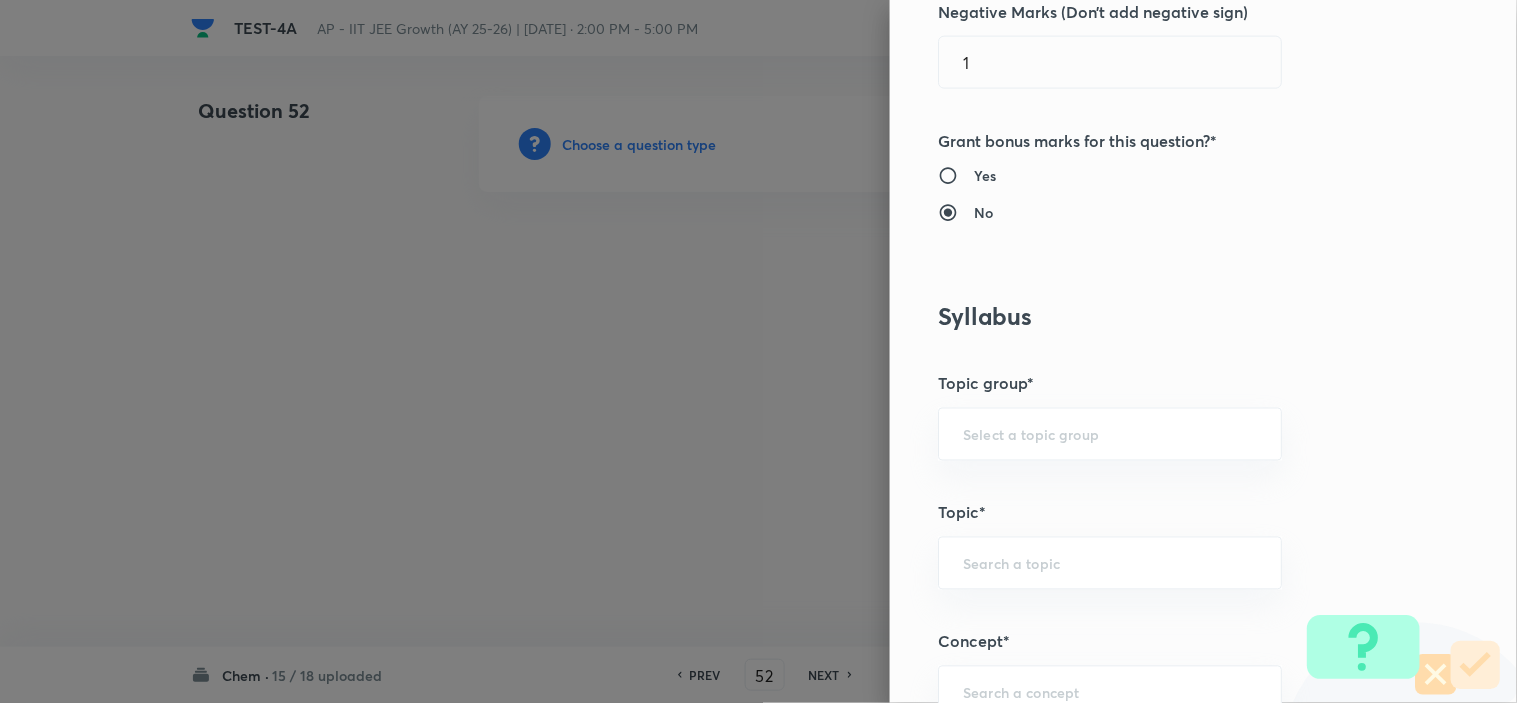 scroll, scrollTop: 1333, scrollLeft: 0, axis: vertical 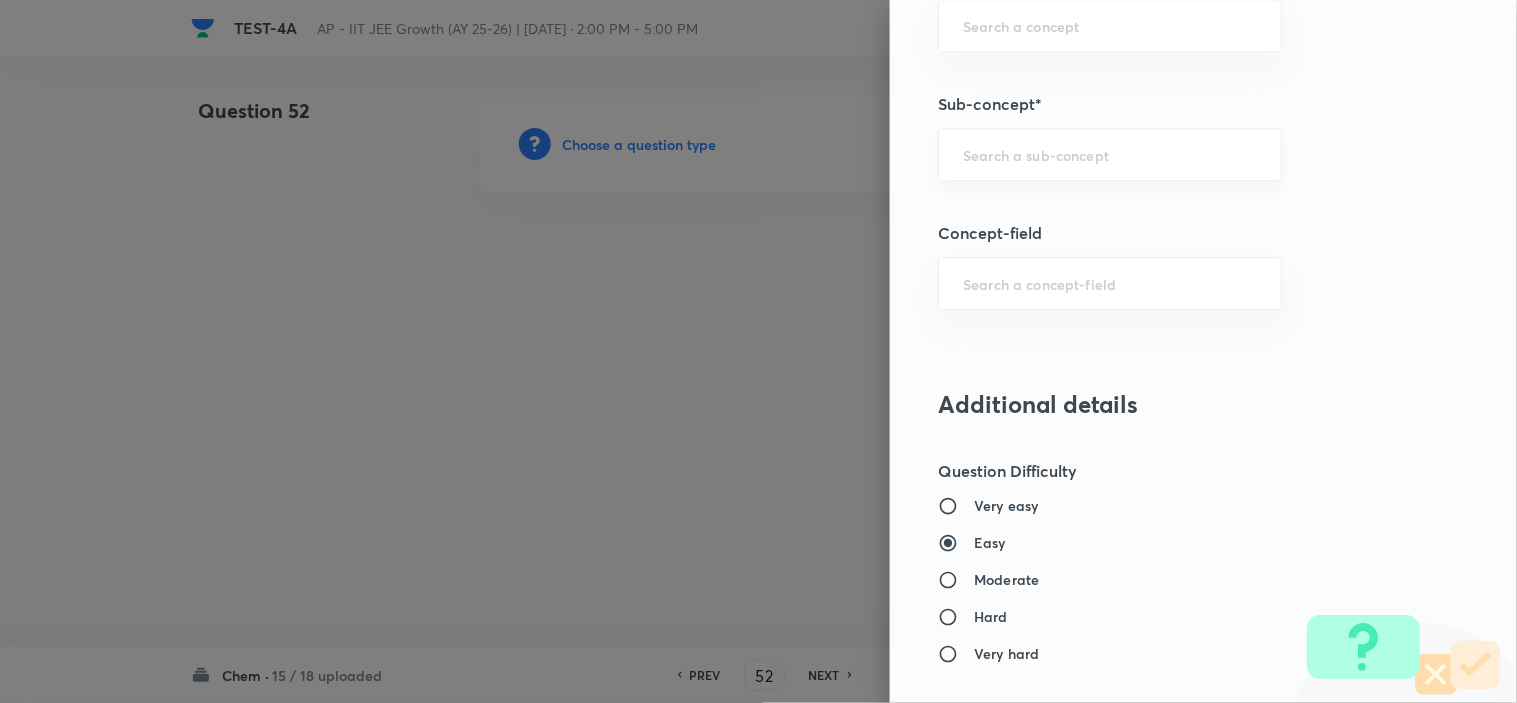 click on "​" at bounding box center (1110, 154) 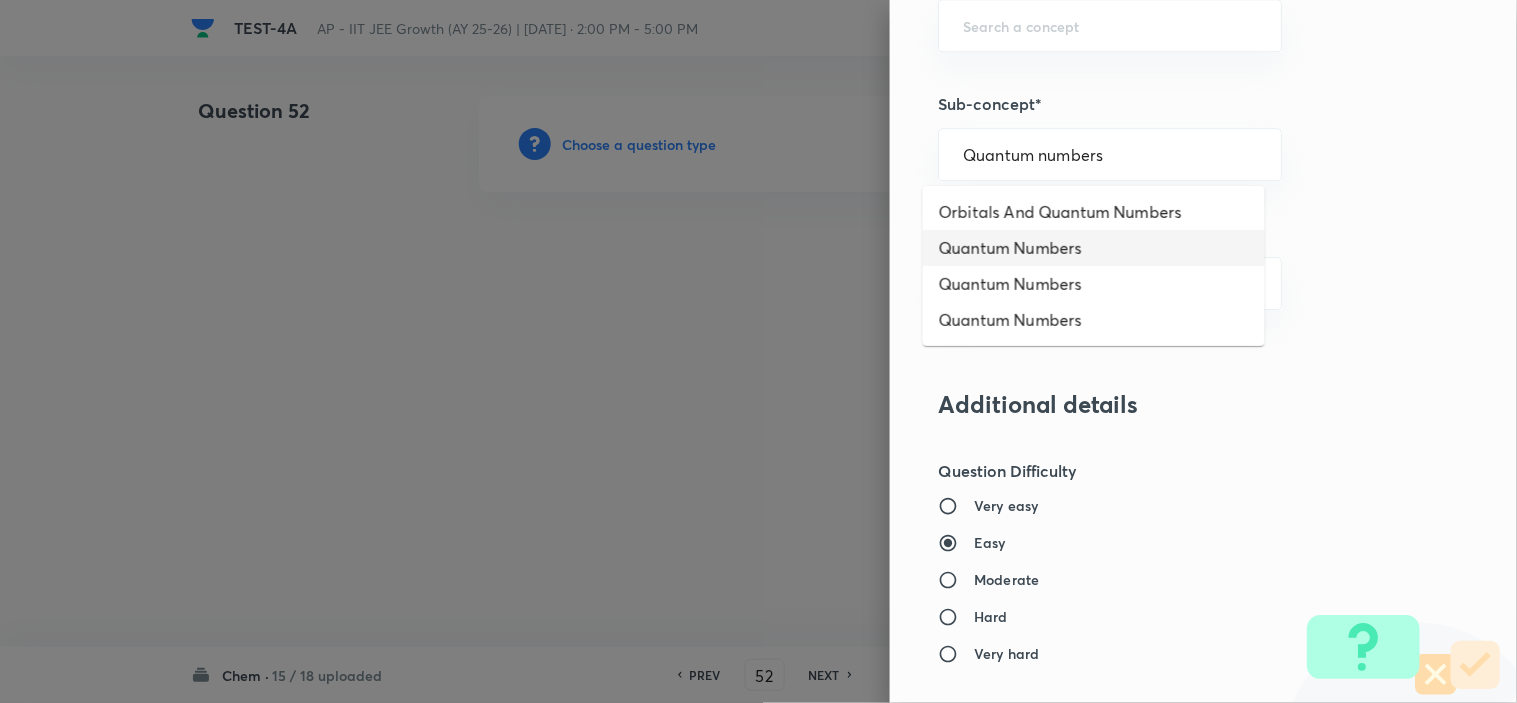 click on "Quantum Numbers" at bounding box center [1094, 248] 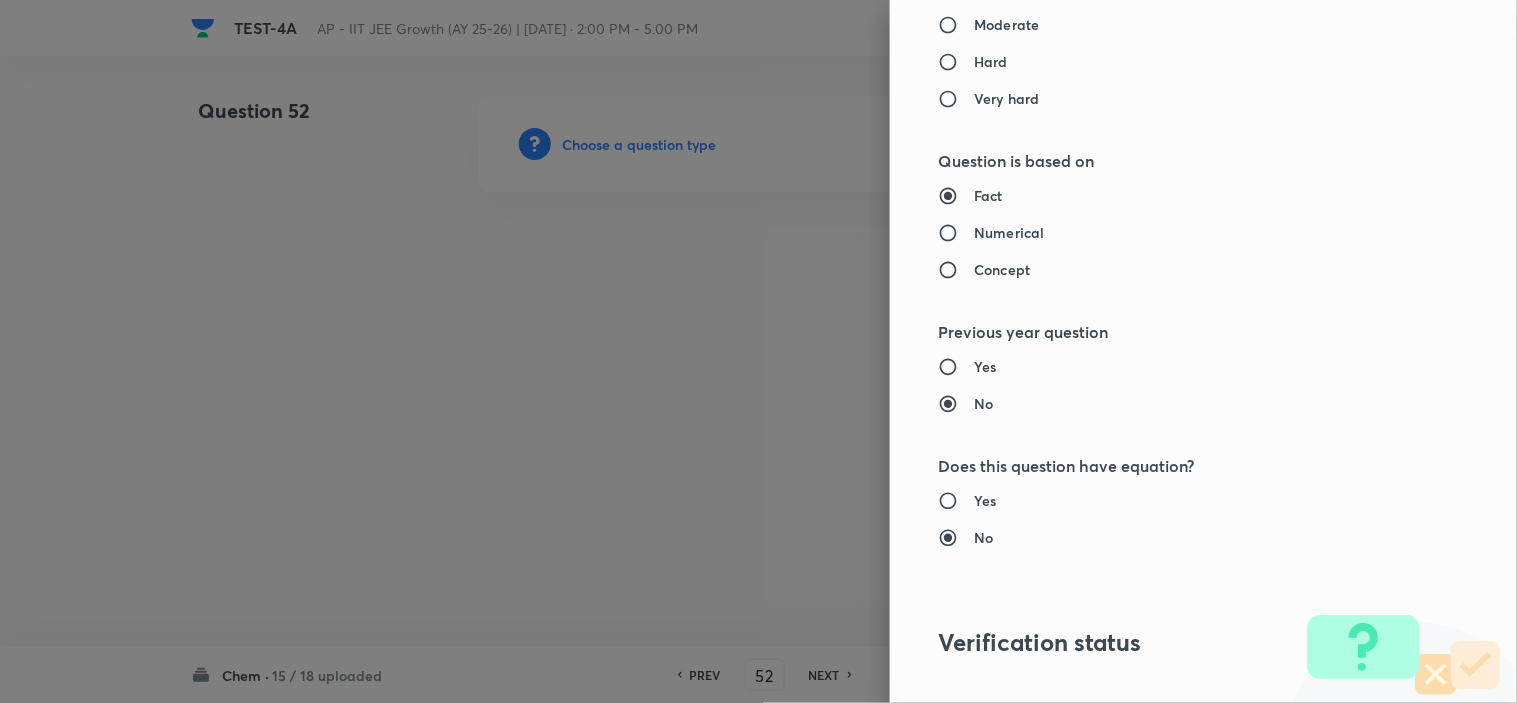 type on "Chemistry" 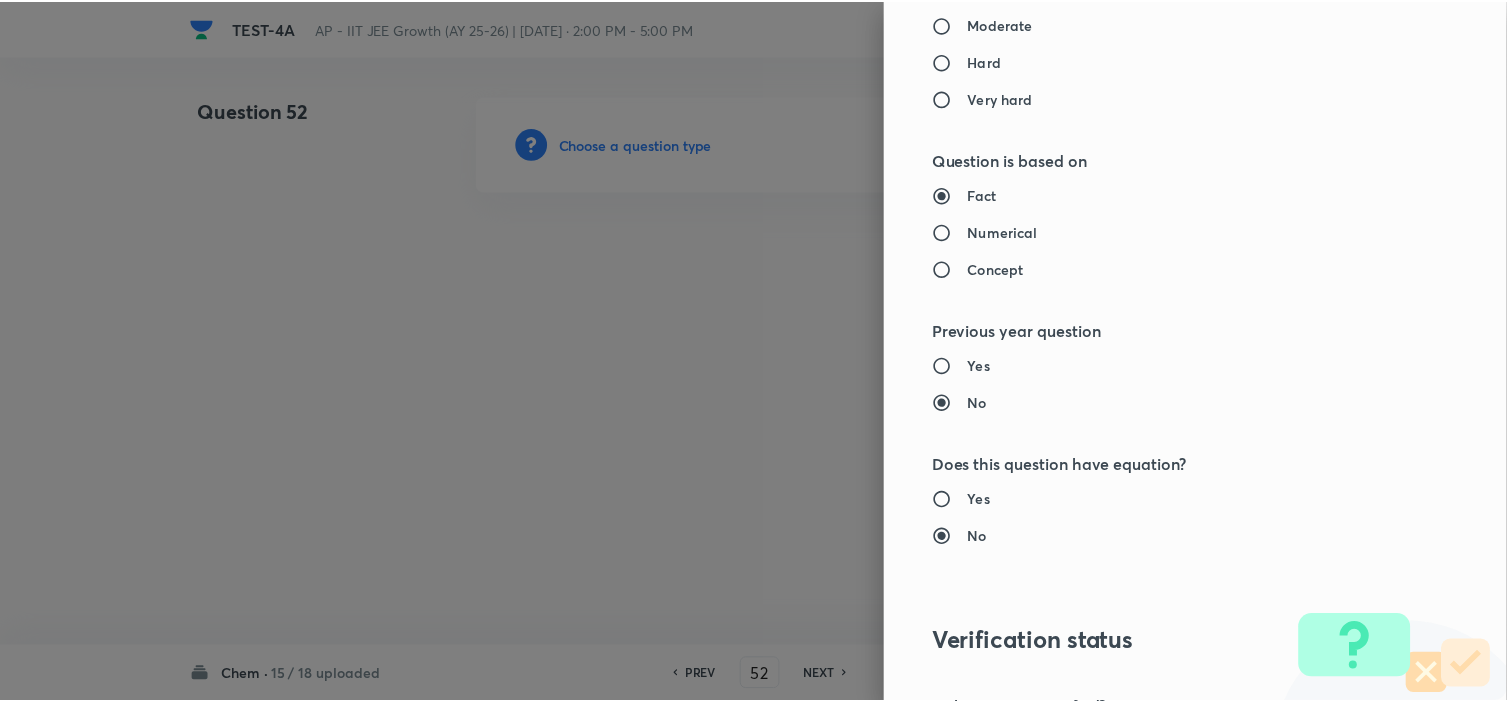 scroll, scrollTop: 2157, scrollLeft: 0, axis: vertical 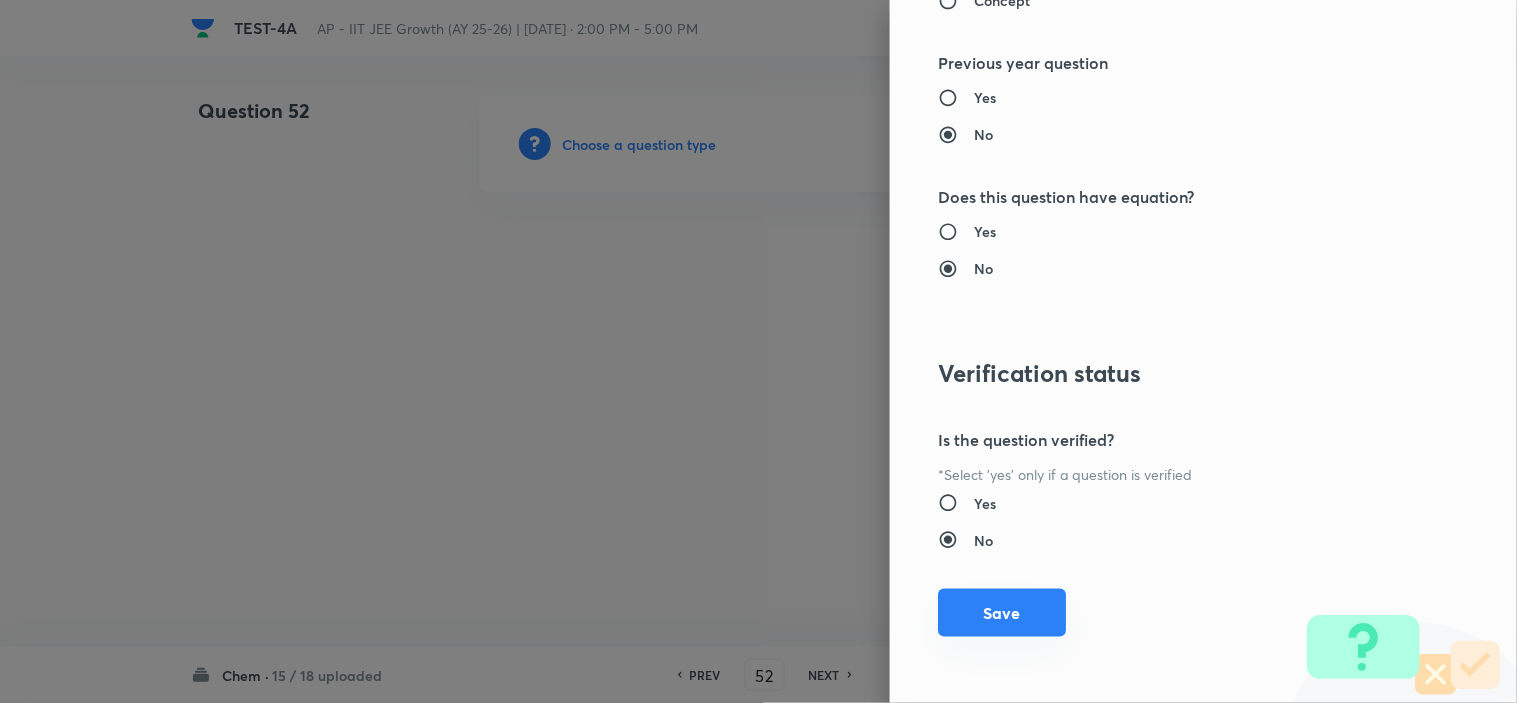 click on "Save" at bounding box center (1002, 613) 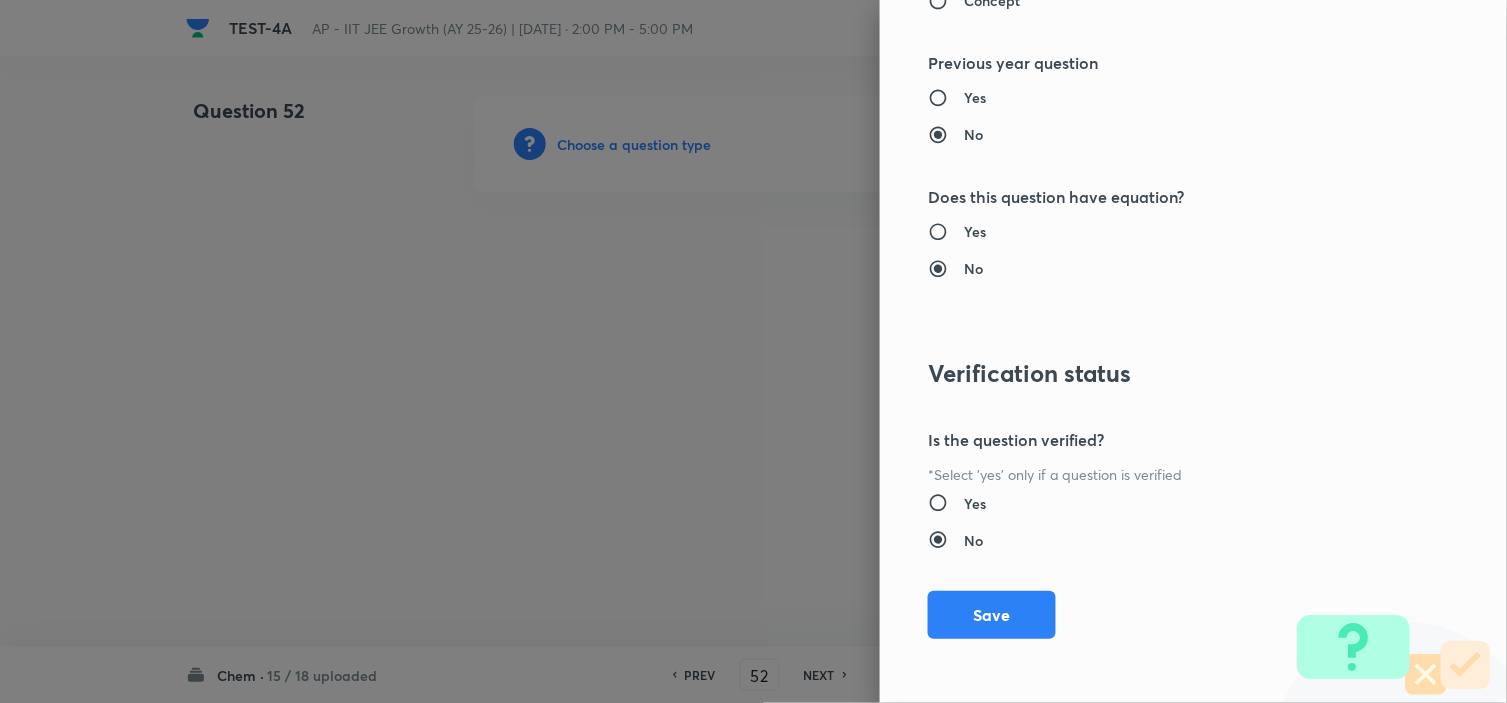 type 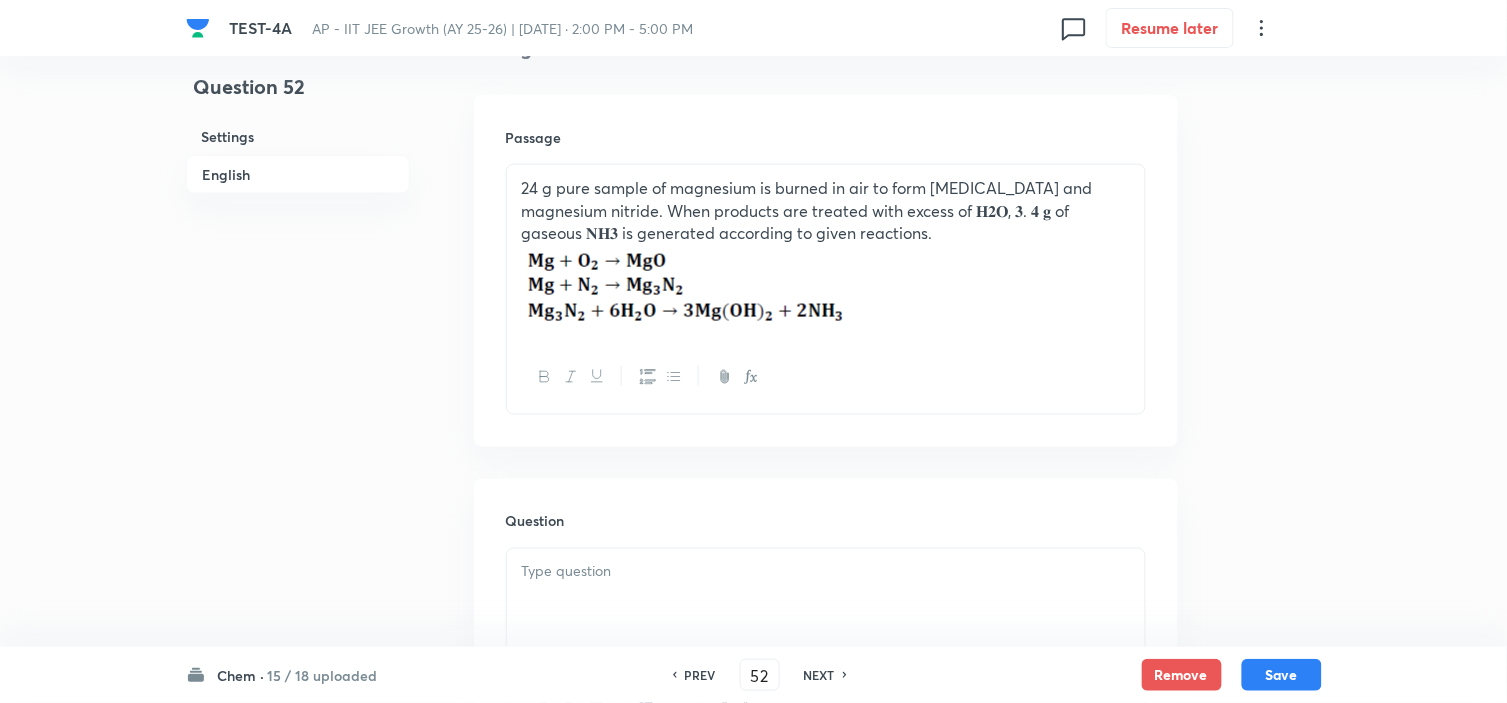 scroll, scrollTop: 666, scrollLeft: 0, axis: vertical 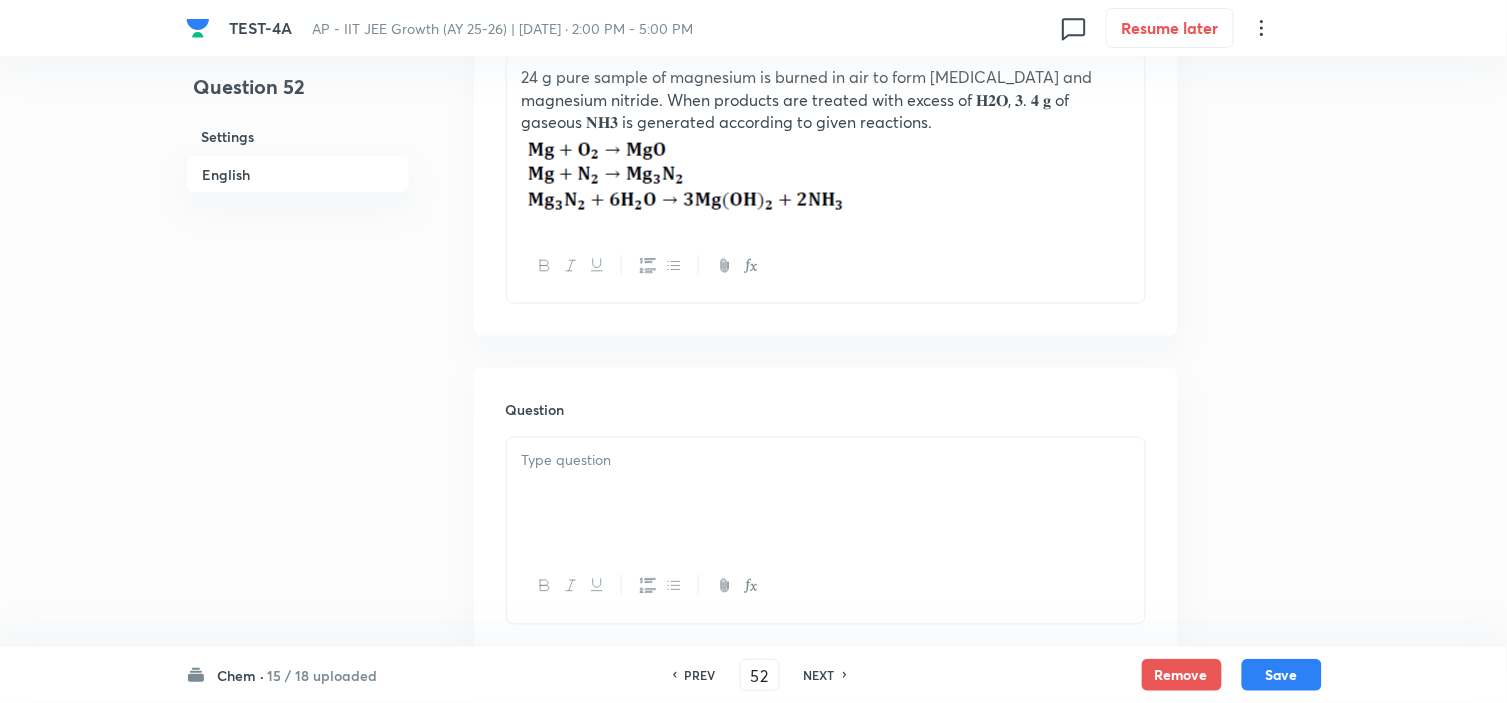 click at bounding box center (826, 461) 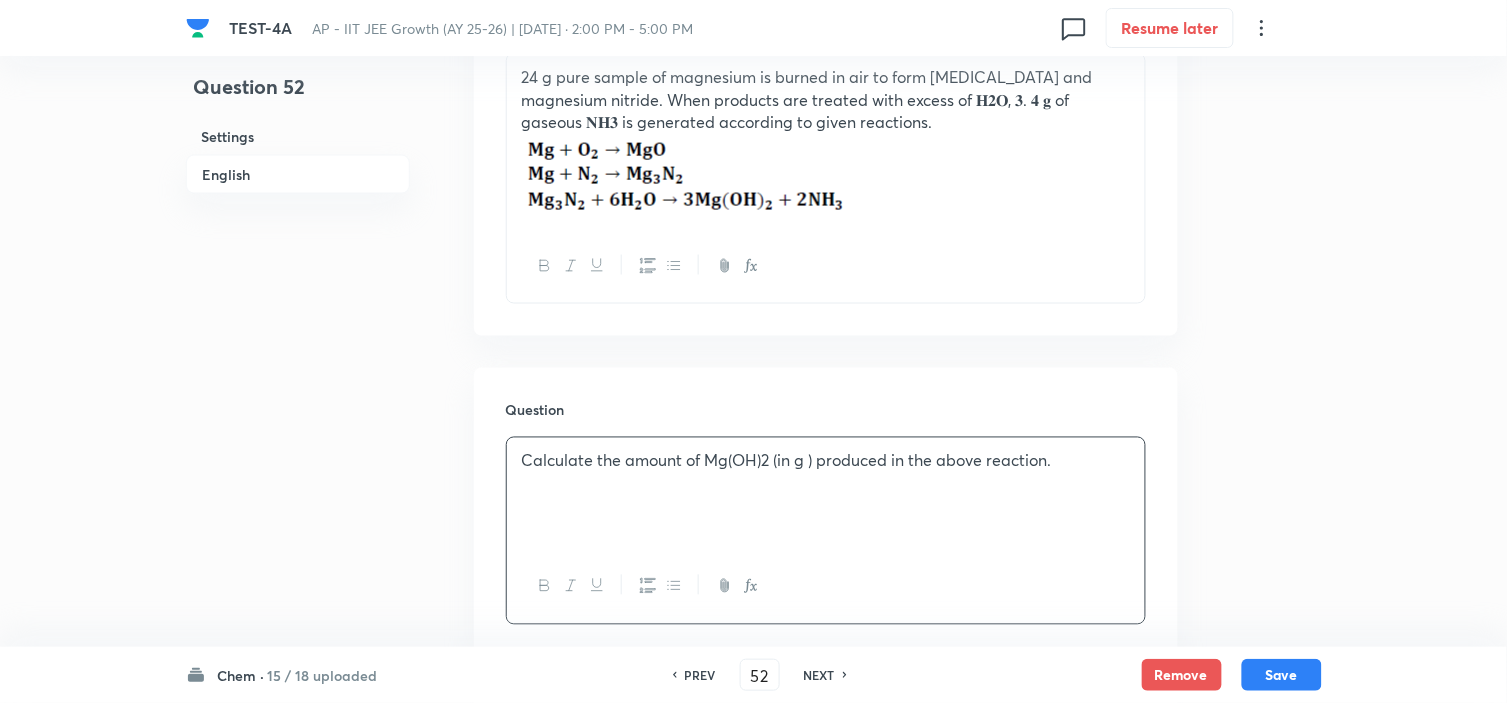 scroll, scrollTop: 1000, scrollLeft: 0, axis: vertical 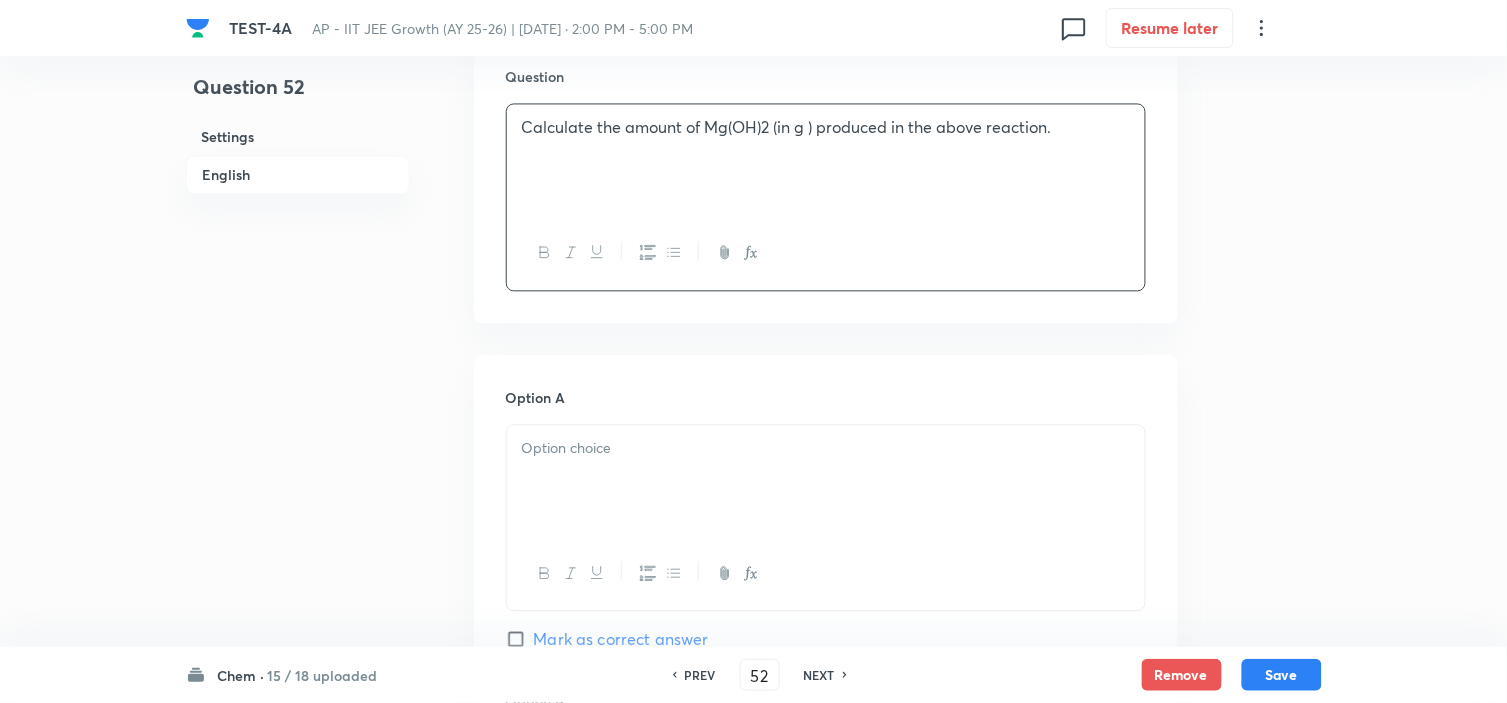 click at bounding box center (826, 448) 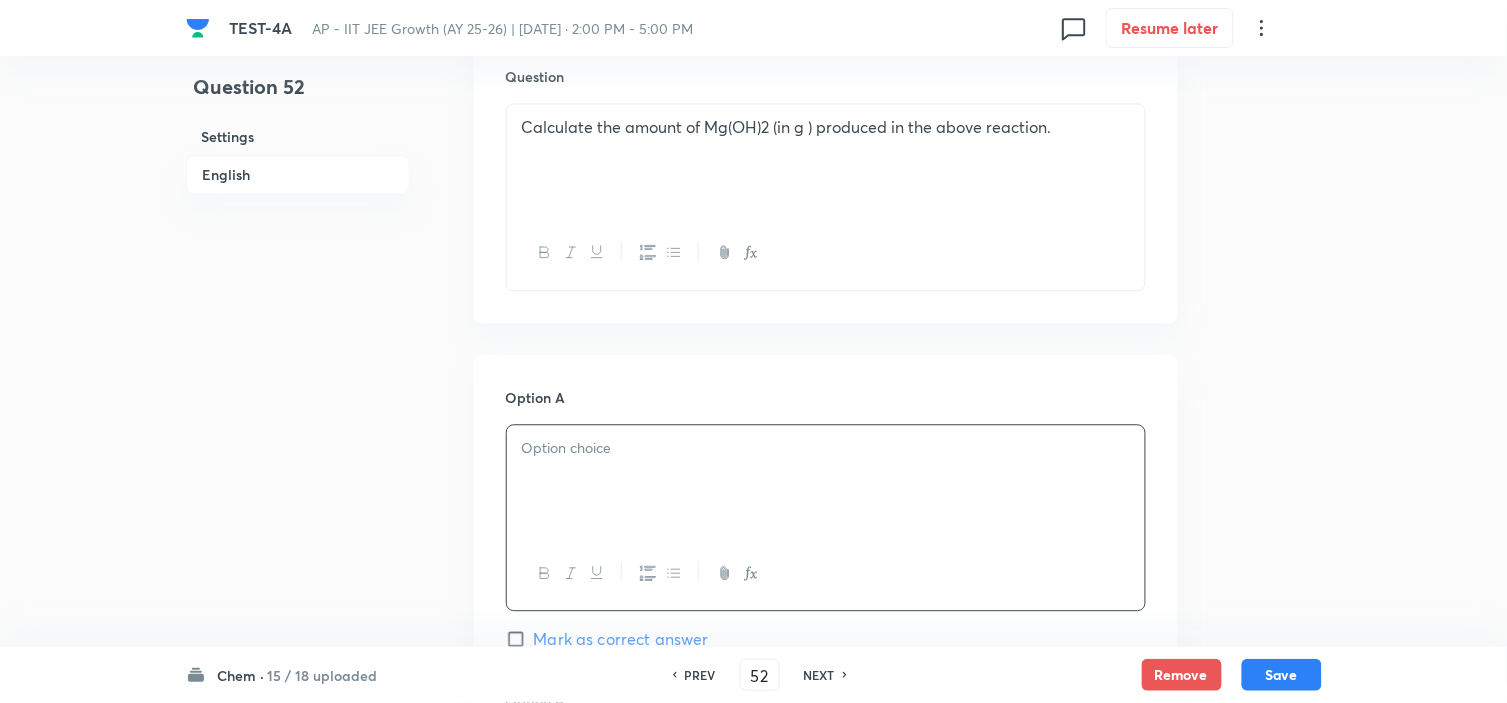 type 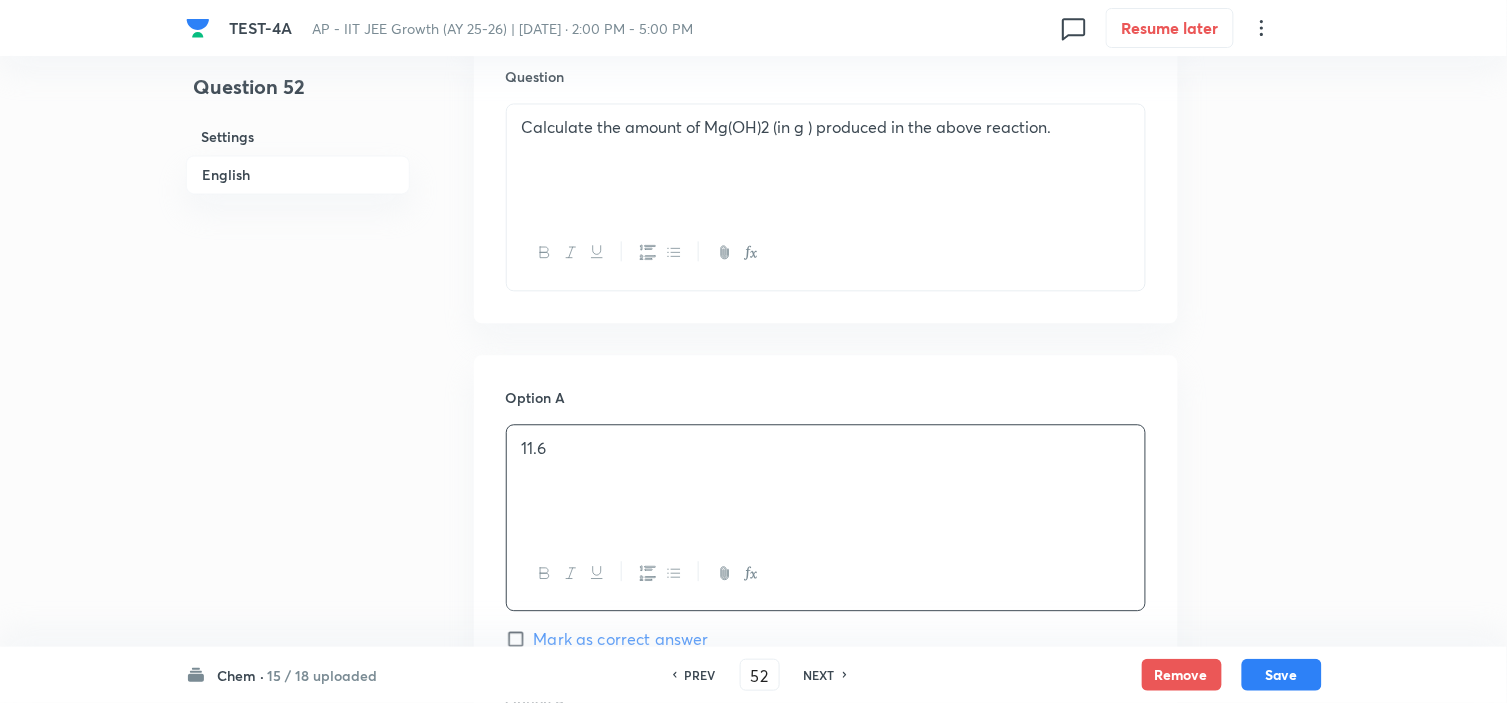 scroll, scrollTop: 1333, scrollLeft: 0, axis: vertical 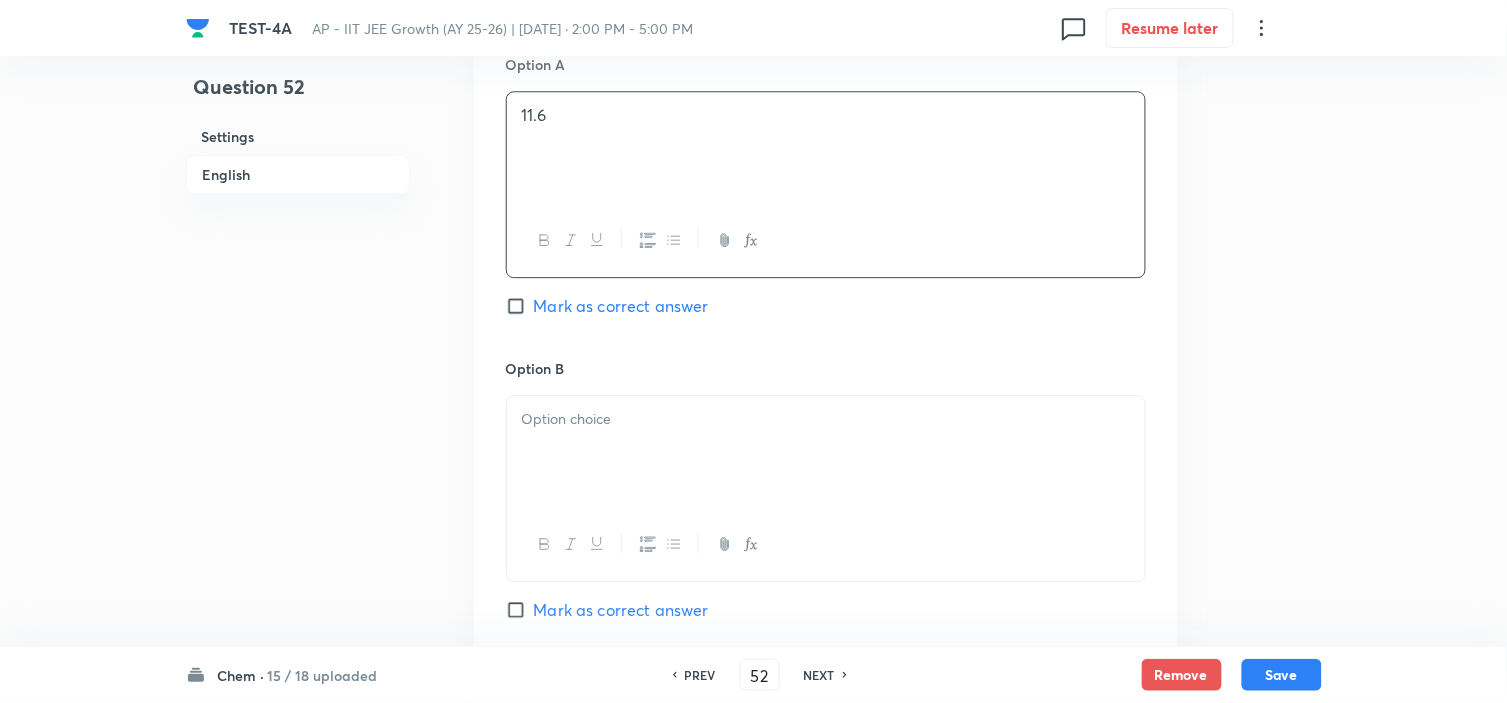 click at bounding box center [826, 452] 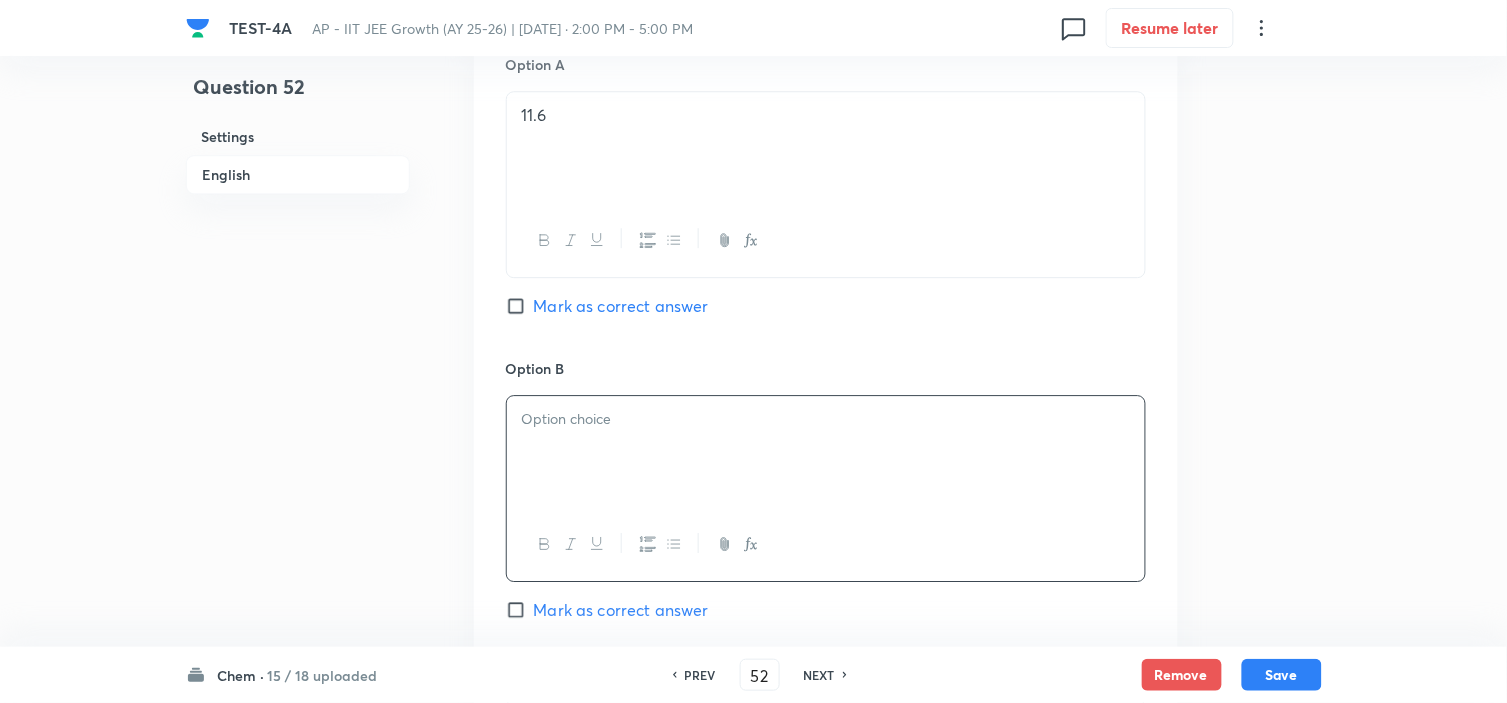 type 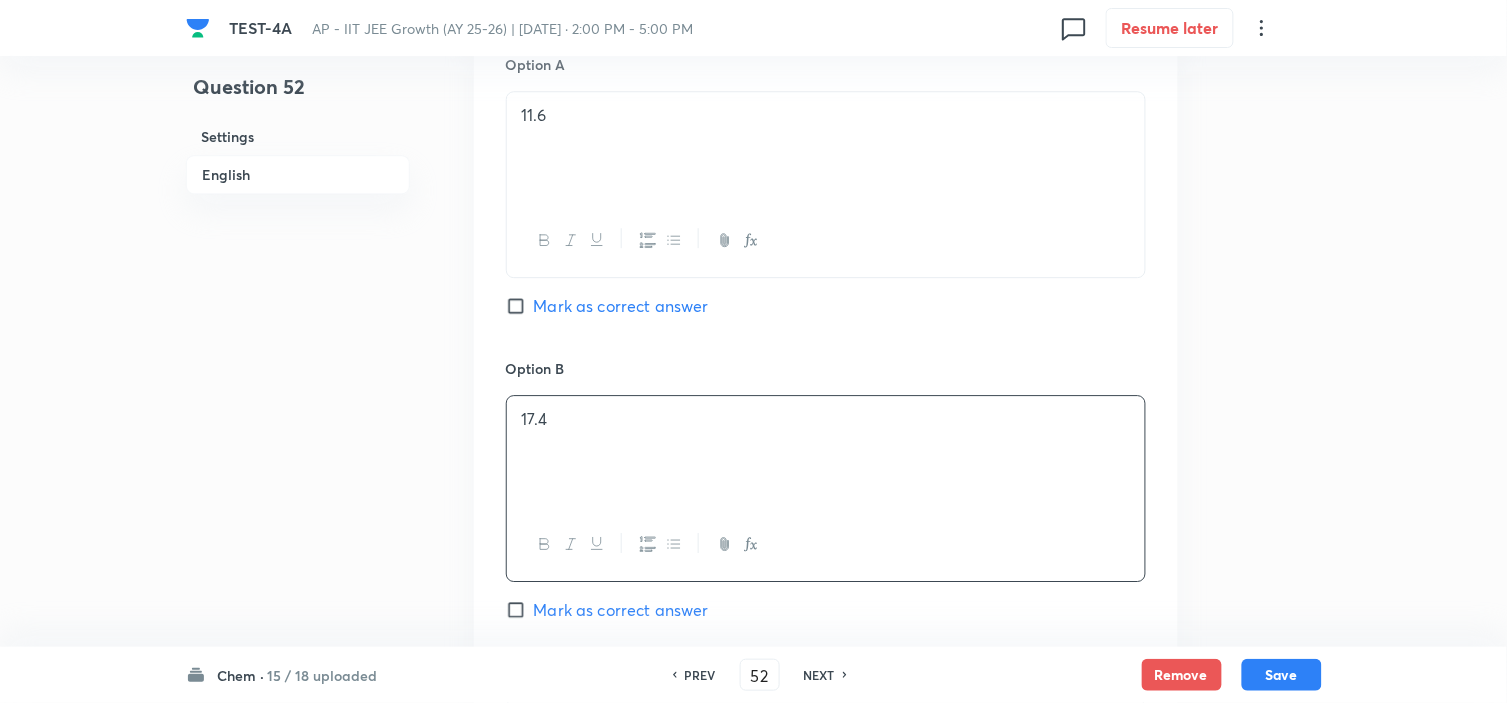 scroll, scrollTop: 1555, scrollLeft: 0, axis: vertical 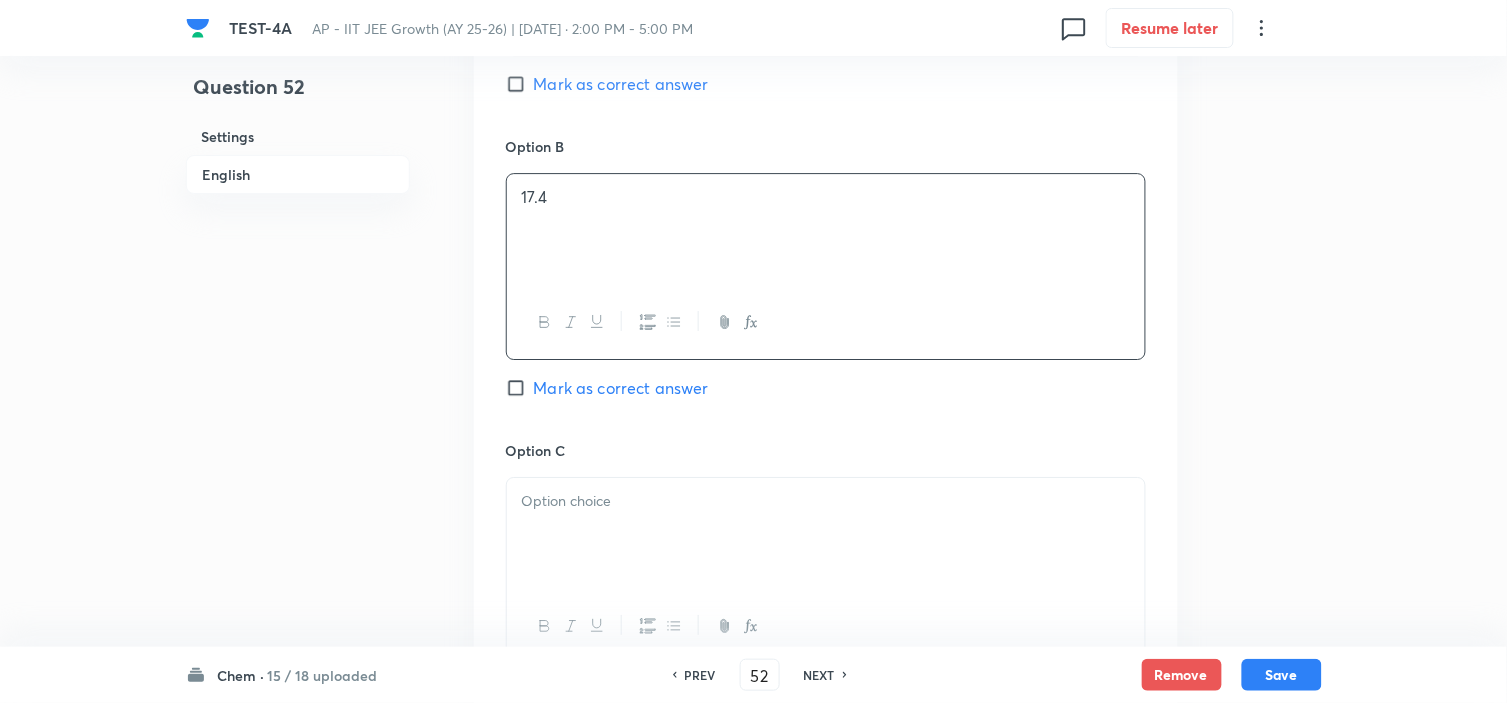 click at bounding box center [826, 501] 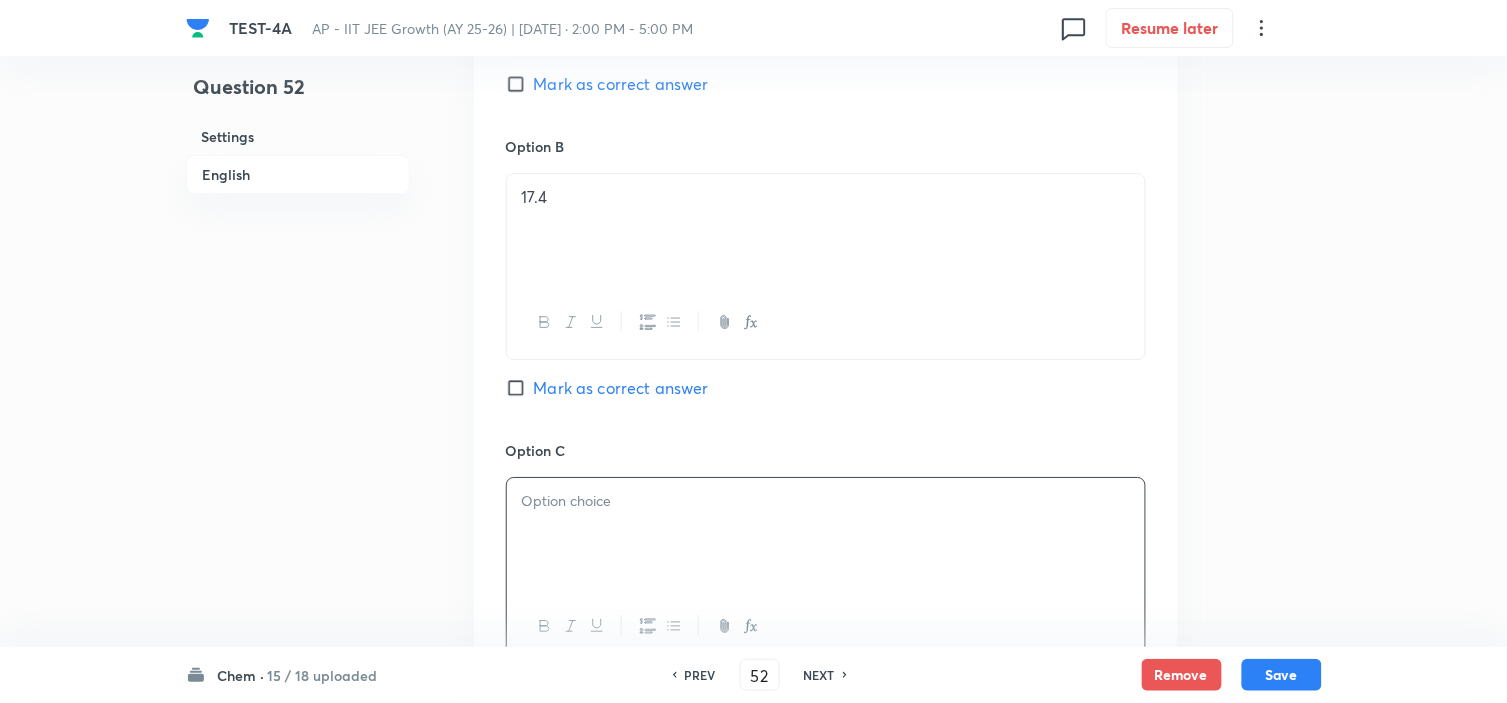 type 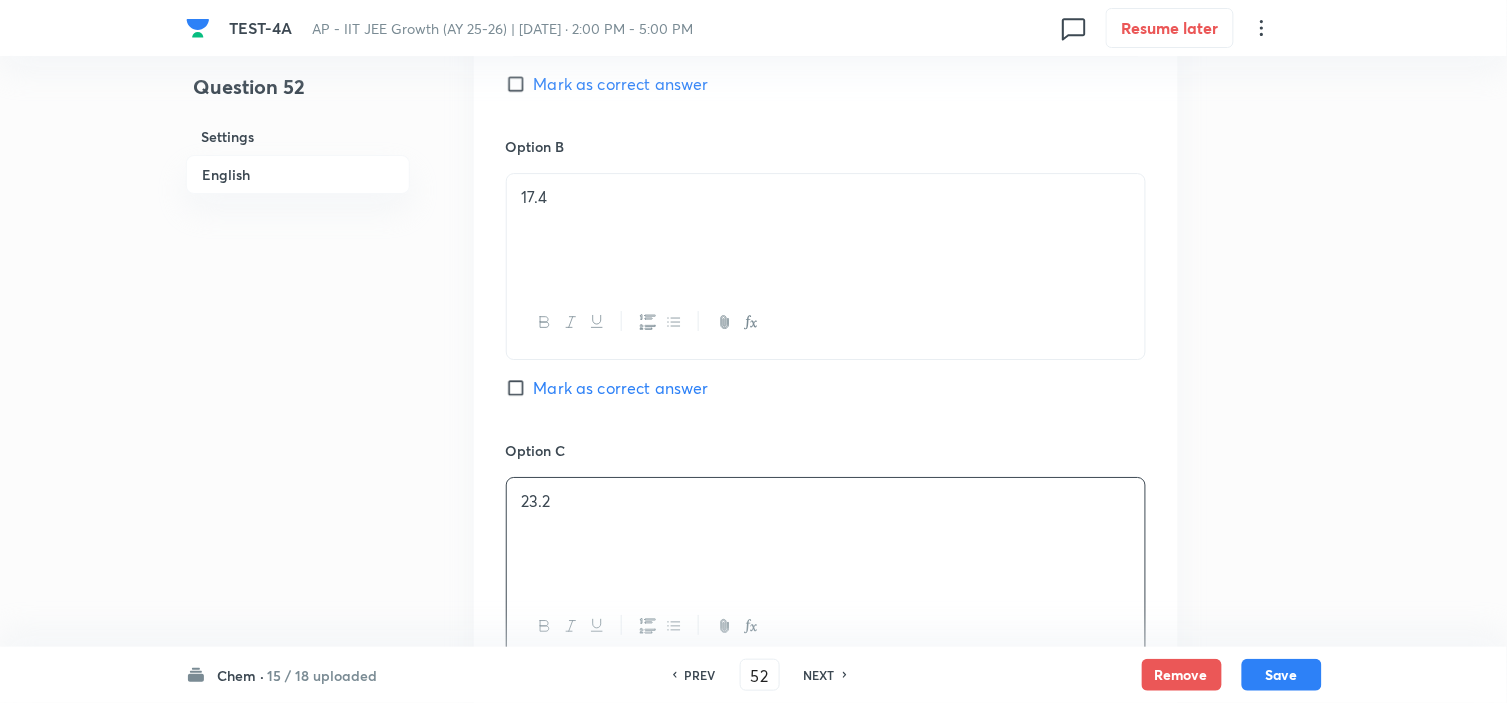scroll, scrollTop: 2000, scrollLeft: 0, axis: vertical 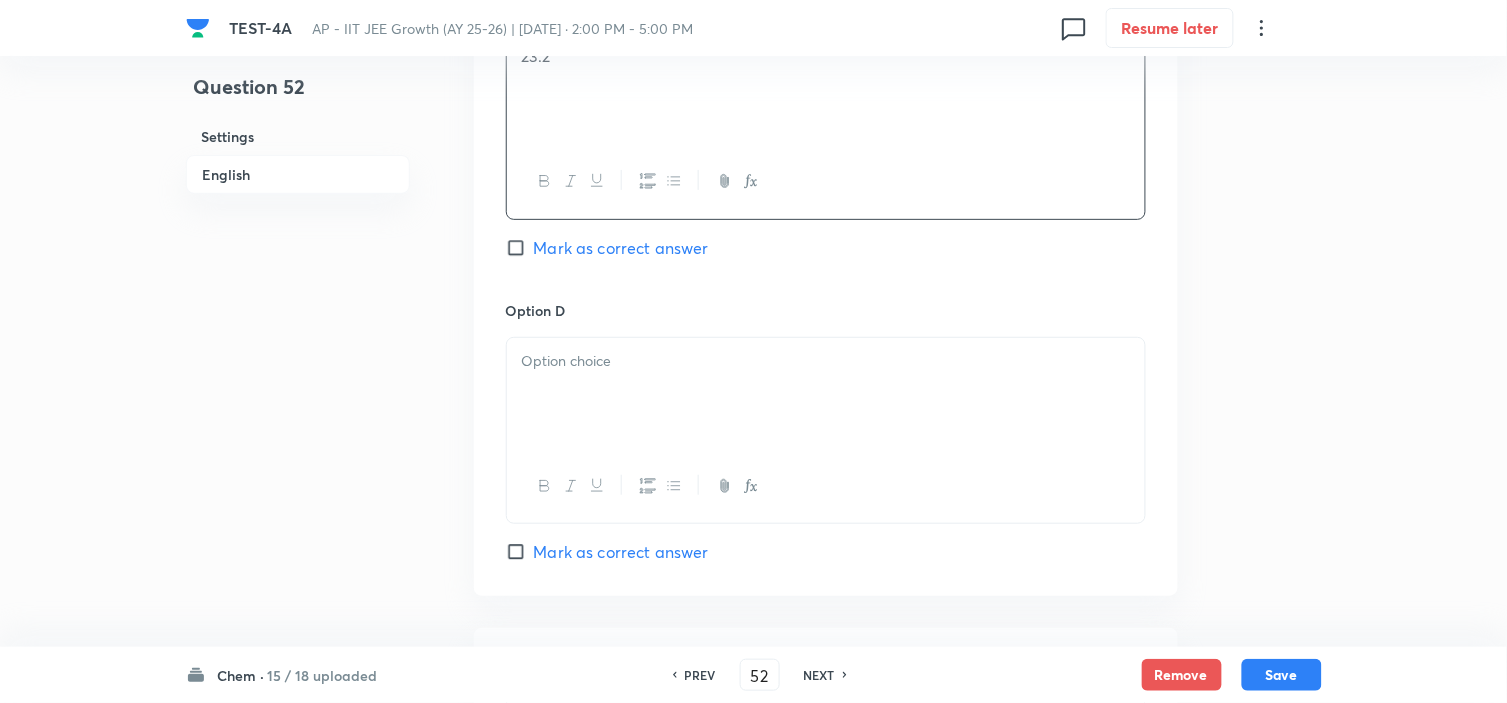click at bounding box center [826, 394] 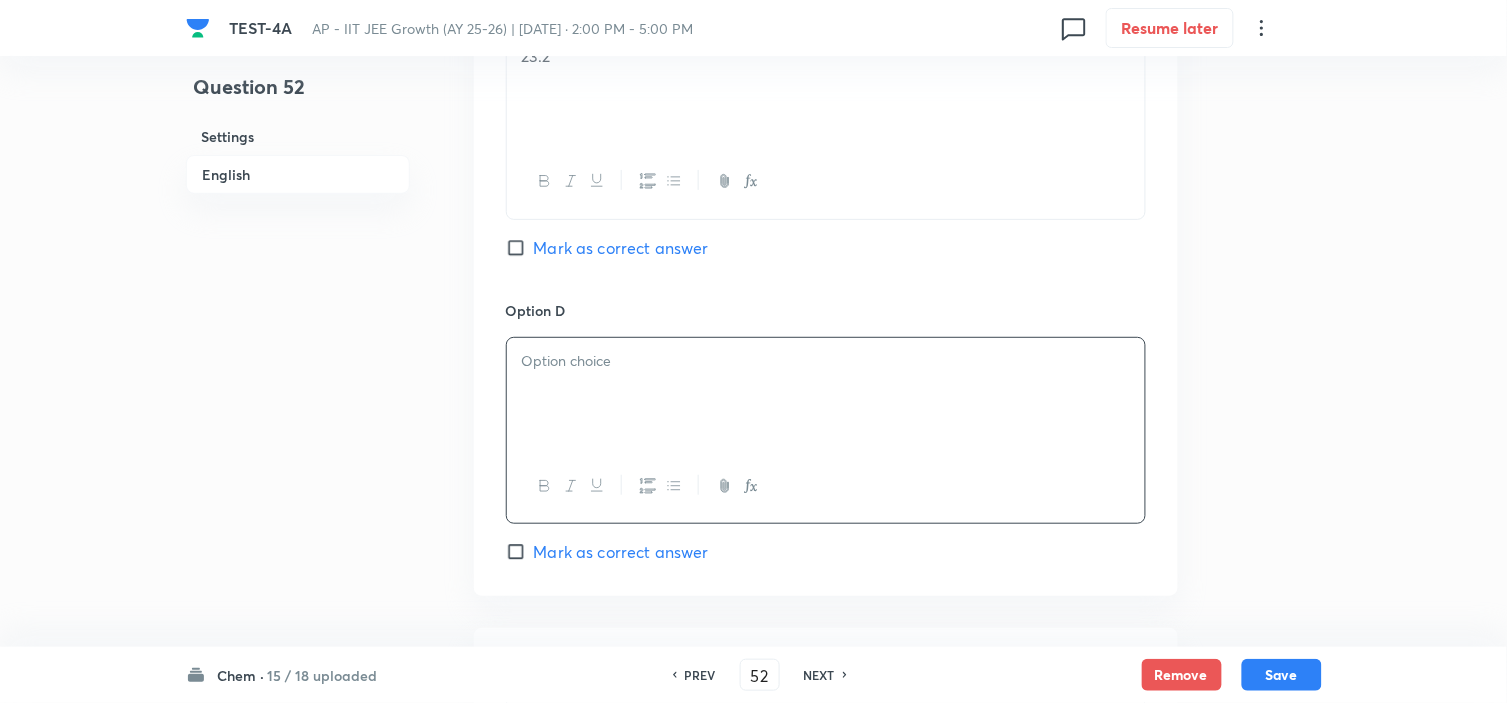 type 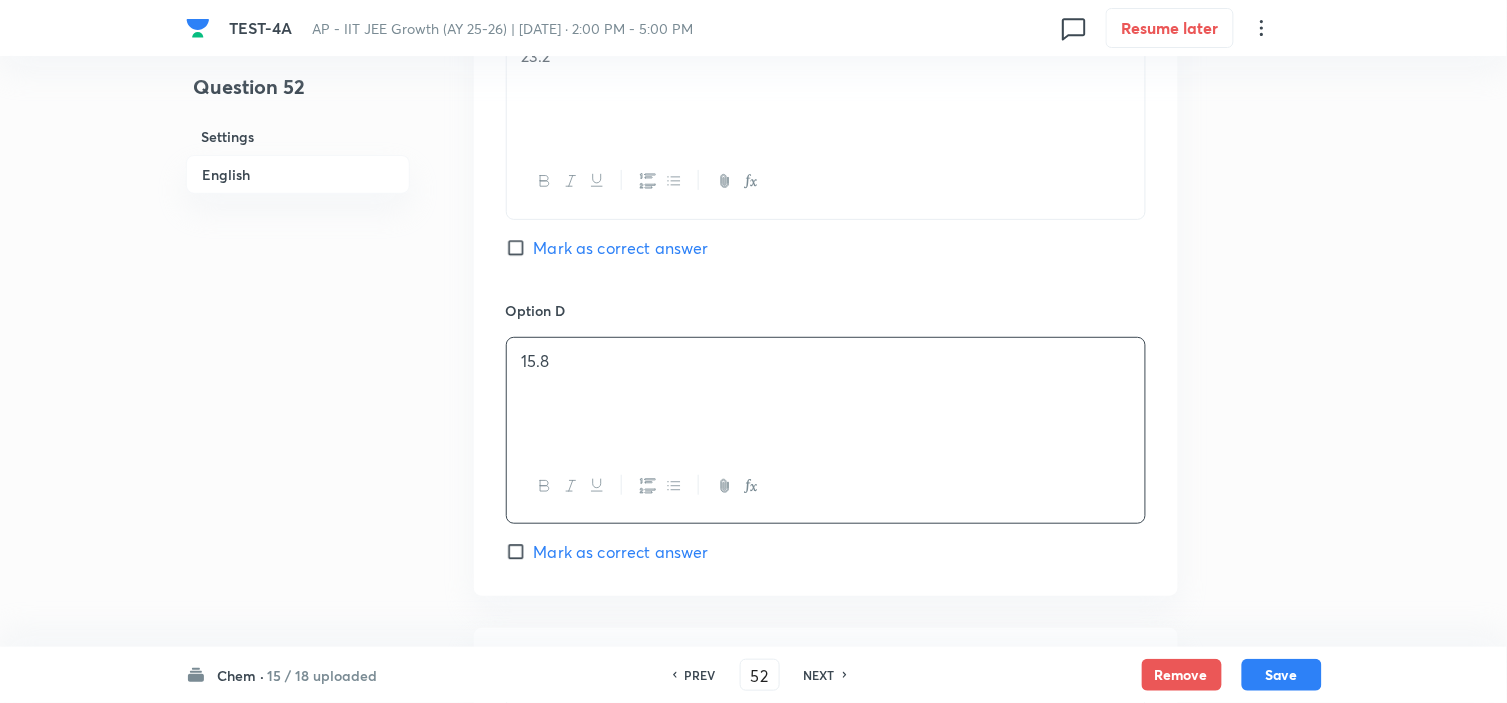 scroll, scrollTop: 1666, scrollLeft: 0, axis: vertical 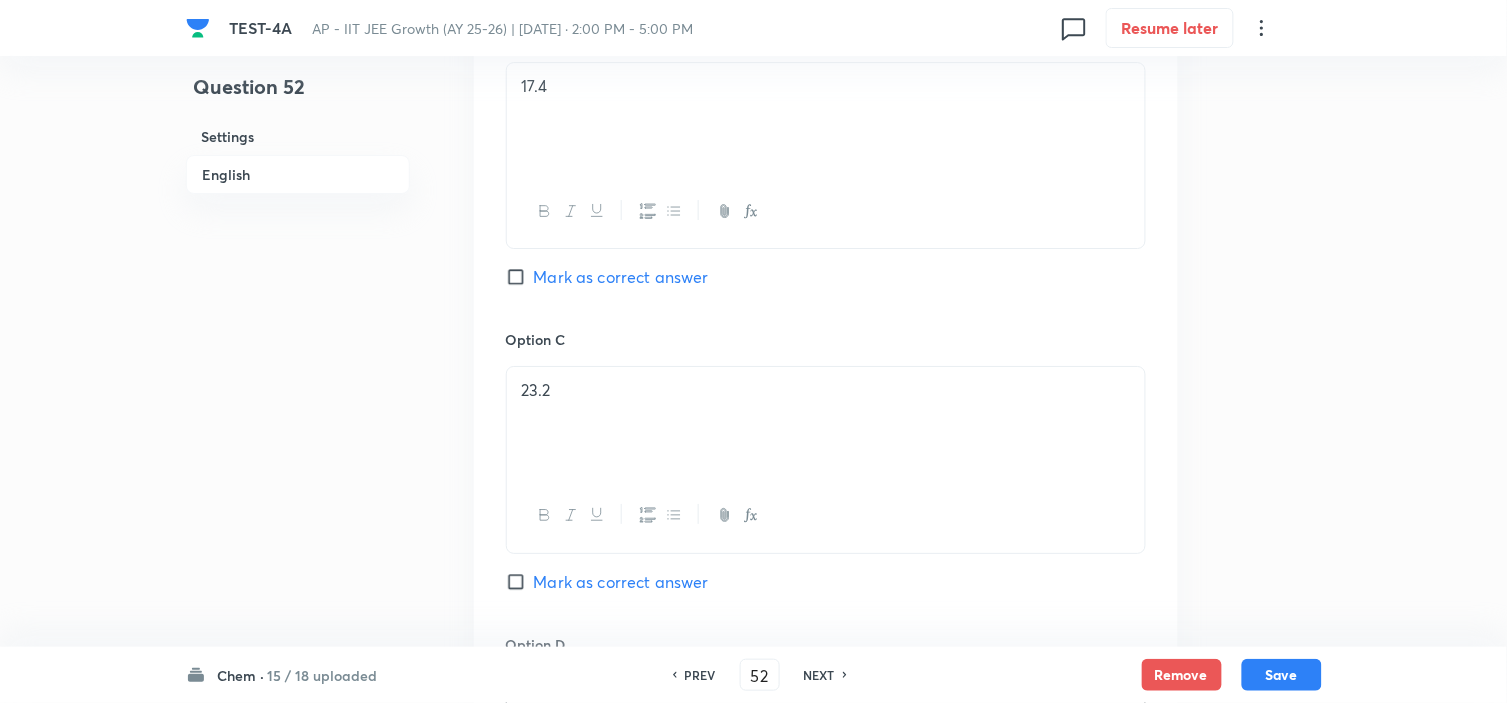 click on "Mark as correct answer" at bounding box center [621, 277] 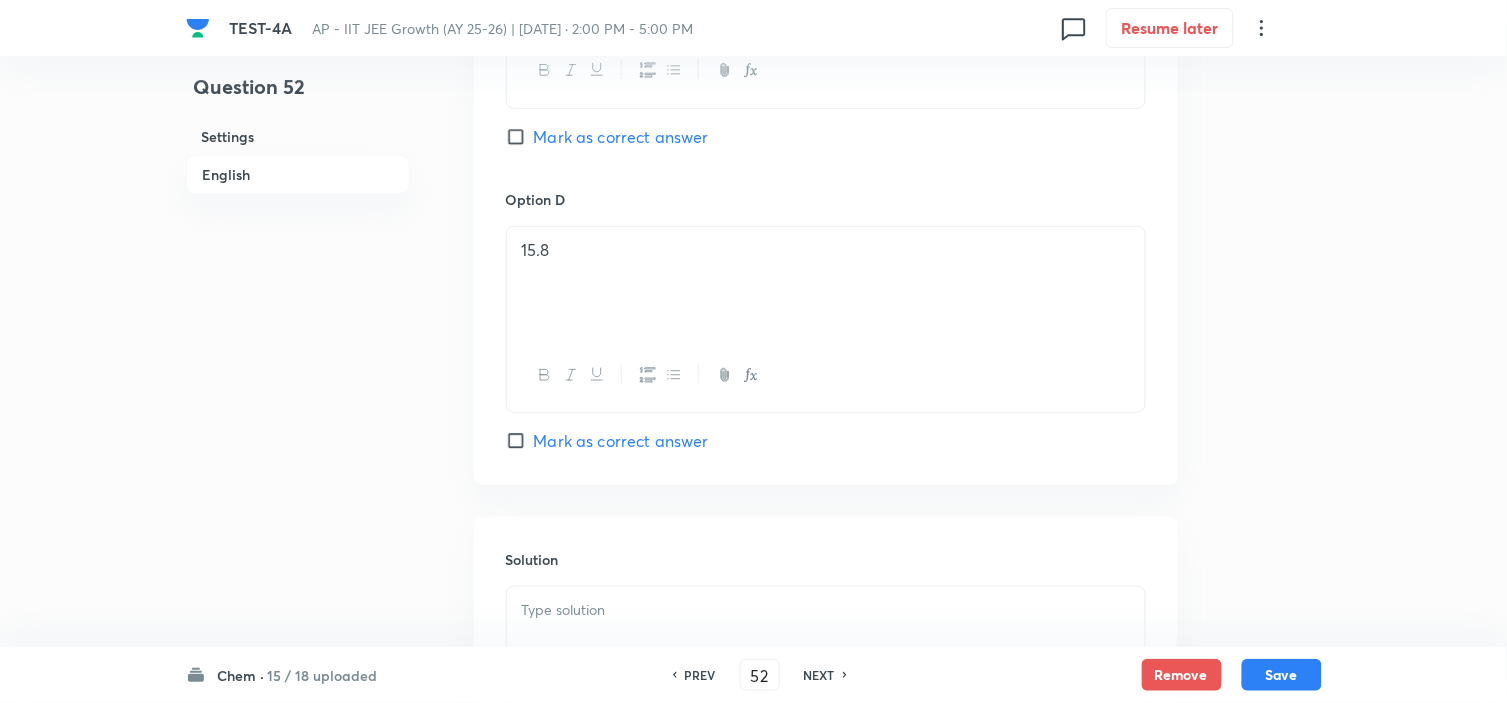 scroll, scrollTop: 2333, scrollLeft: 0, axis: vertical 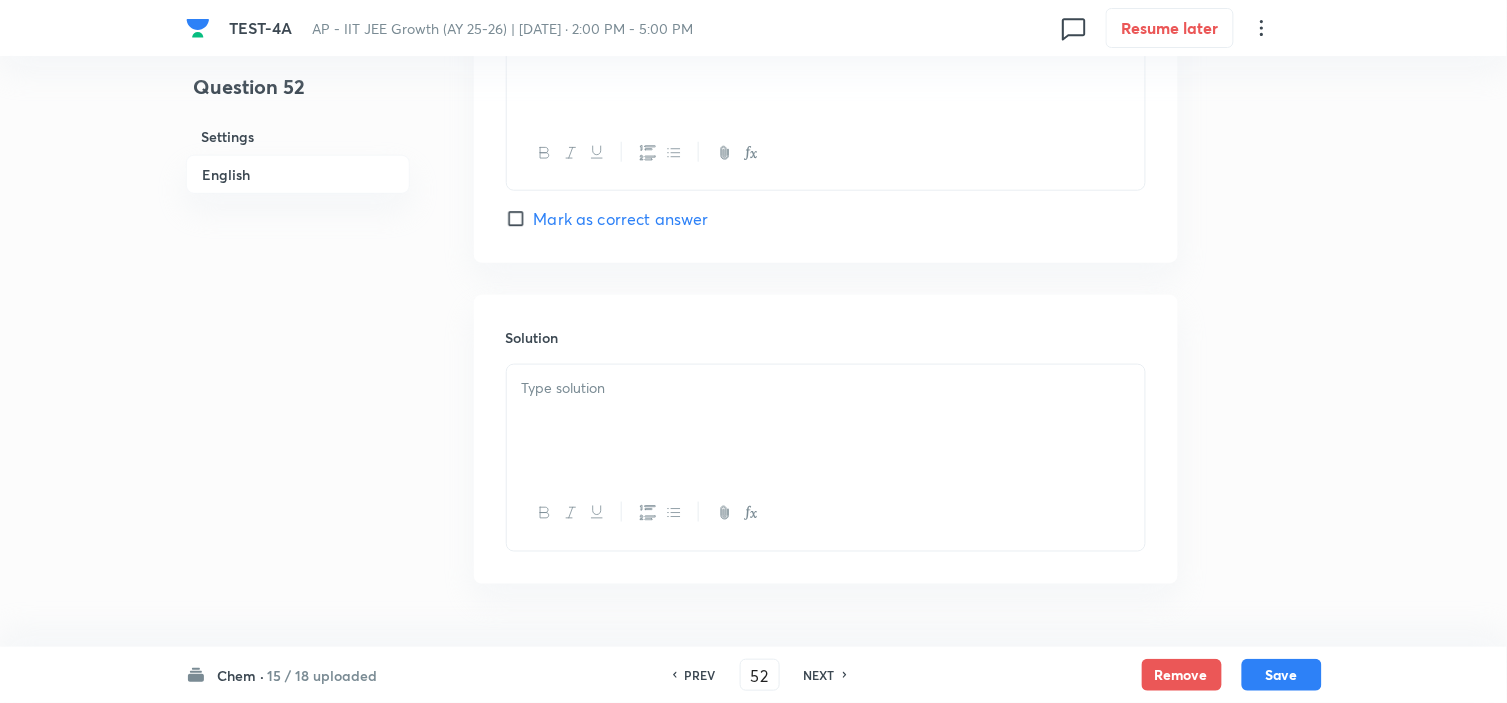 click at bounding box center [826, 421] 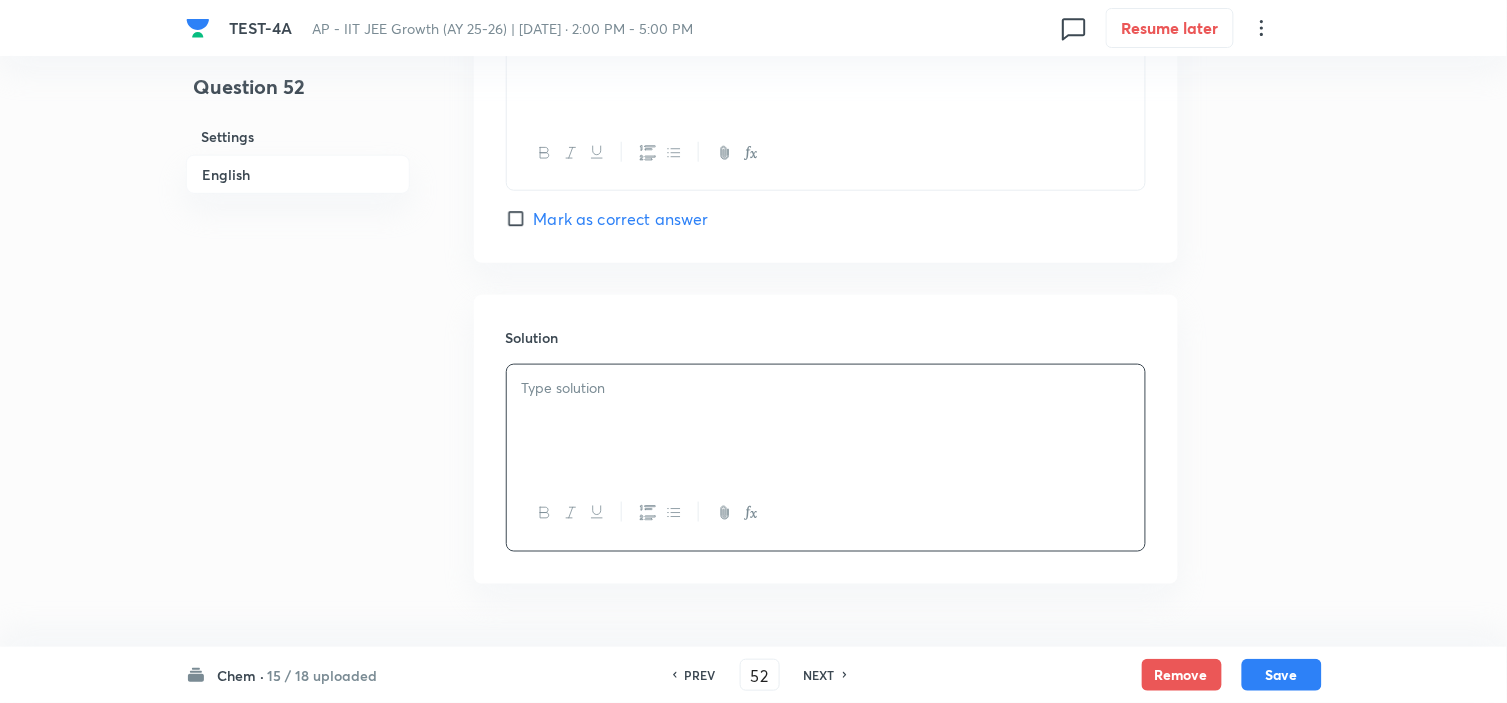 scroll, scrollTop: 2111, scrollLeft: 0, axis: vertical 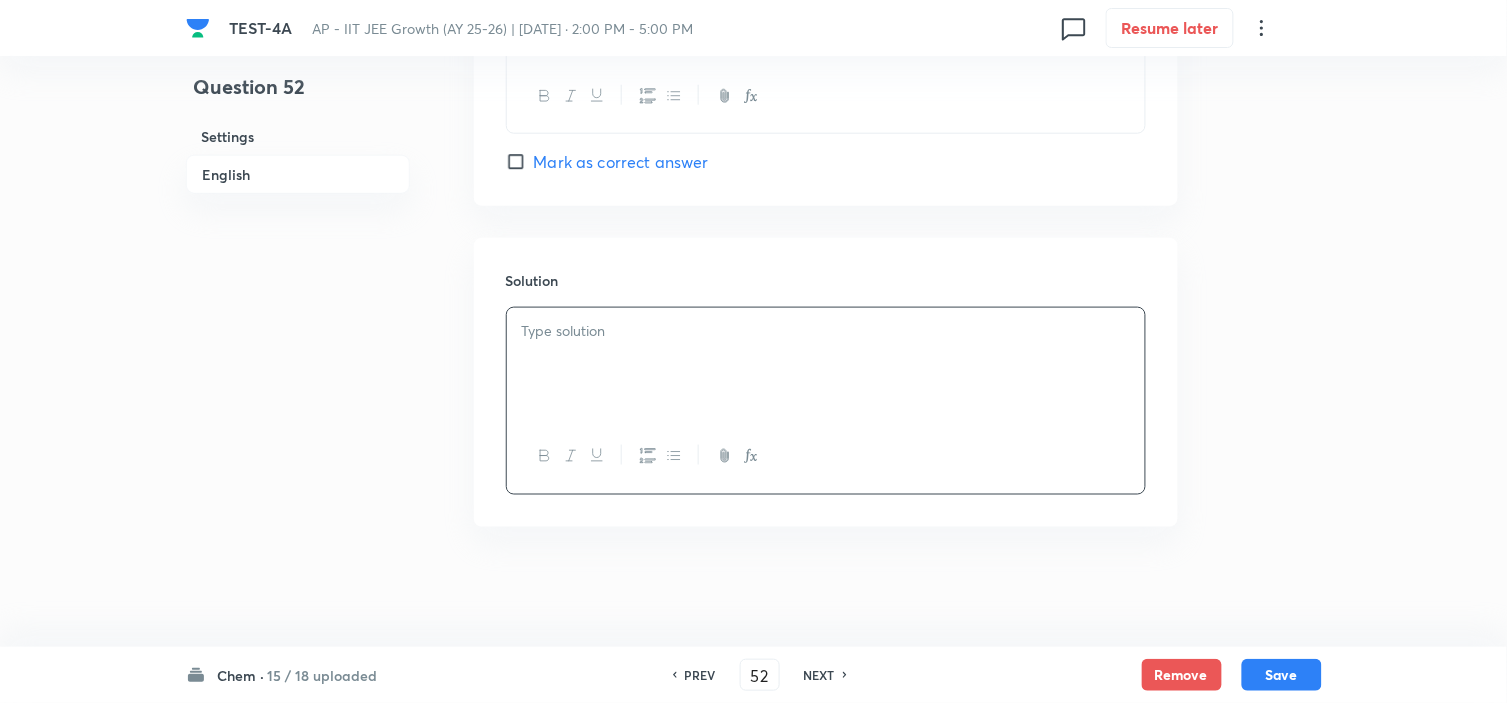 type 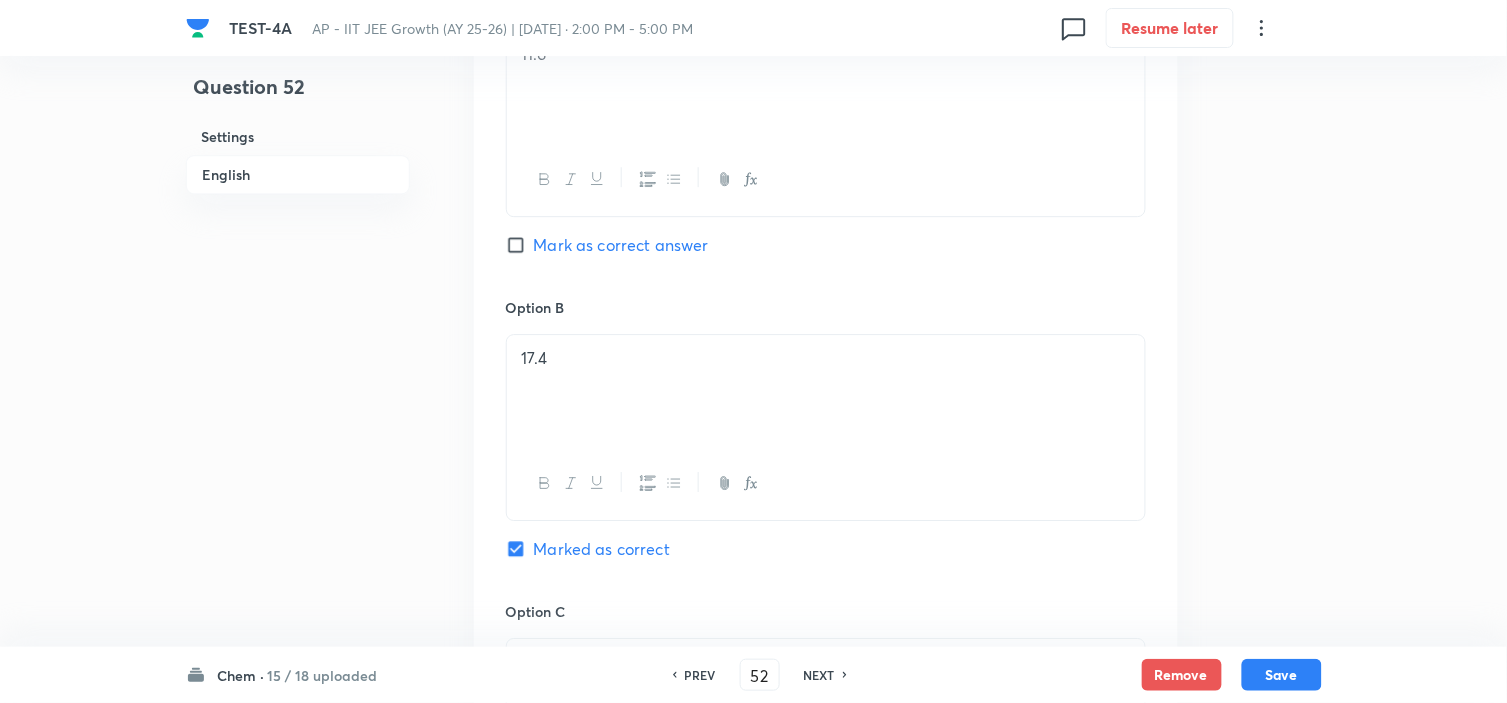 scroll, scrollTop: 1727, scrollLeft: 0, axis: vertical 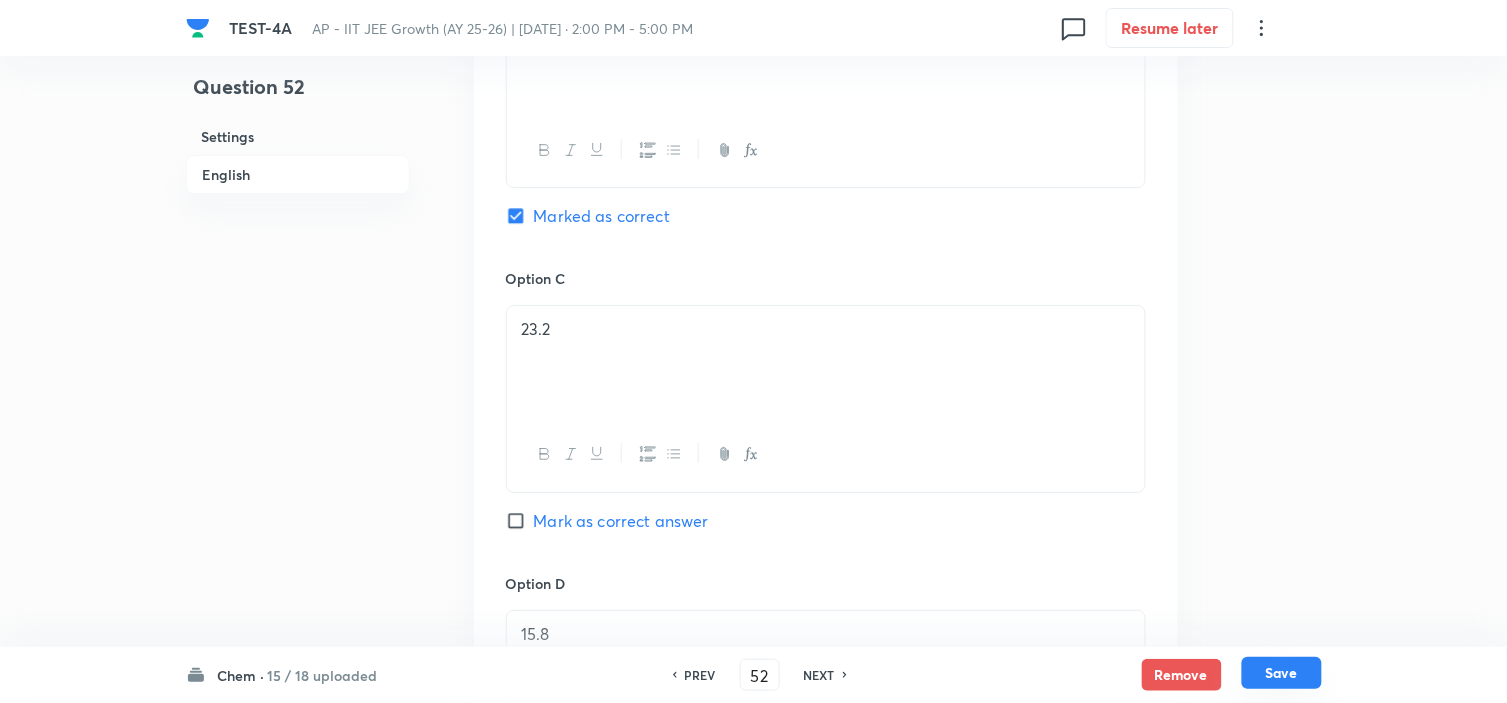 click on "Save" at bounding box center [1282, 673] 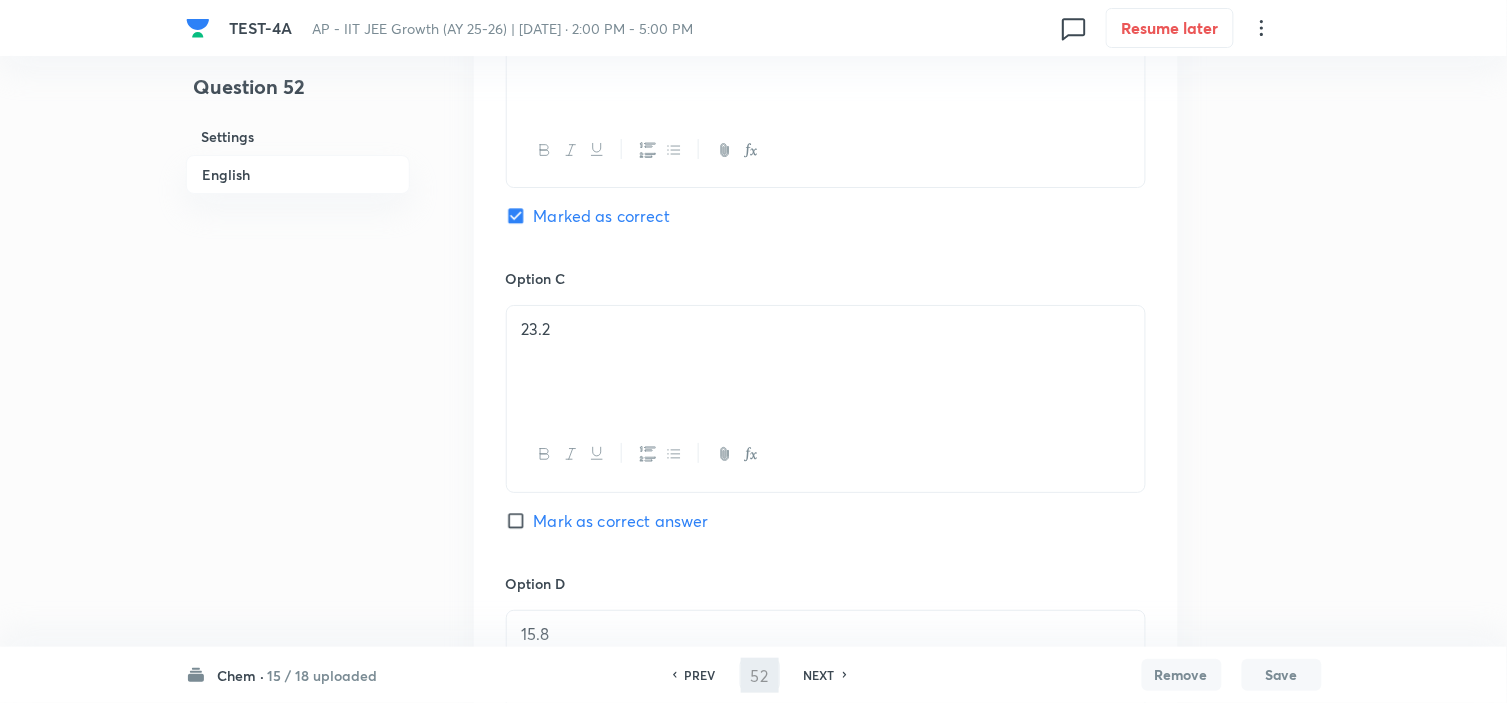 type on "53" 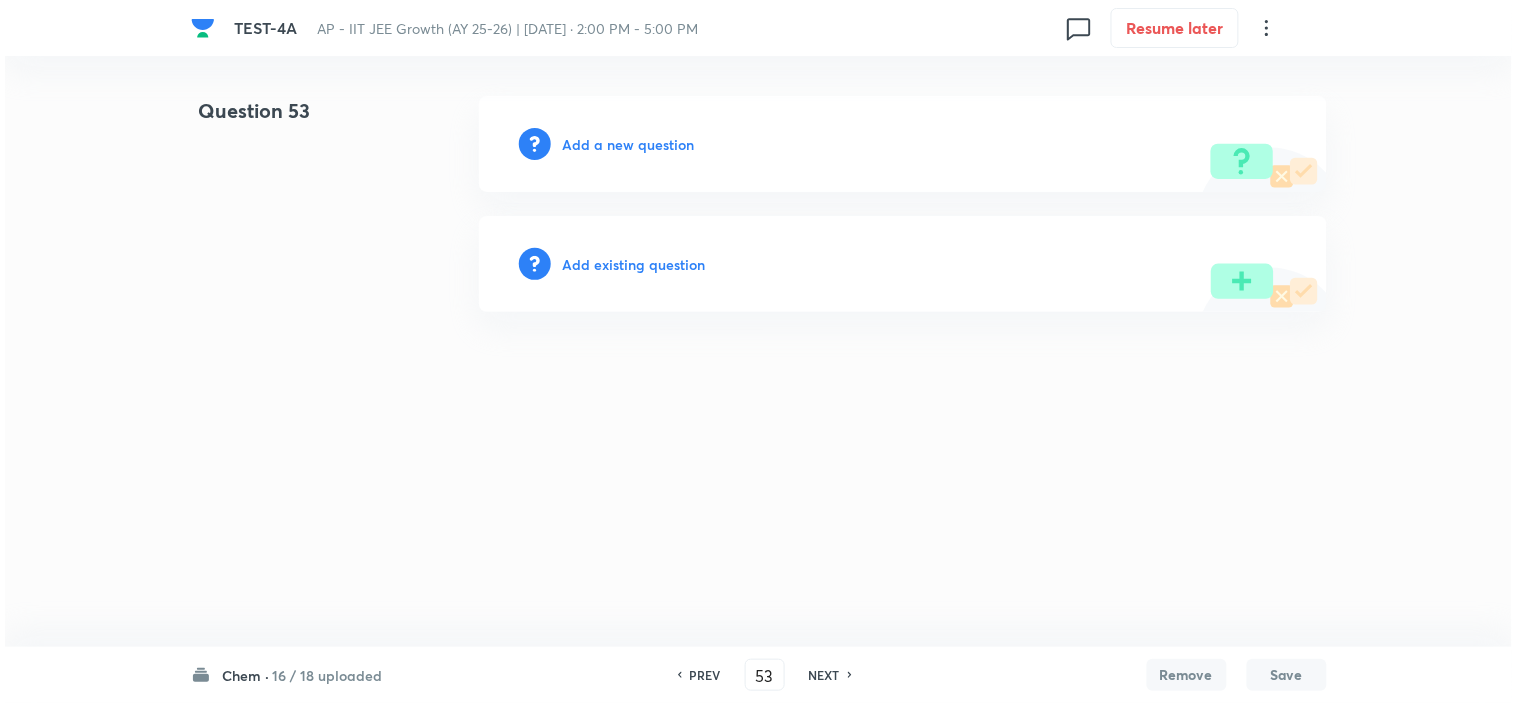 scroll, scrollTop: 0, scrollLeft: 0, axis: both 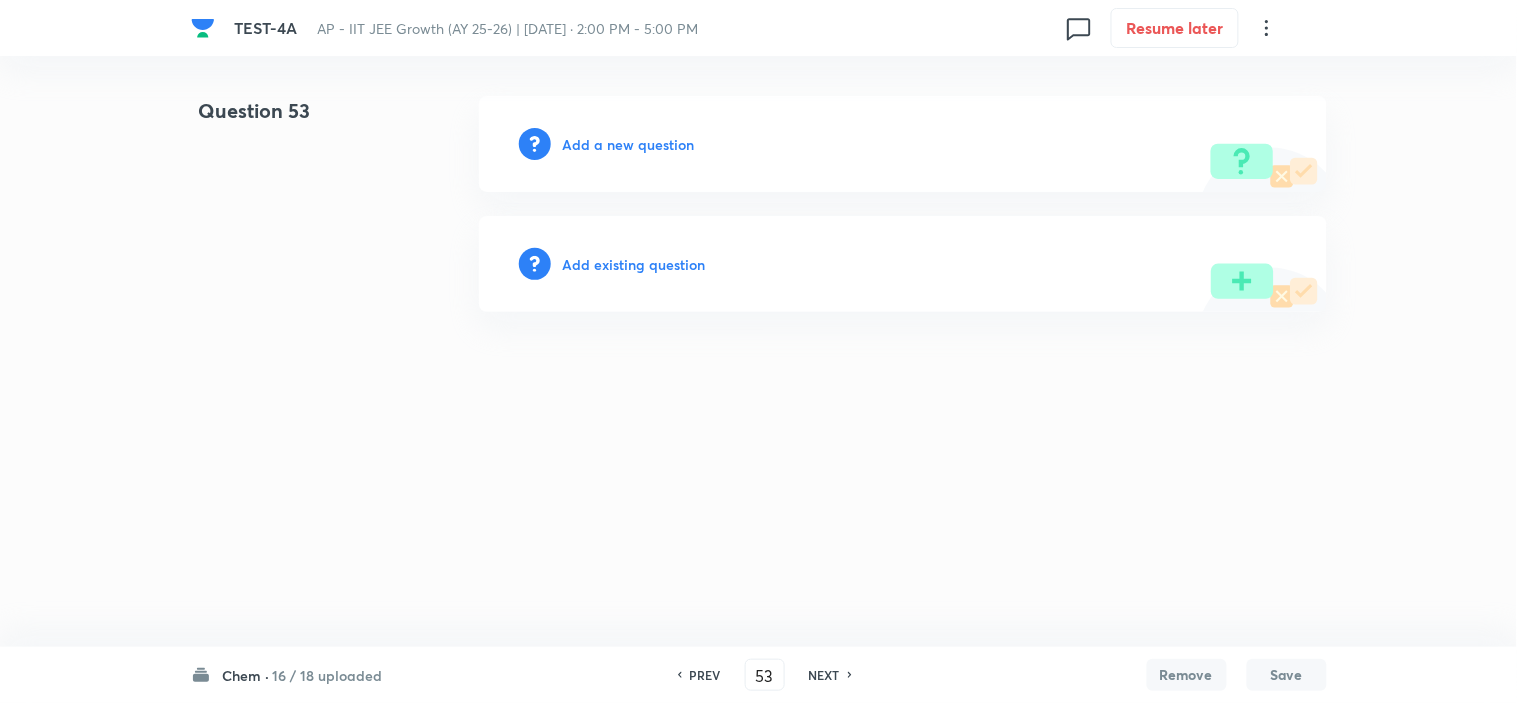 click on "Add a new question" at bounding box center (629, 144) 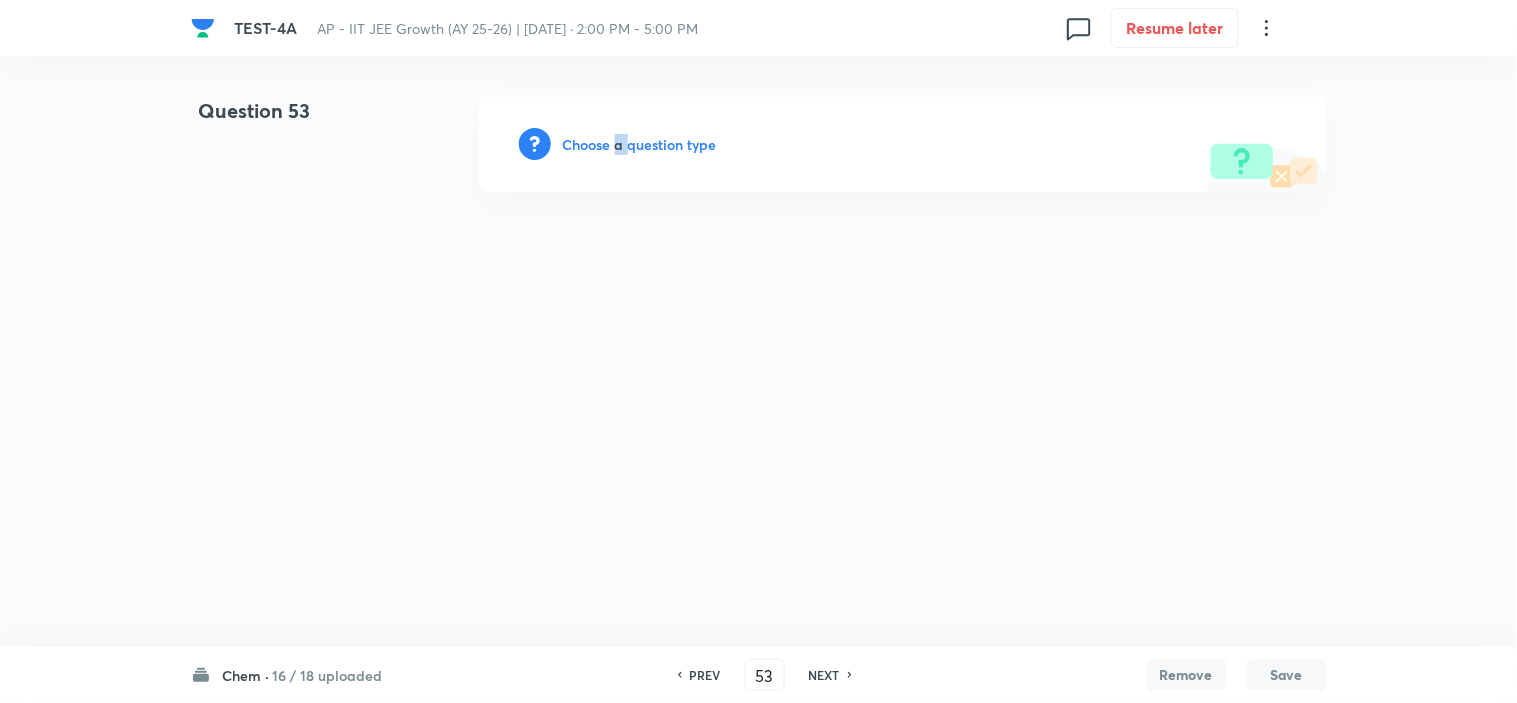 click on "Choose a question type" at bounding box center [640, 144] 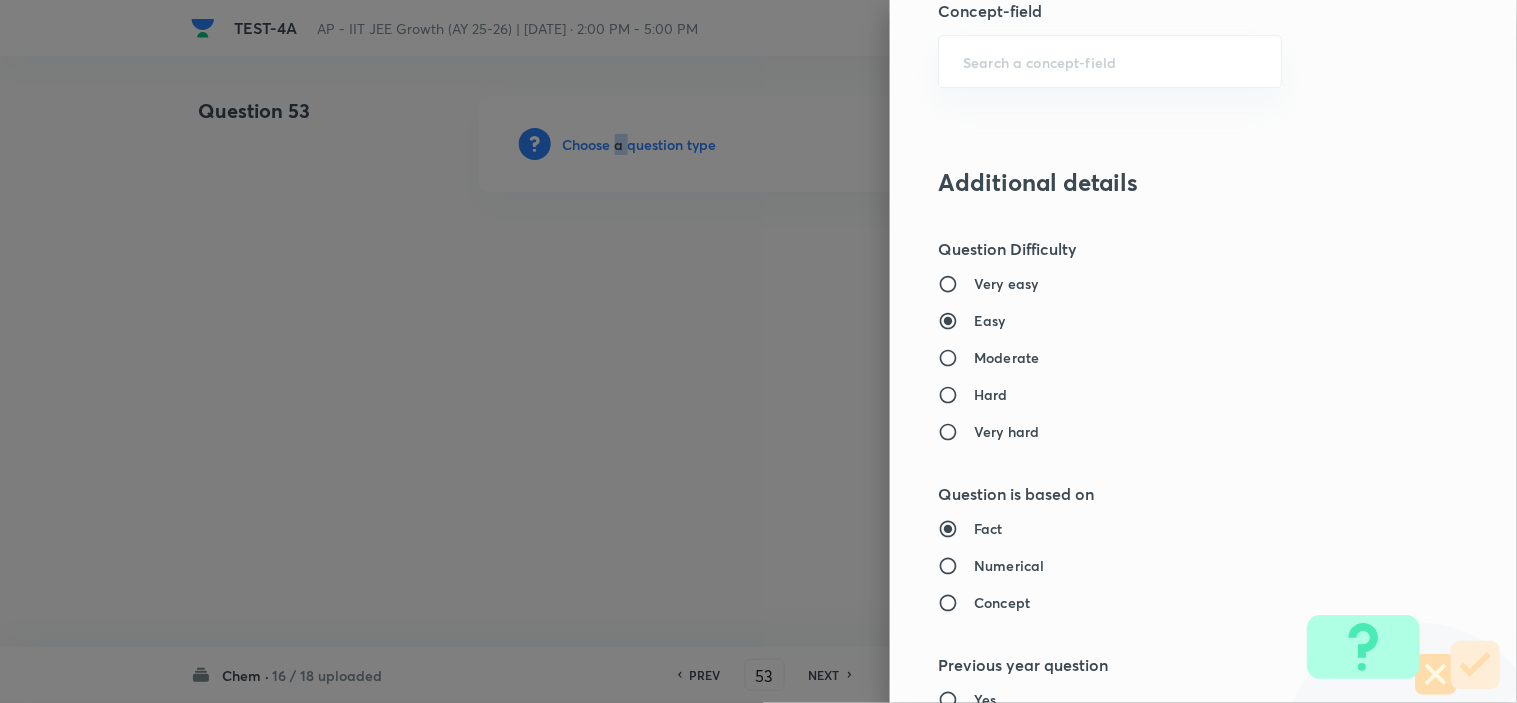 scroll, scrollTop: 1222, scrollLeft: 0, axis: vertical 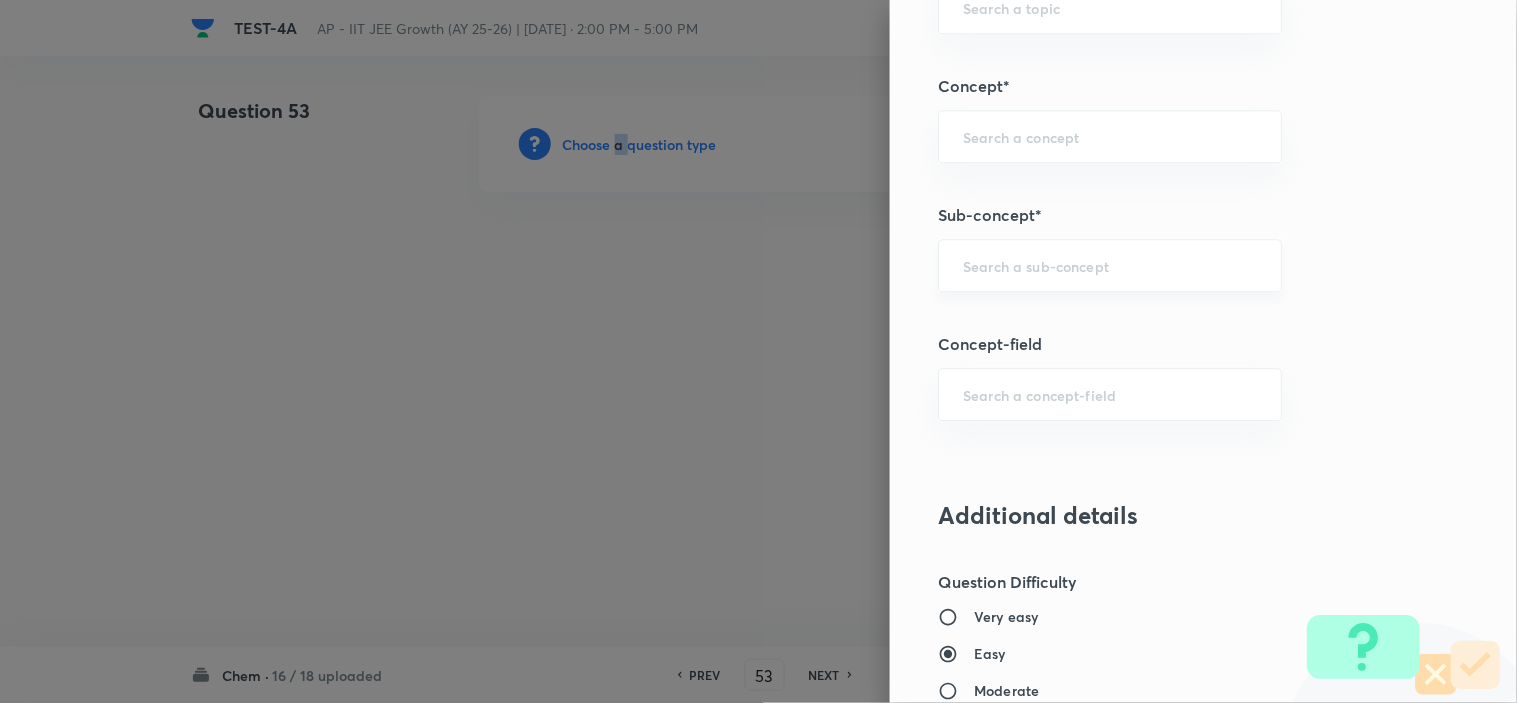 click at bounding box center (1110, 265) 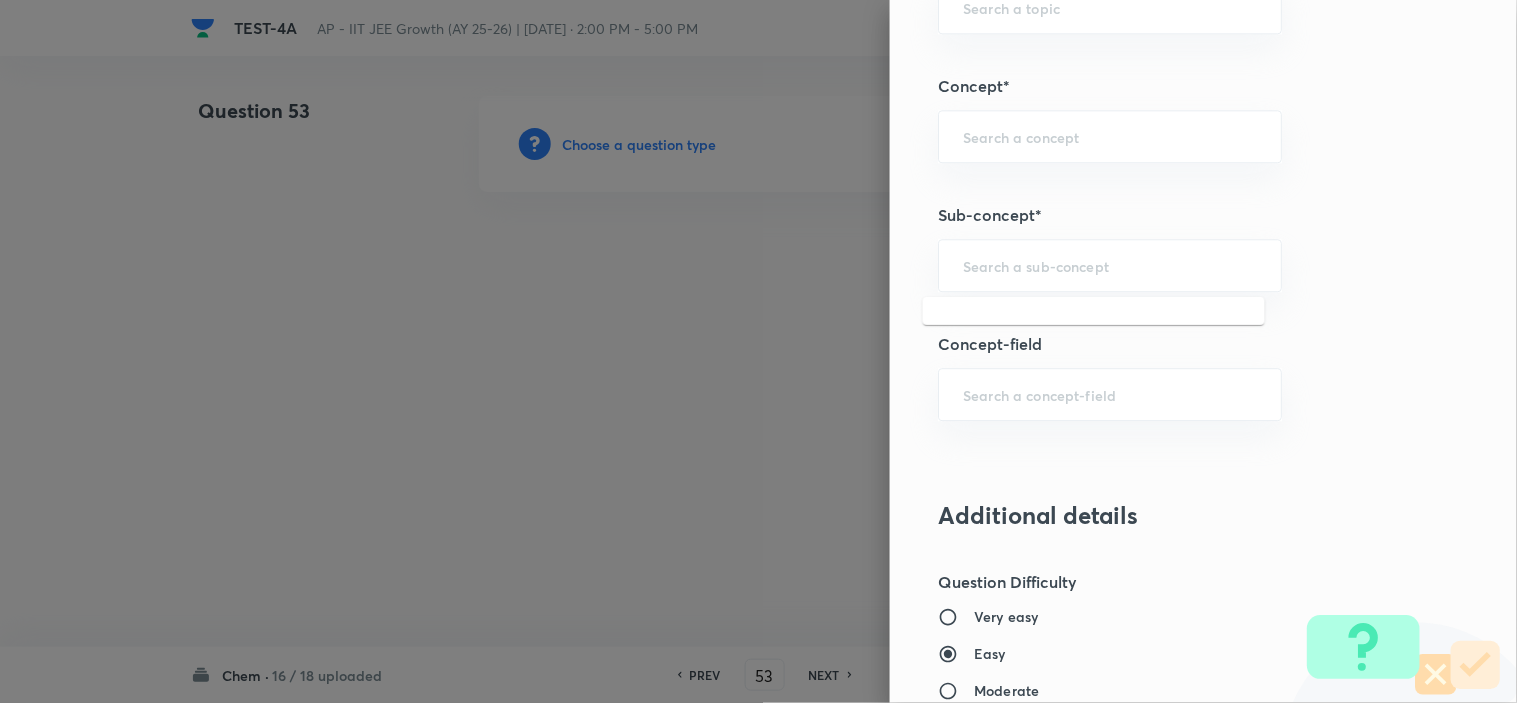 paste on "Quantum numbers" 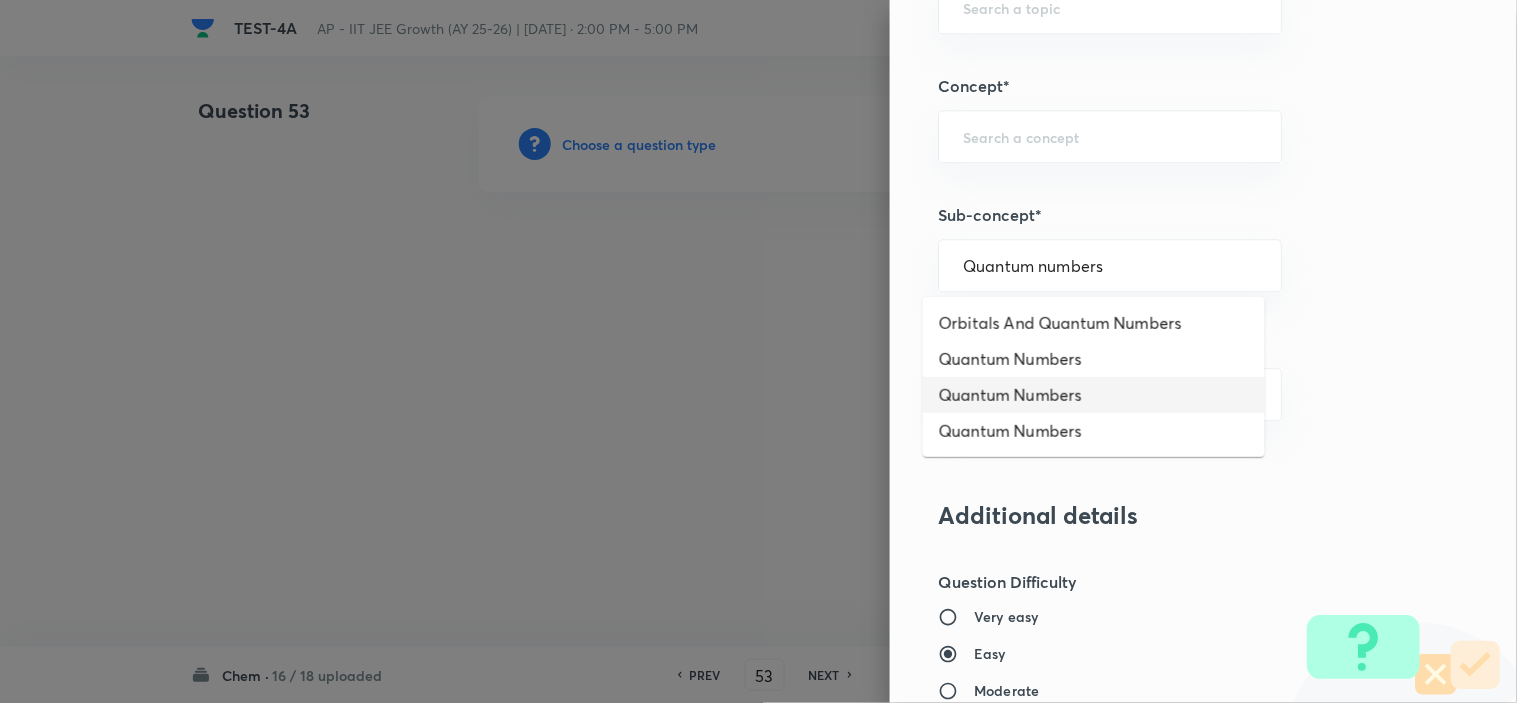 click on "Quantum Numbers" at bounding box center [1094, 395] 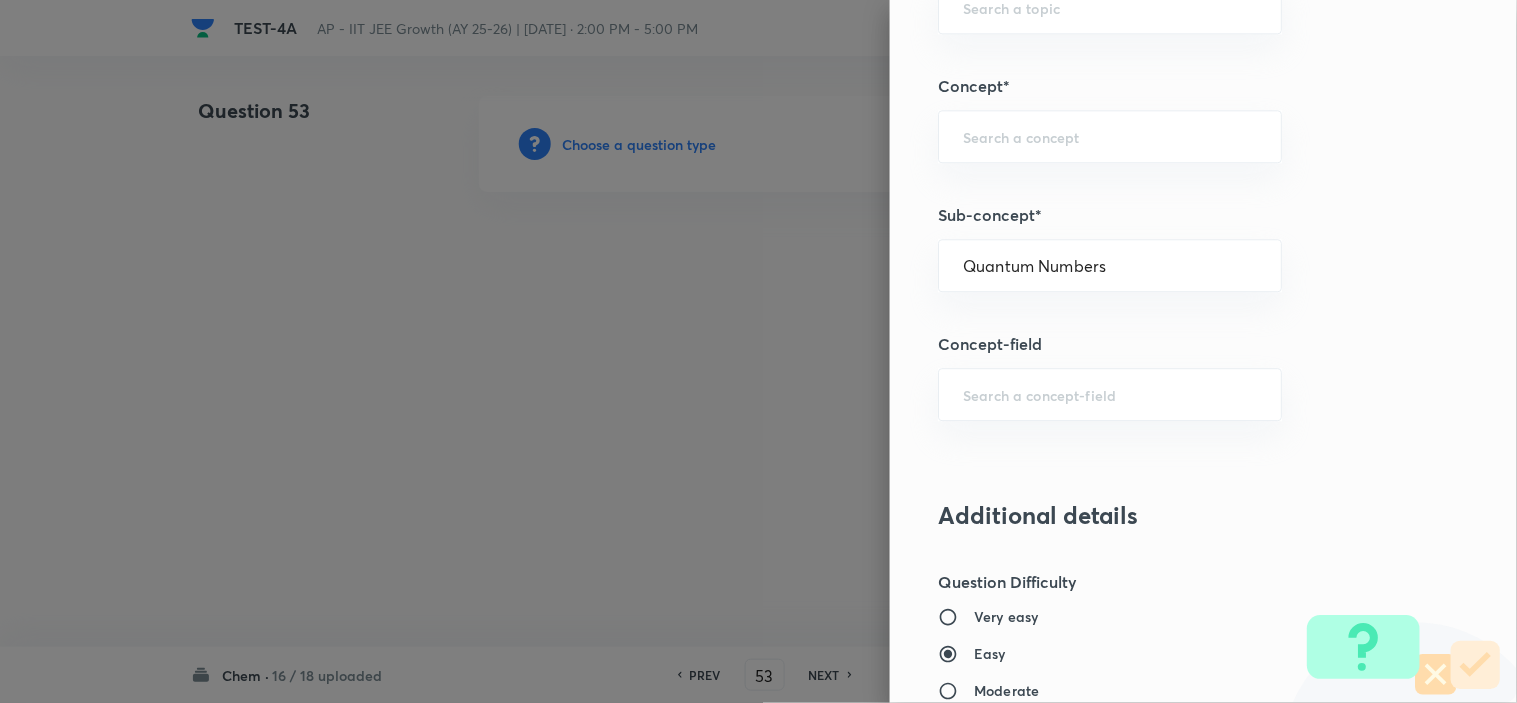 type on "Chemistry" 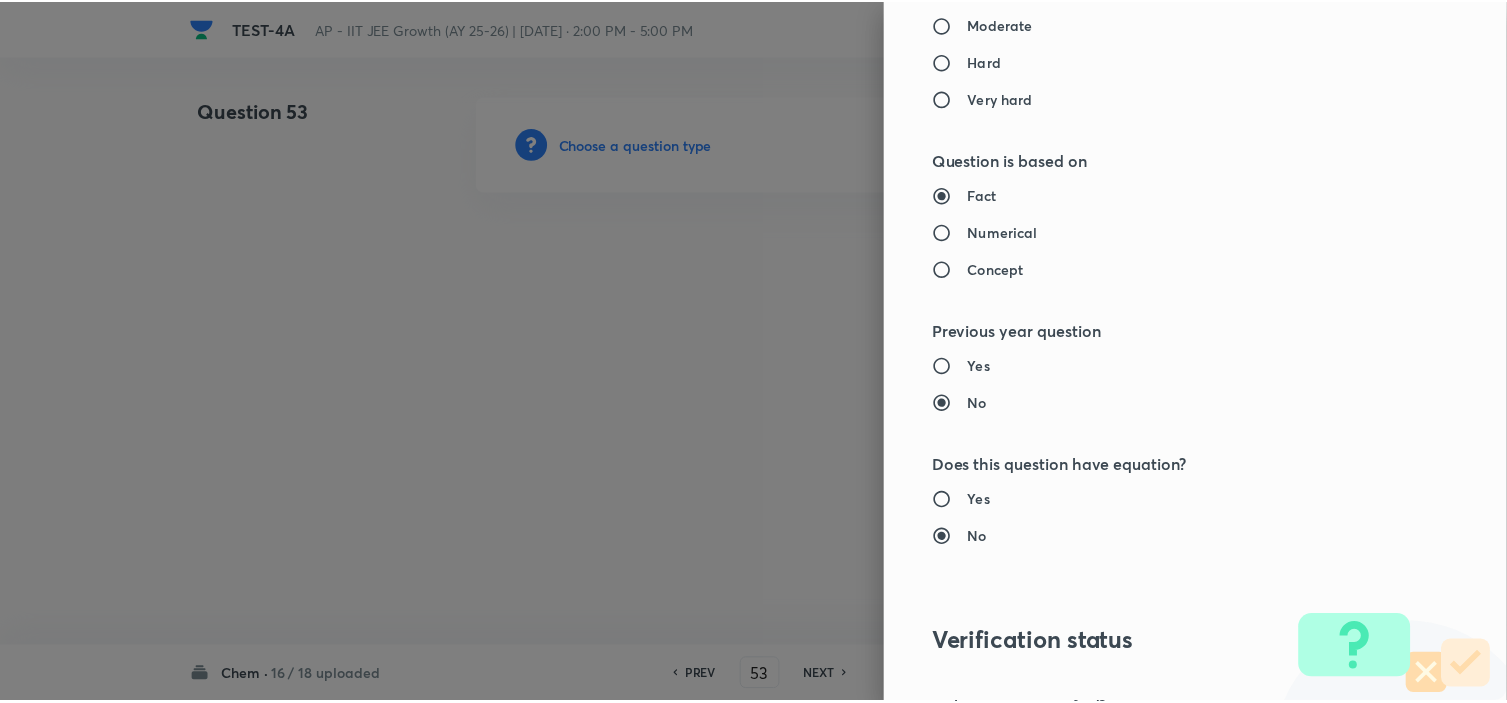 scroll, scrollTop: 2157, scrollLeft: 0, axis: vertical 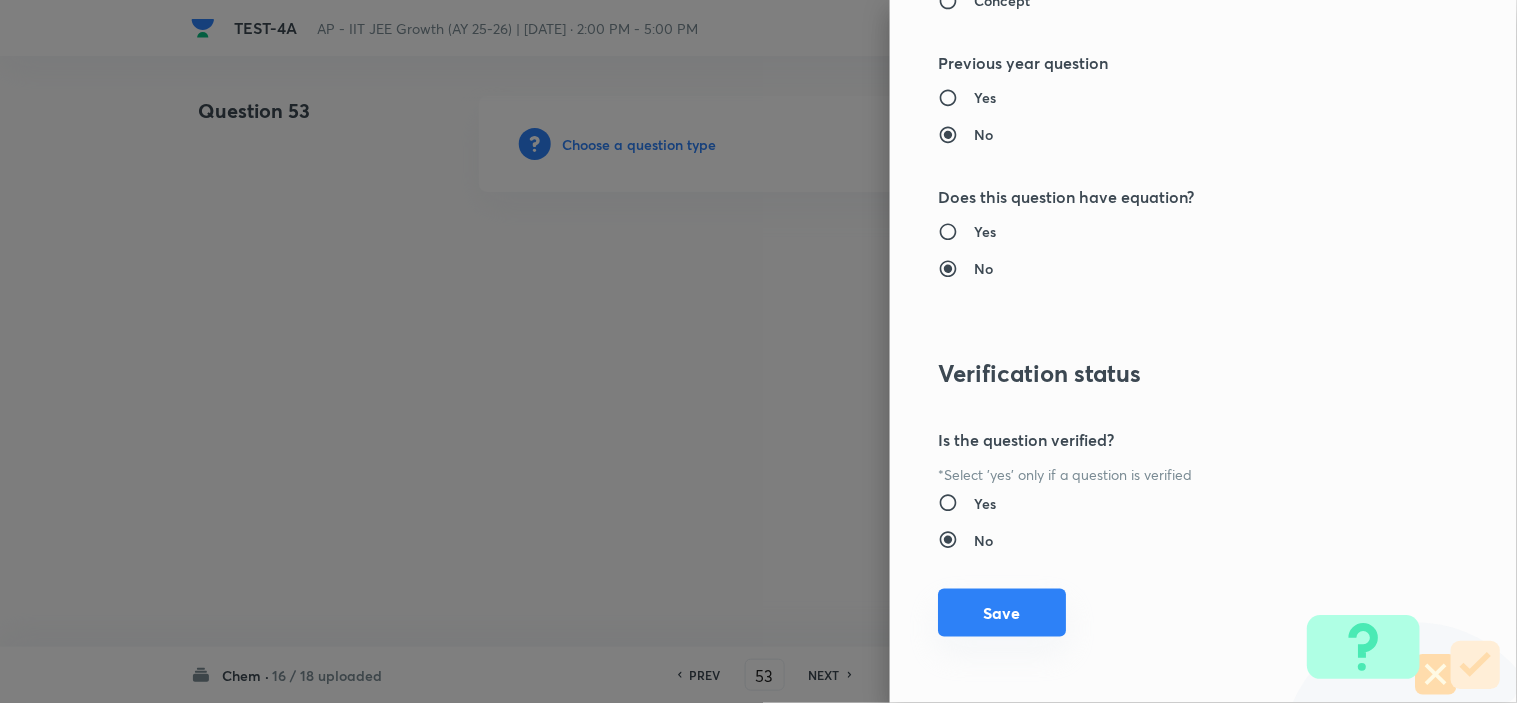 click on "Save" at bounding box center [1002, 613] 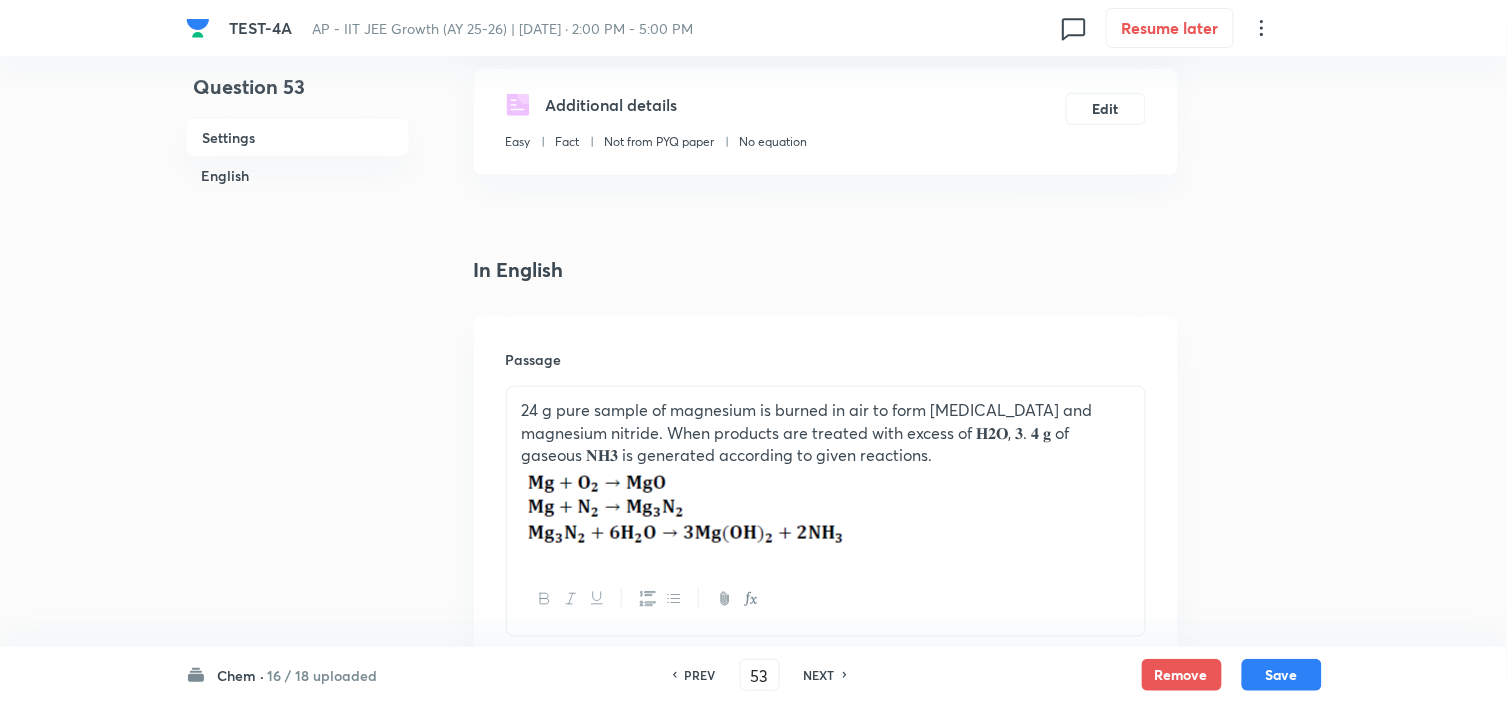 scroll, scrollTop: 666, scrollLeft: 0, axis: vertical 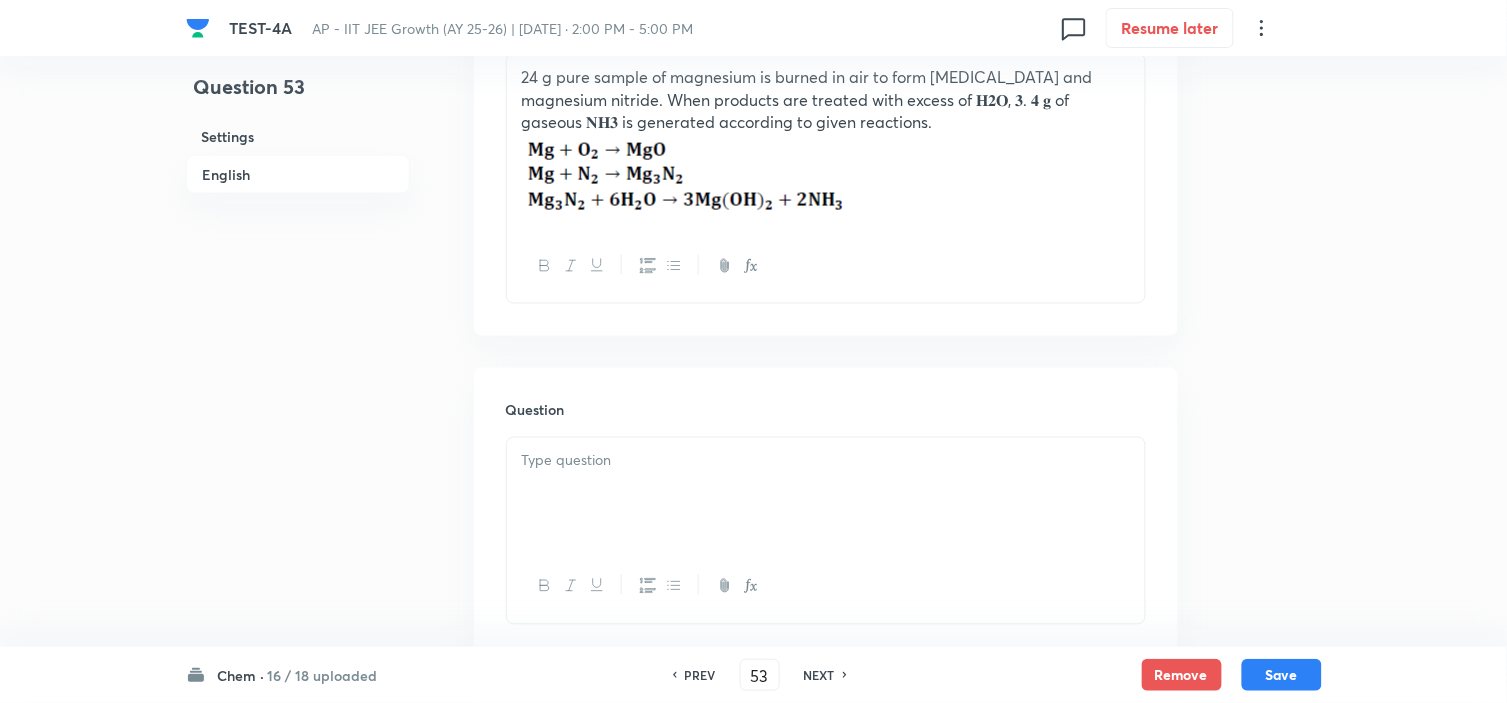 click at bounding box center [826, 494] 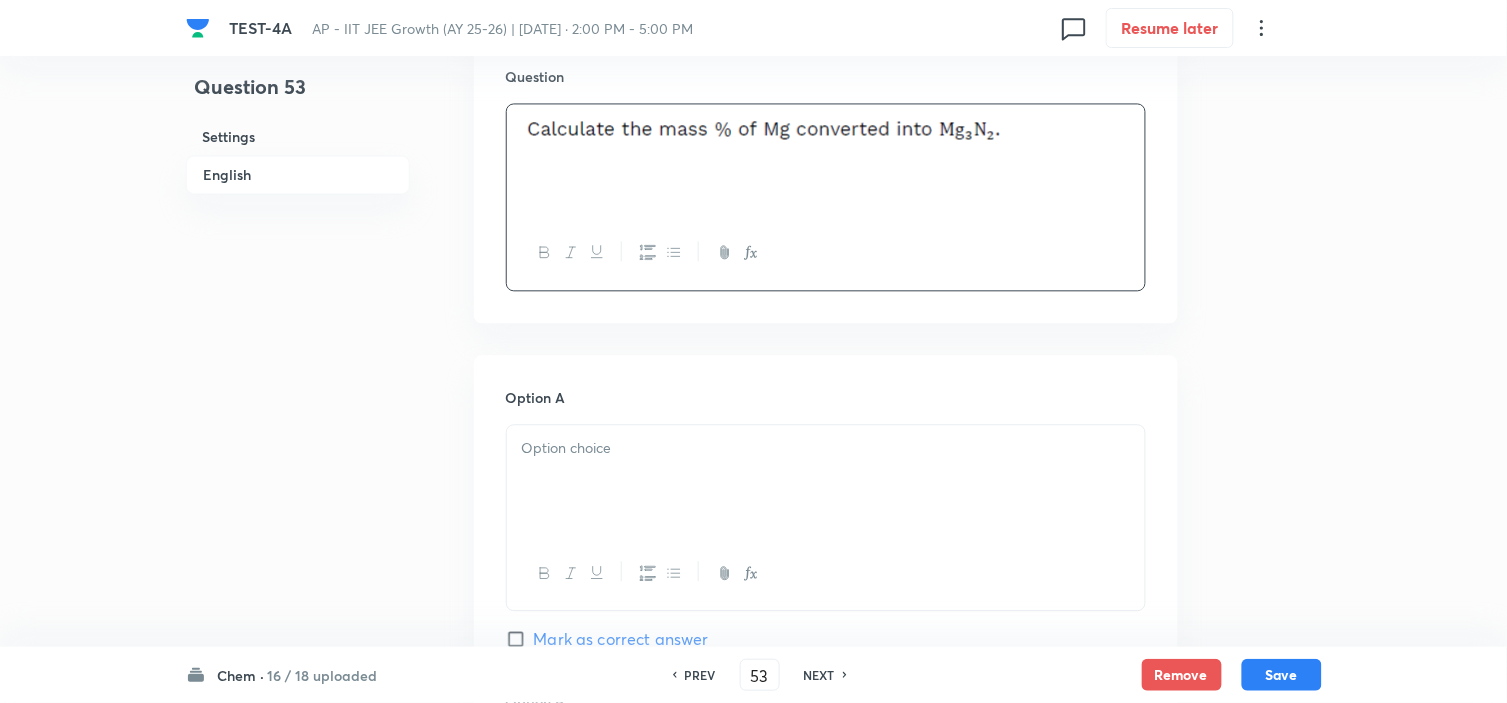 scroll, scrollTop: 1111, scrollLeft: 0, axis: vertical 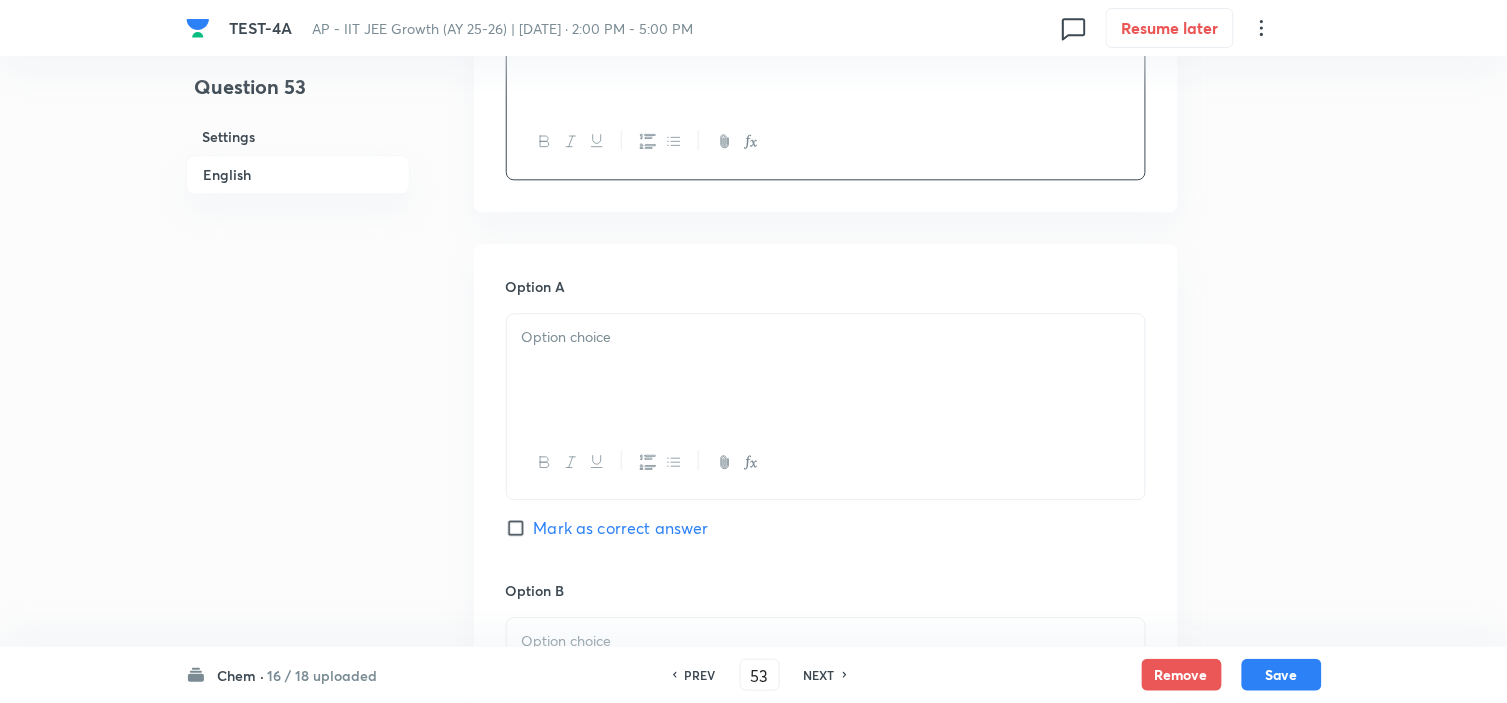 click at bounding box center [826, 370] 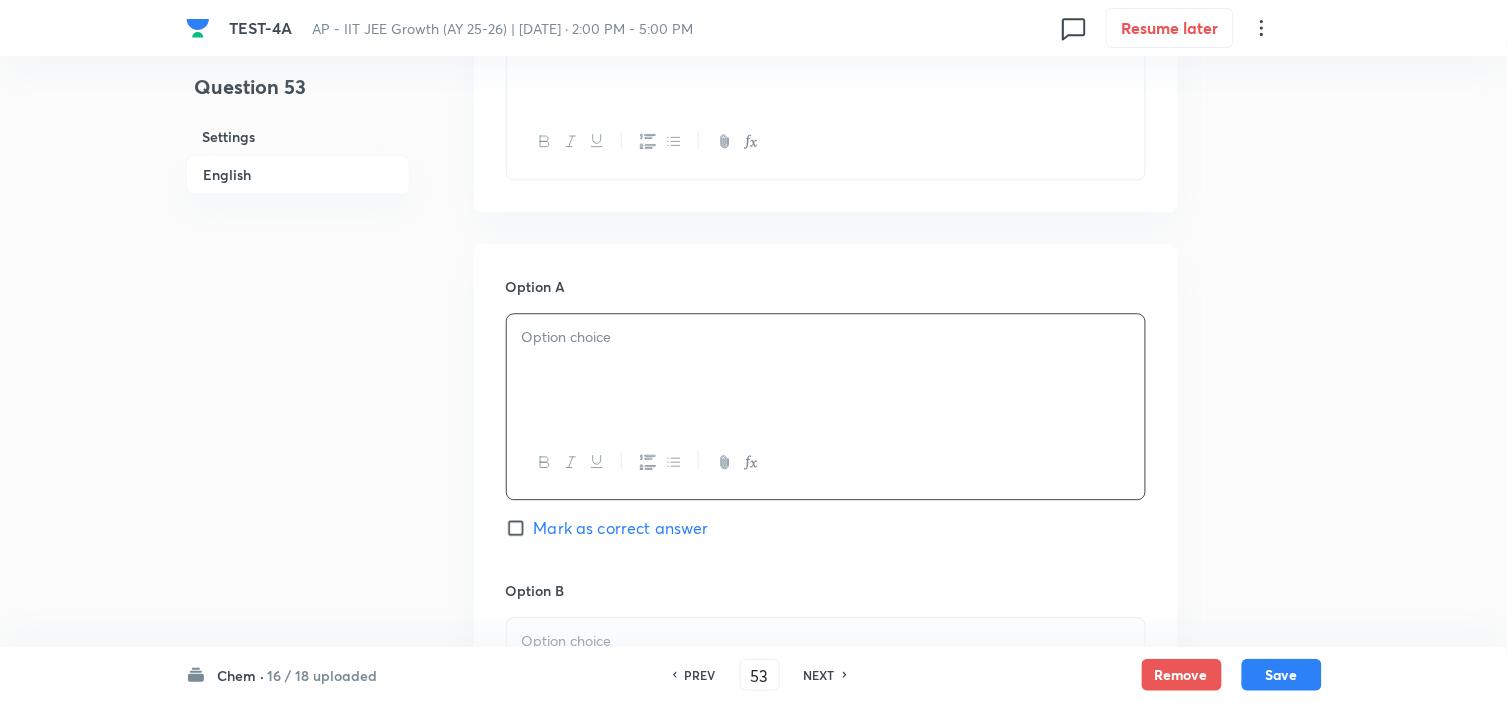 type 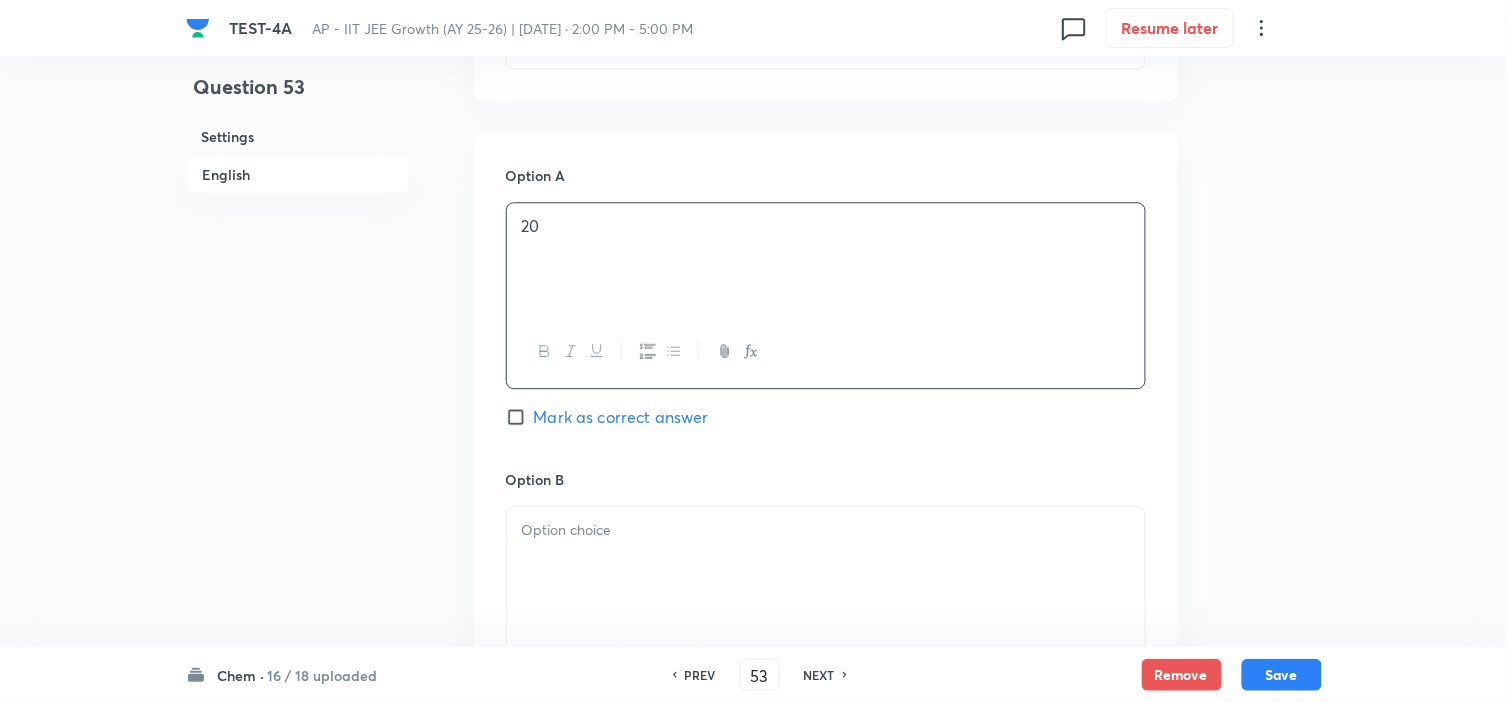scroll, scrollTop: 1444, scrollLeft: 0, axis: vertical 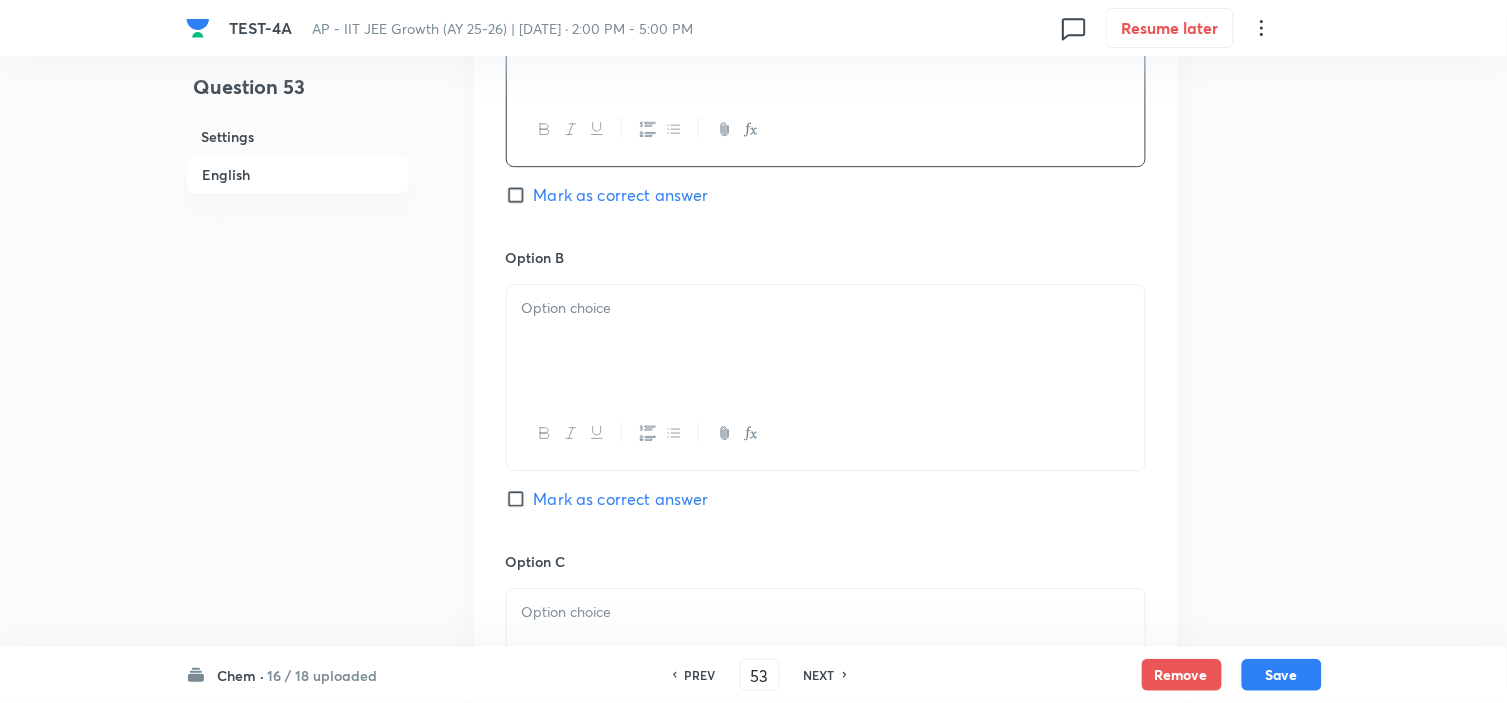 click at bounding box center [826, 341] 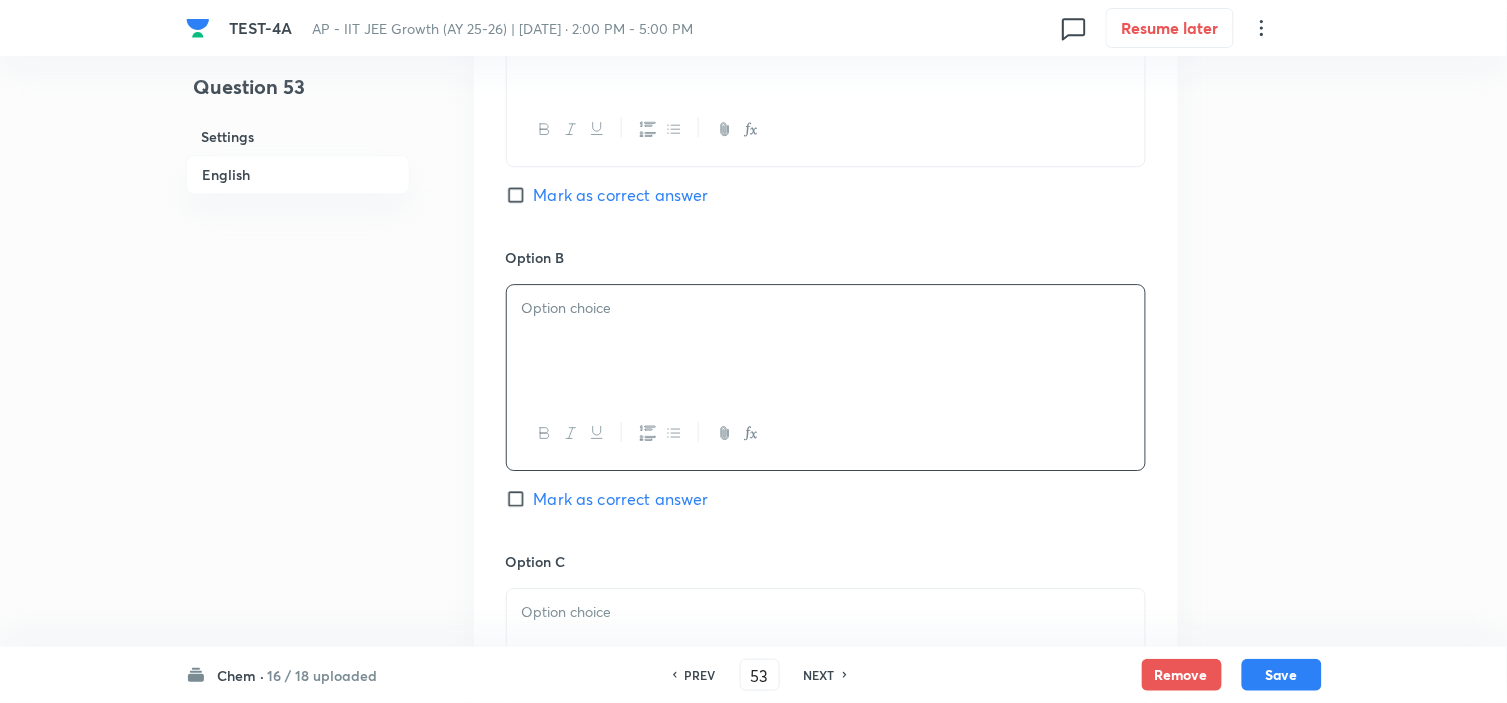 type 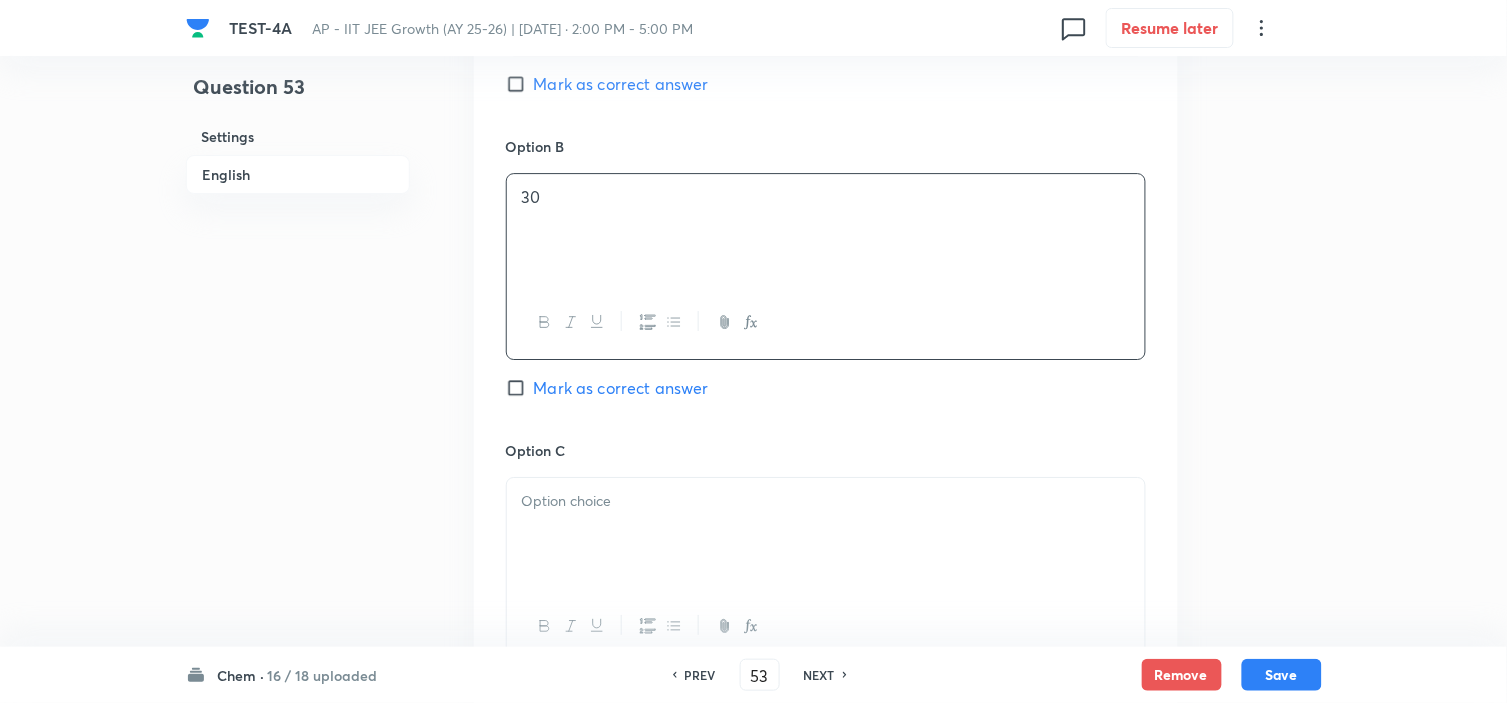scroll, scrollTop: 1666, scrollLeft: 0, axis: vertical 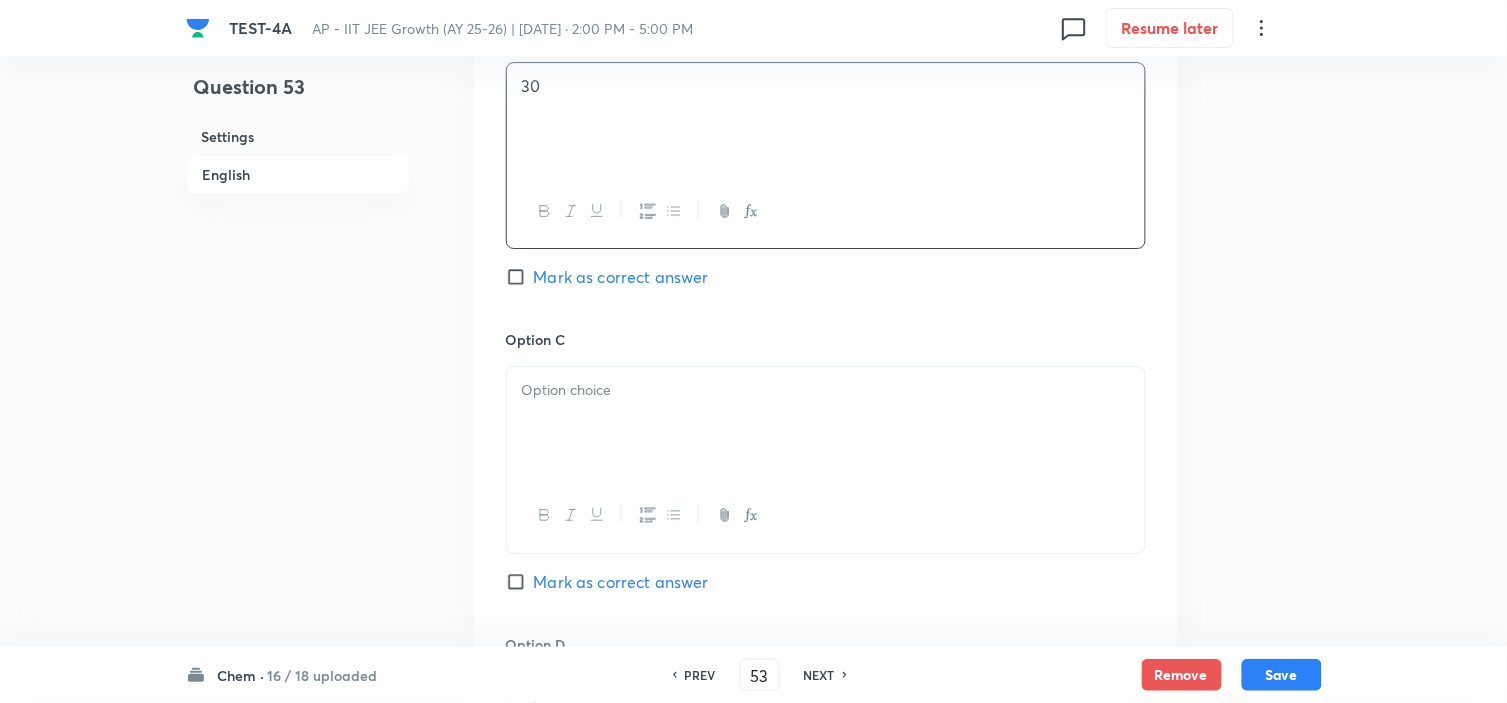 click at bounding box center (826, 423) 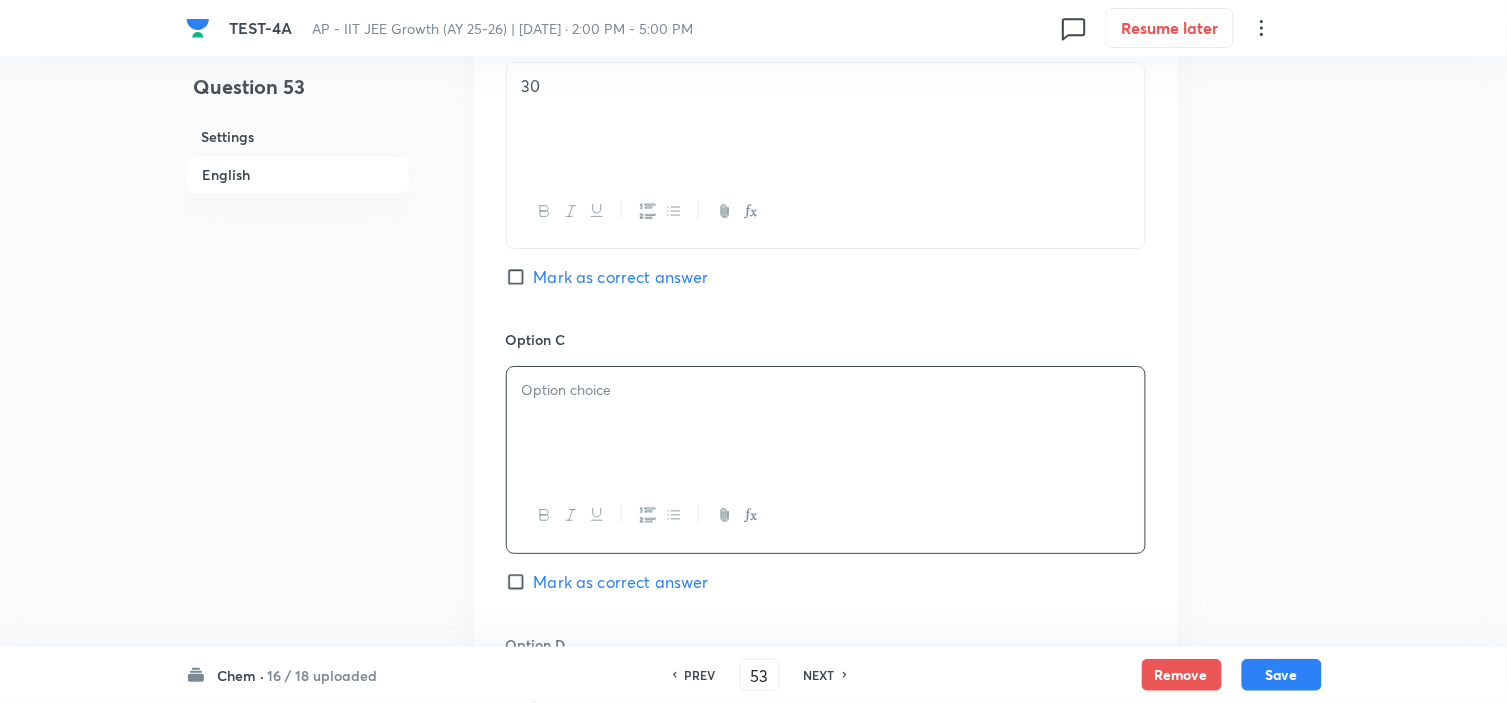 type 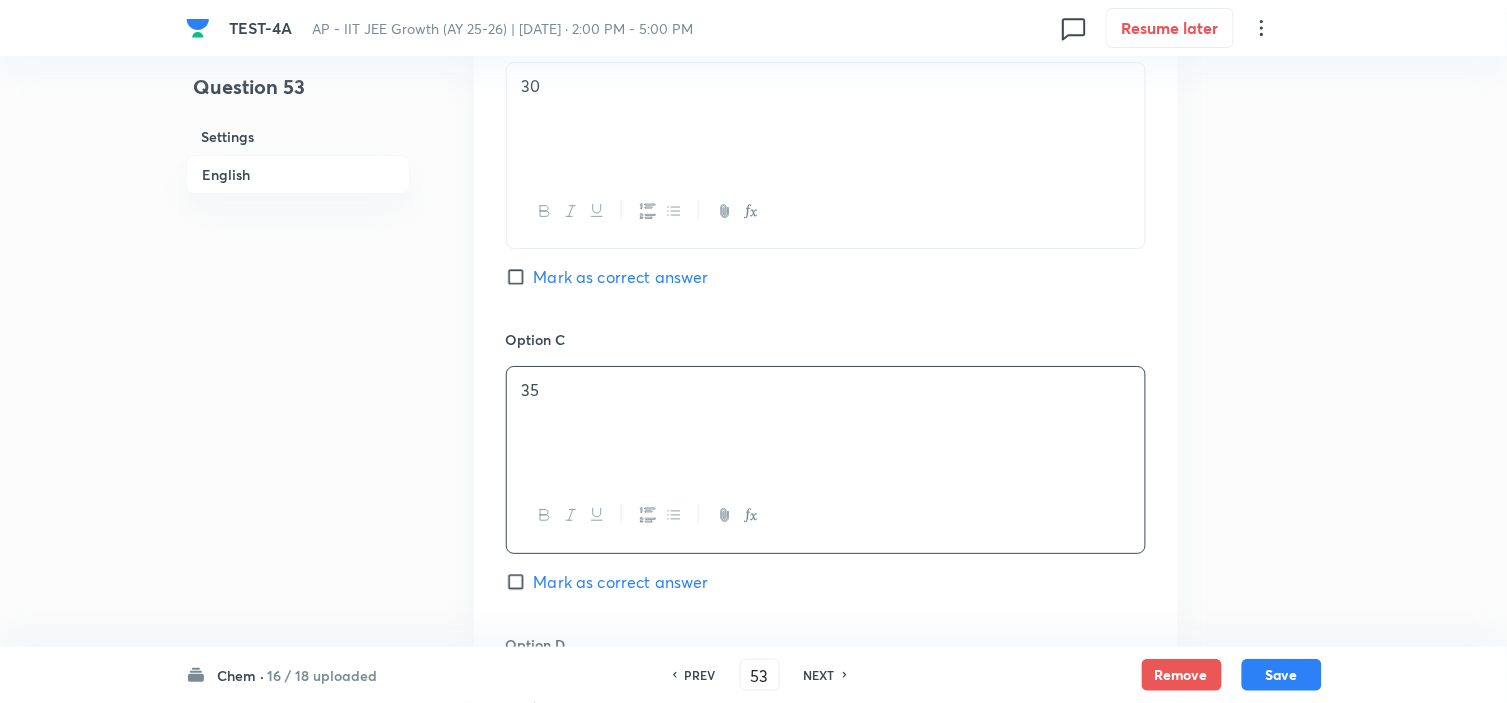 scroll, scrollTop: 2111, scrollLeft: 0, axis: vertical 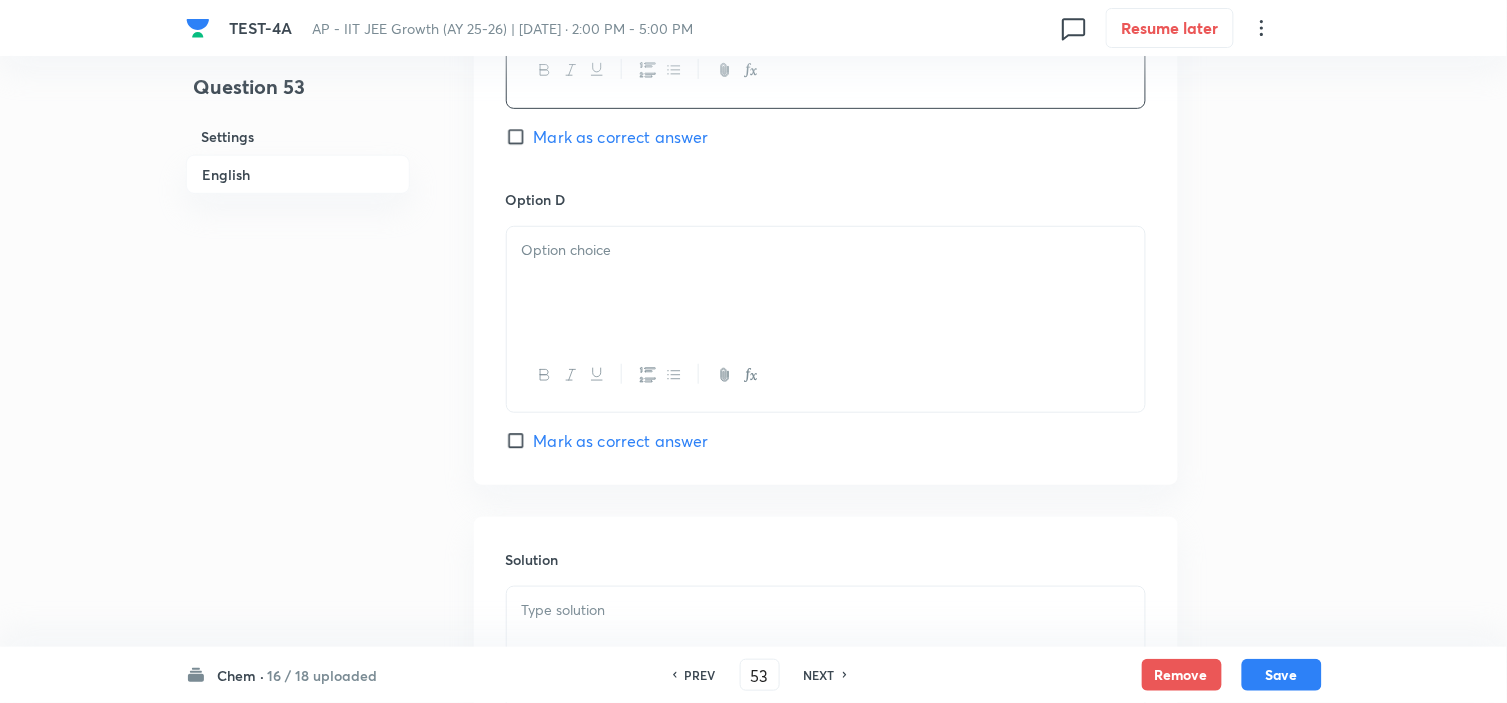 click at bounding box center [826, 283] 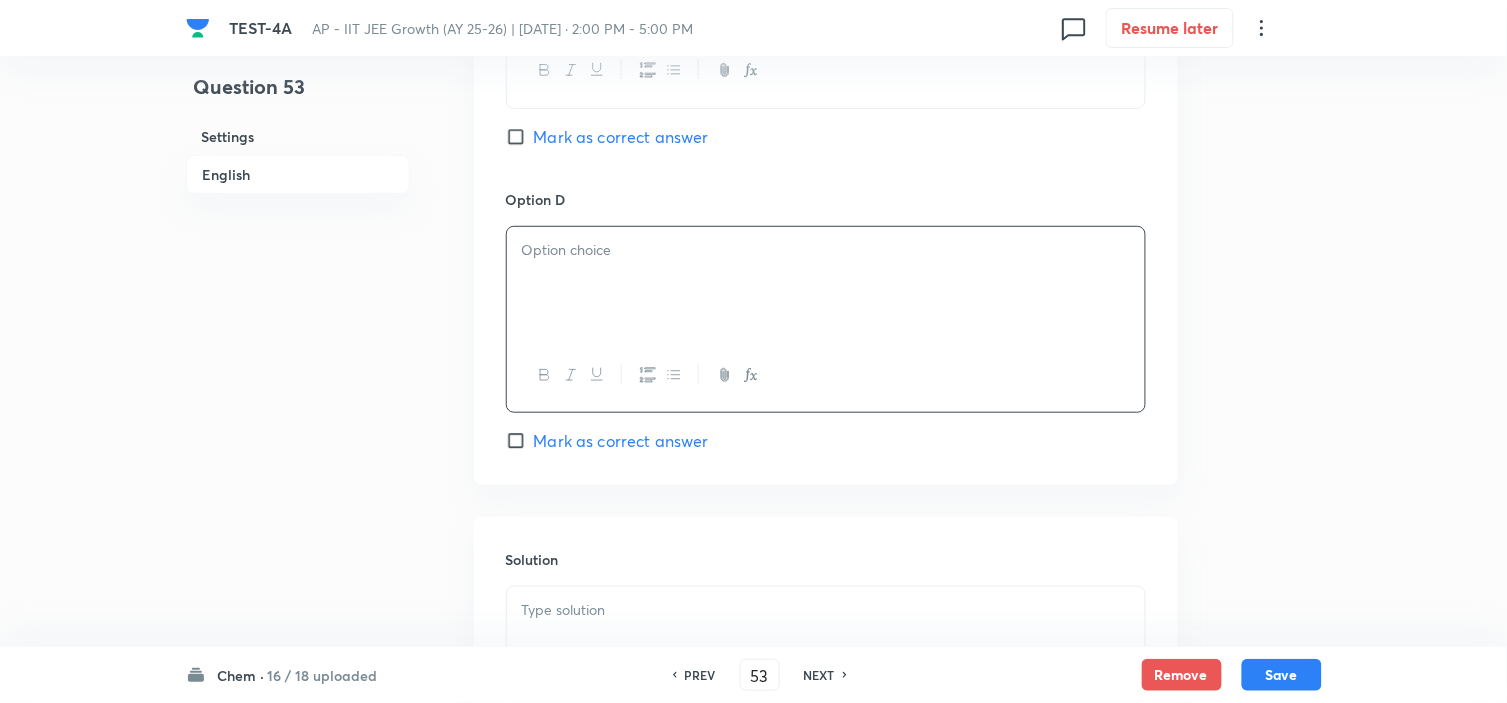 type 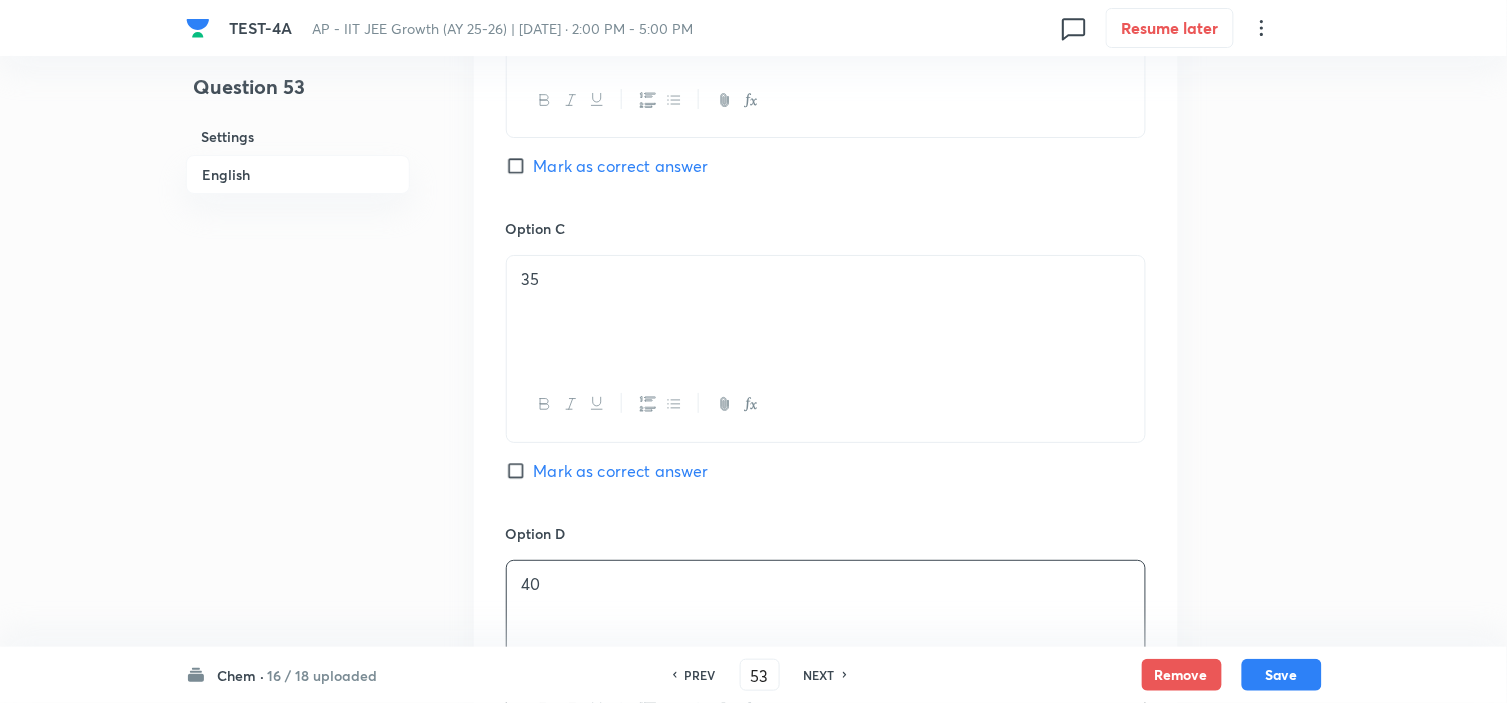 scroll, scrollTop: 1555, scrollLeft: 0, axis: vertical 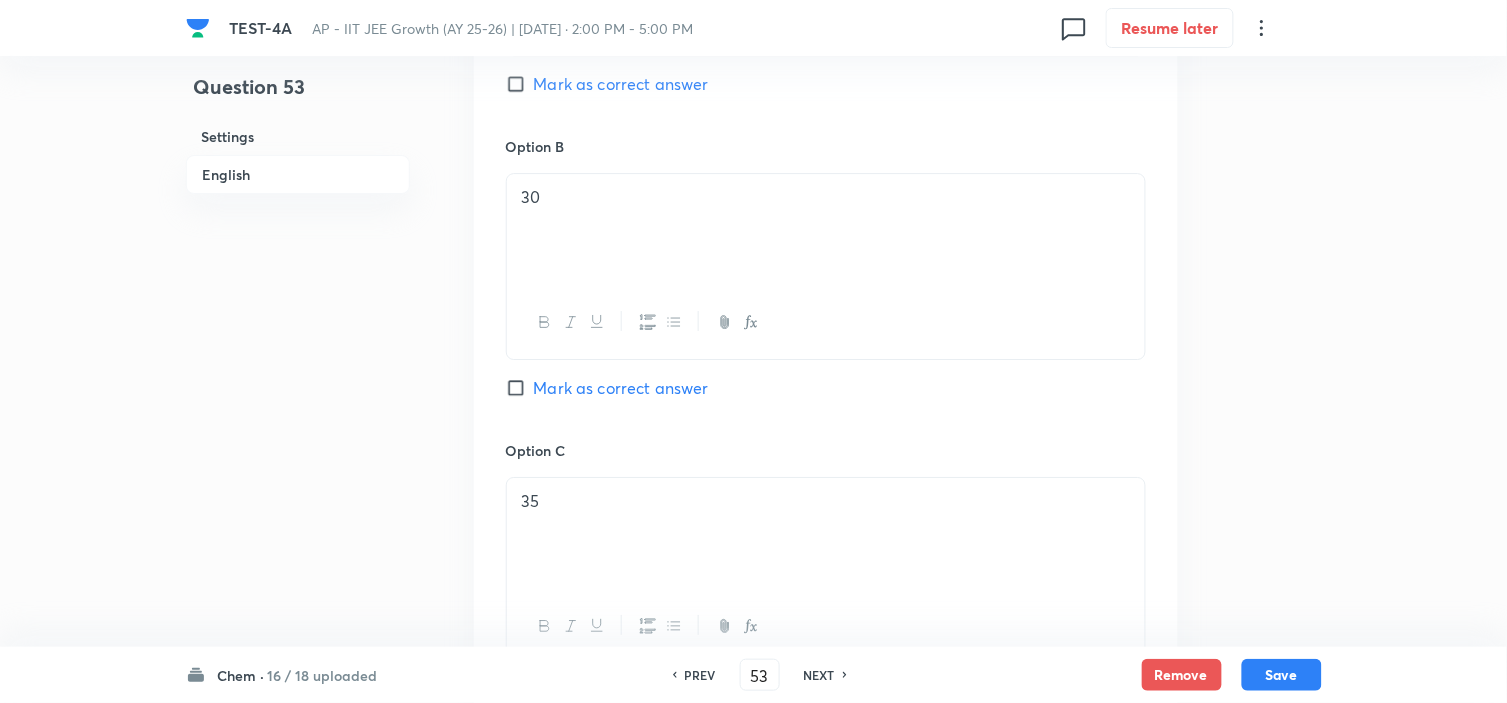 click on "Option B 30 Mark as correct answer" at bounding box center [826, 288] 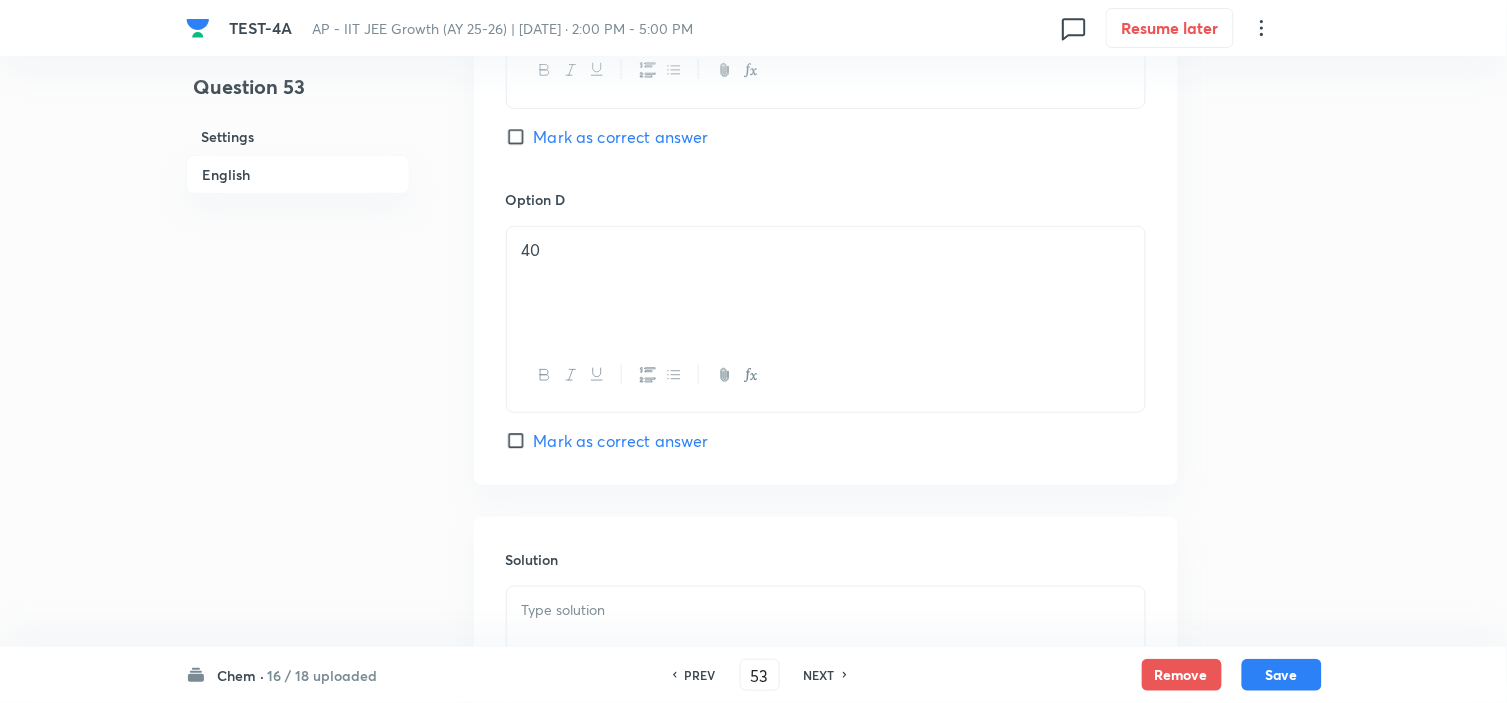 scroll, scrollTop: 2394, scrollLeft: 0, axis: vertical 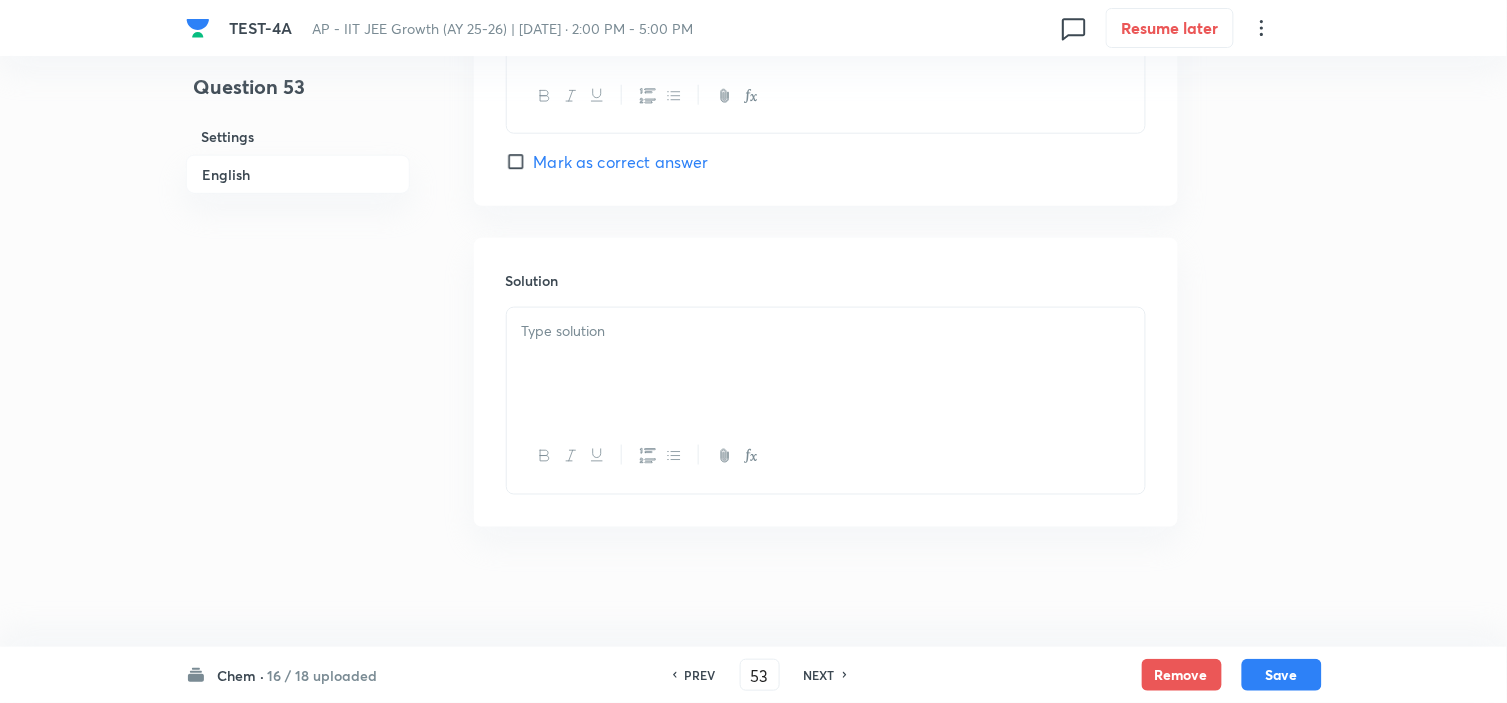 click at bounding box center [826, 364] 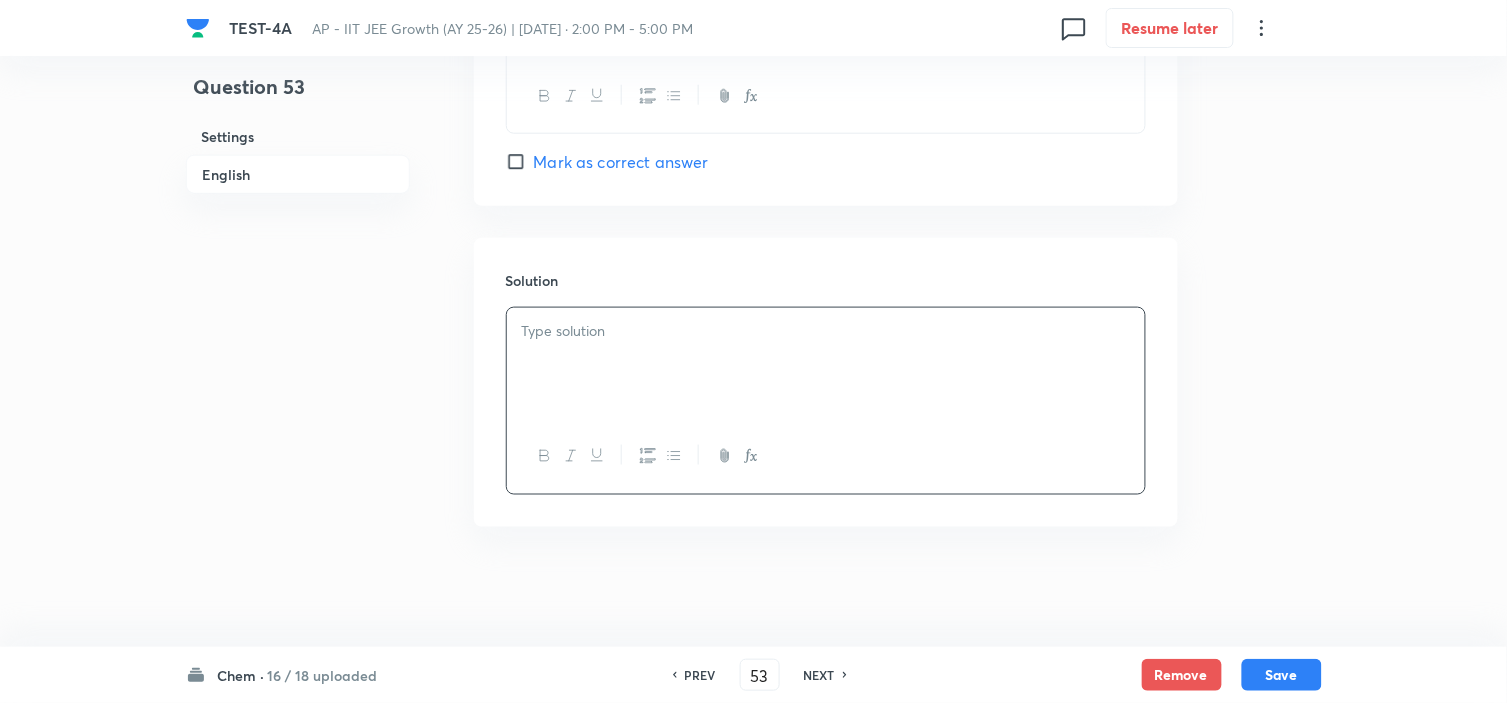 type 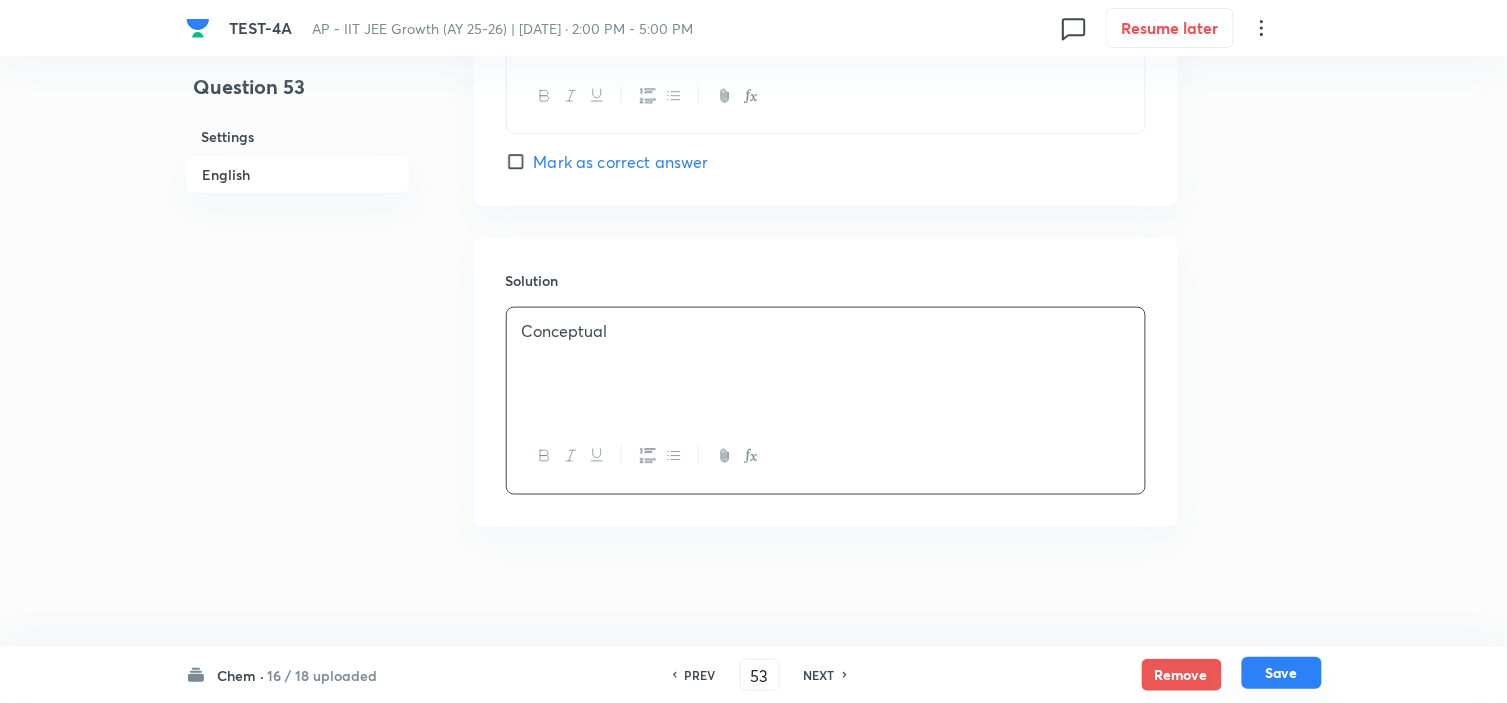 click on "Save" at bounding box center [1282, 673] 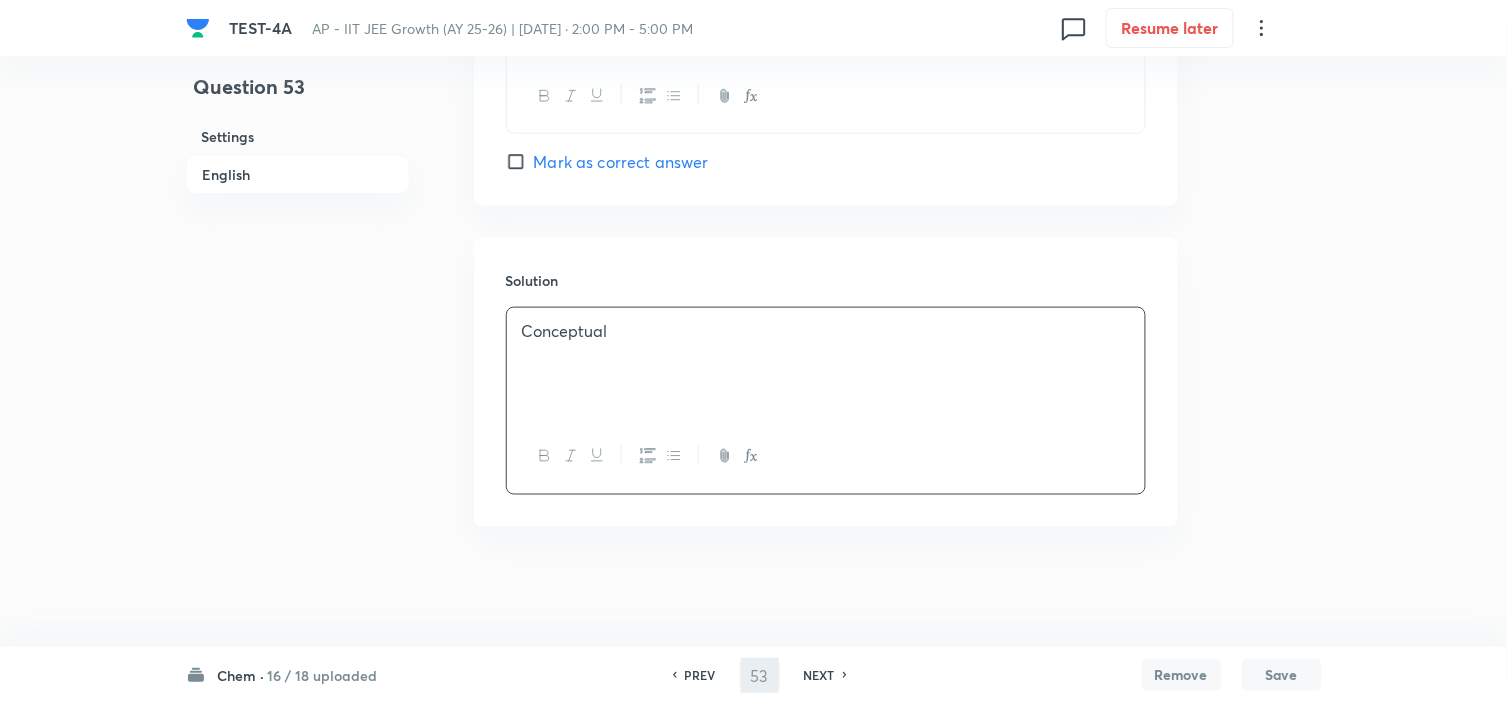 type on "54" 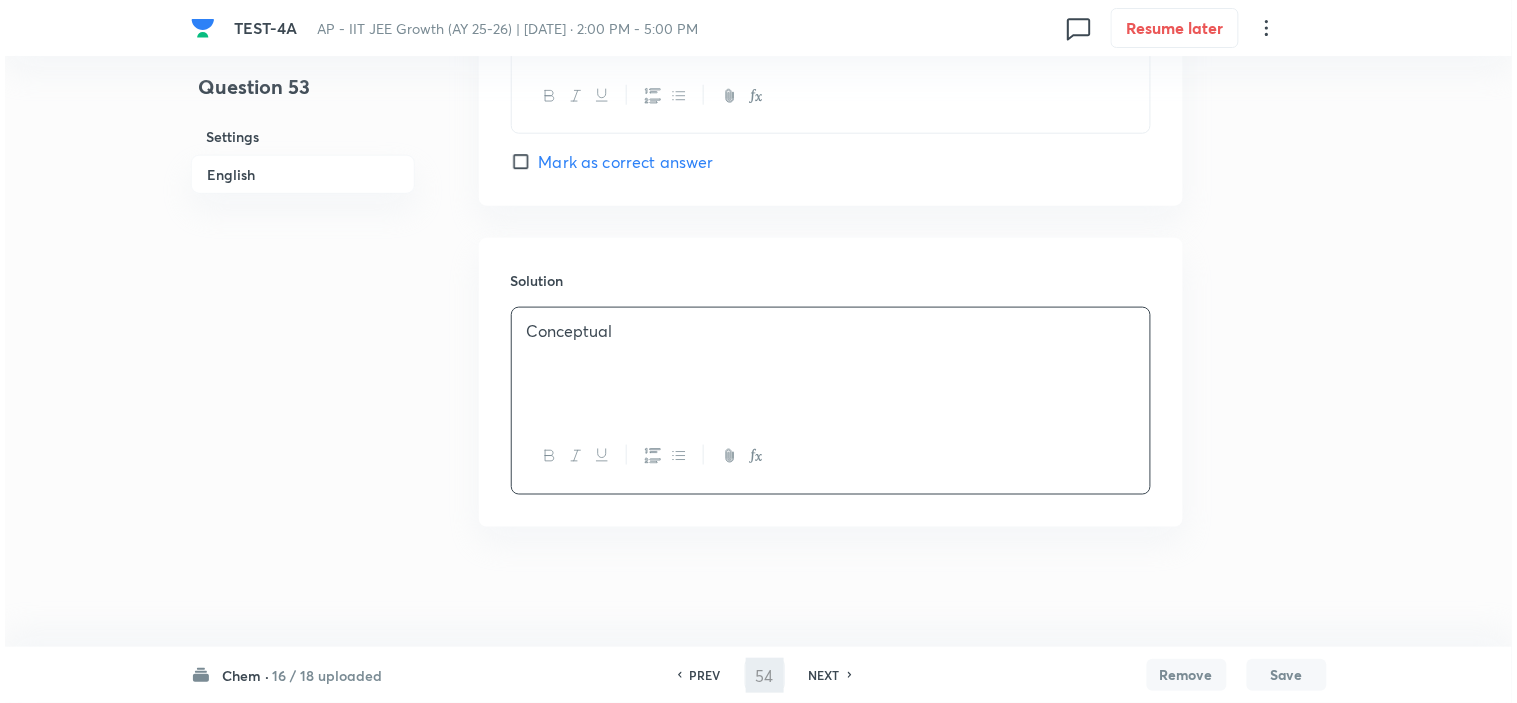 scroll, scrollTop: 0, scrollLeft: 0, axis: both 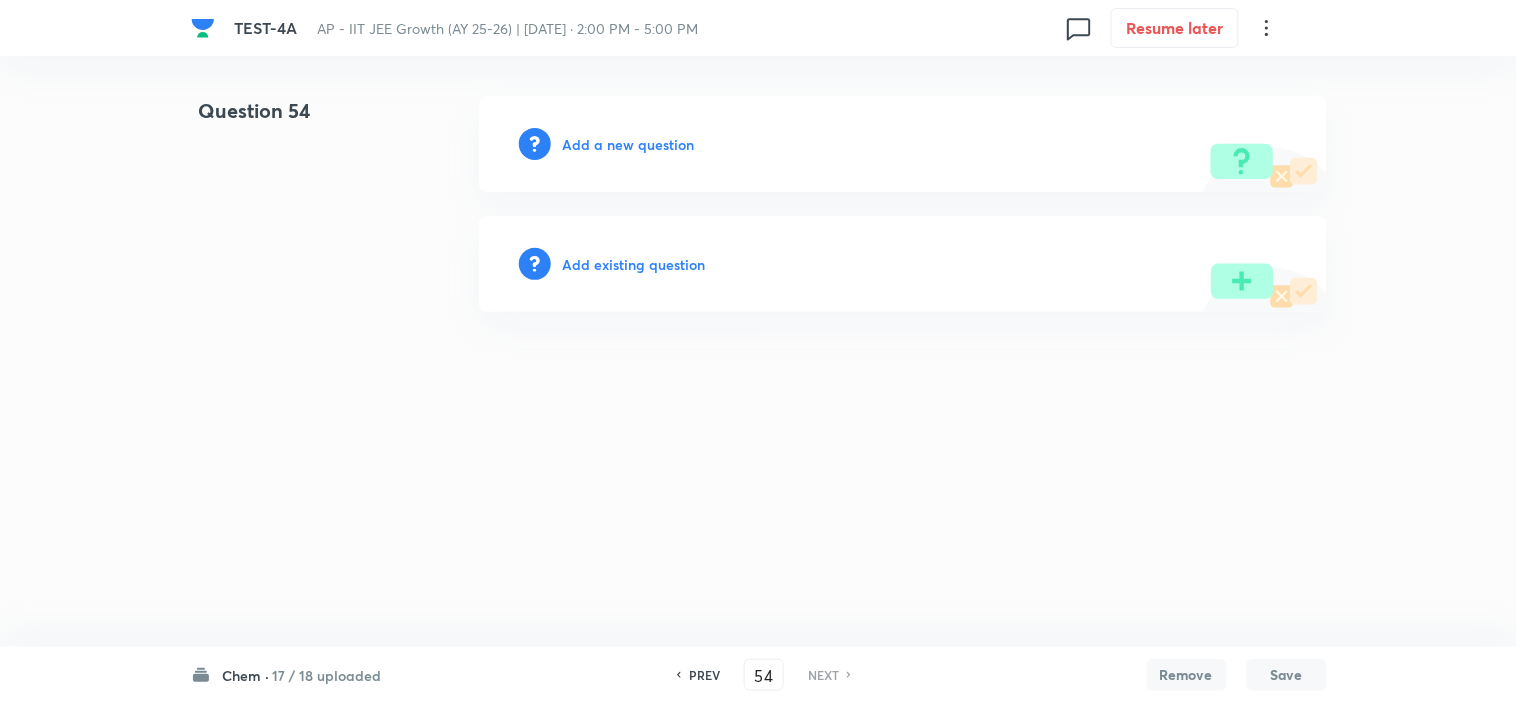 click on "Add a new question" at bounding box center [629, 144] 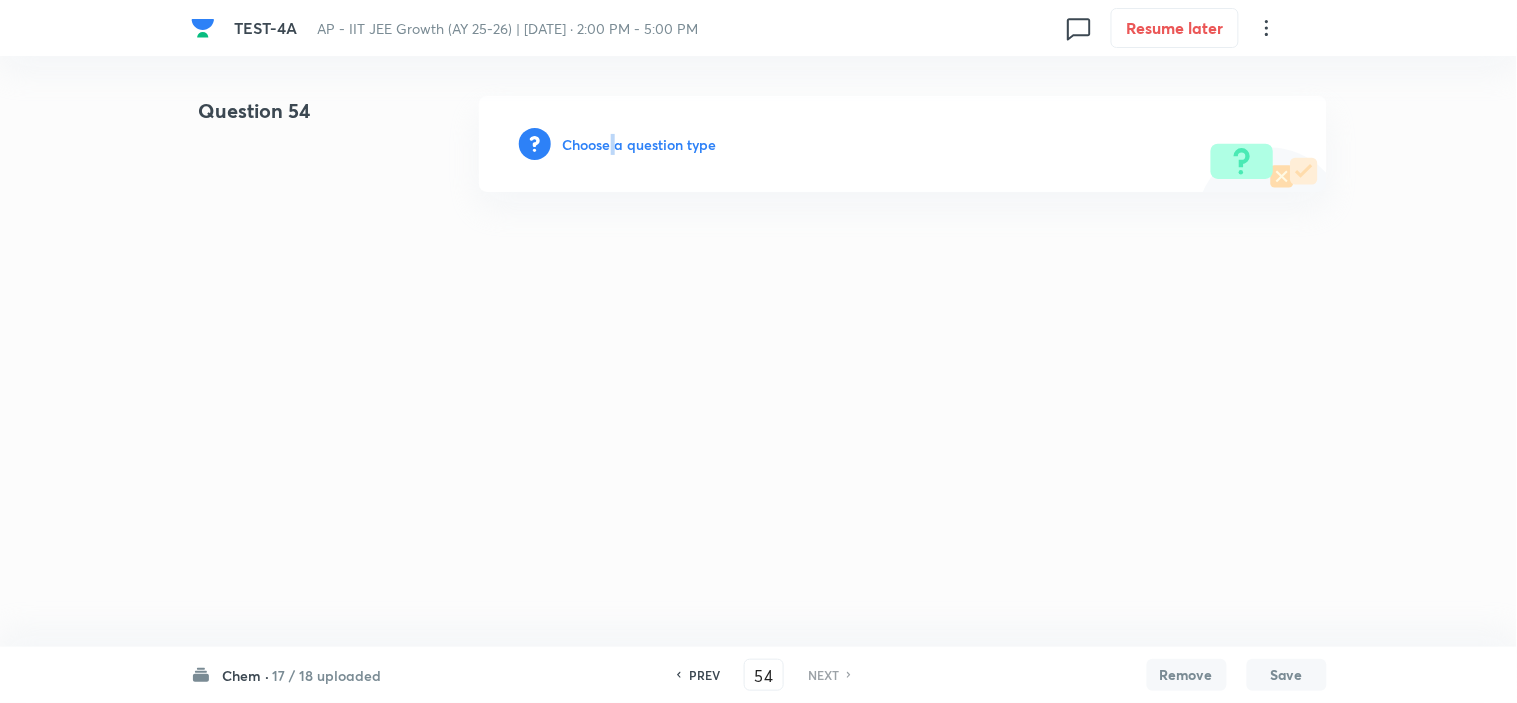 click on "Choose a question type" at bounding box center [640, 144] 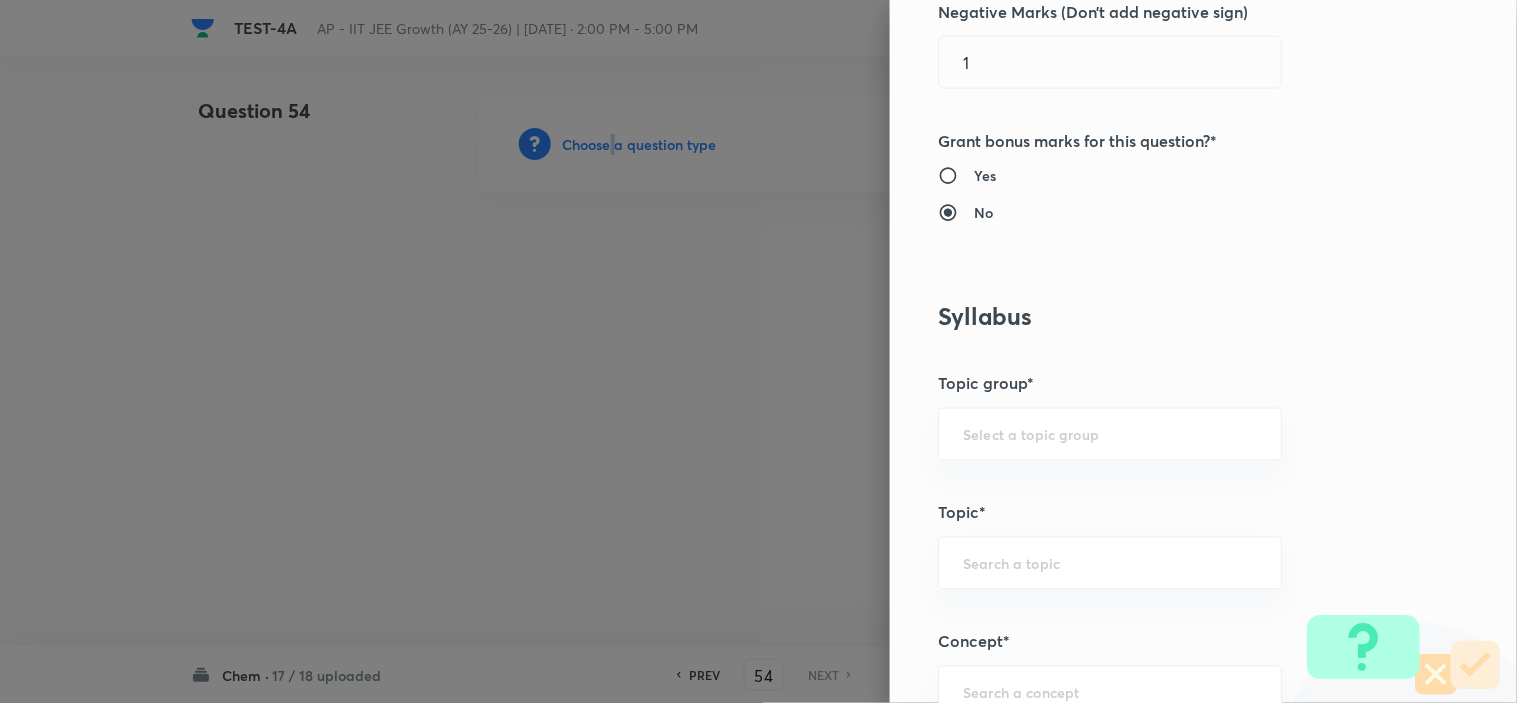 scroll, scrollTop: 1222, scrollLeft: 0, axis: vertical 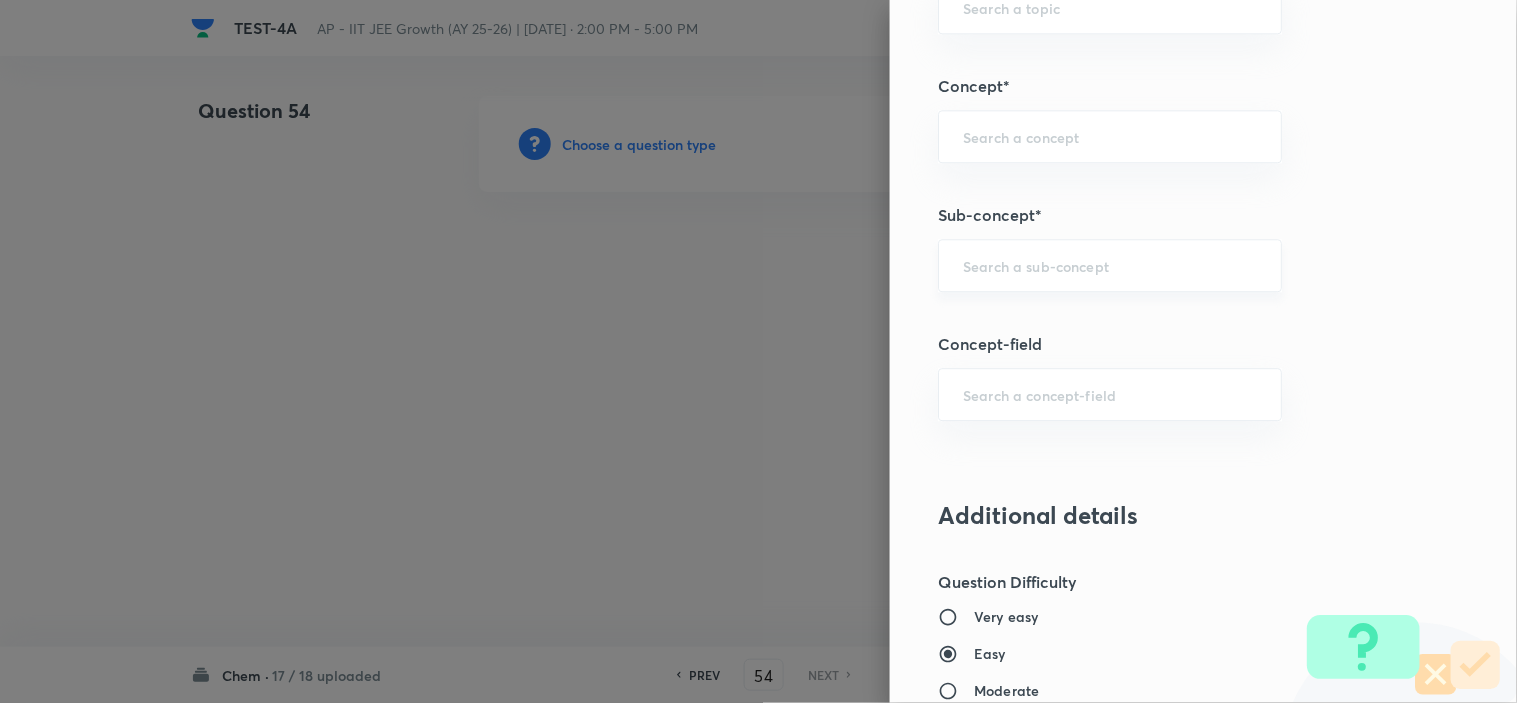 click at bounding box center (1110, 265) 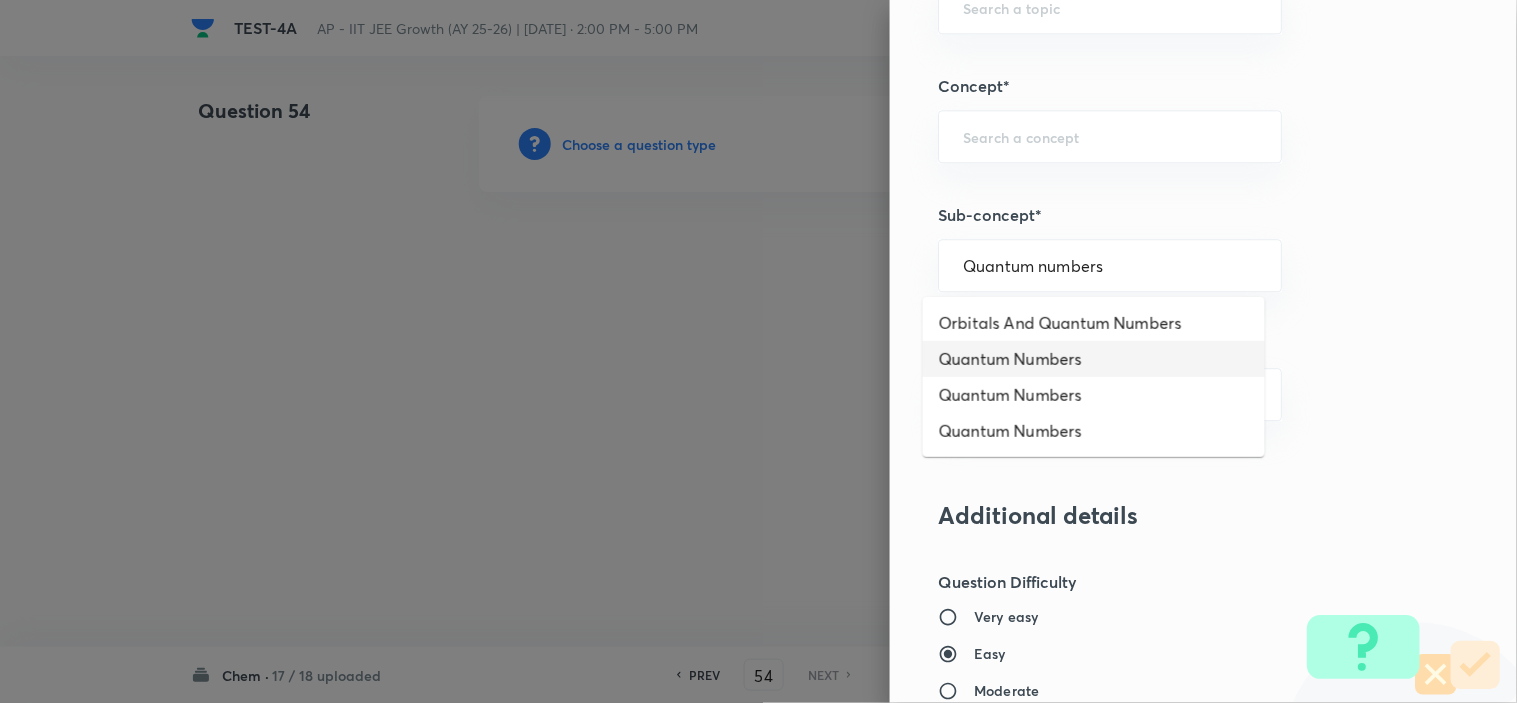 click on "Quantum Numbers" at bounding box center (1094, 359) 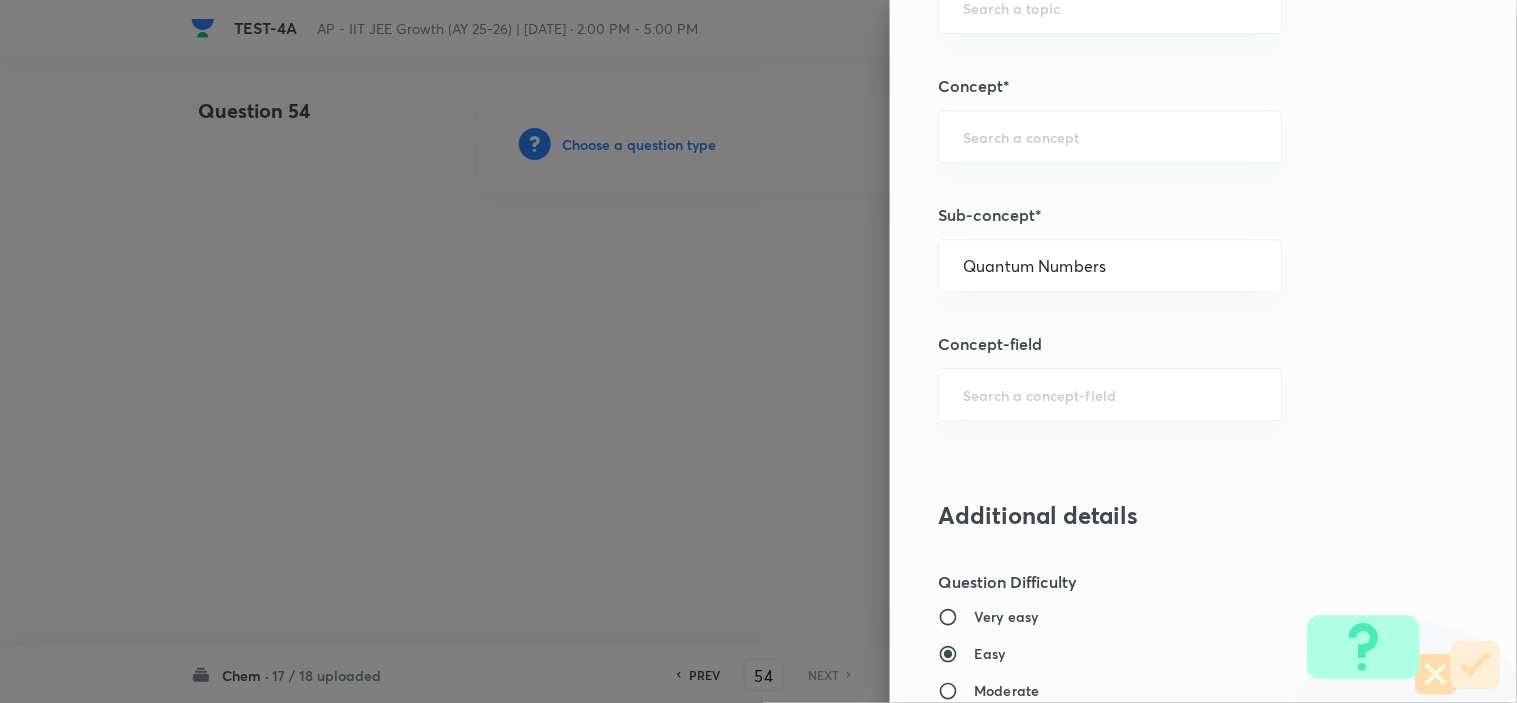 type on "Chemistry" 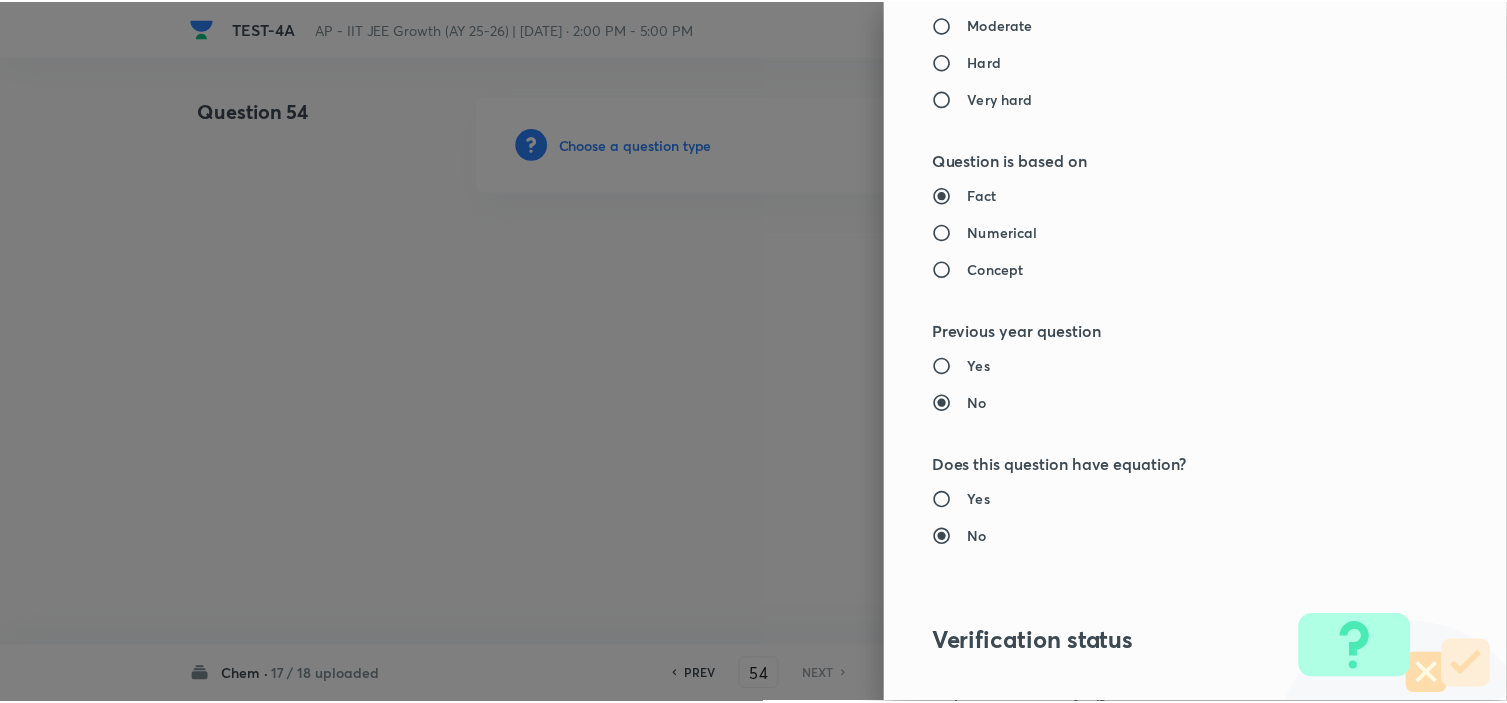 scroll, scrollTop: 2157, scrollLeft: 0, axis: vertical 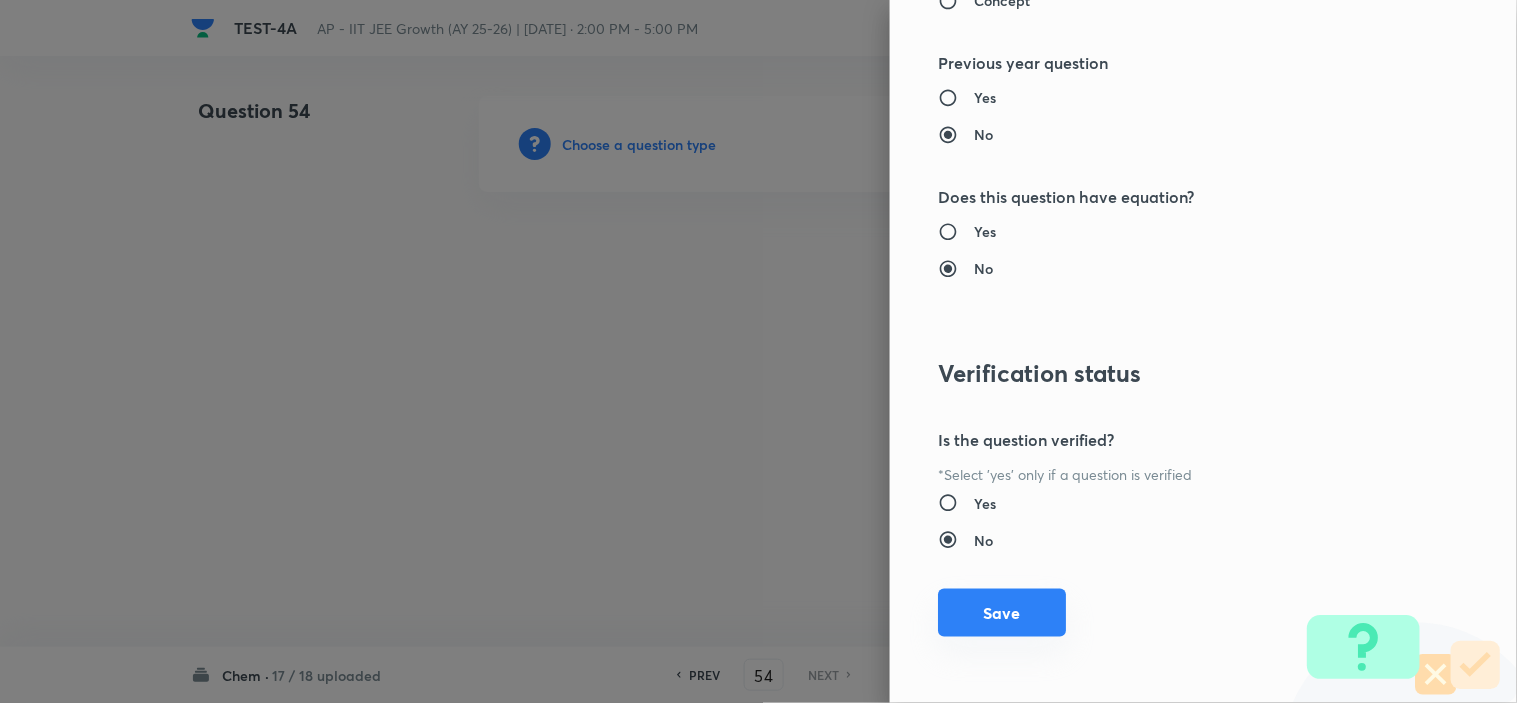 click on "Save" at bounding box center [1002, 613] 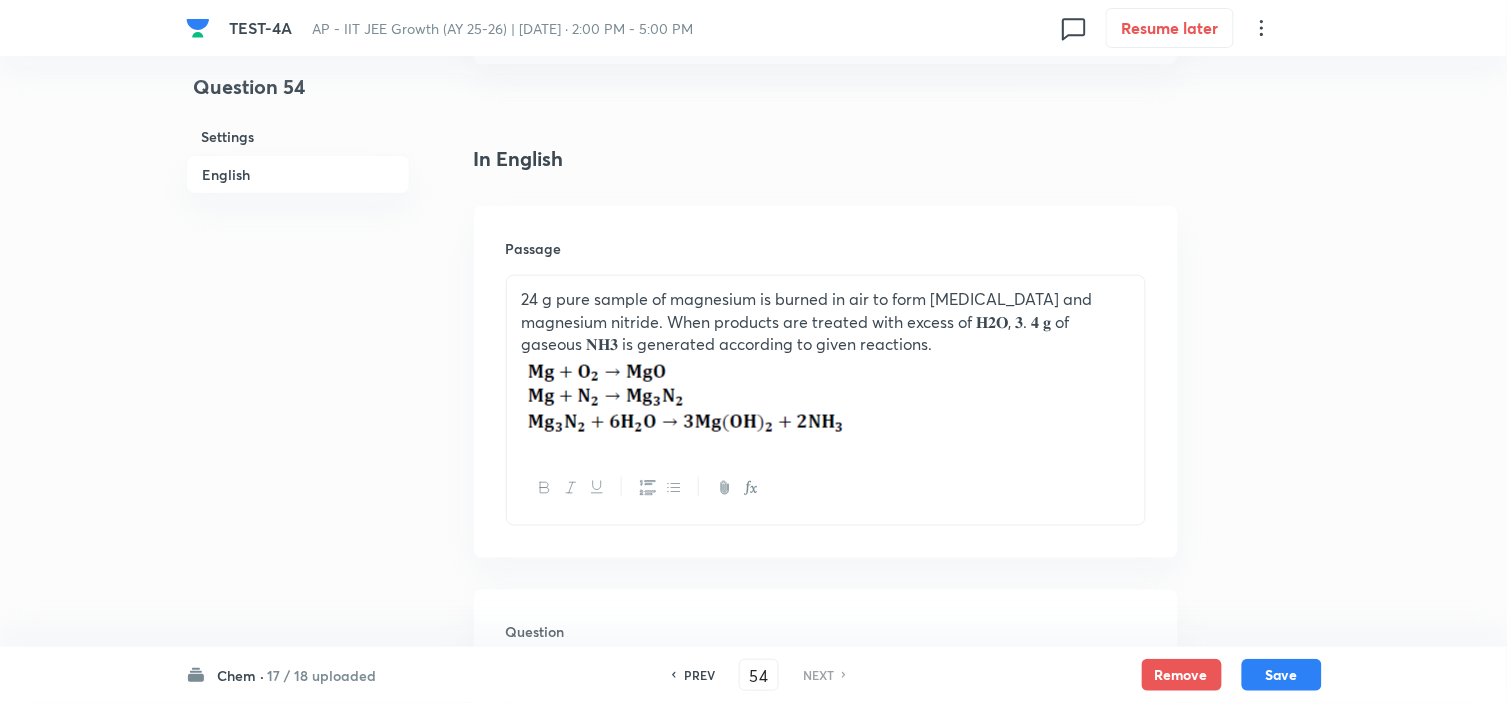 scroll, scrollTop: 777, scrollLeft: 0, axis: vertical 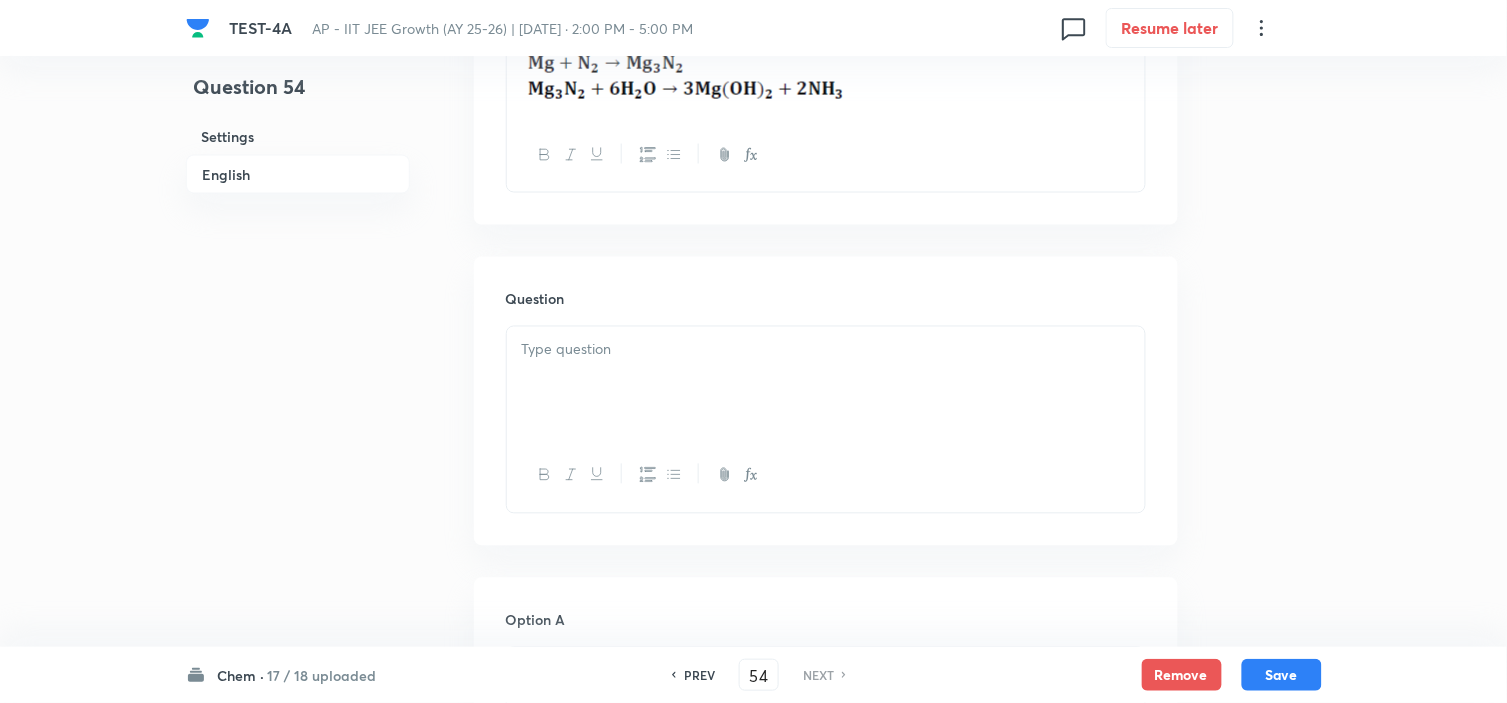 click at bounding box center (826, 383) 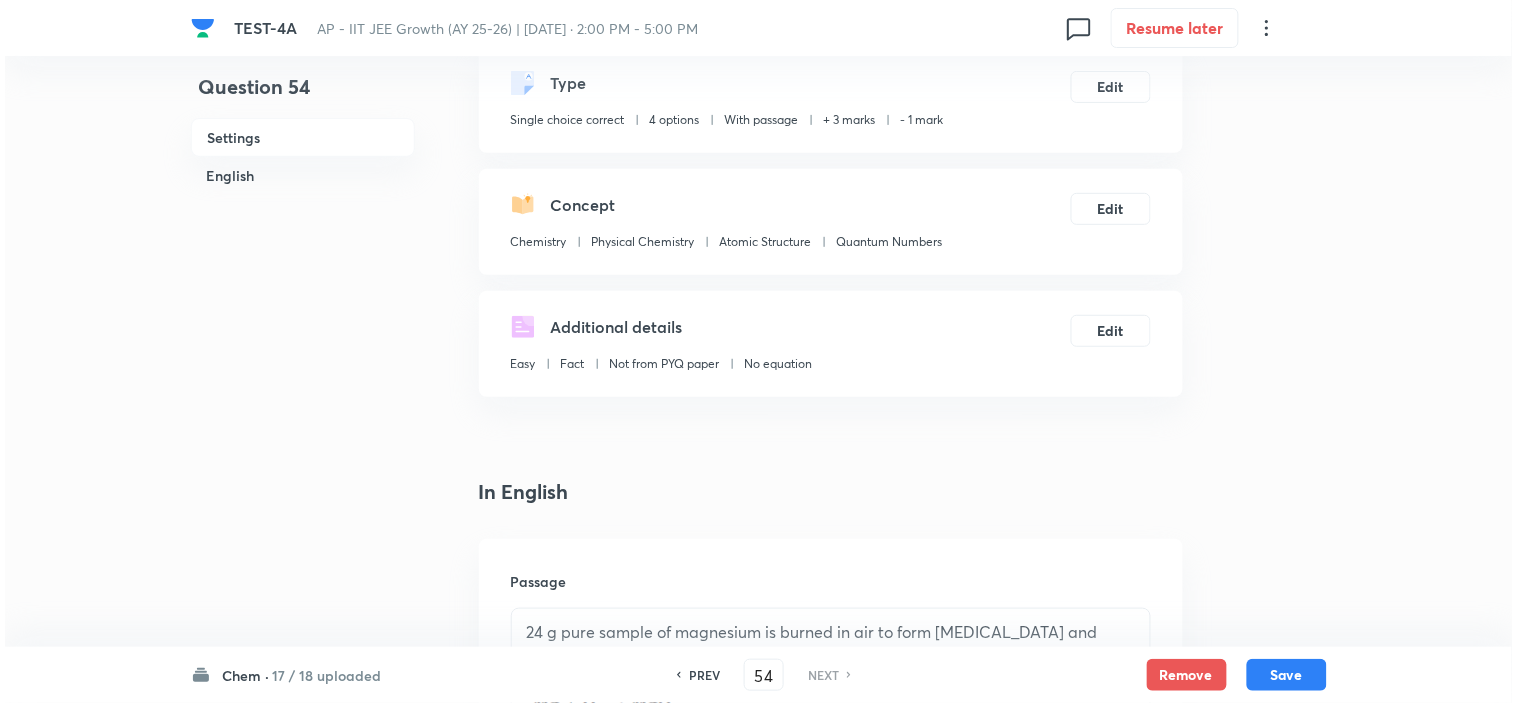 scroll, scrollTop: 0, scrollLeft: 0, axis: both 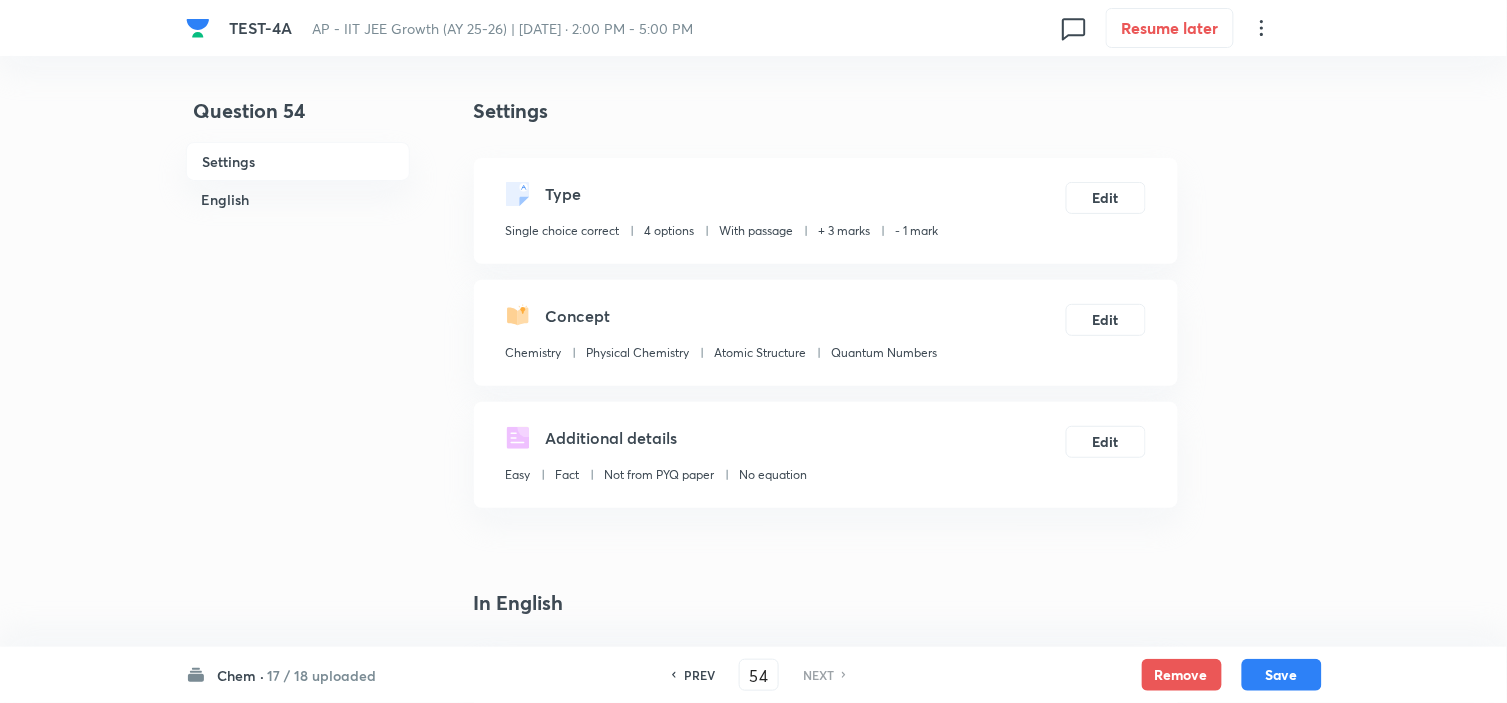 click on "PREV" at bounding box center (699, 675) 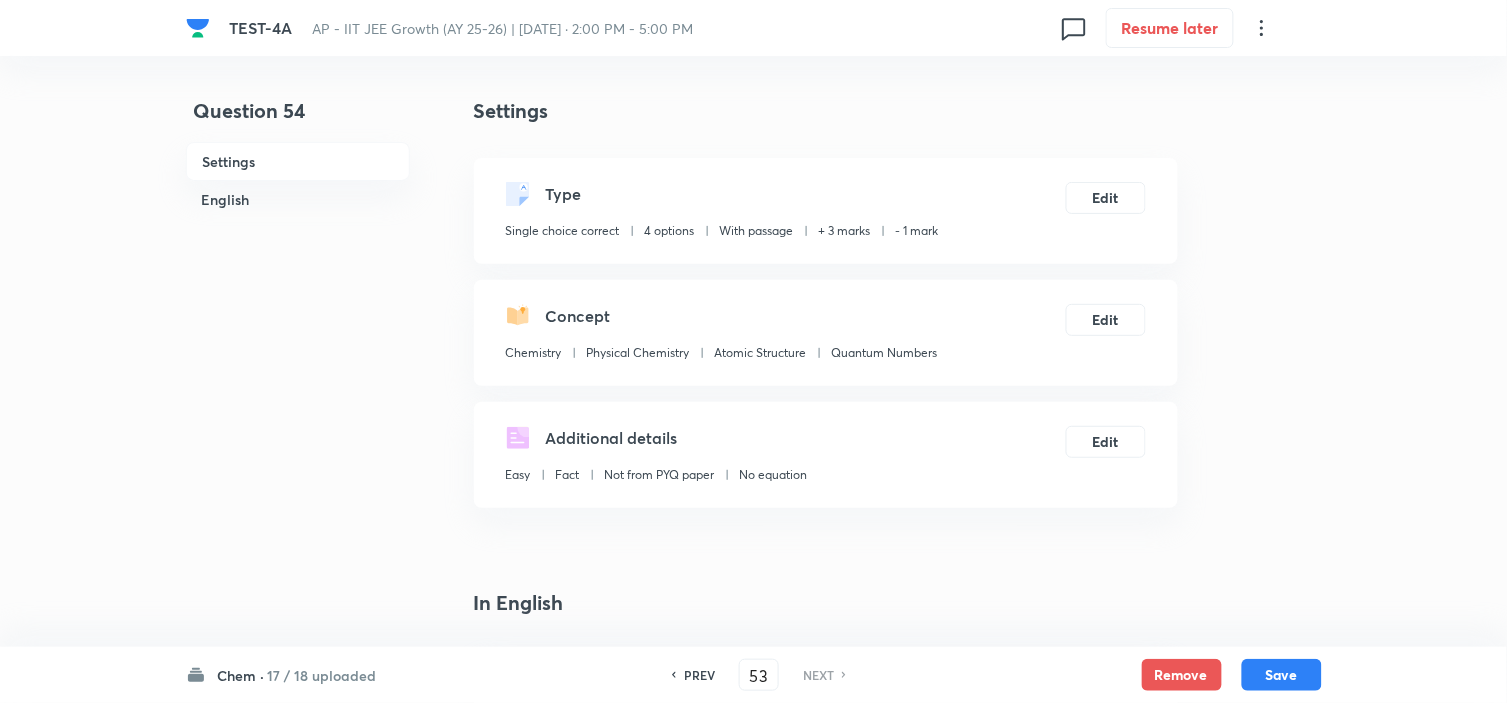 checkbox on "true" 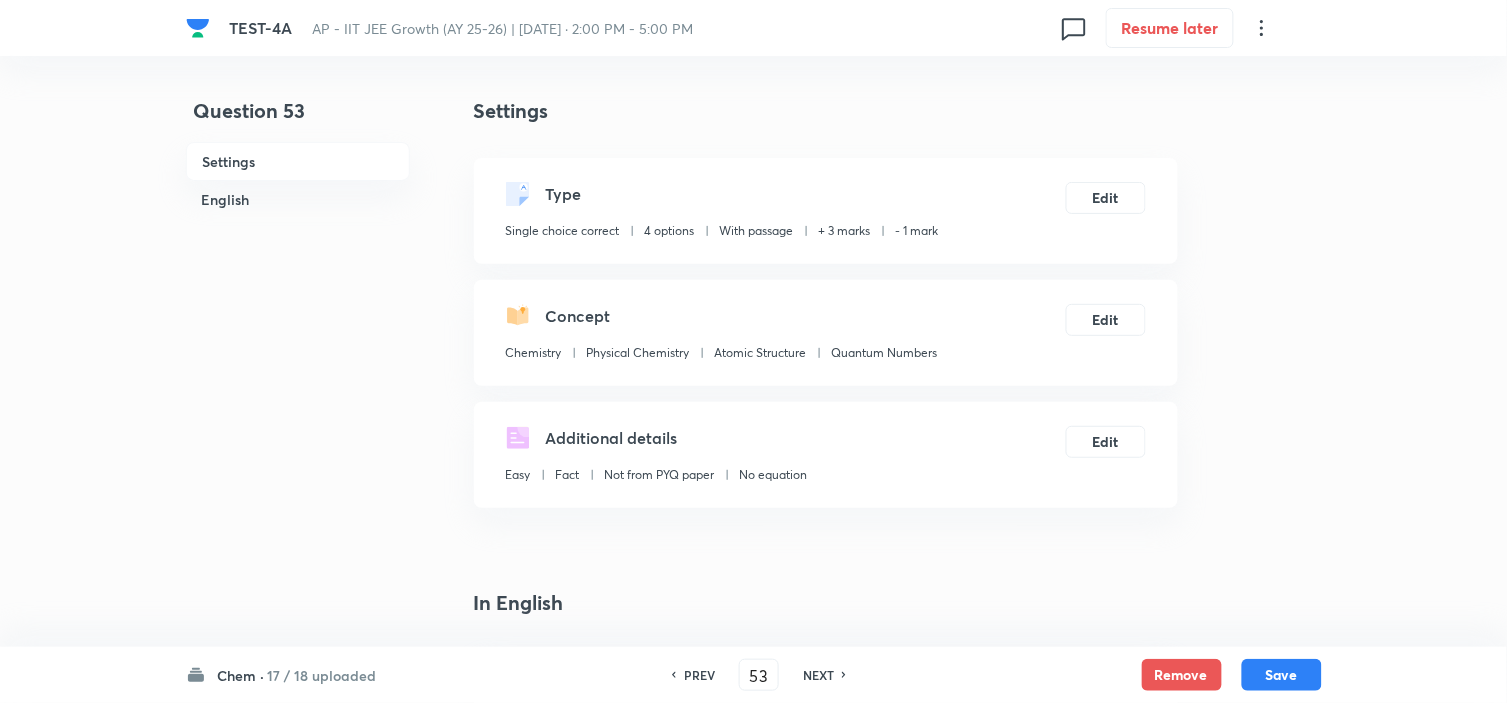 click on "NEXT" at bounding box center (818, 675) 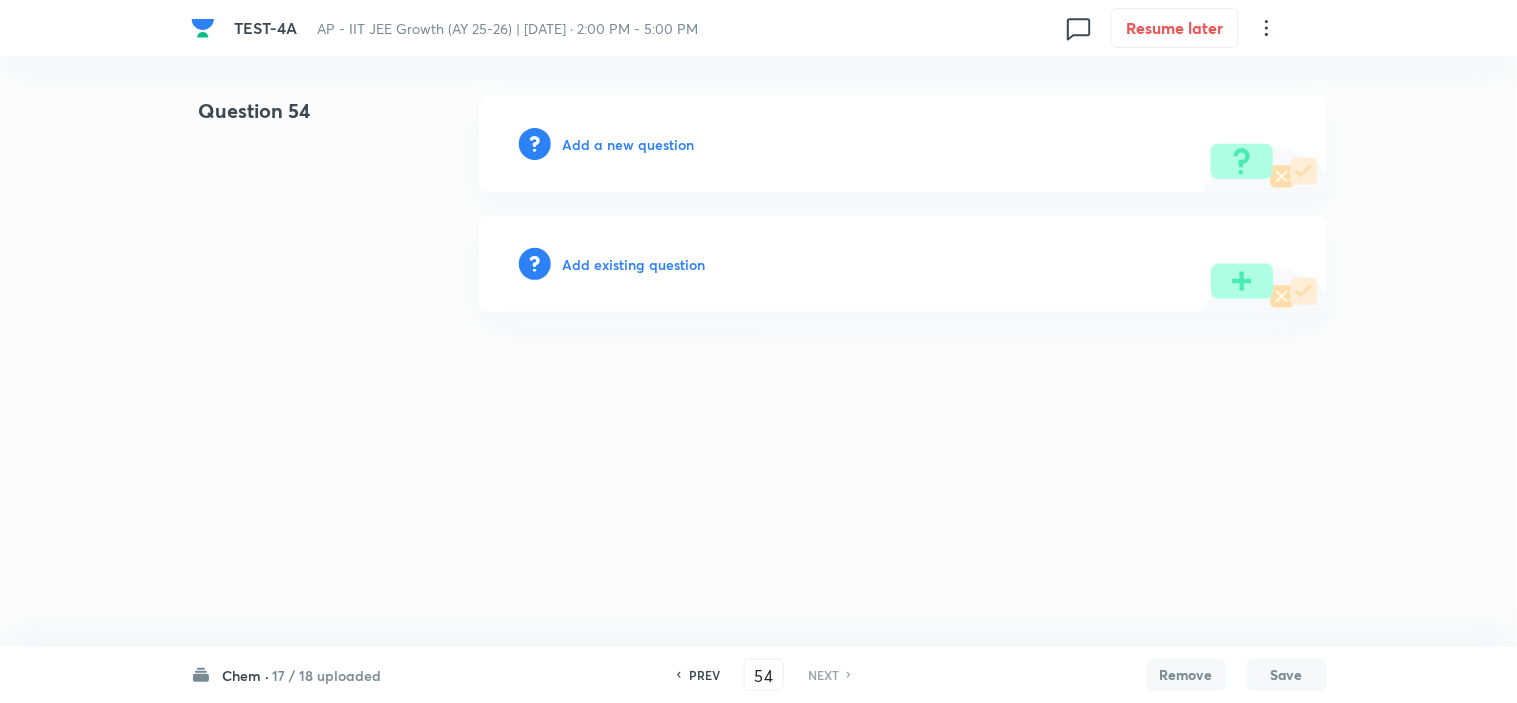 click on "Add a new question" at bounding box center [629, 144] 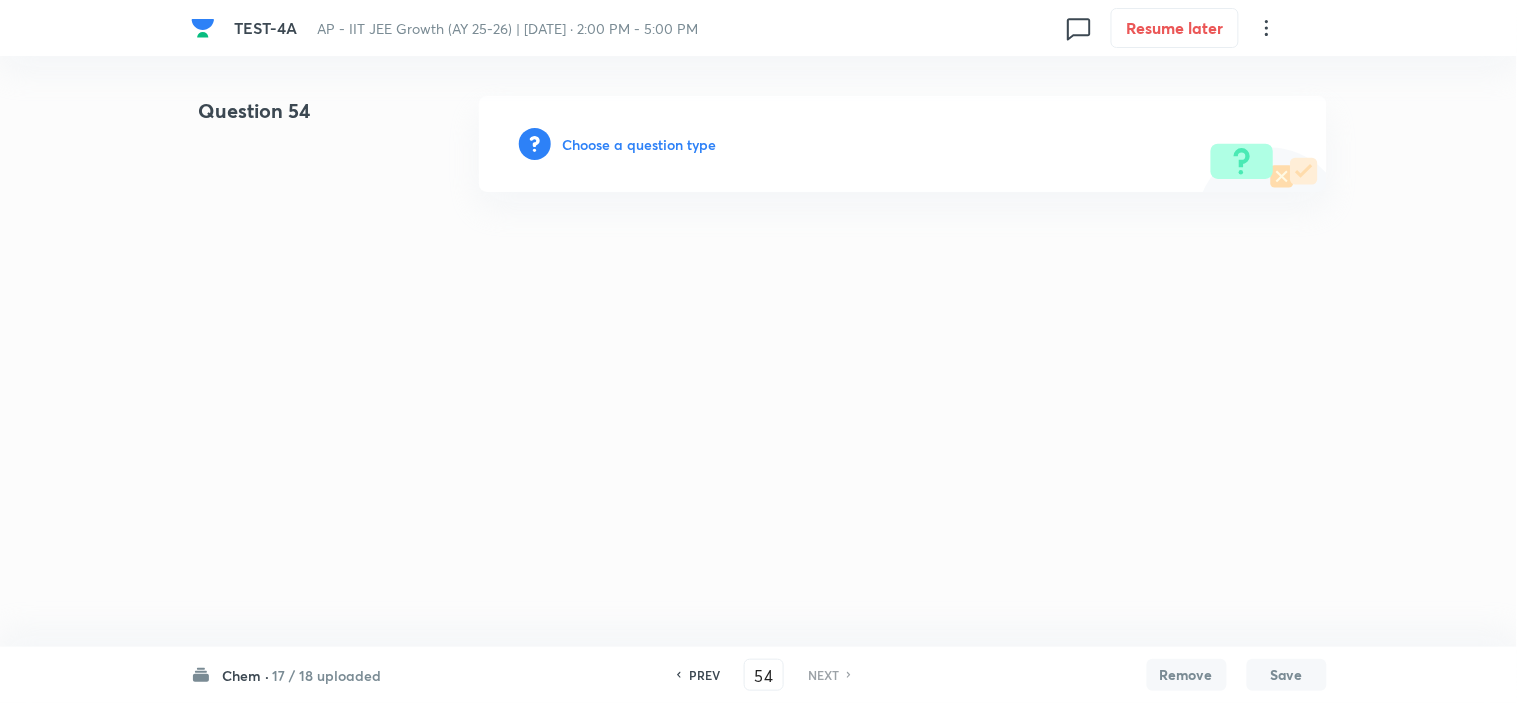 click on "Choose a question type" at bounding box center (640, 144) 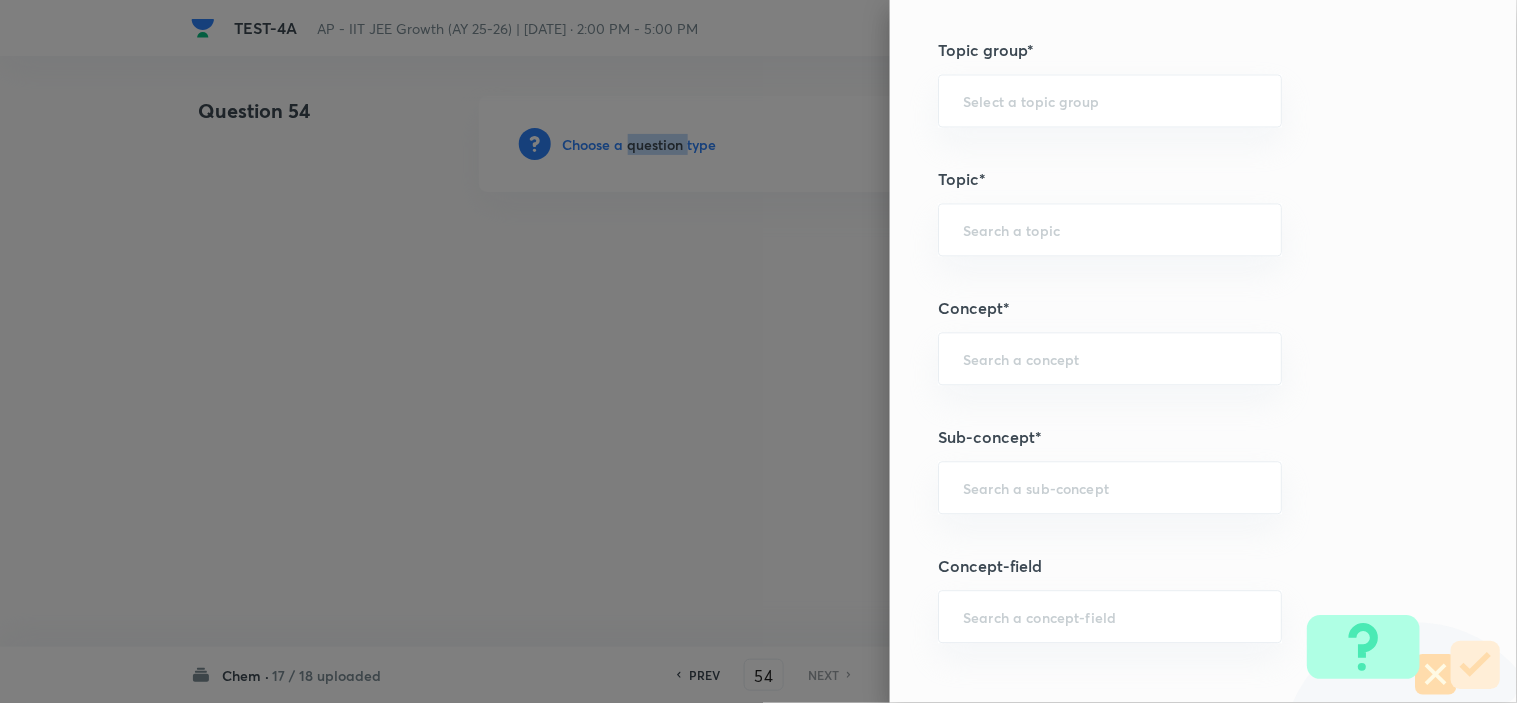 scroll, scrollTop: 555, scrollLeft: 0, axis: vertical 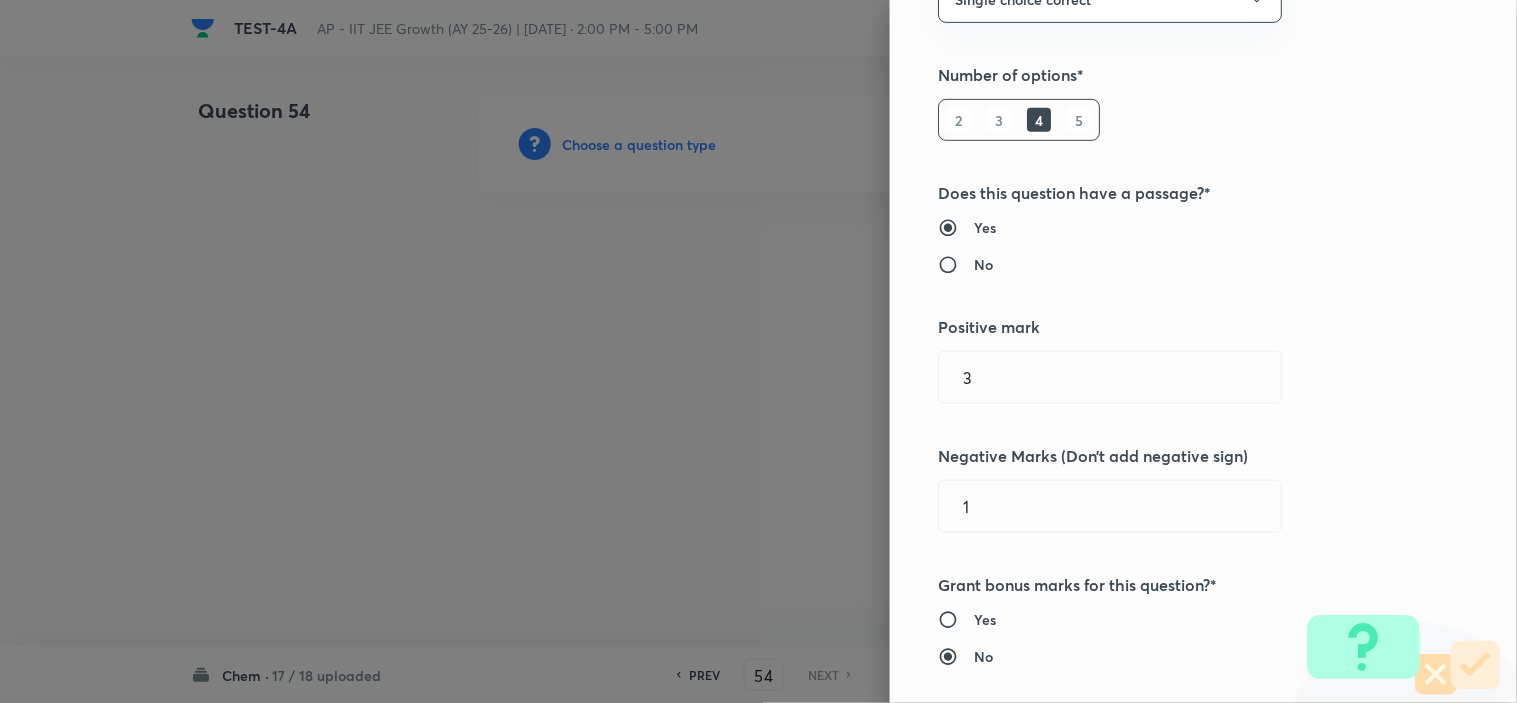 click on "No" at bounding box center [1162, 264] 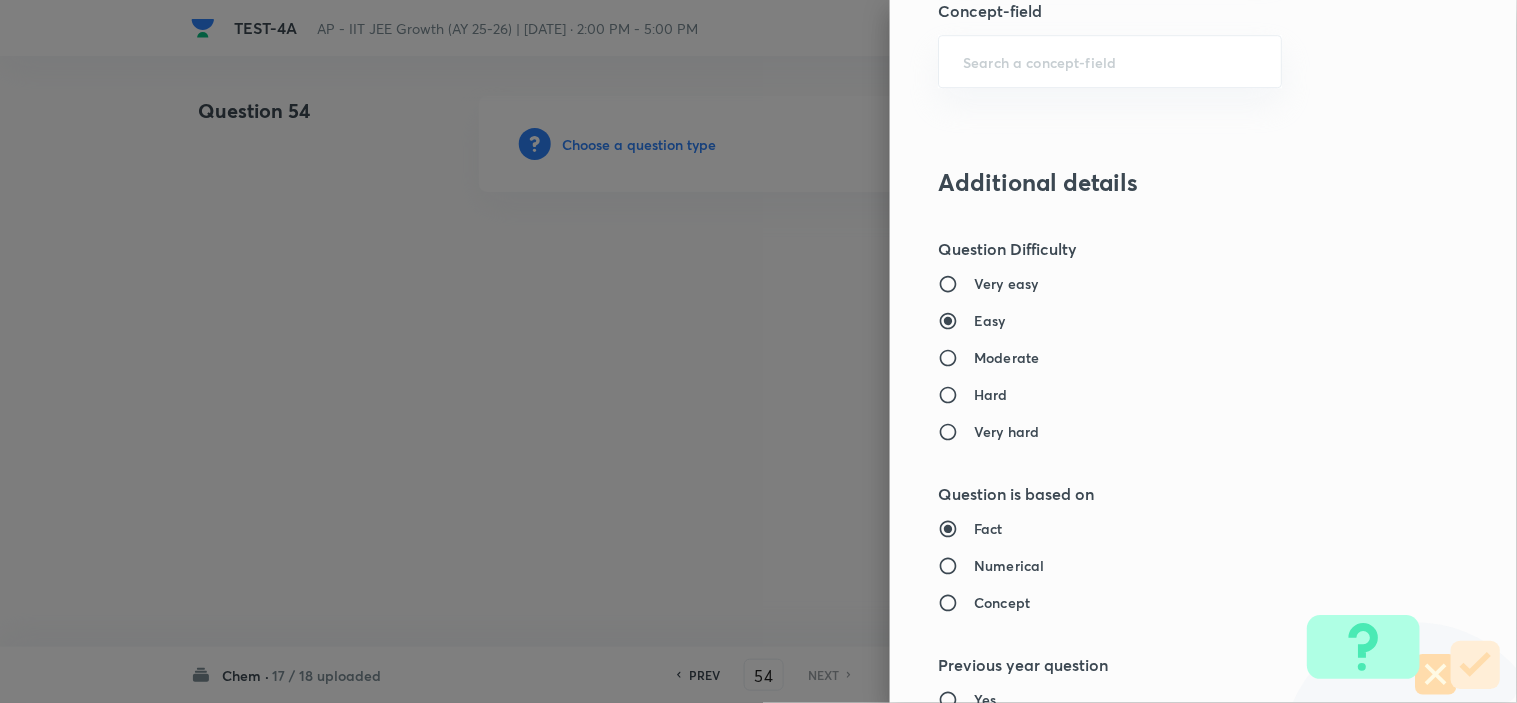 scroll, scrollTop: 2111, scrollLeft: 0, axis: vertical 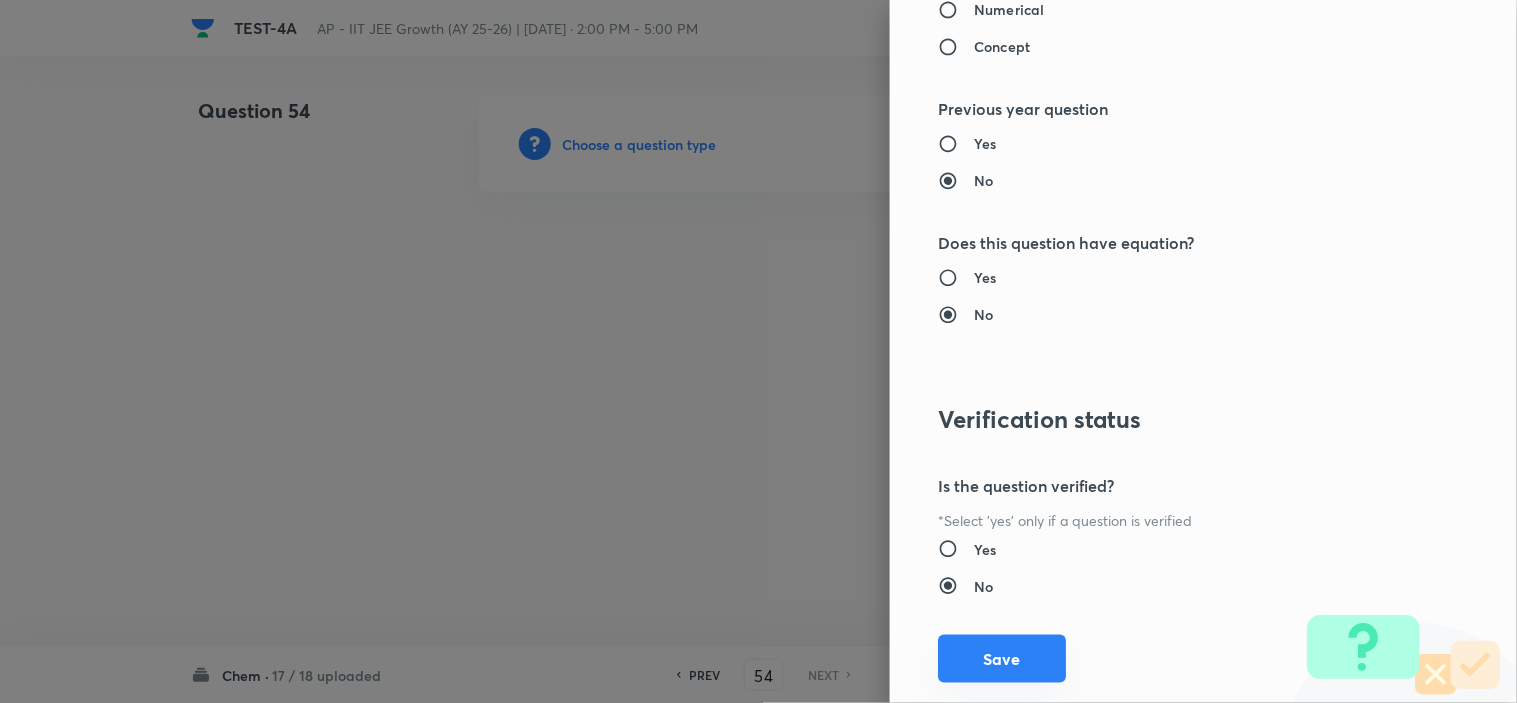 click on "Save" at bounding box center [1002, 659] 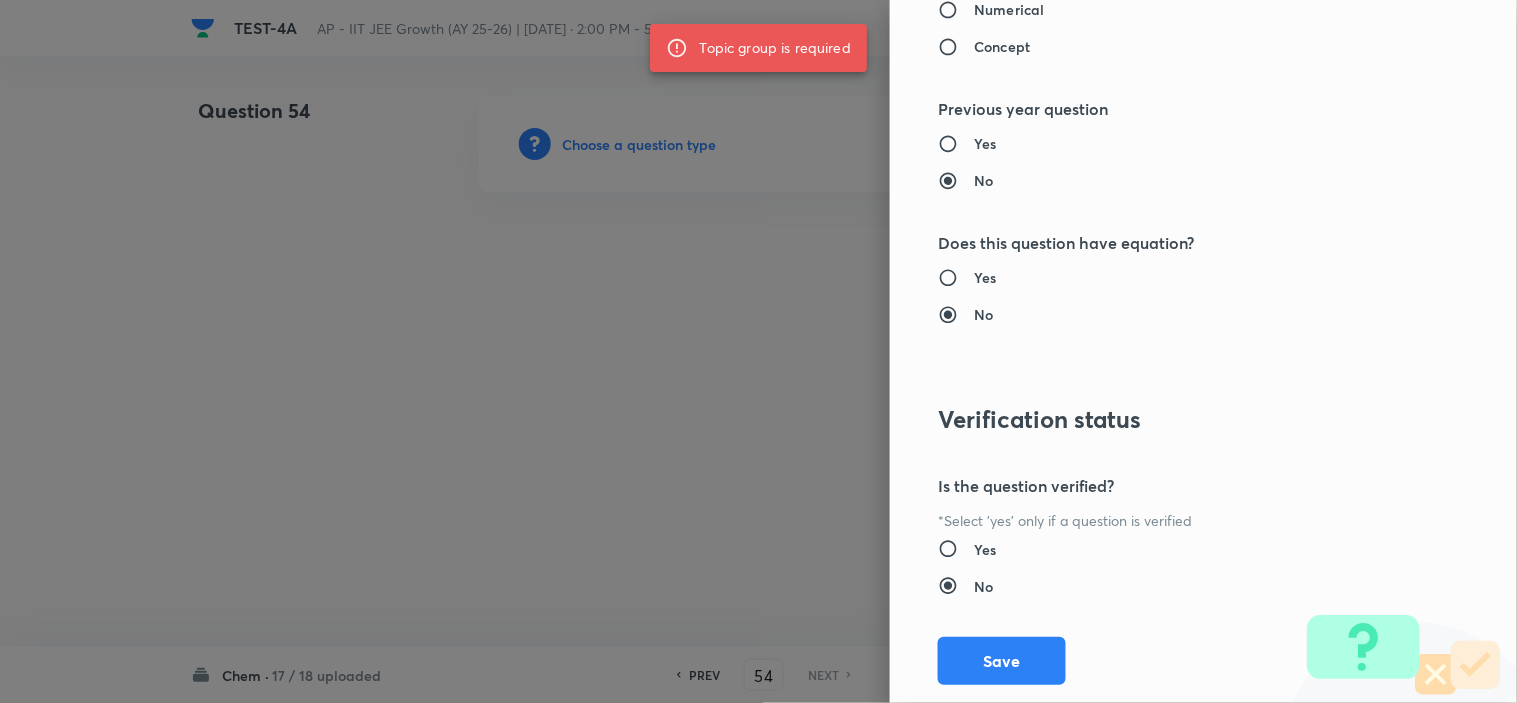 type 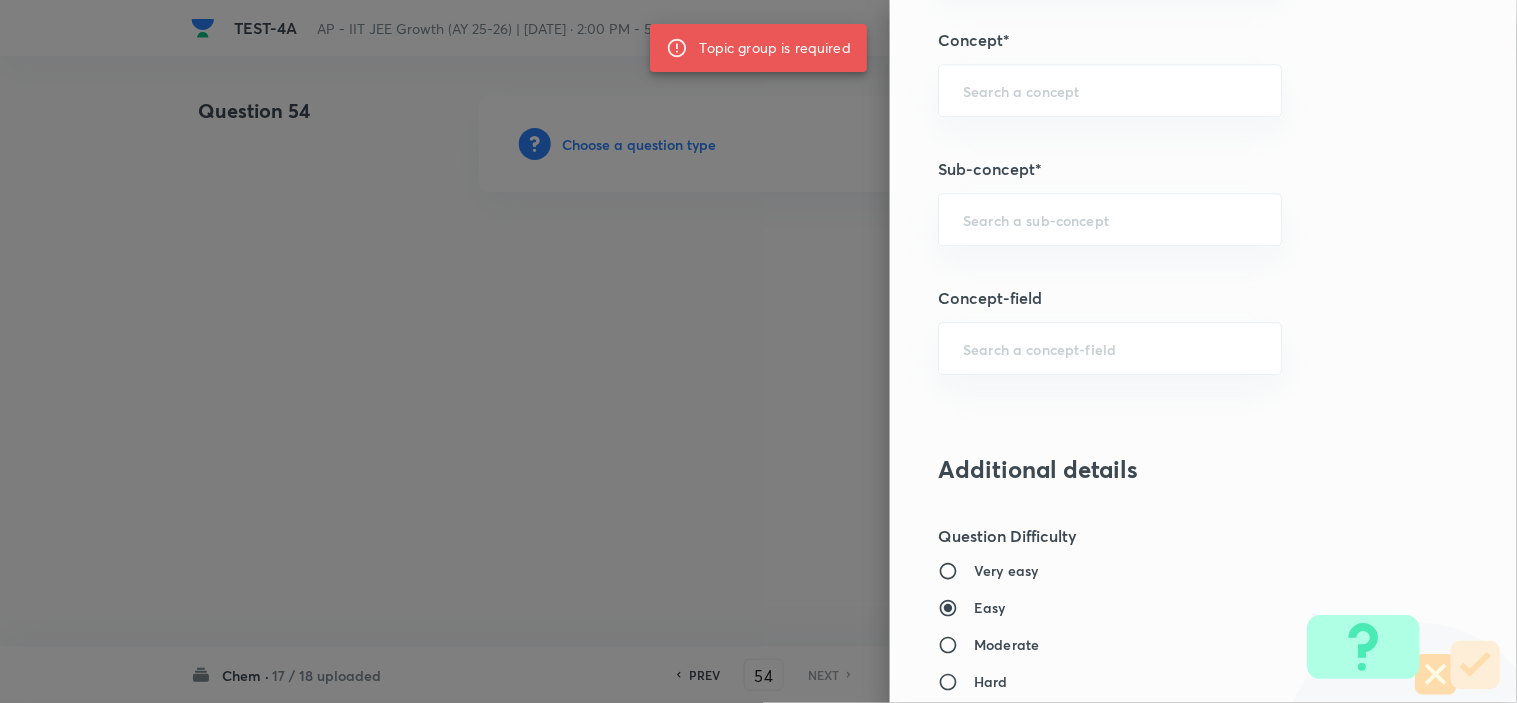scroll, scrollTop: 935, scrollLeft: 0, axis: vertical 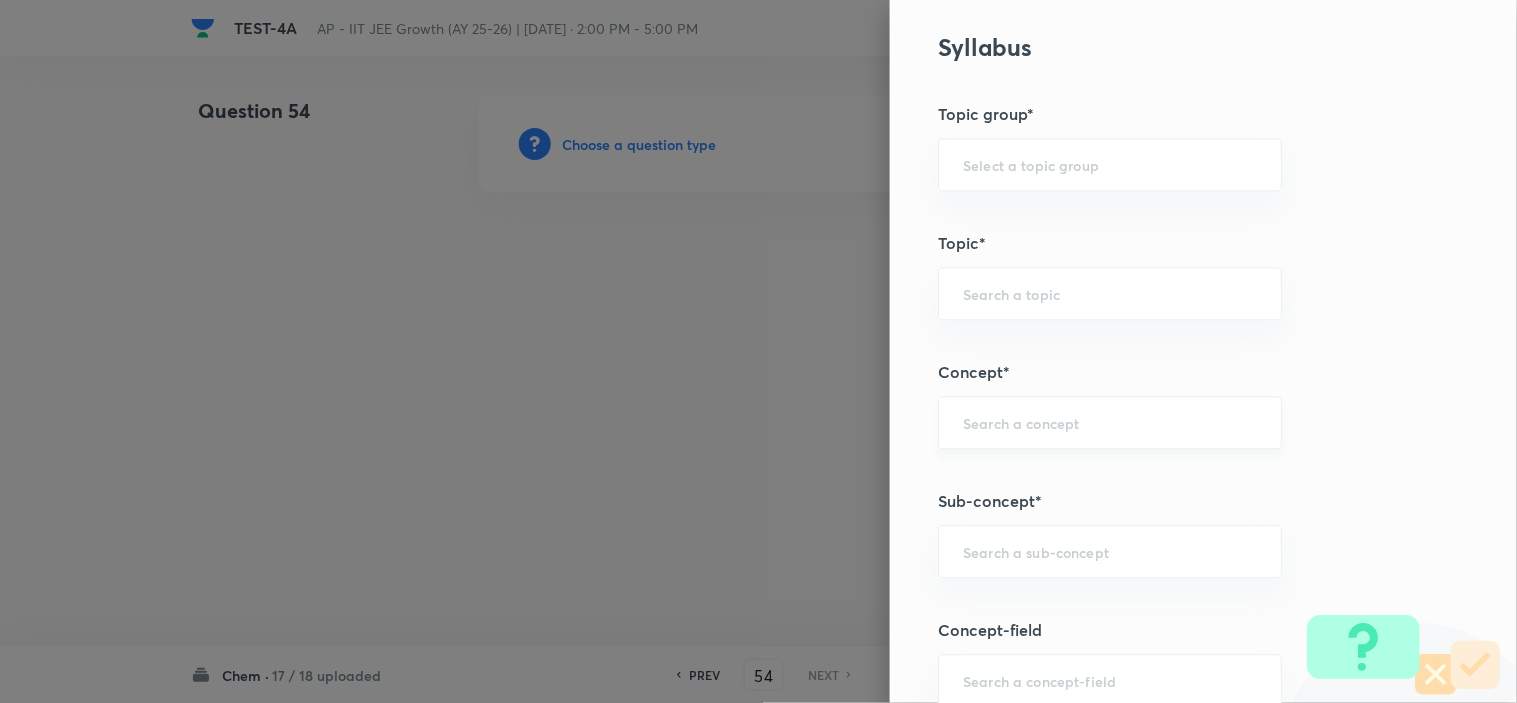 click at bounding box center [1110, 423] 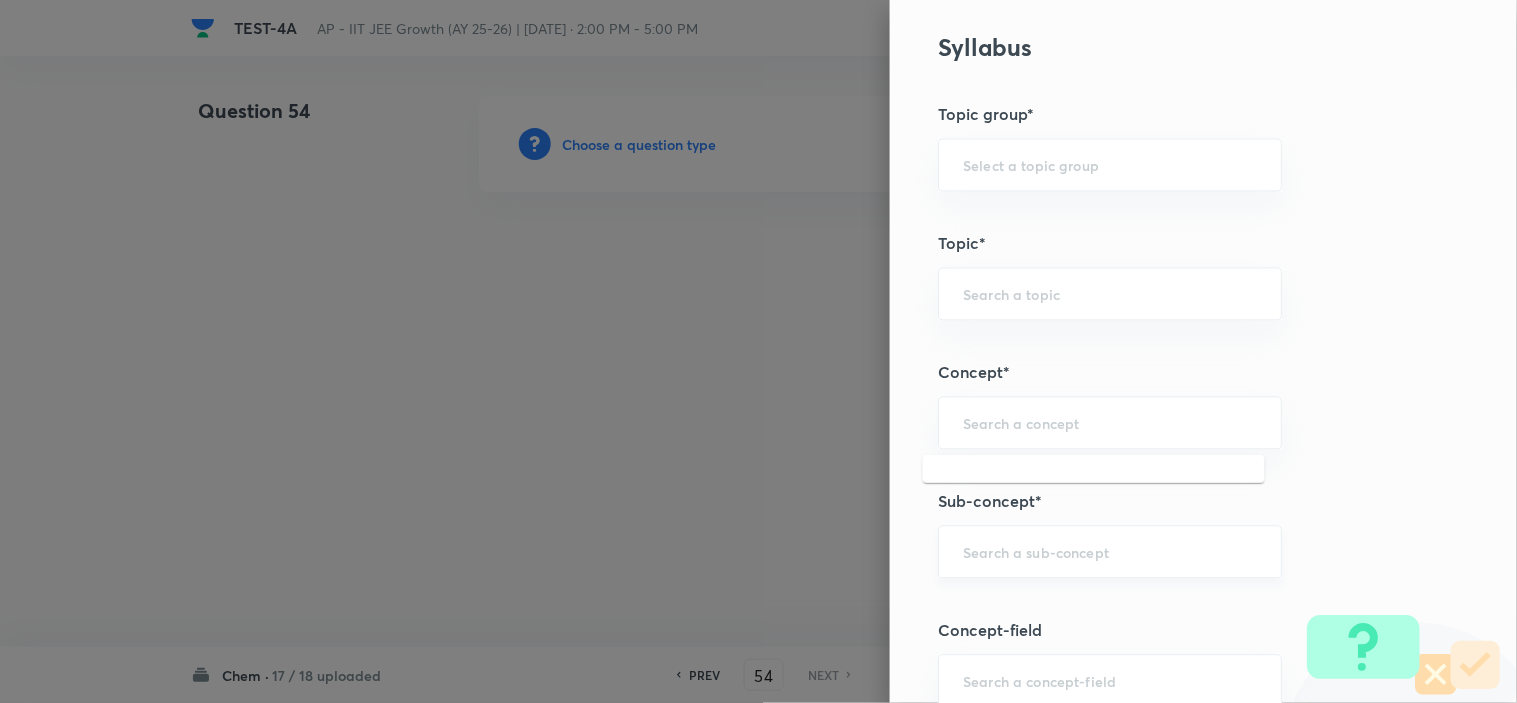 click on "​" at bounding box center [1110, 552] 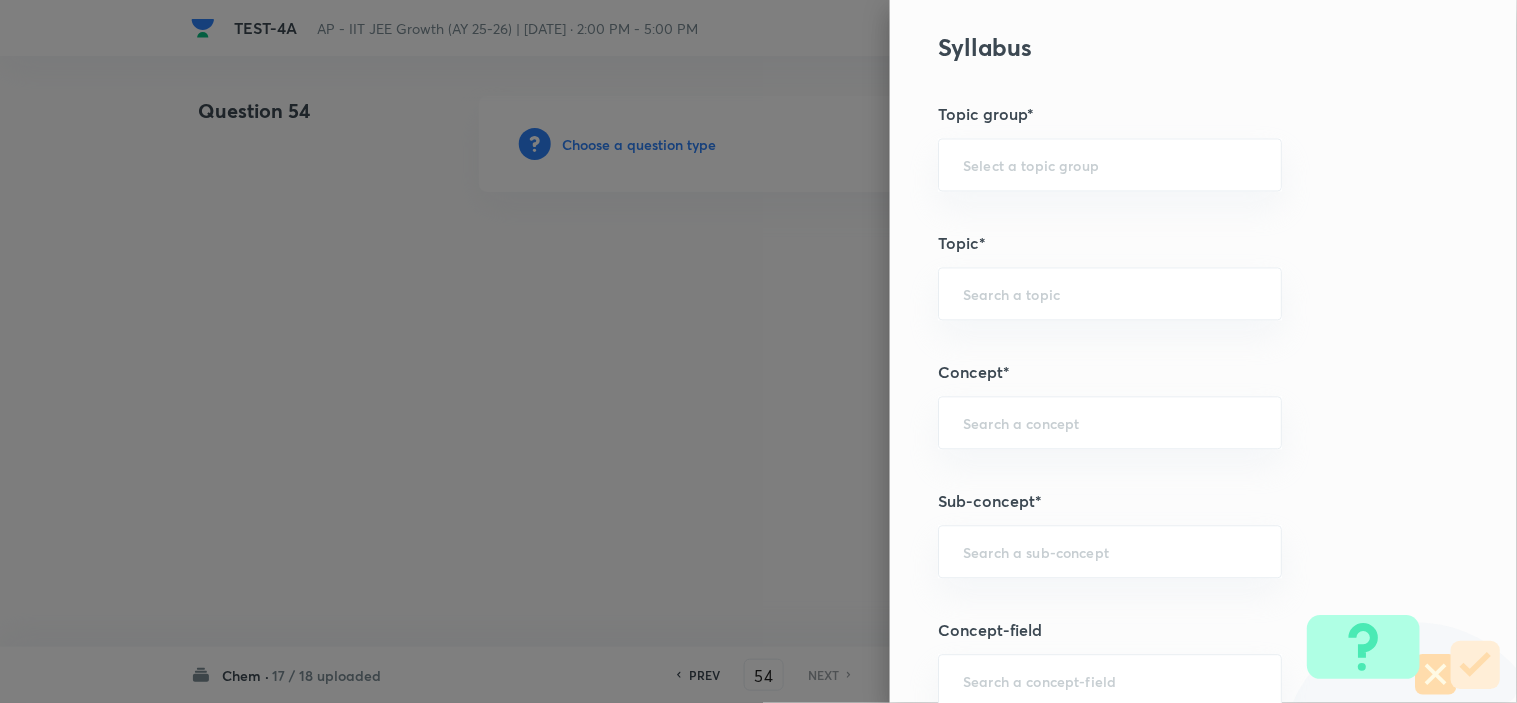 scroll, scrollTop: 1268, scrollLeft: 0, axis: vertical 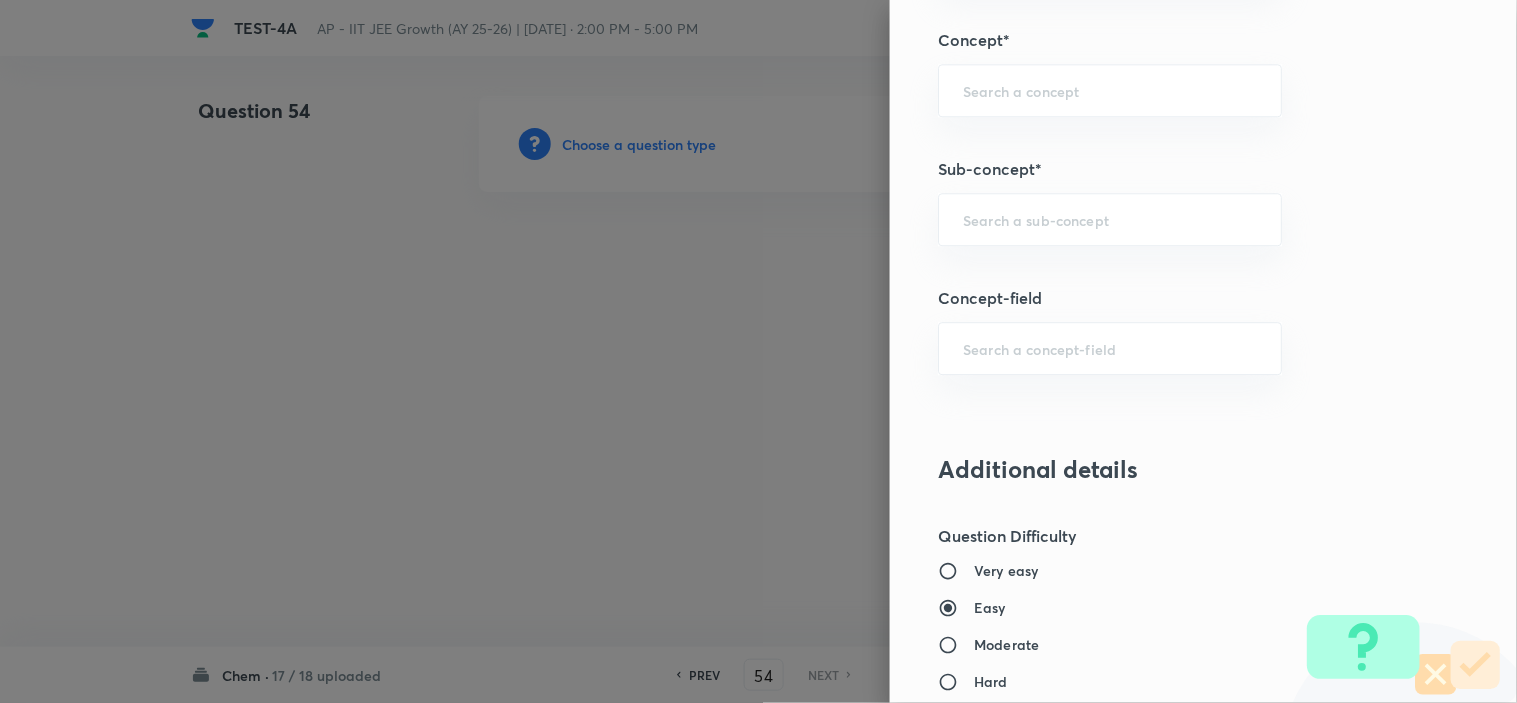 paste on "Quantum numbers" 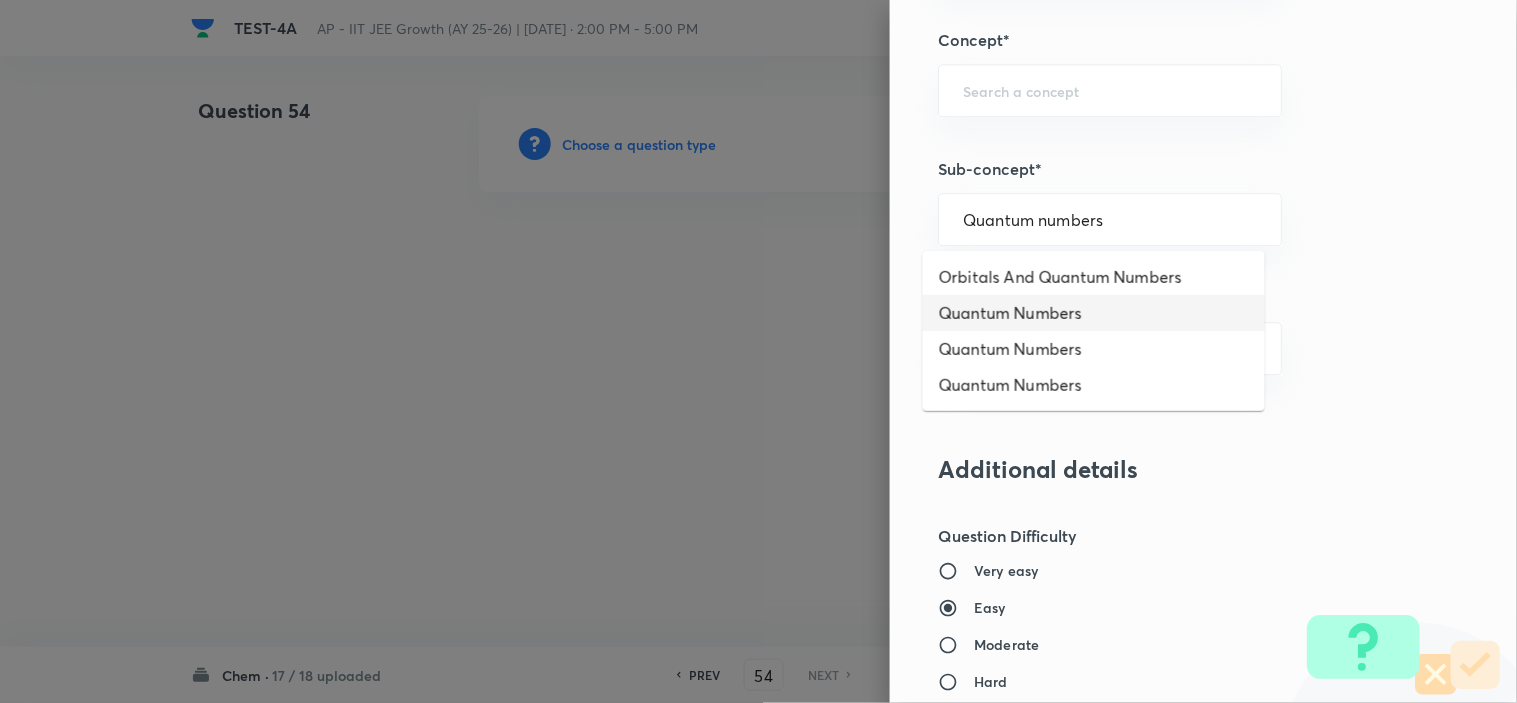 click on "Quantum Numbers" at bounding box center (1094, 313) 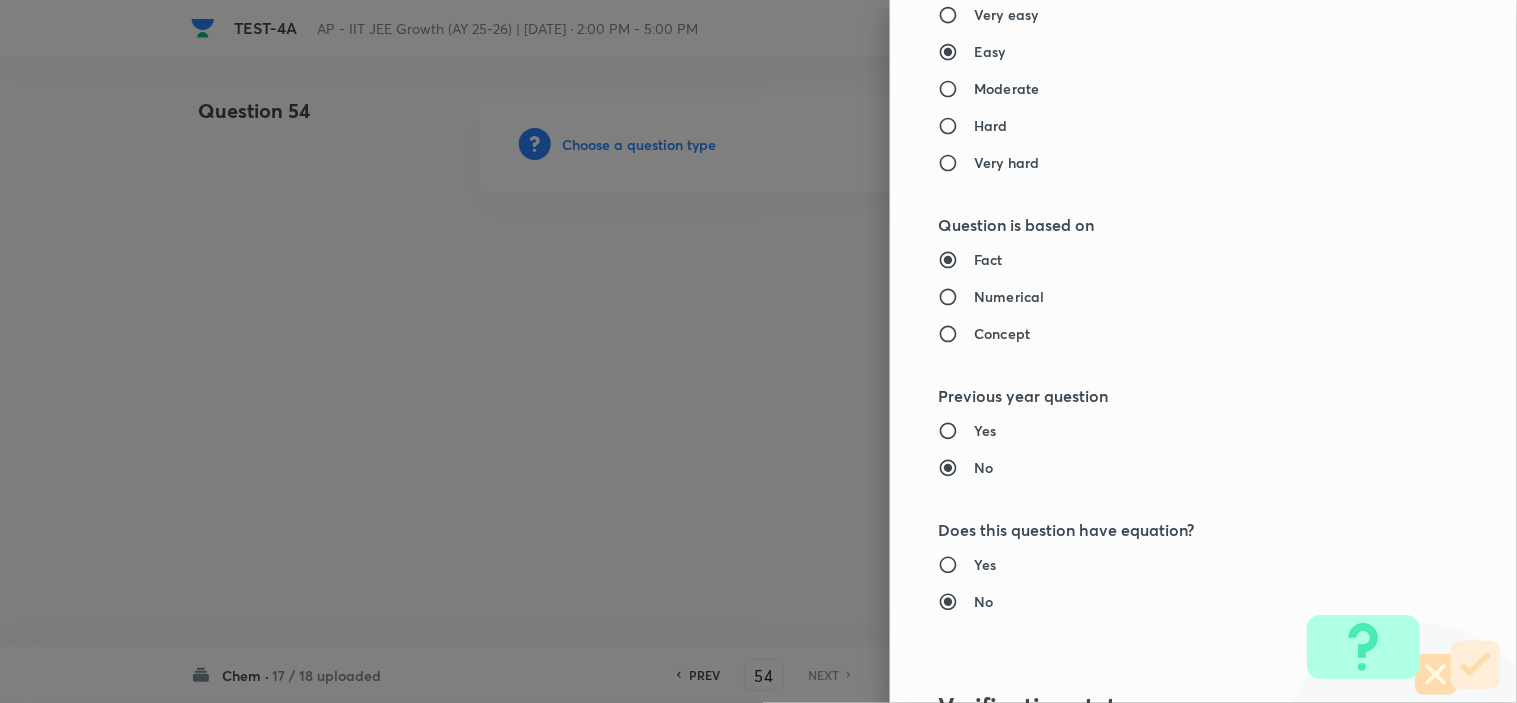 type on "Chemistry" 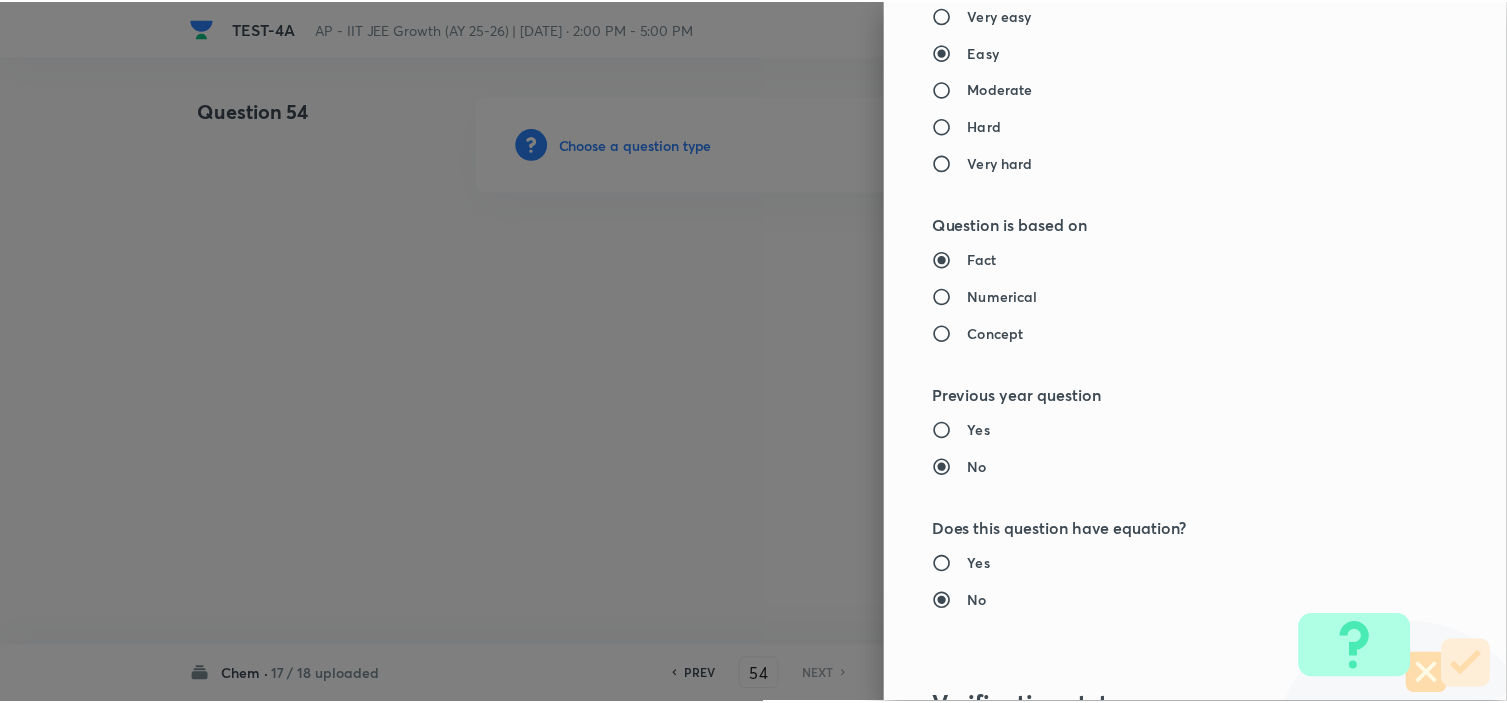 scroll, scrollTop: 2157, scrollLeft: 0, axis: vertical 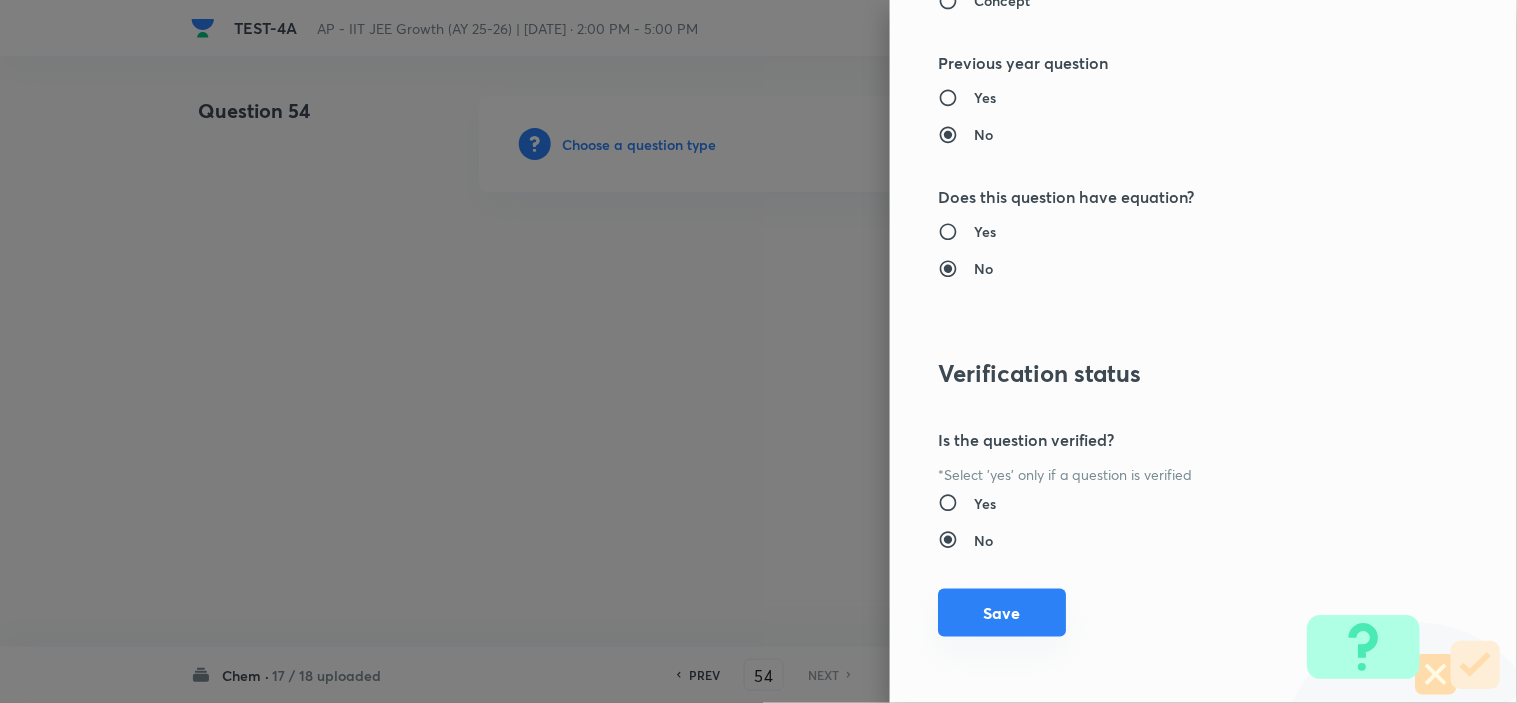 click on "Save" at bounding box center [1002, 613] 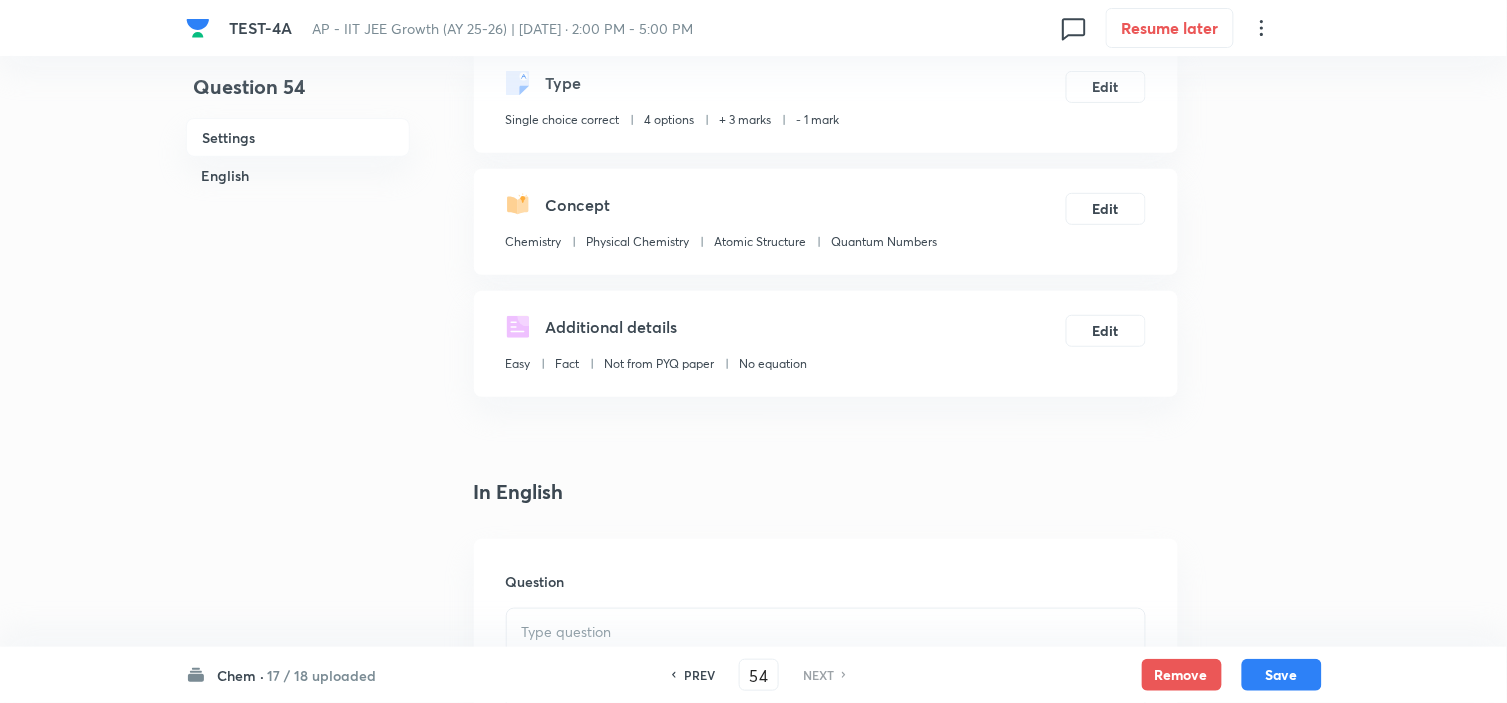 scroll, scrollTop: 555, scrollLeft: 0, axis: vertical 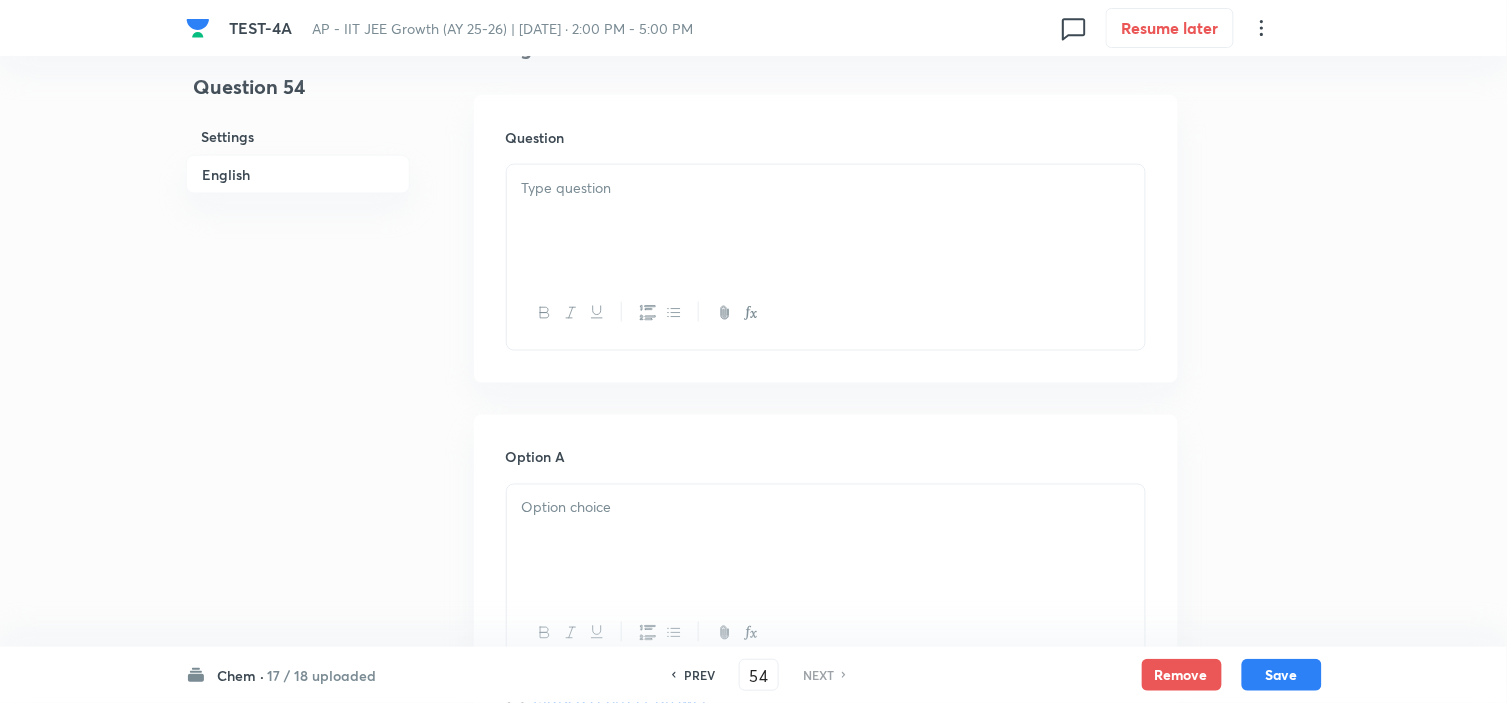 click at bounding box center [826, 221] 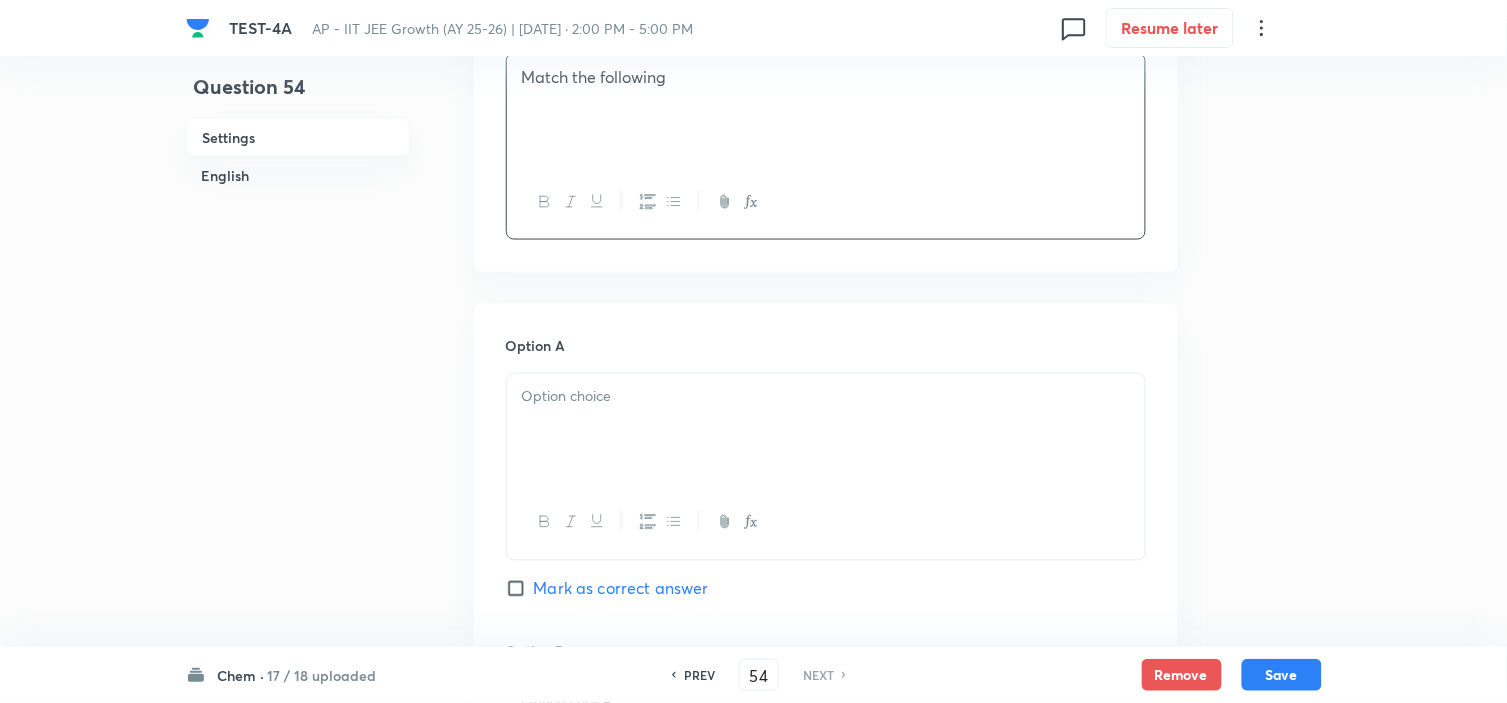 scroll, scrollTop: 444, scrollLeft: 0, axis: vertical 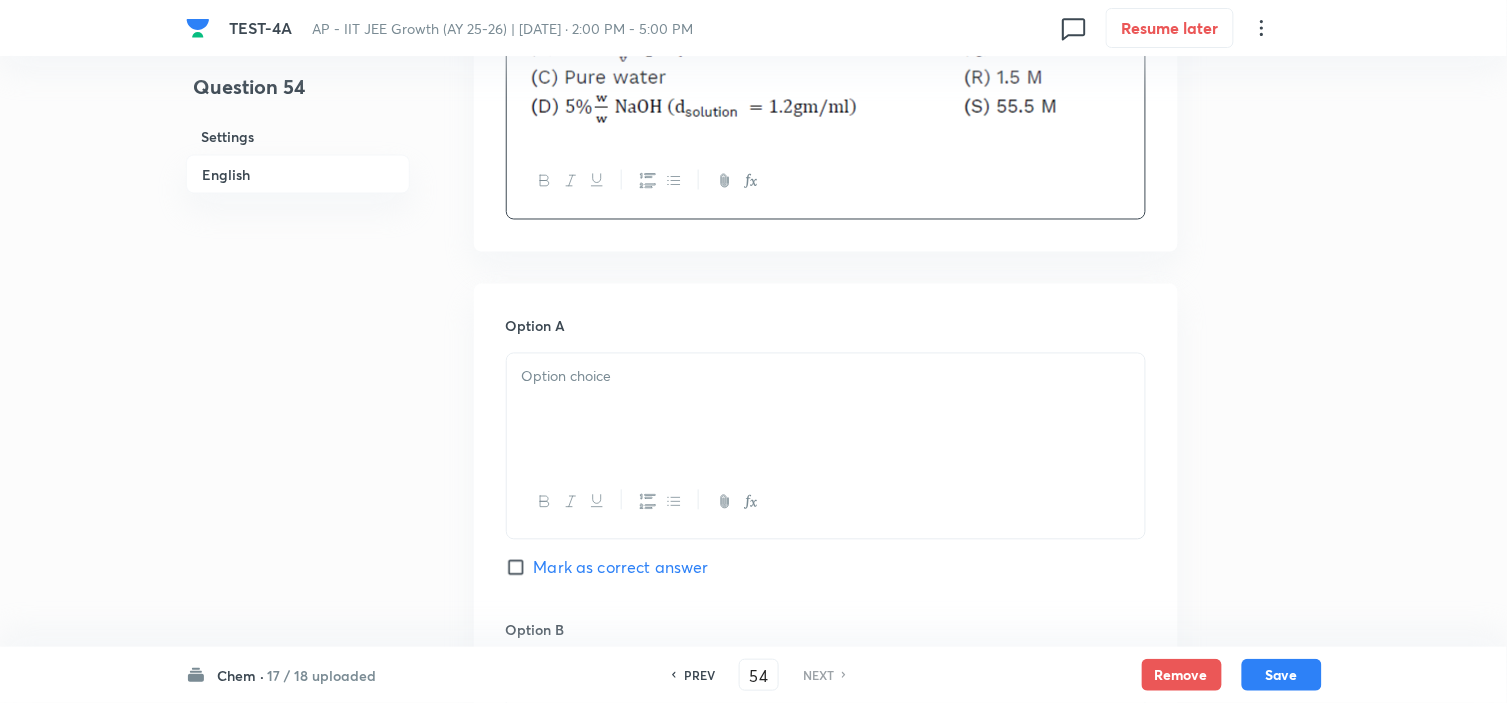 drag, startPoint x: 575, startPoint y: 388, endPoint x: 565, endPoint y: 383, distance: 11.18034 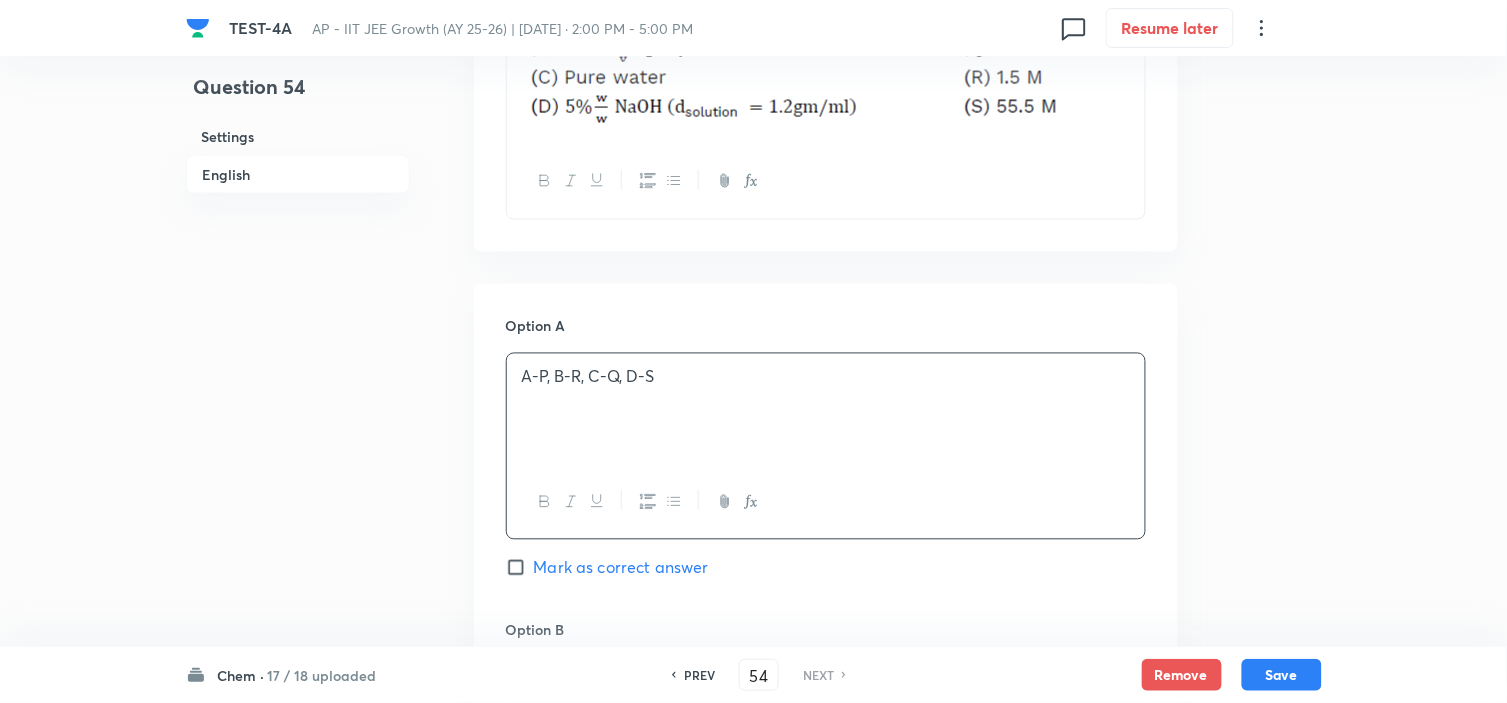 scroll, scrollTop: 1111, scrollLeft: 0, axis: vertical 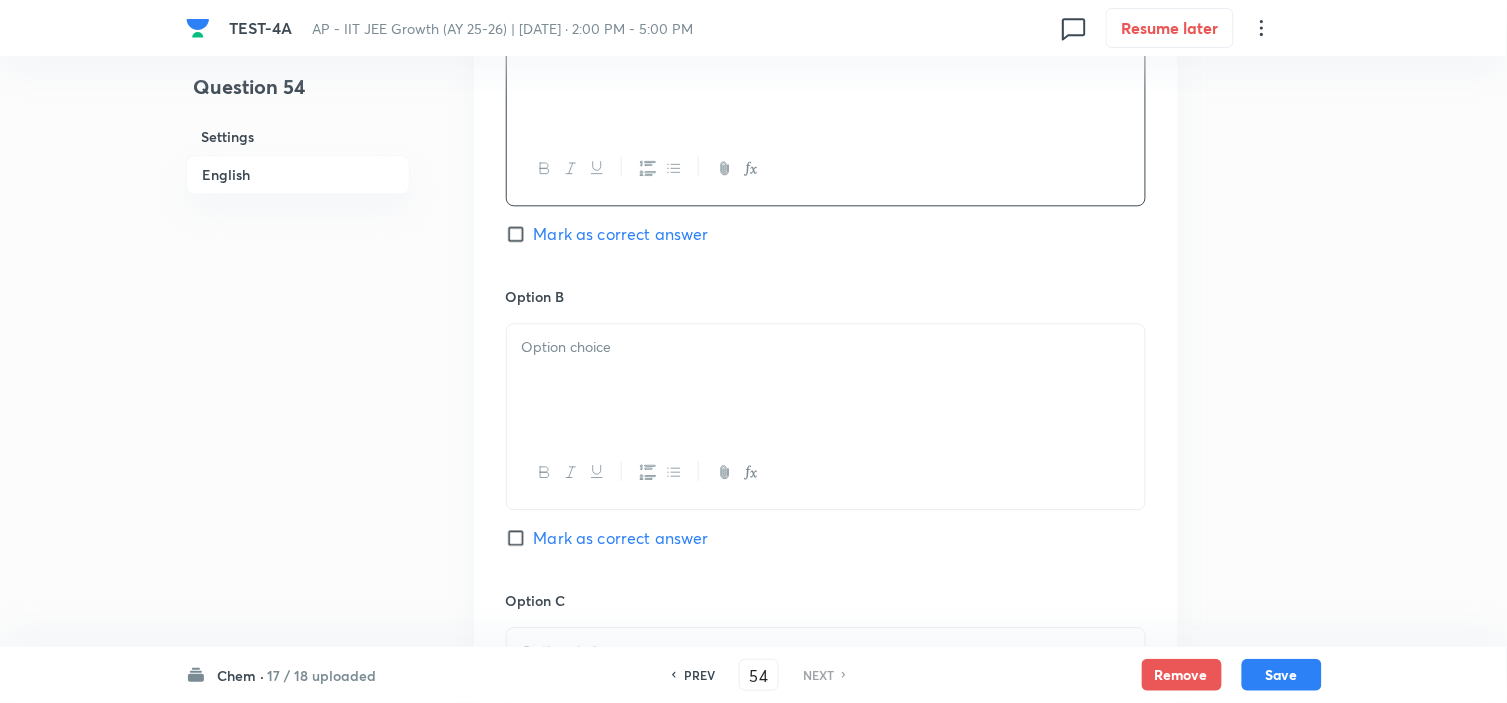 click at bounding box center (826, 347) 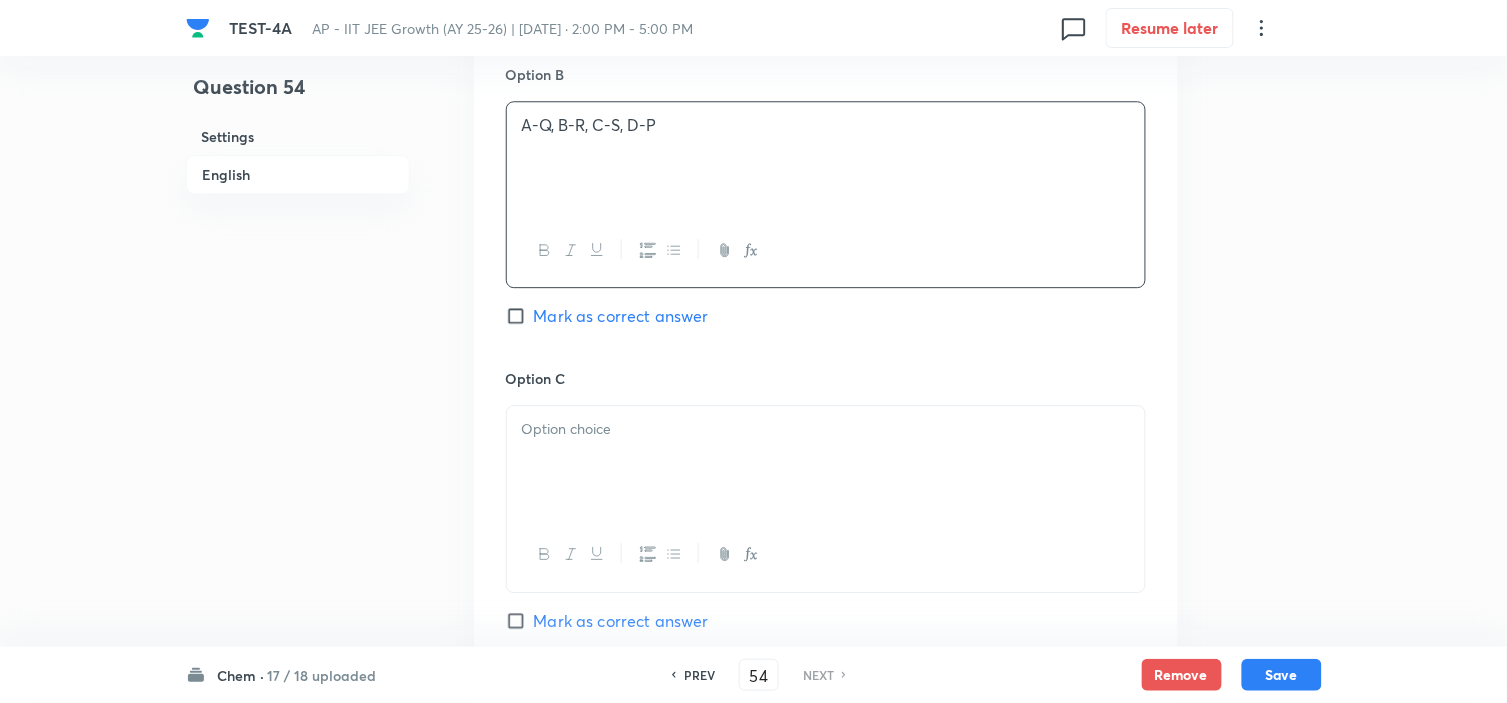 scroll, scrollTop: 1444, scrollLeft: 0, axis: vertical 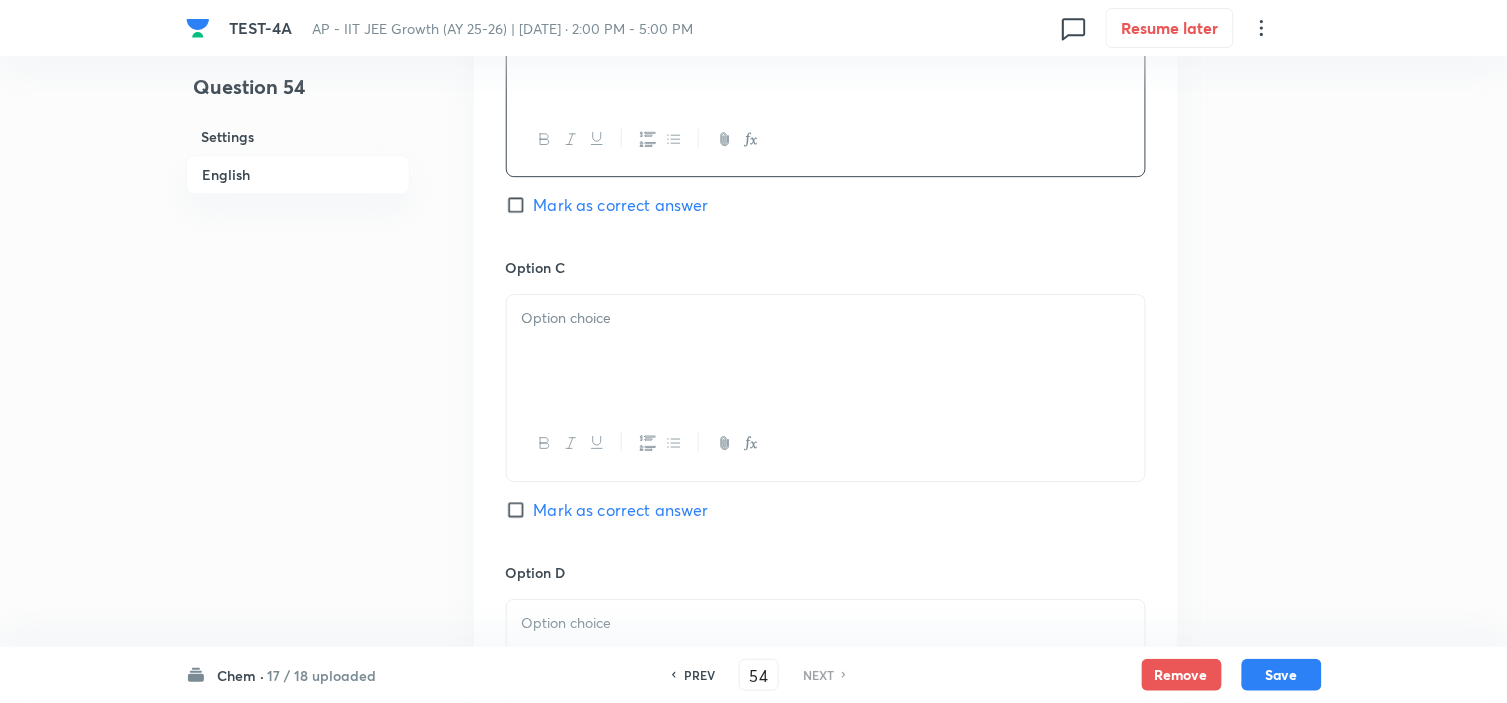 click at bounding box center [826, 351] 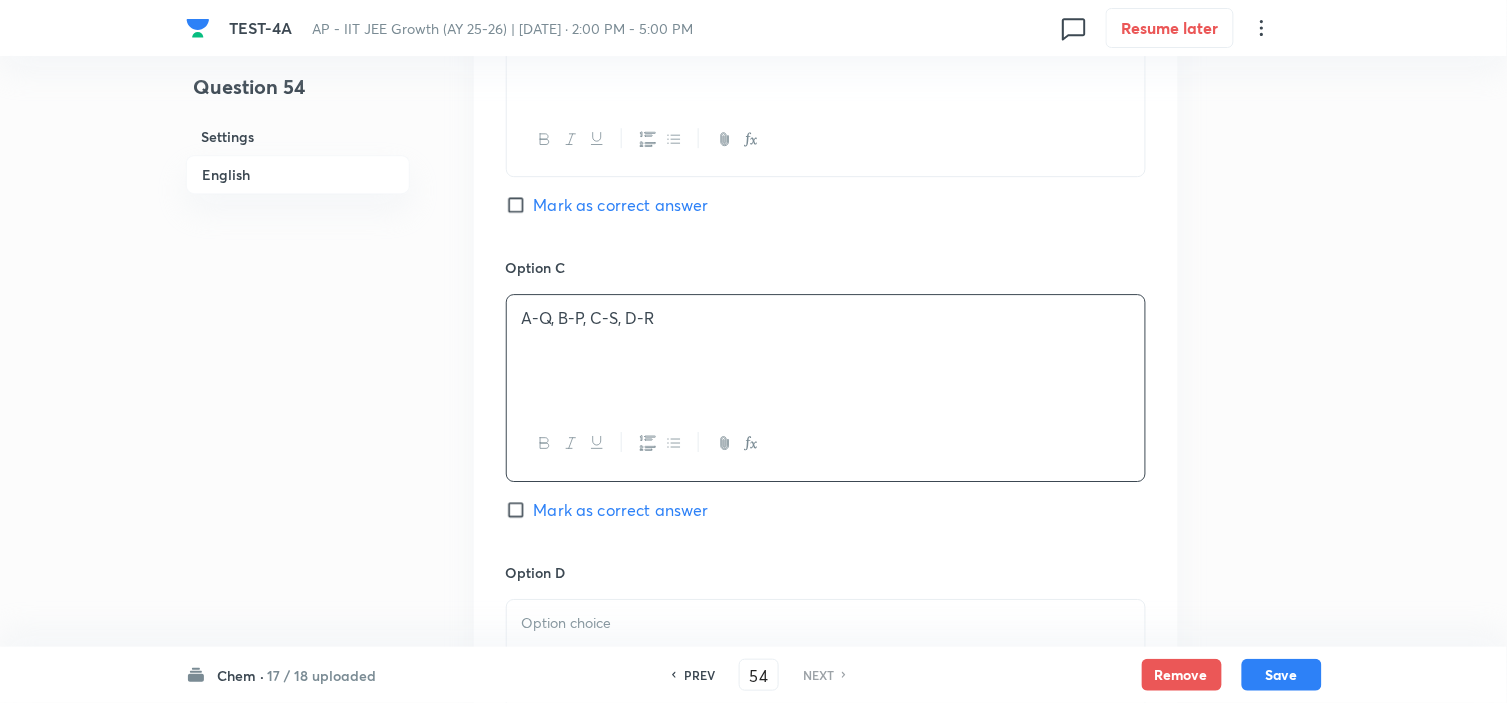 scroll, scrollTop: 1777, scrollLeft: 0, axis: vertical 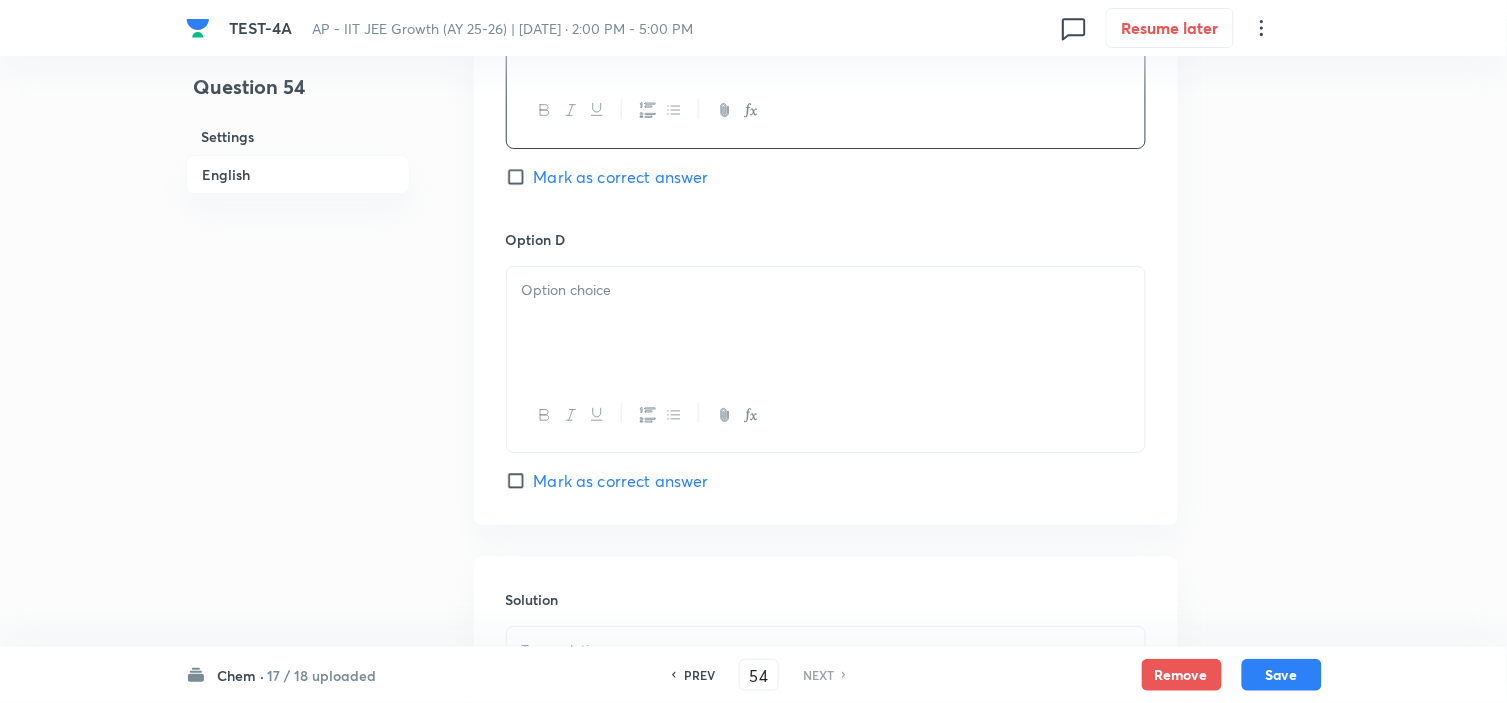 click at bounding box center [826, 323] 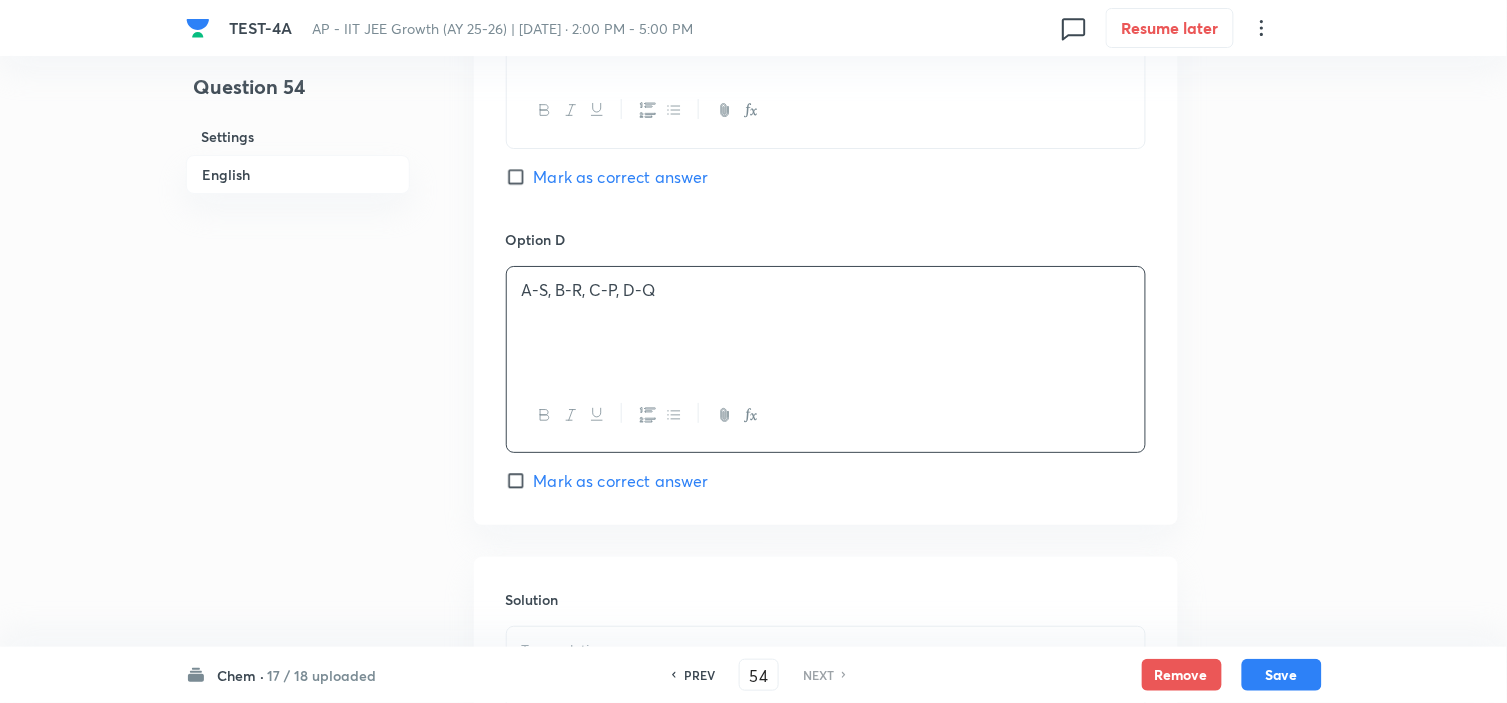 scroll, scrollTop: 1333, scrollLeft: 0, axis: vertical 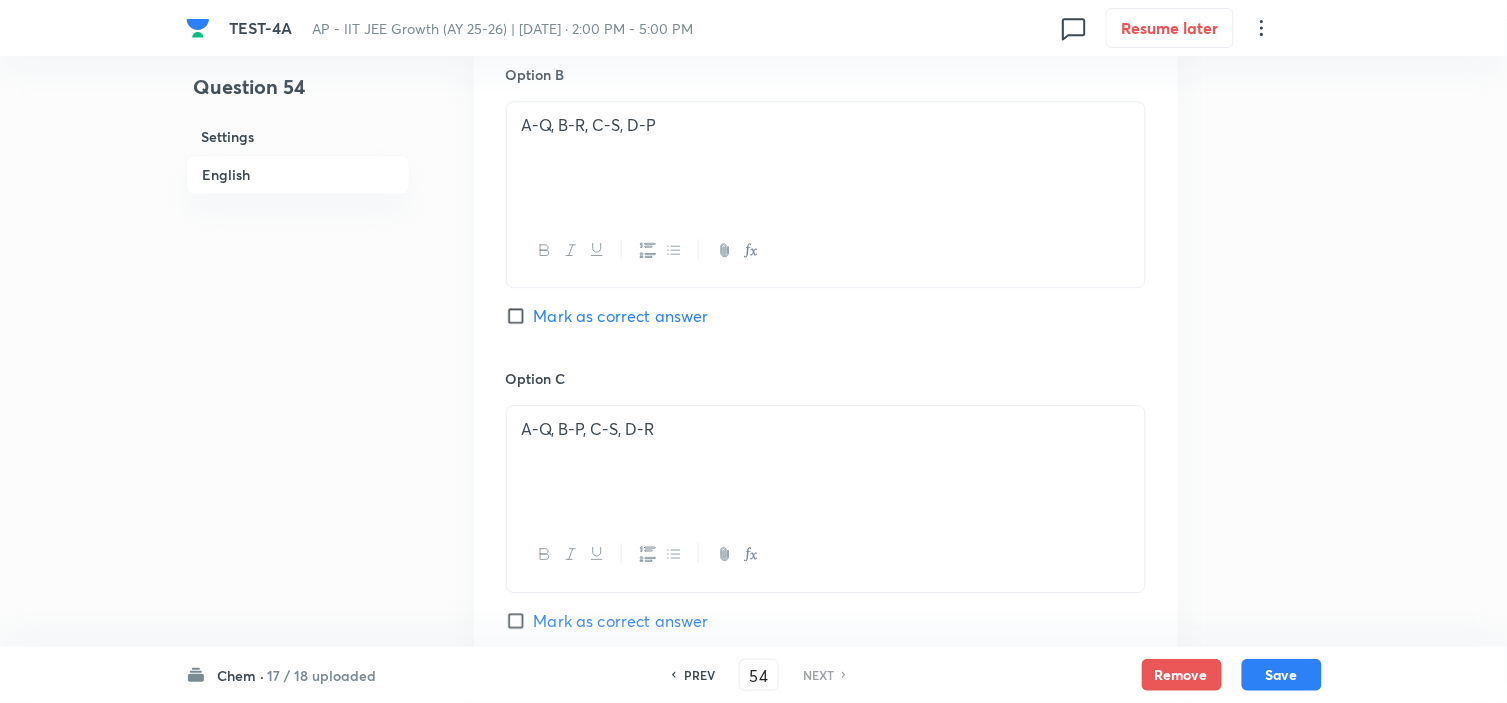 click on "Mark as correct answer" at bounding box center (621, 621) 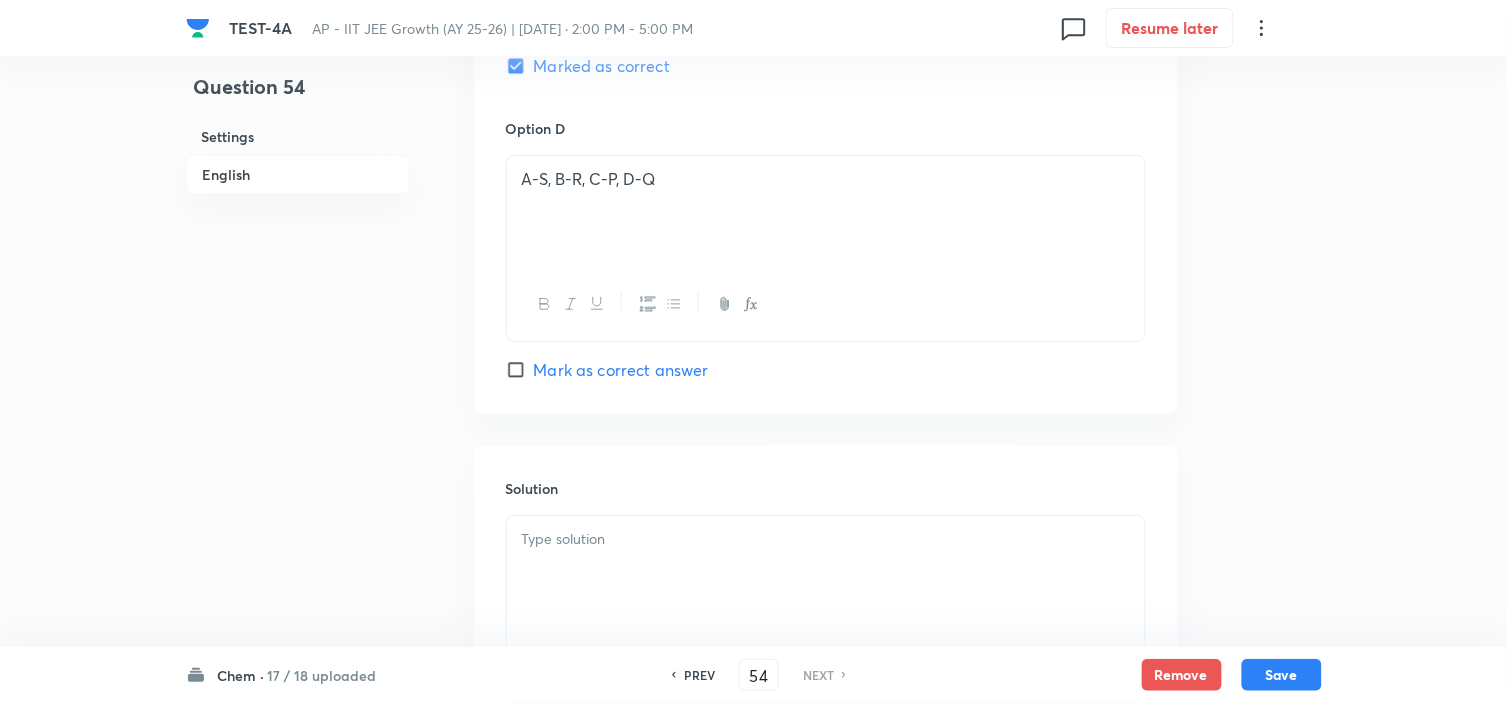 scroll, scrollTop: 2100, scrollLeft: 0, axis: vertical 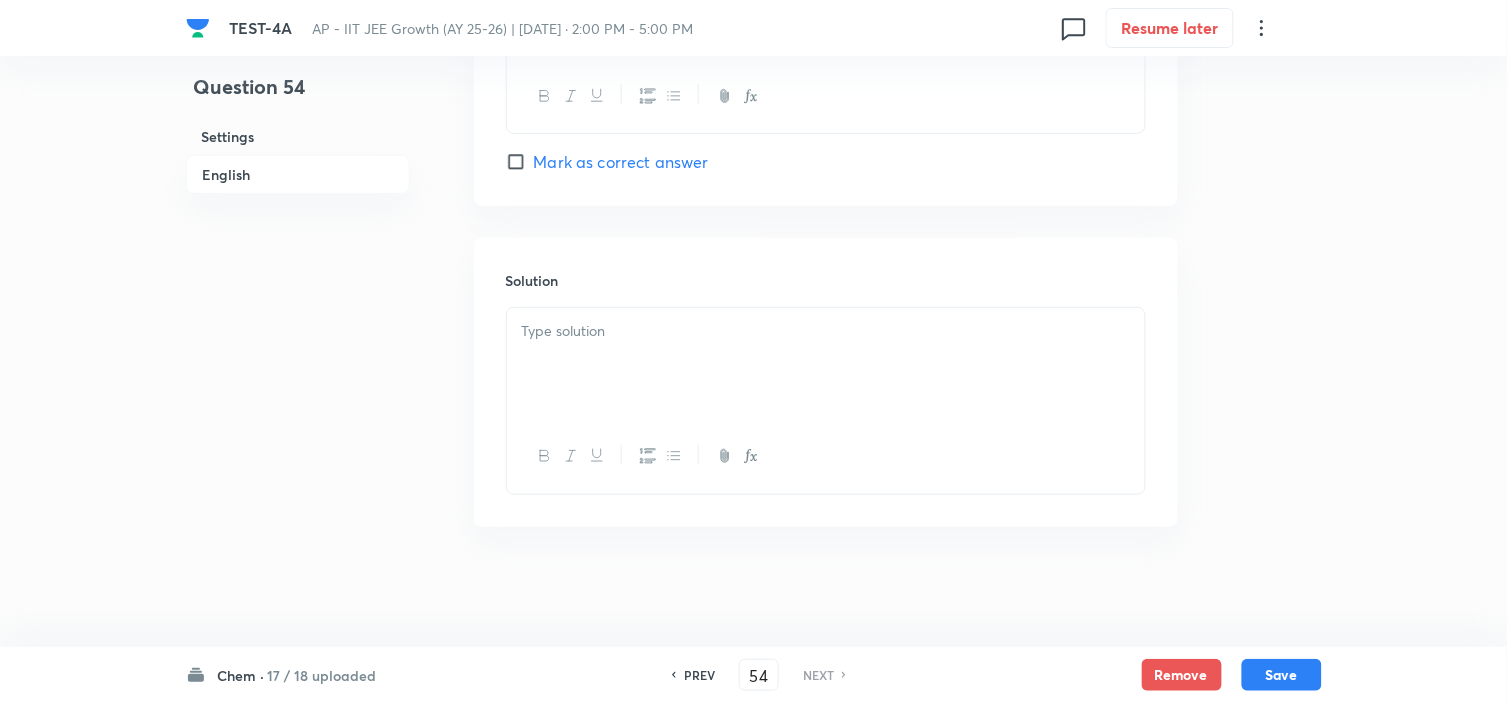 click at bounding box center [826, 364] 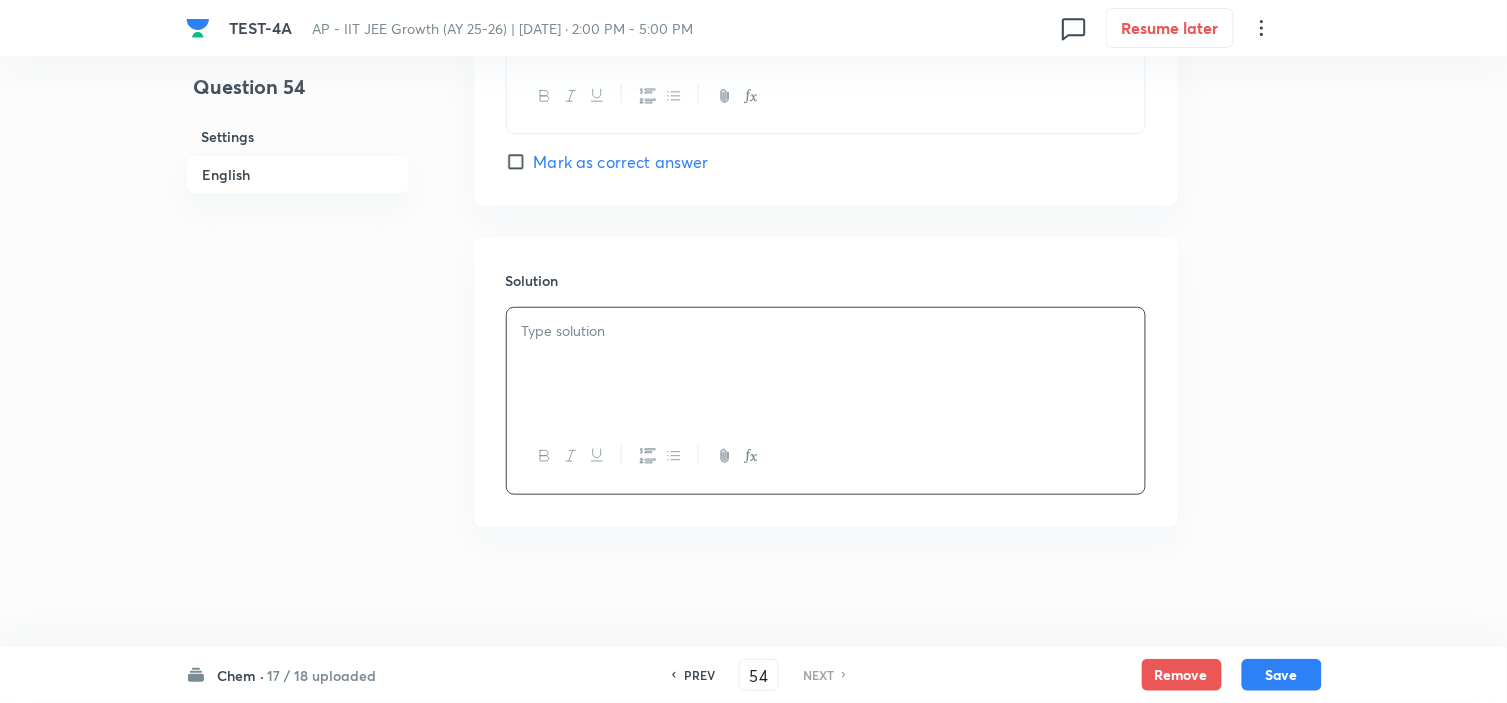 type 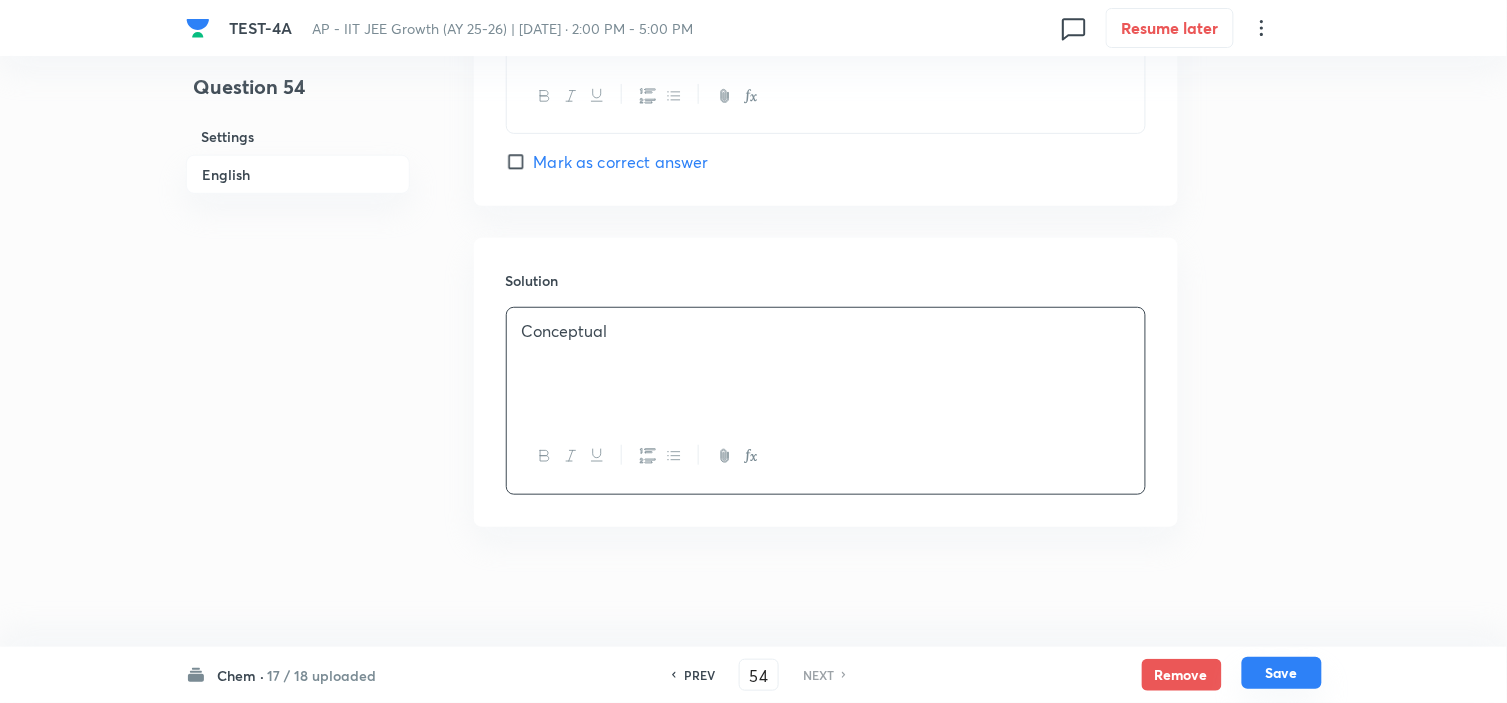 click on "Save" at bounding box center (1282, 673) 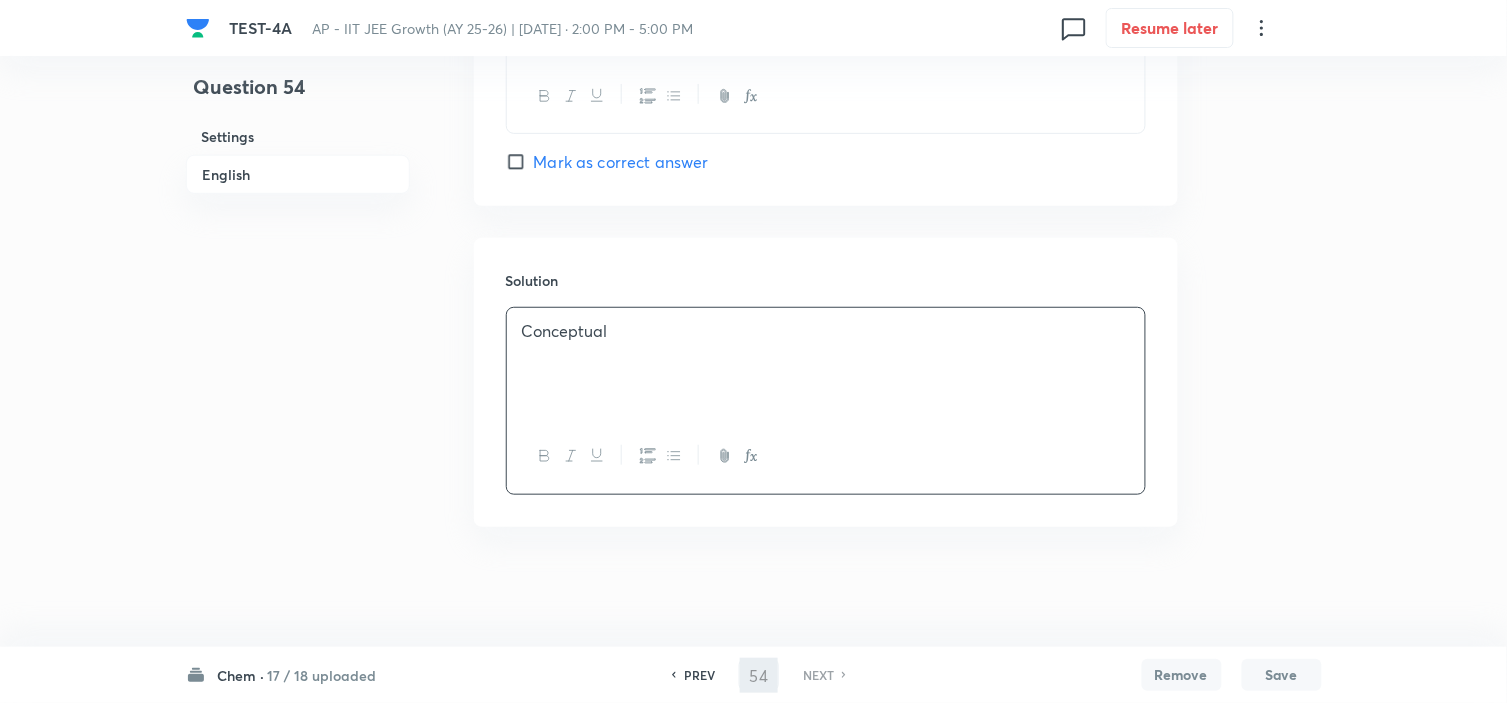 checkbox on "true" 